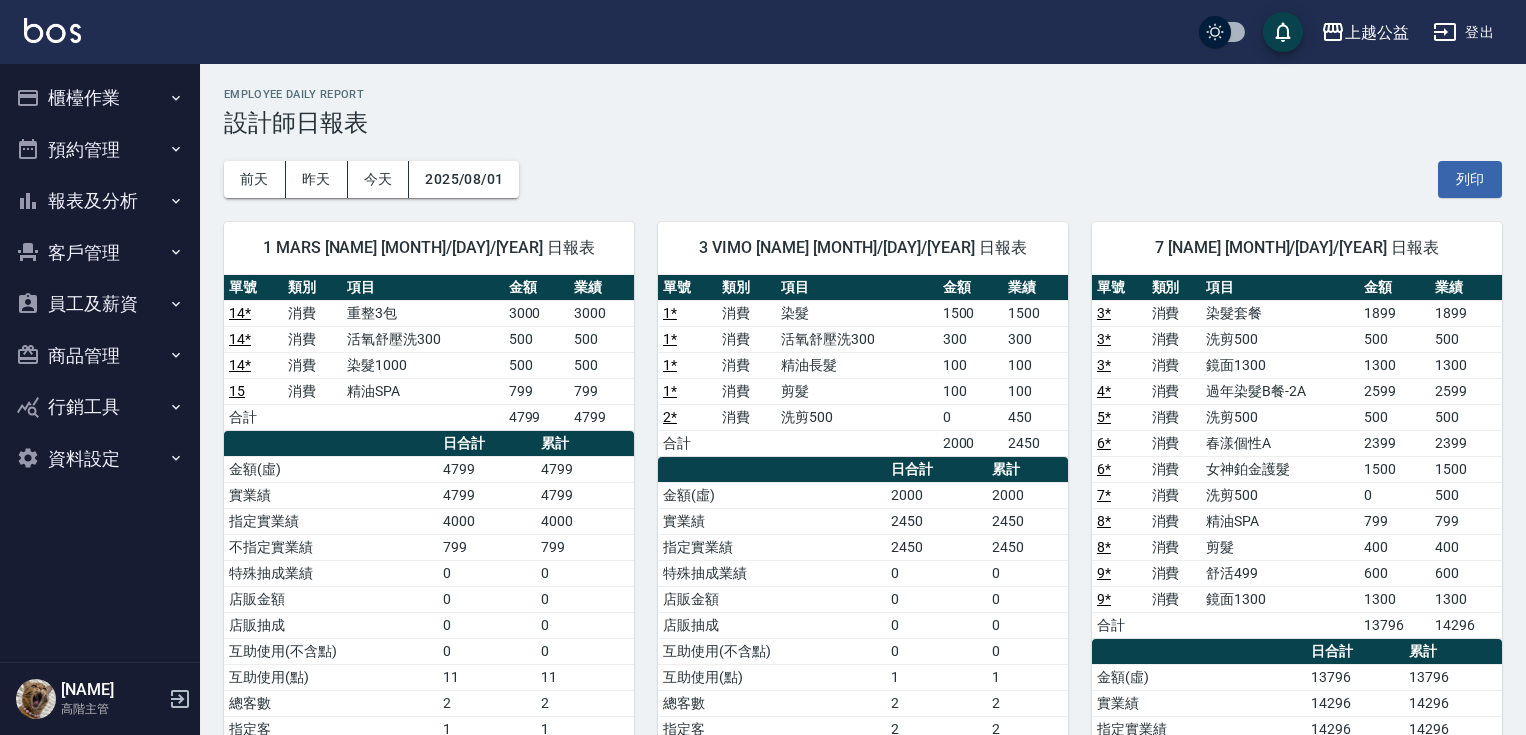 scroll, scrollTop: 842, scrollLeft: 0, axis: vertical 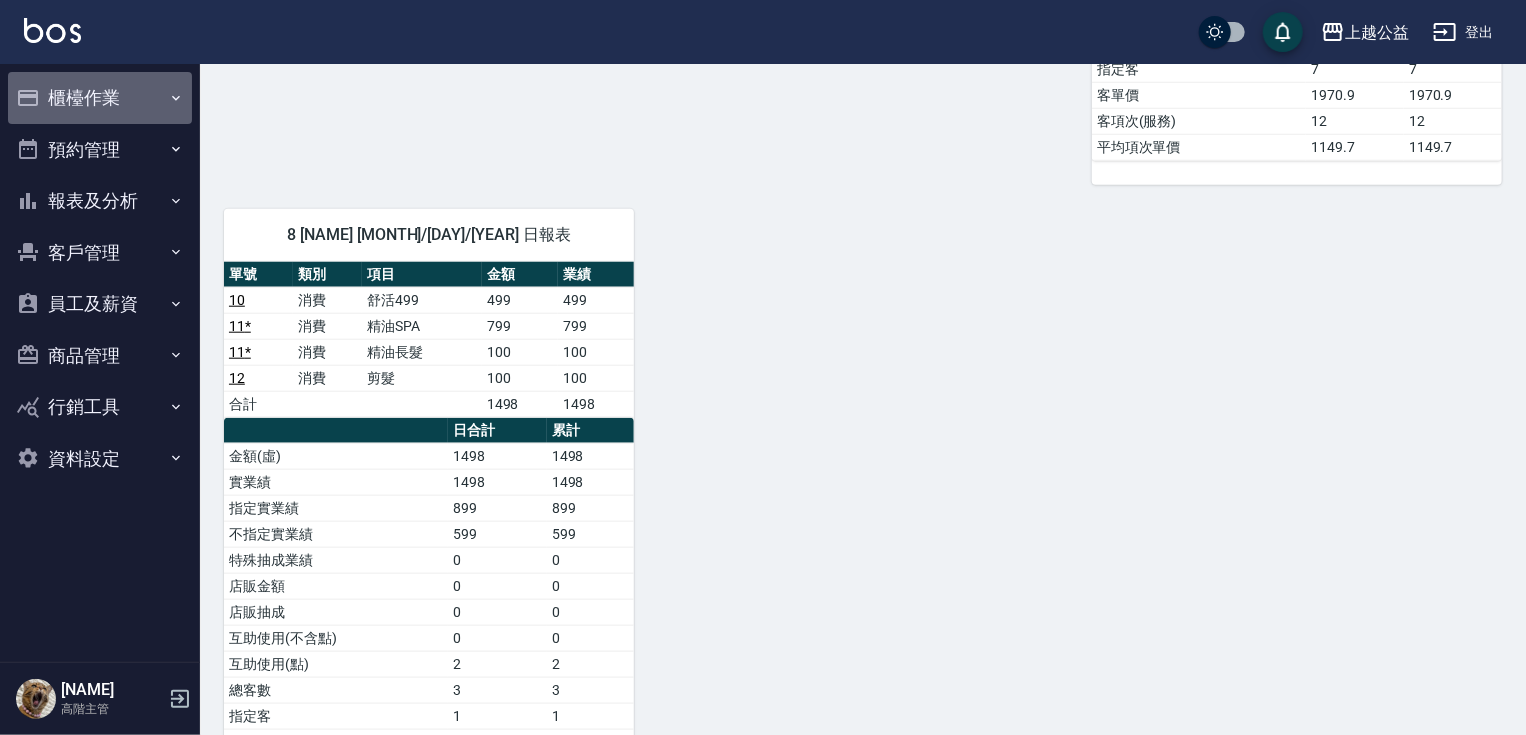 click on "櫃檯作業" at bounding box center (100, 98) 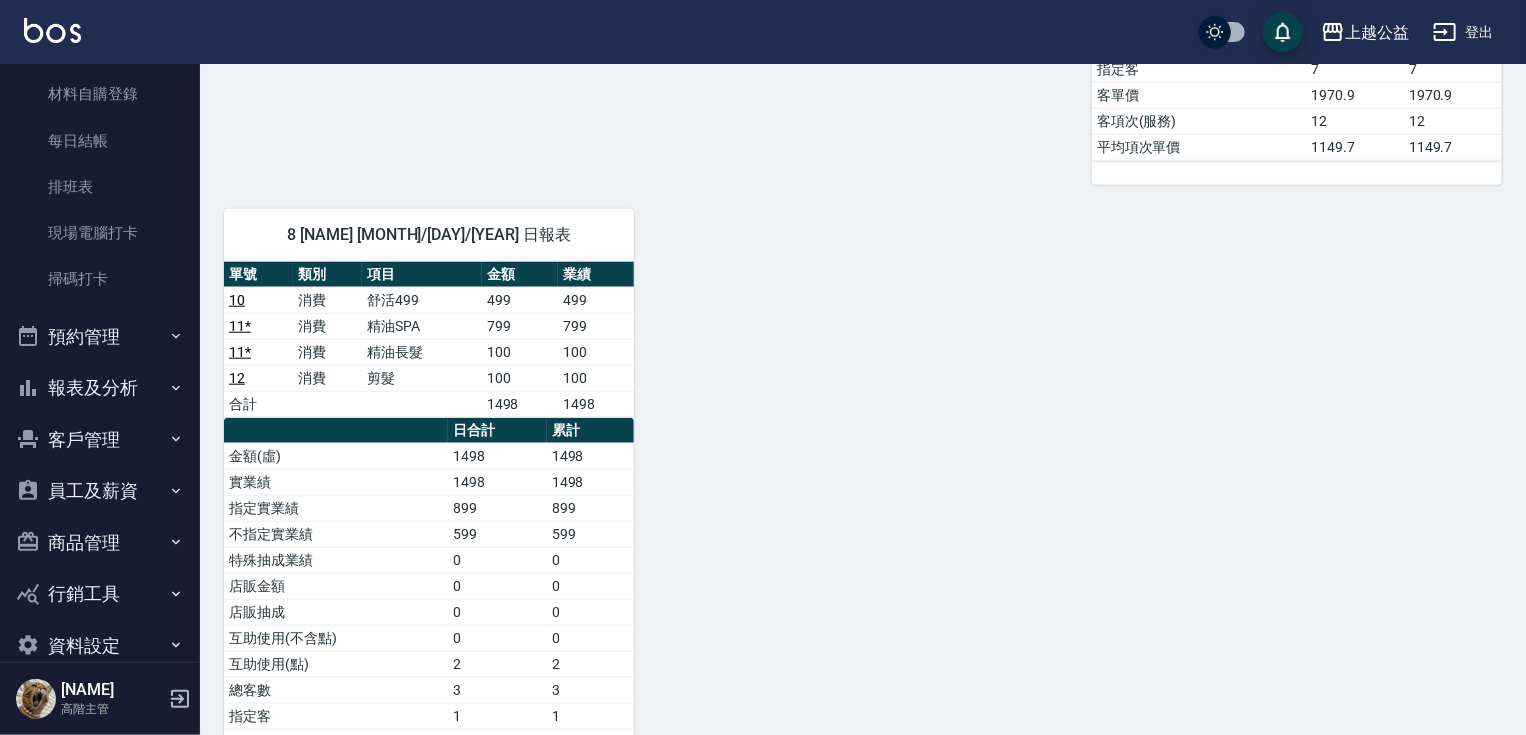 scroll, scrollTop: 416, scrollLeft: 0, axis: vertical 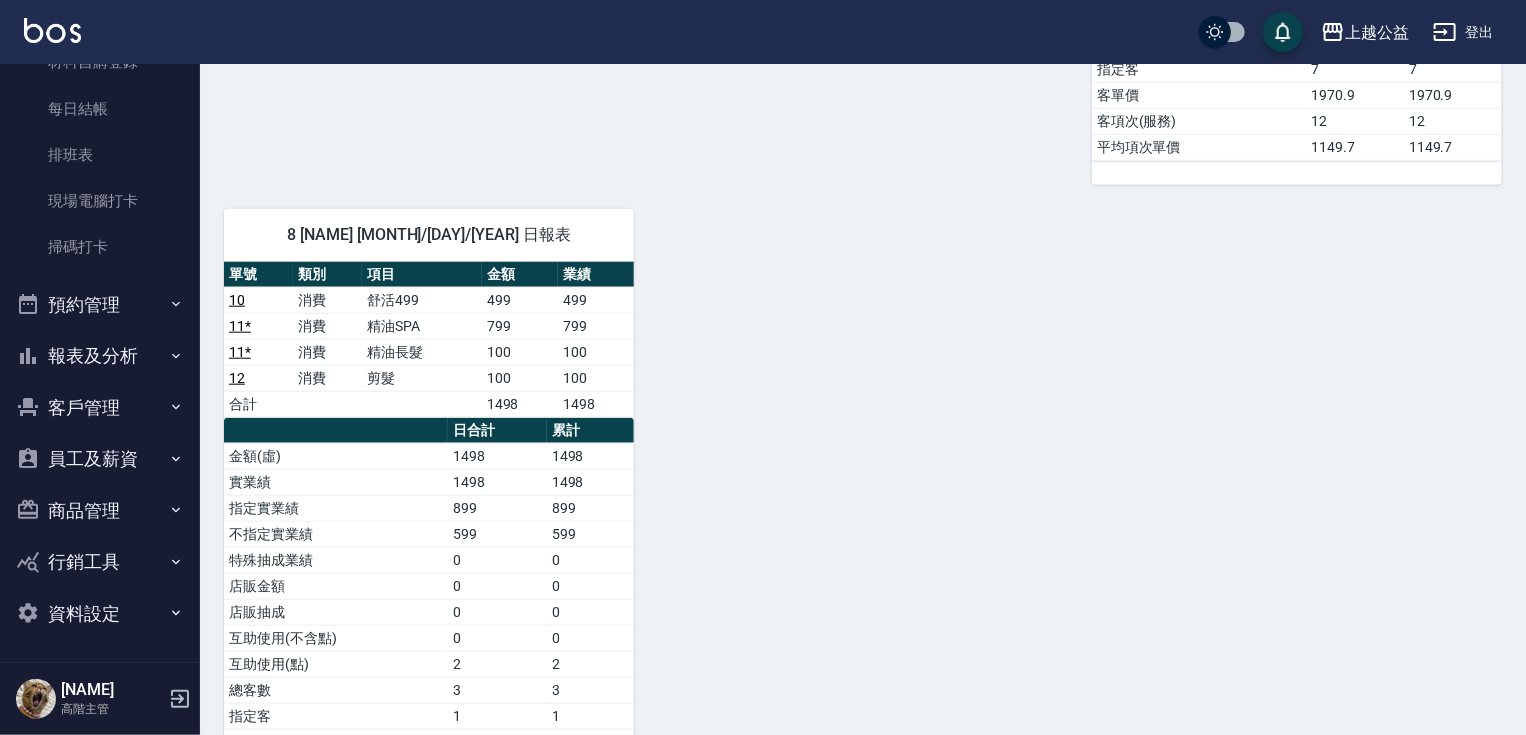 click on "報表及分析" at bounding box center [100, 356] 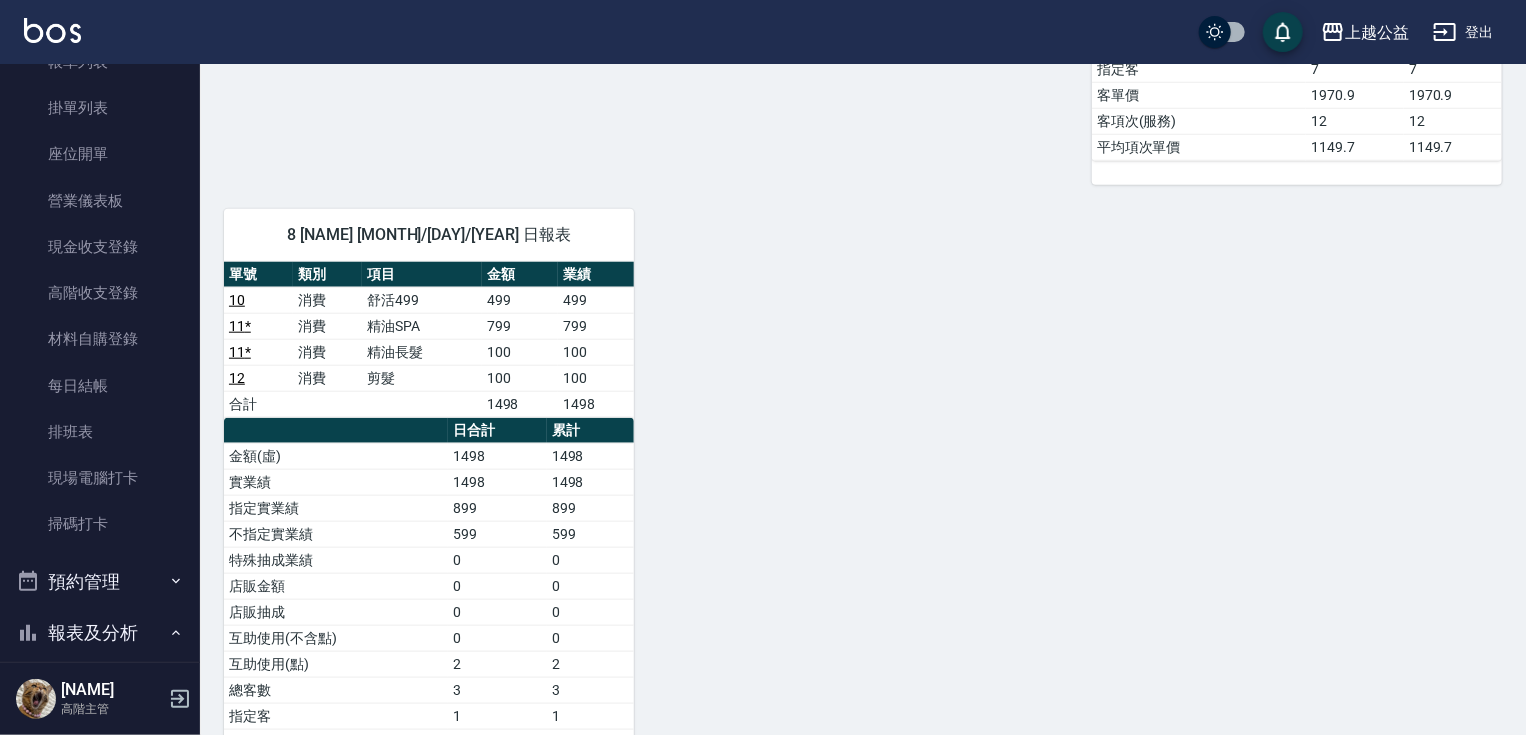 scroll, scrollTop: 0, scrollLeft: 0, axis: both 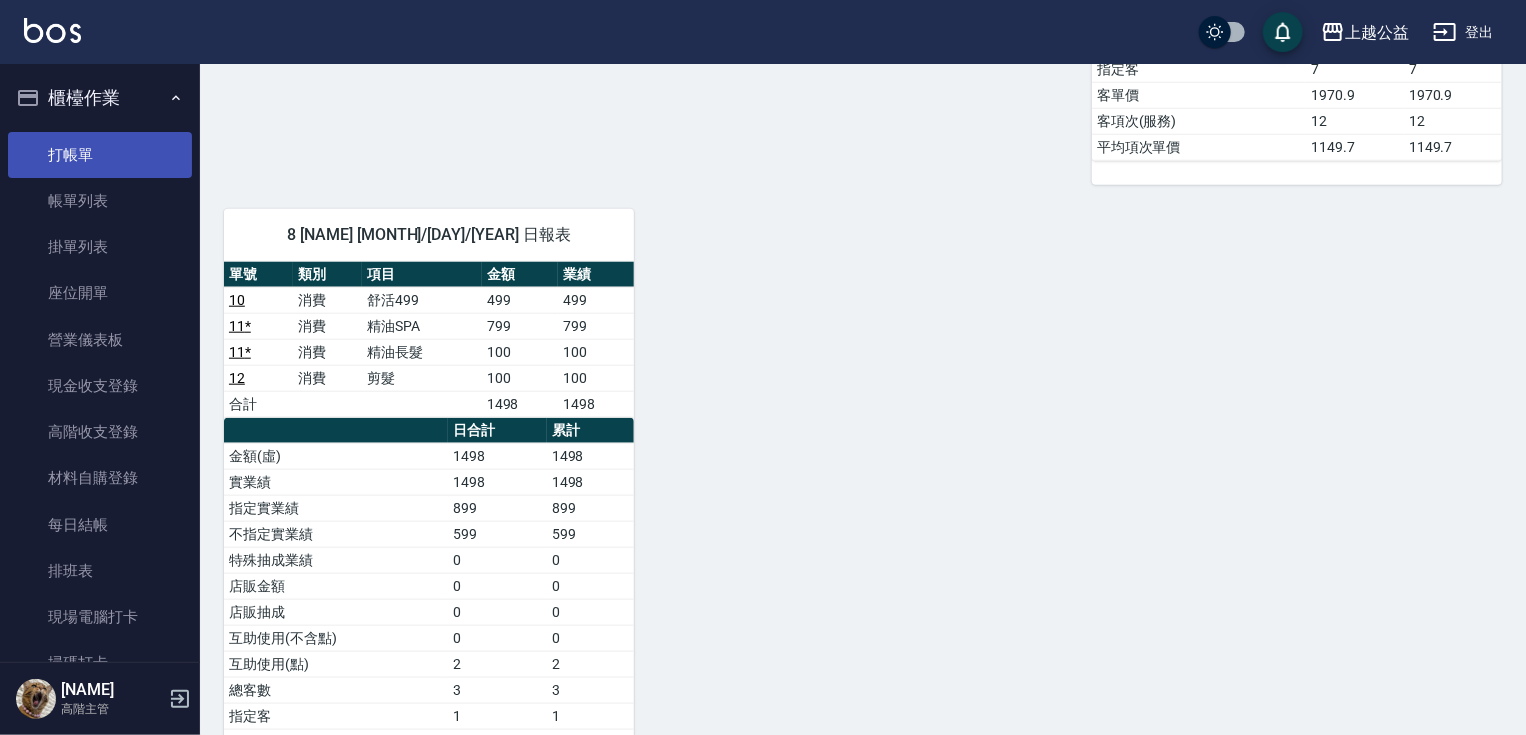 click on "打帳單" at bounding box center [100, 155] 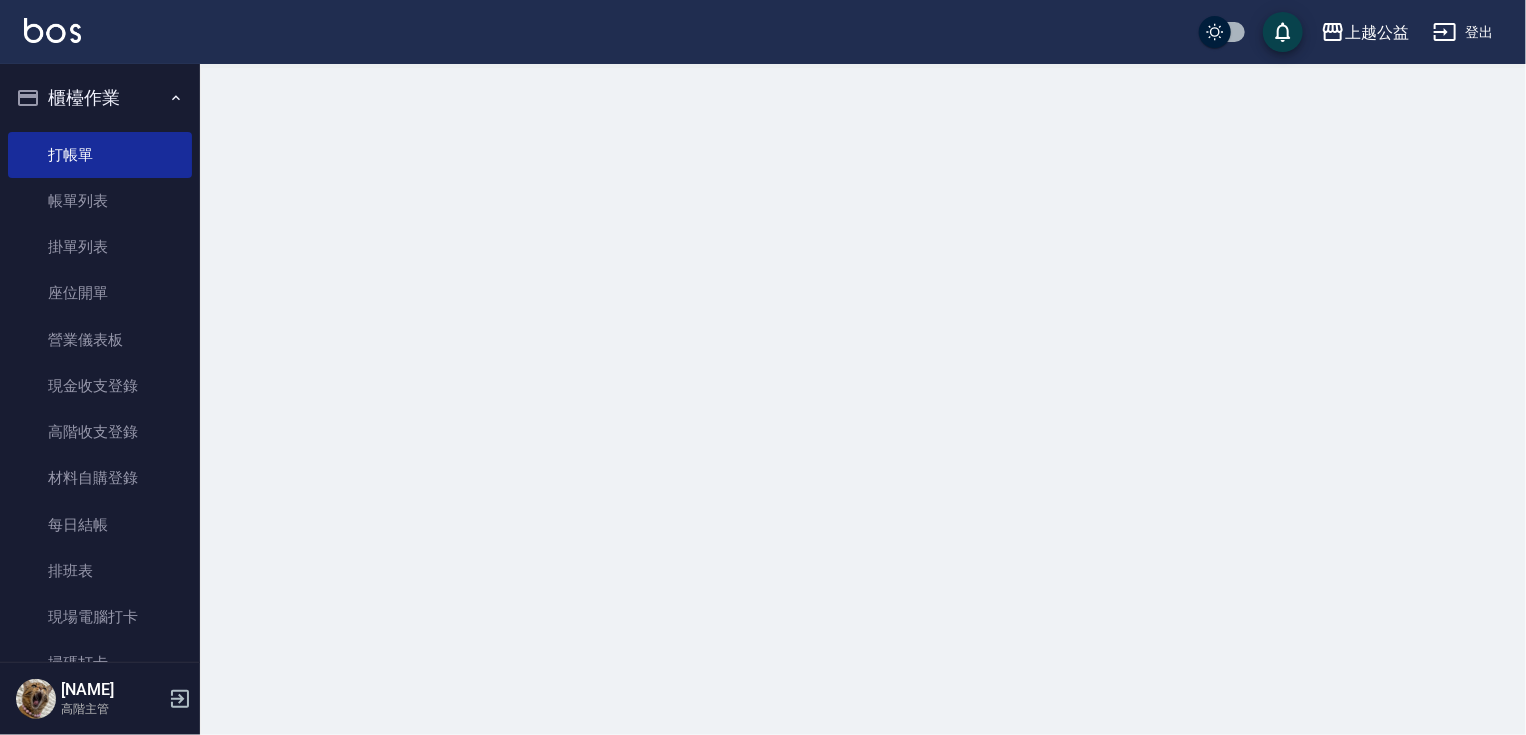 scroll, scrollTop: 0, scrollLeft: 0, axis: both 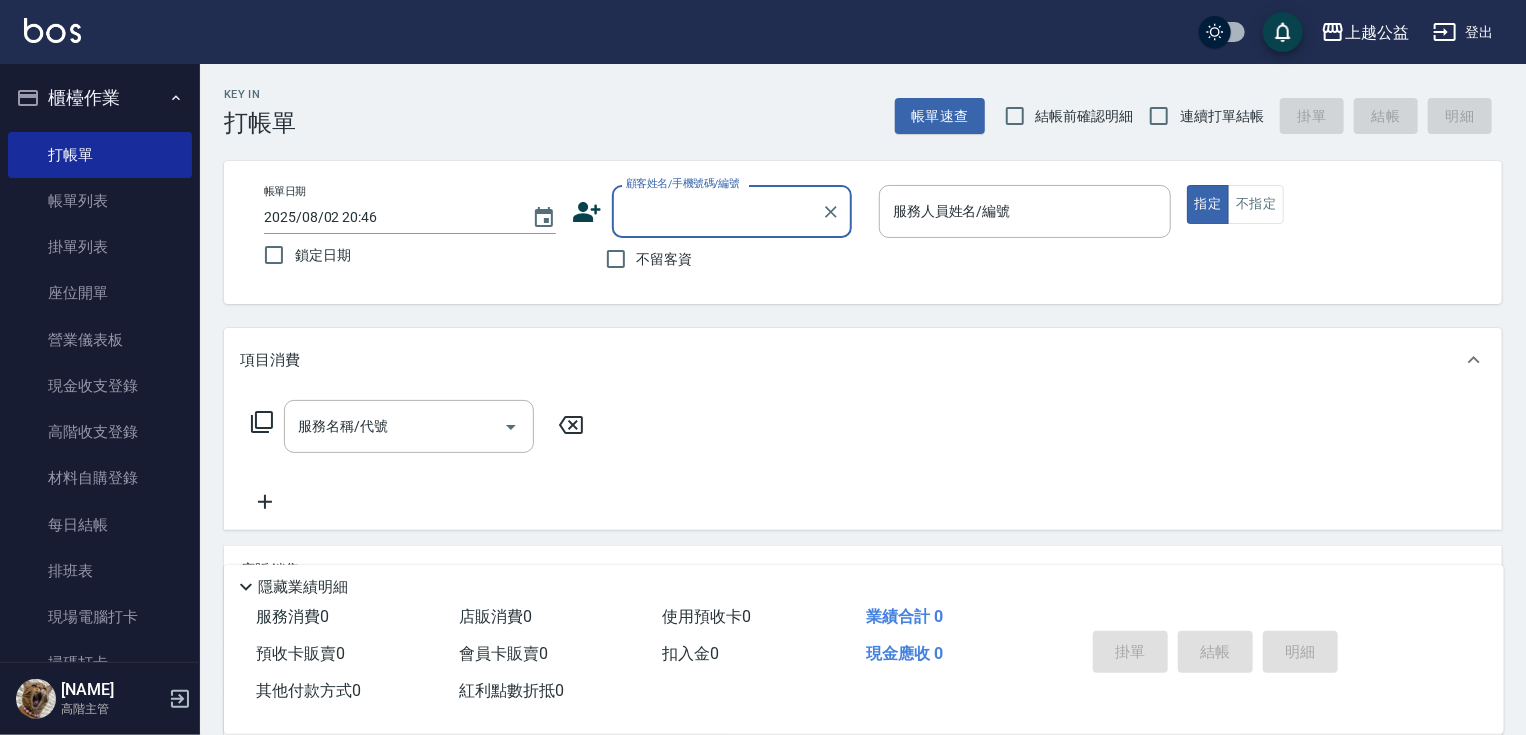 click on "連續打單結帳" at bounding box center [1222, 116] 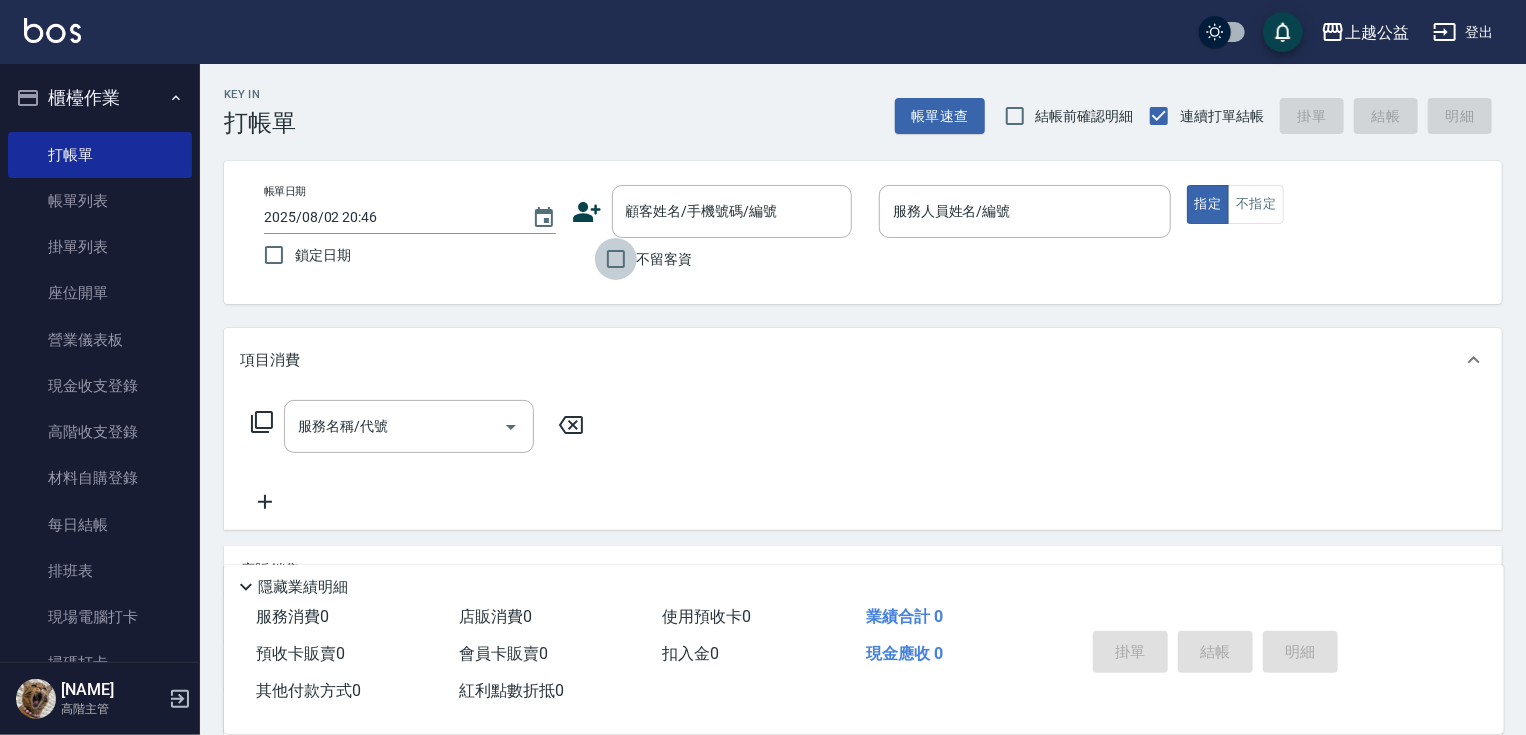 click on "不留客資" at bounding box center [616, 259] 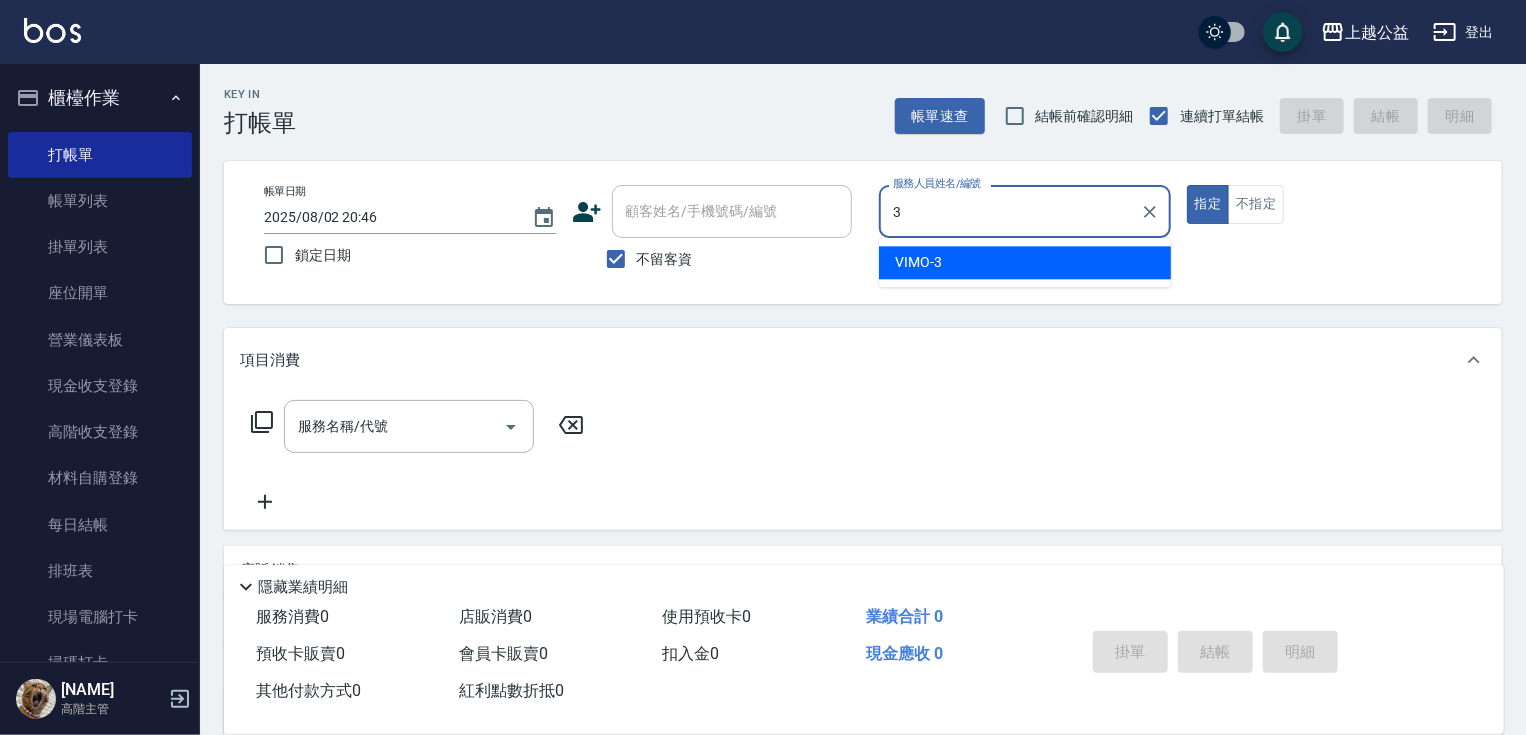 type on "VIMO-3" 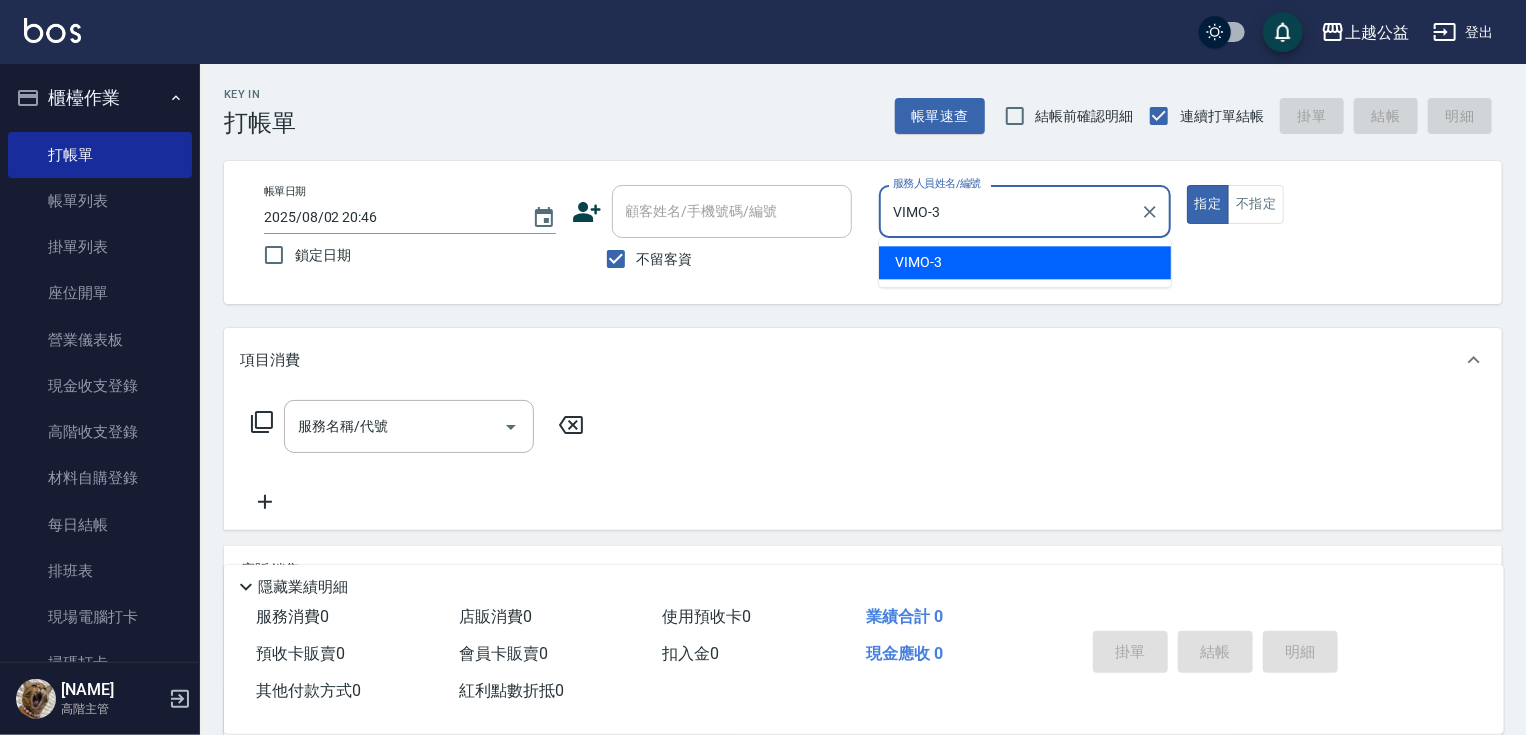 type on "true" 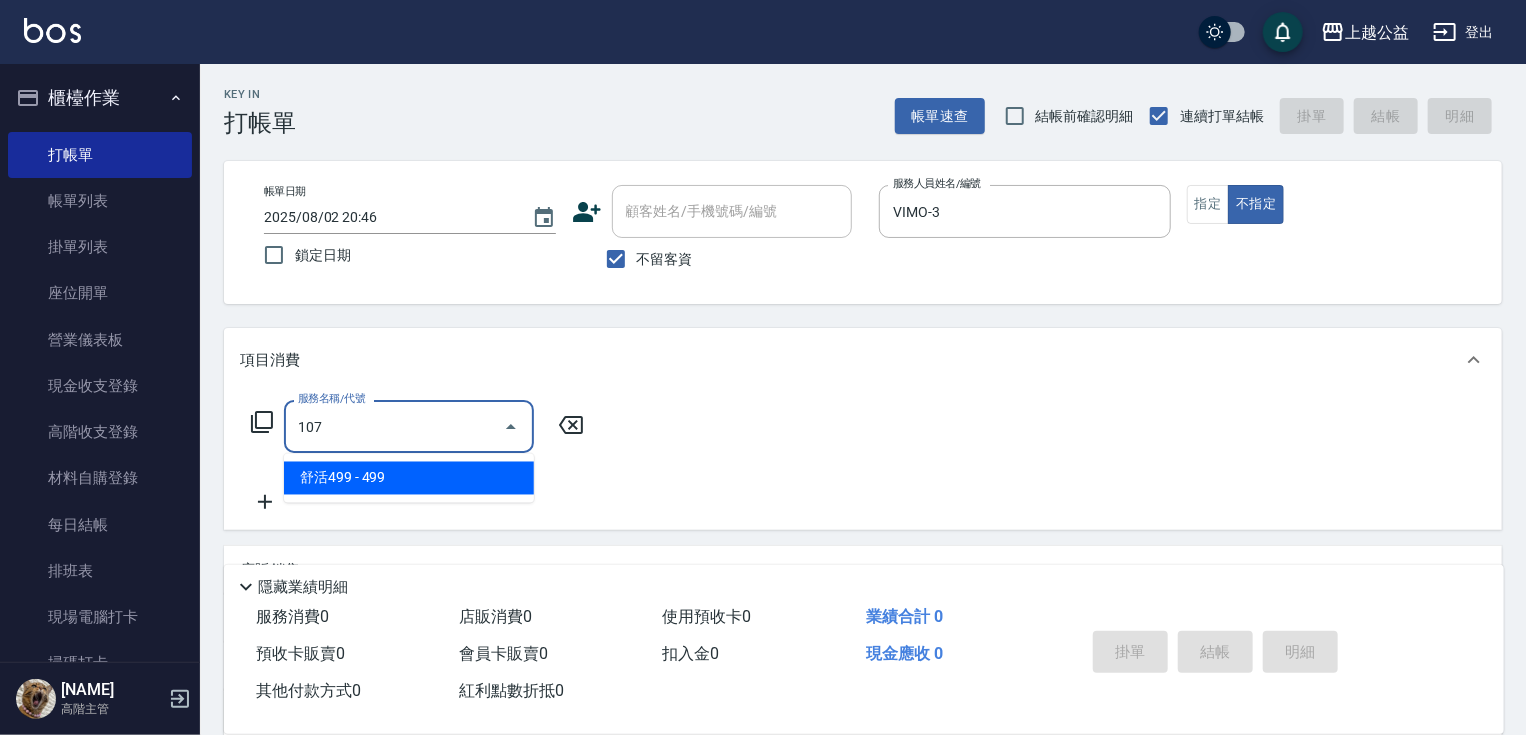 type on "舒活499(107)" 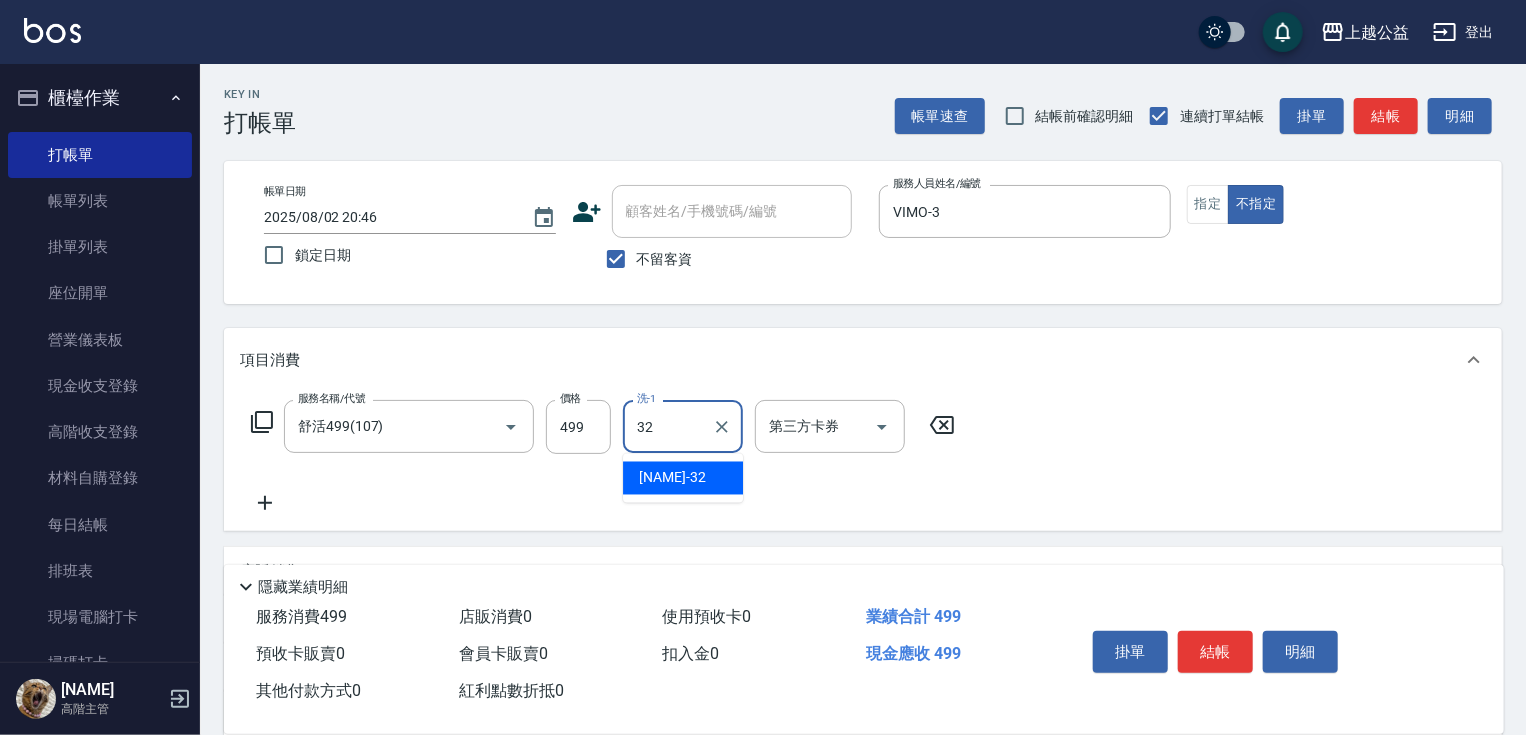 type on "[NAME]-32" 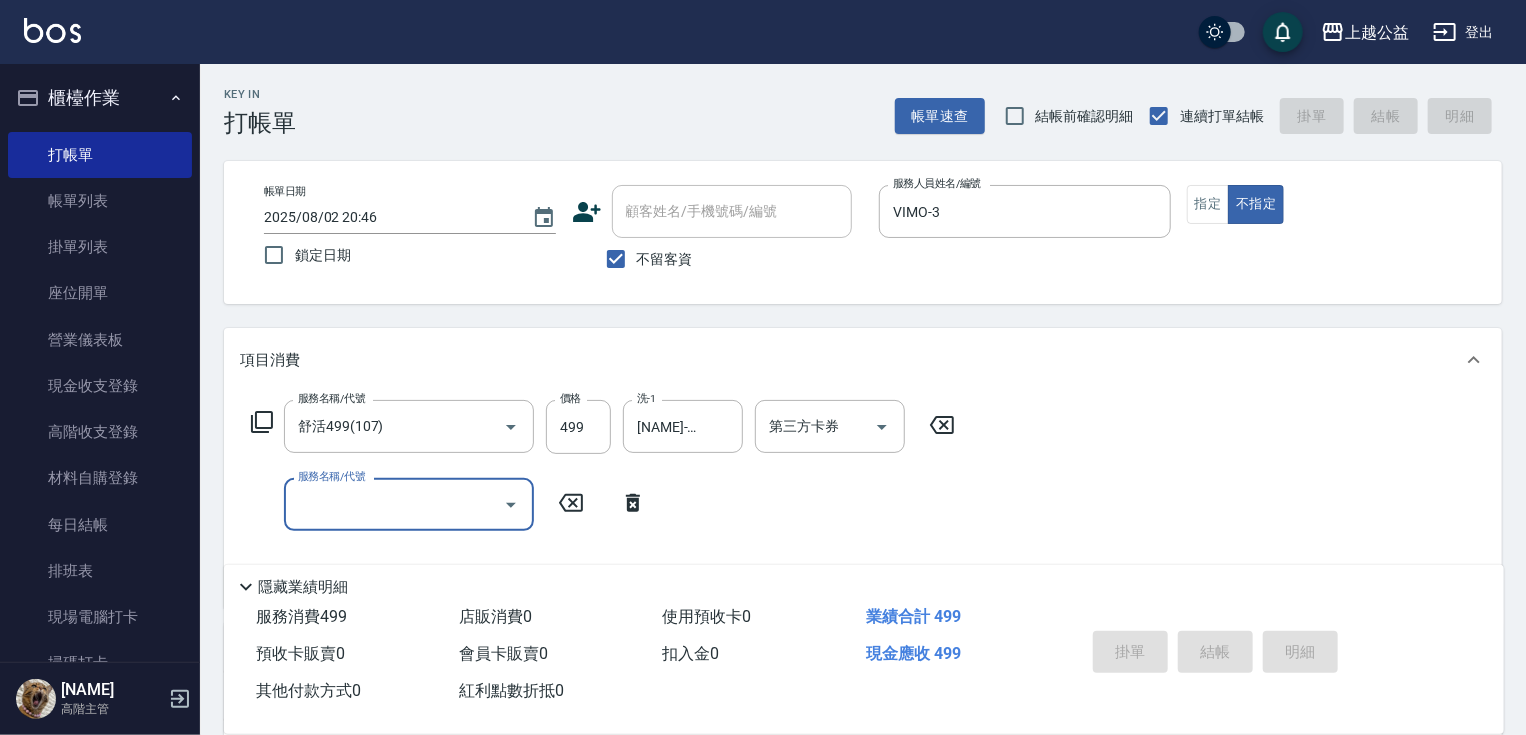 type on "[YEAR]/[MONTH]/[DAY] [HOUR]:[MINUTE]" 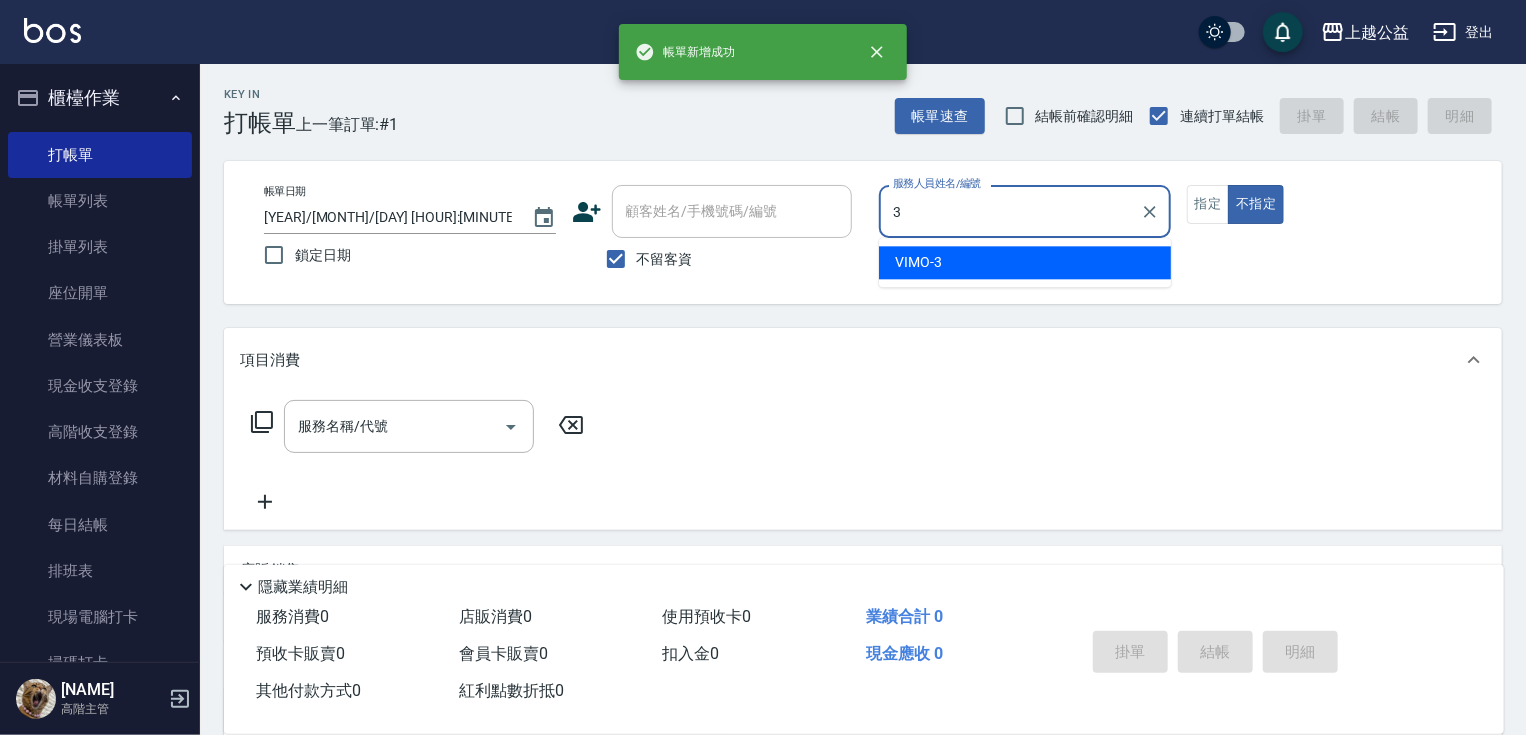 type on "VIMO-3" 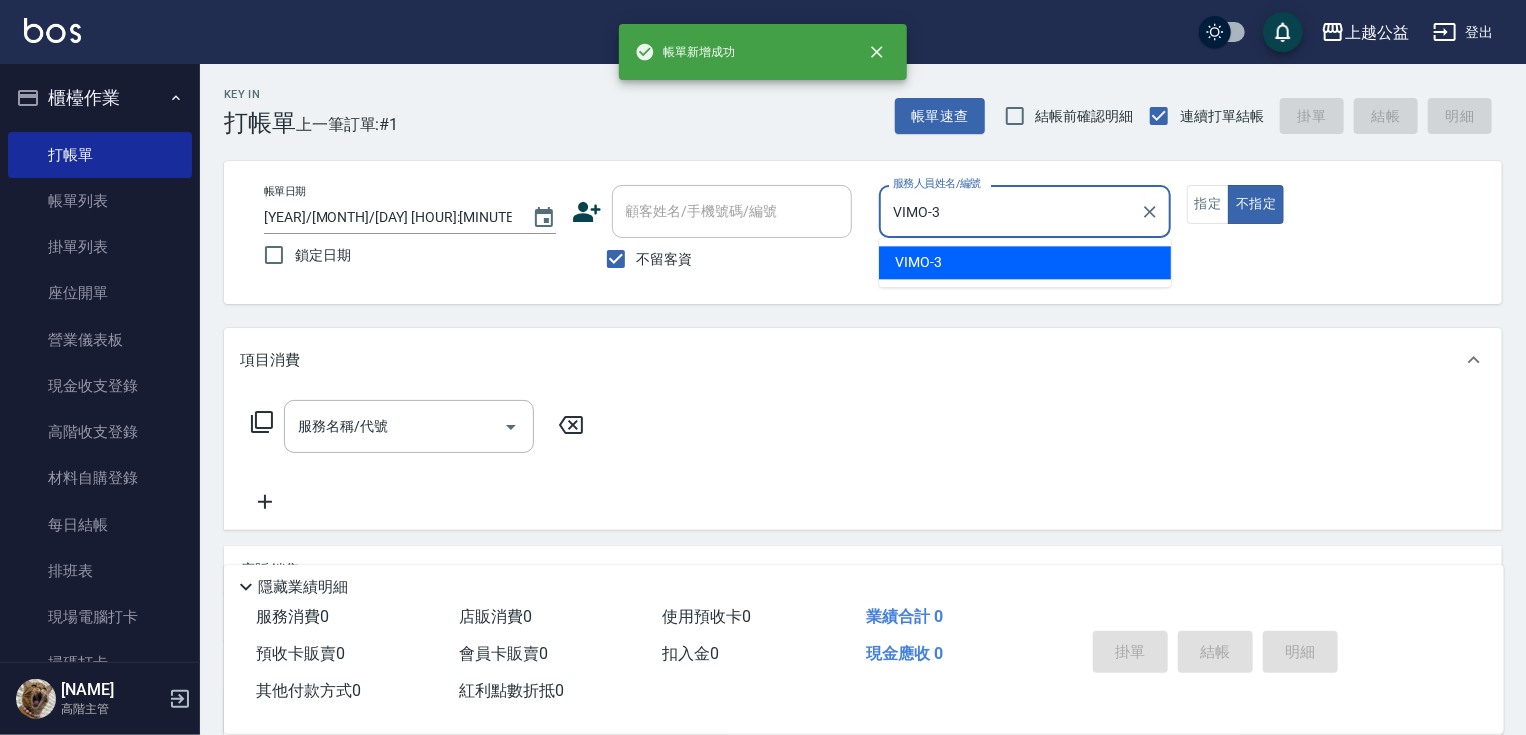 type on "false" 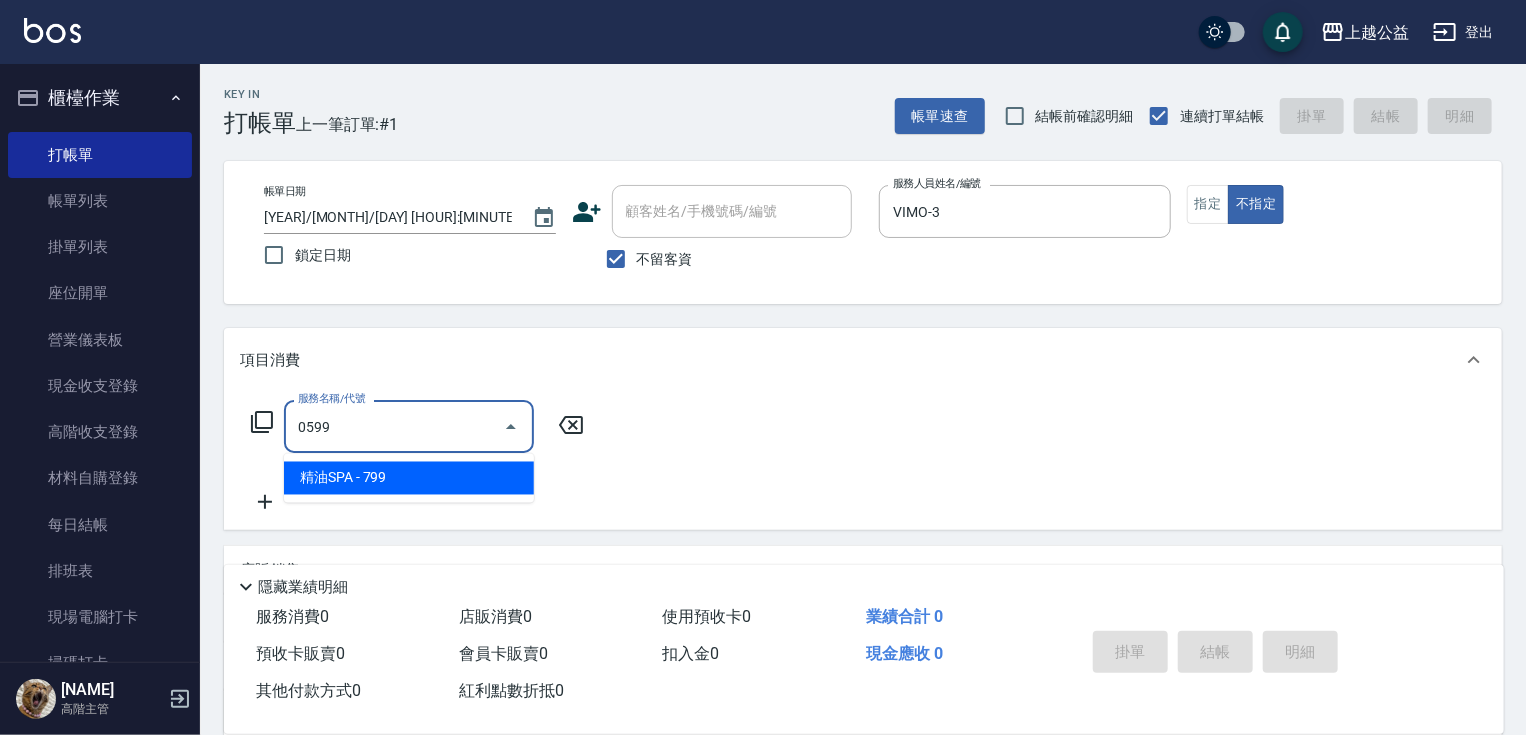 type on "精油SPA([NUMBER])" 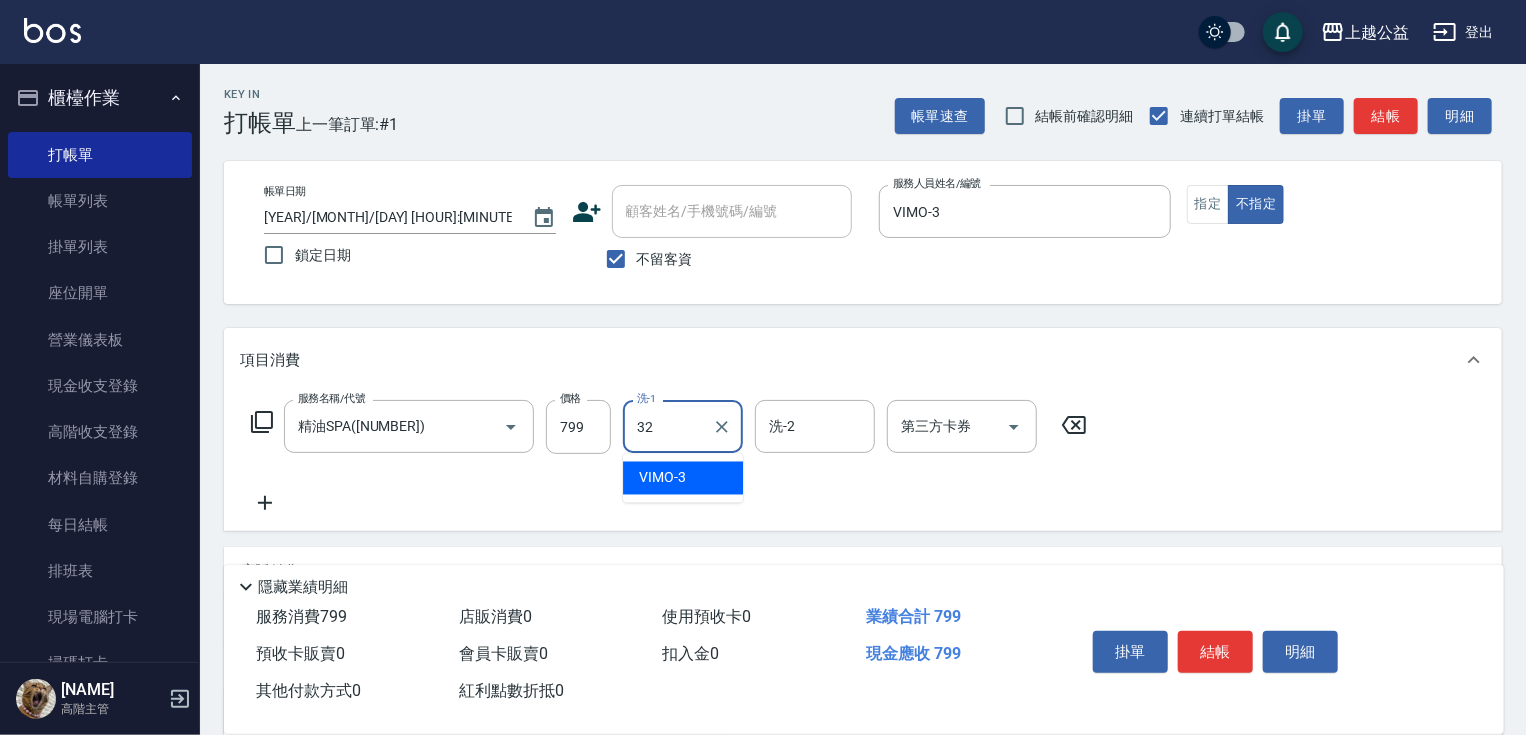 type on "[NAME]-32" 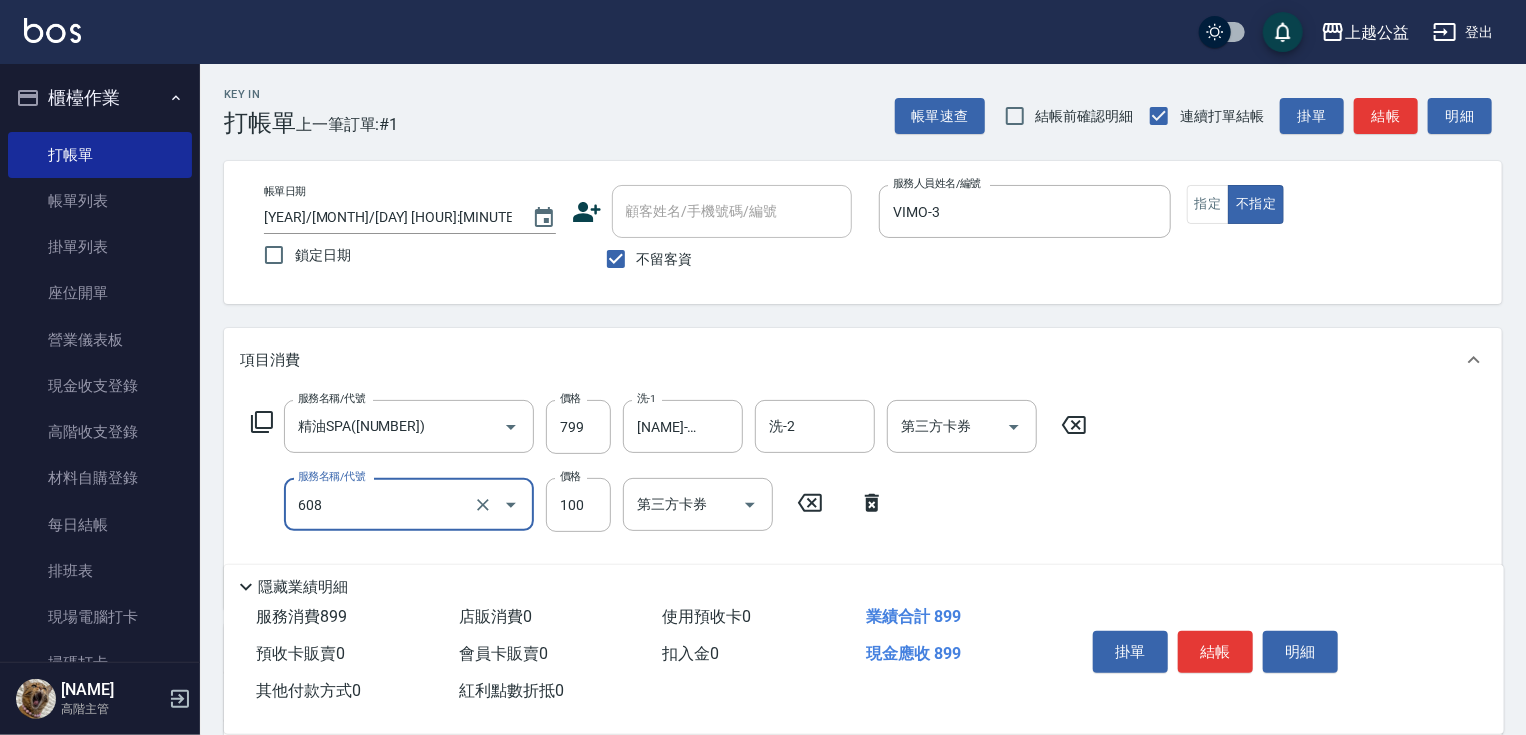 type on "精油長髮(608)" 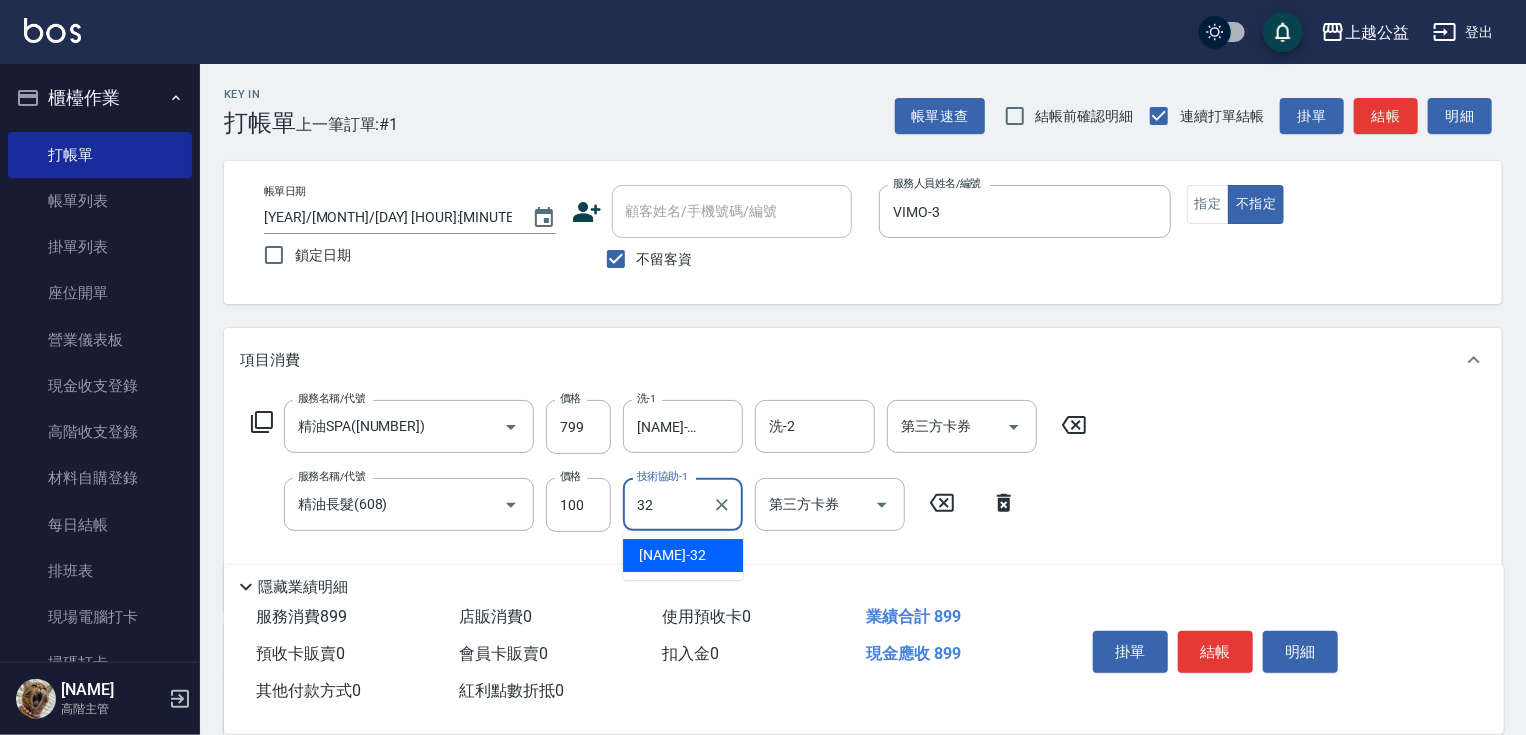 type on "[NAME]-32" 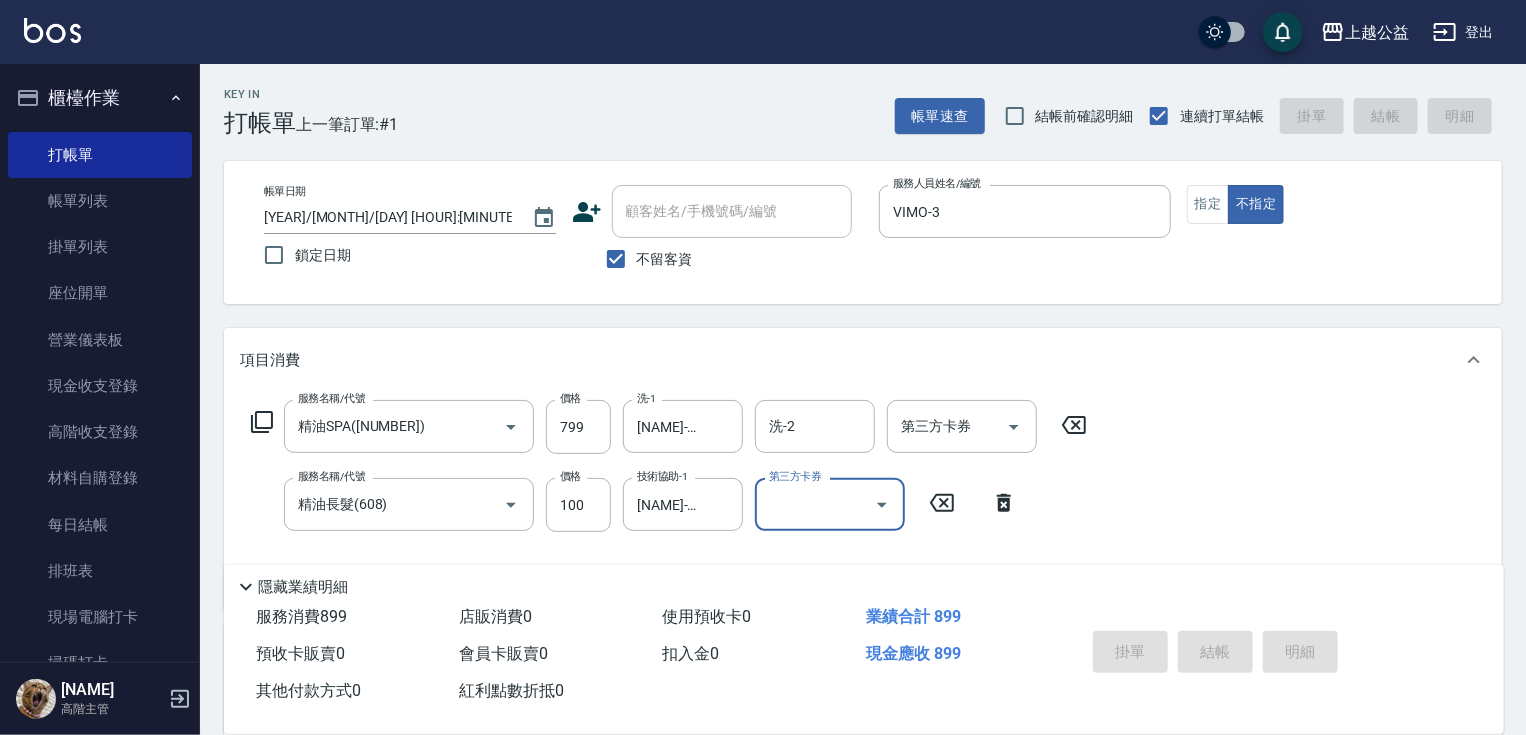 type 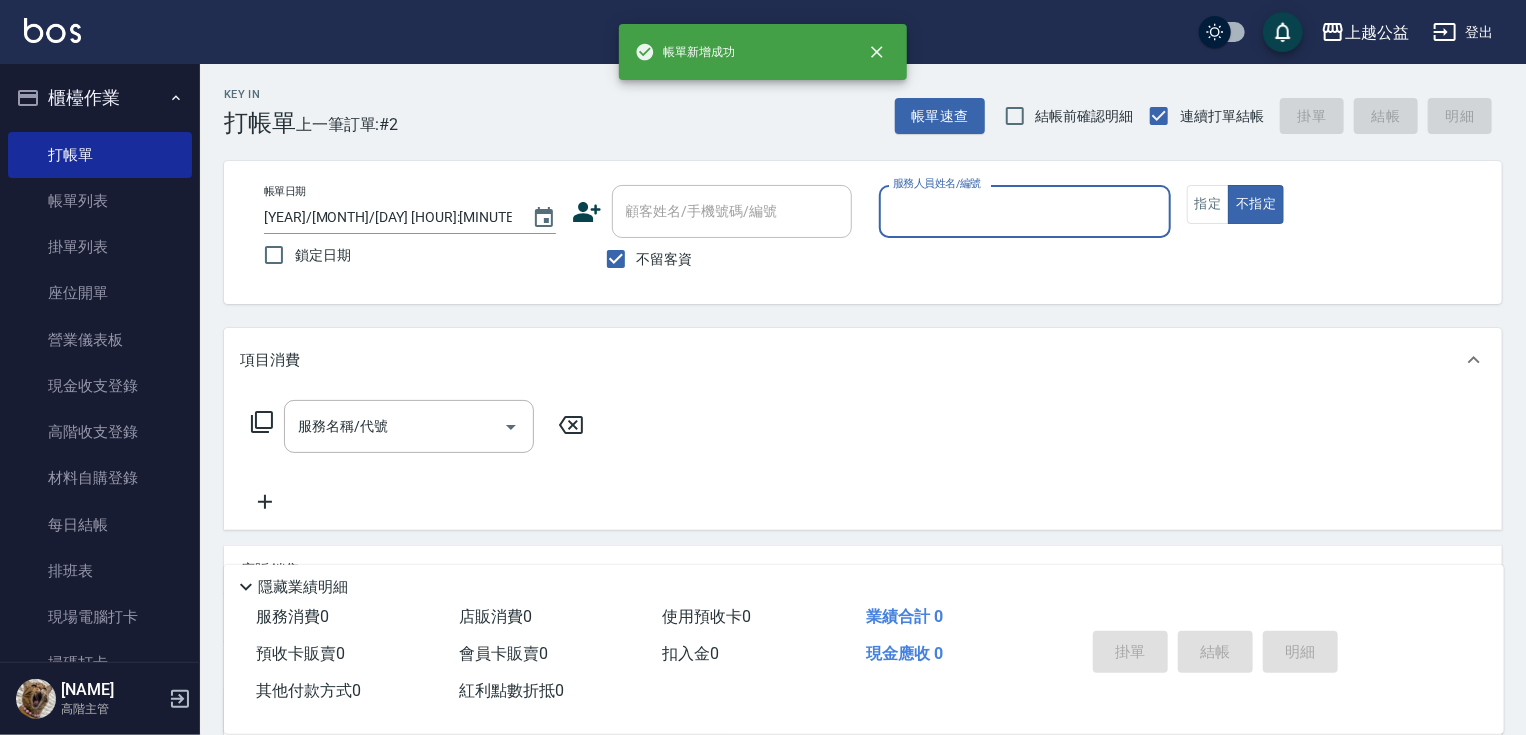 click on "不指定" at bounding box center [1256, 204] 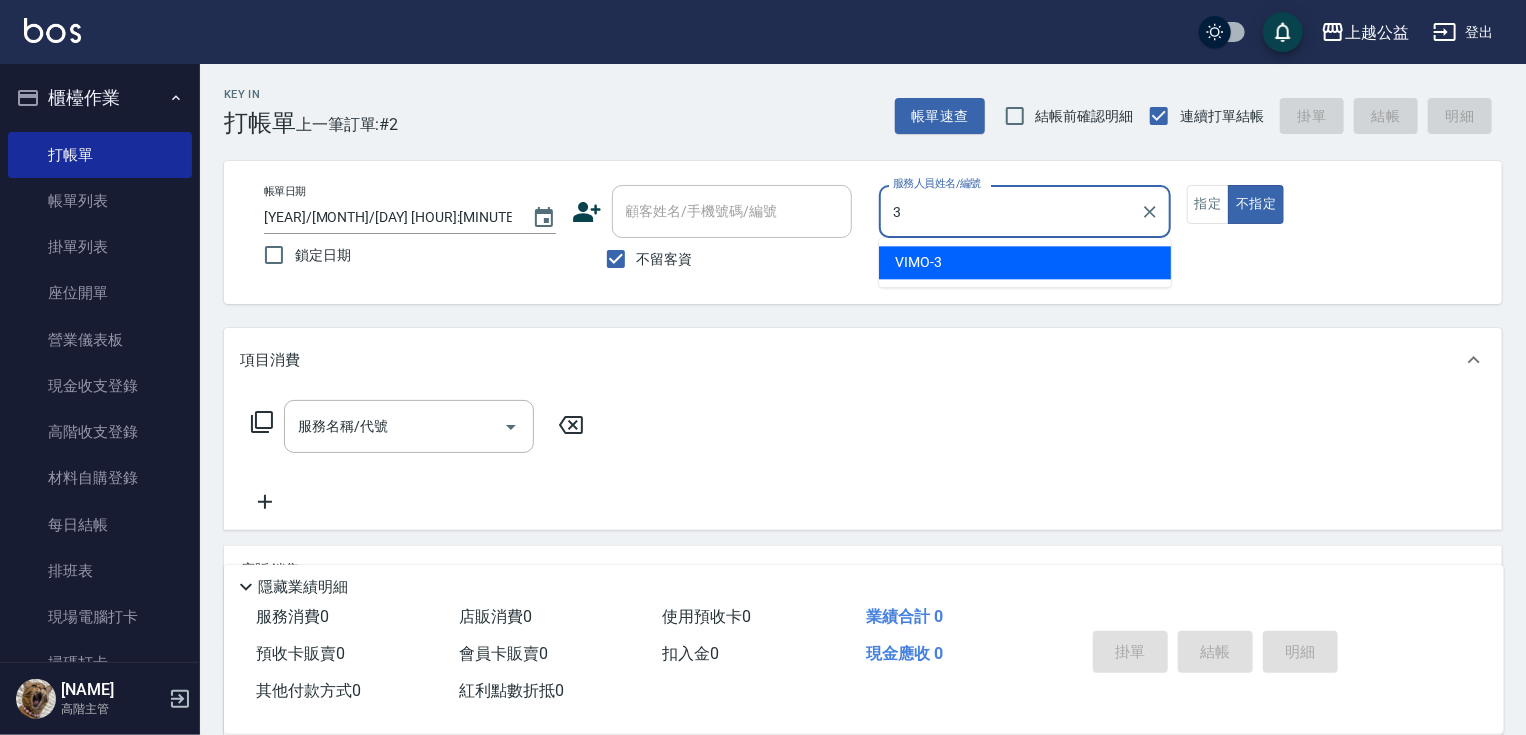 type on "VIMO-3" 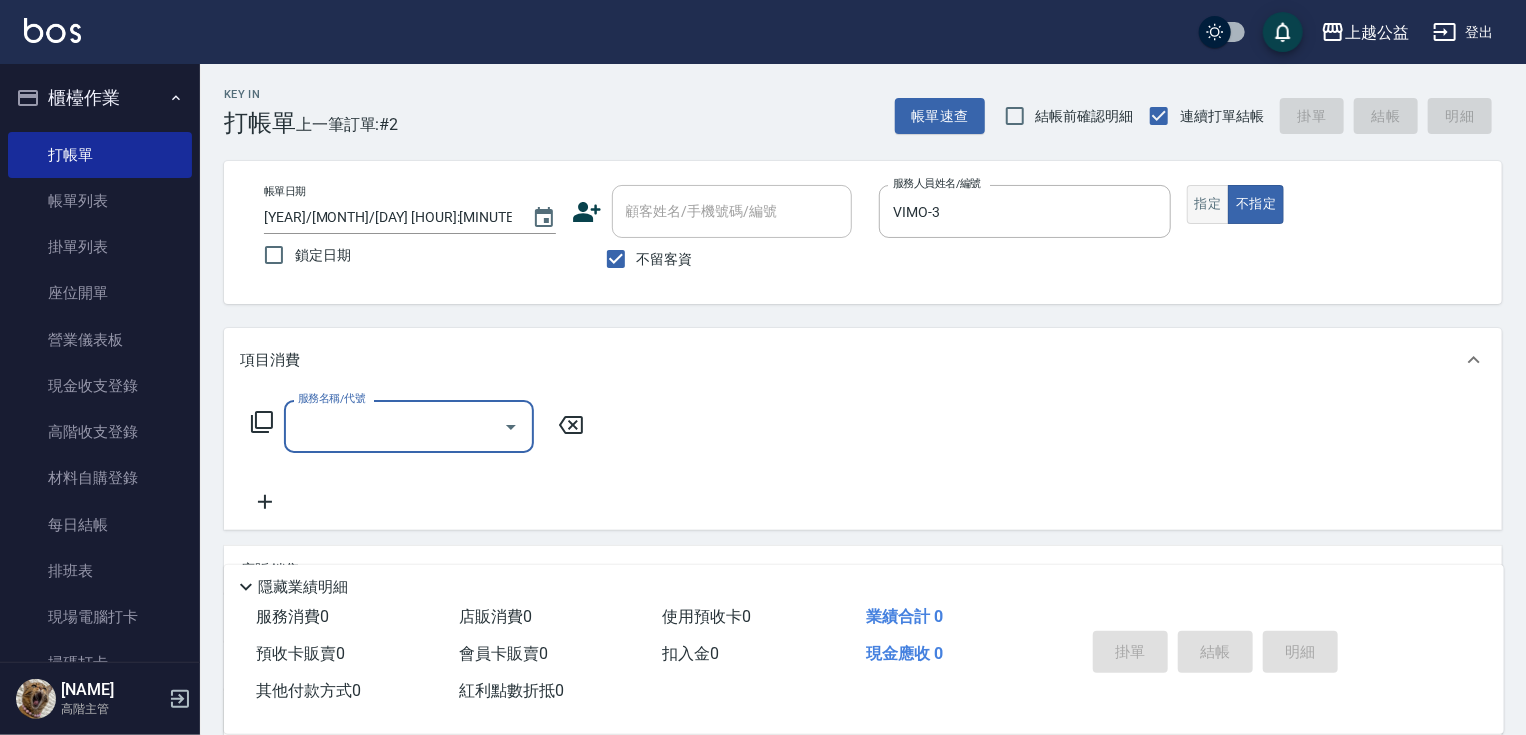 click on "指定" at bounding box center [1208, 204] 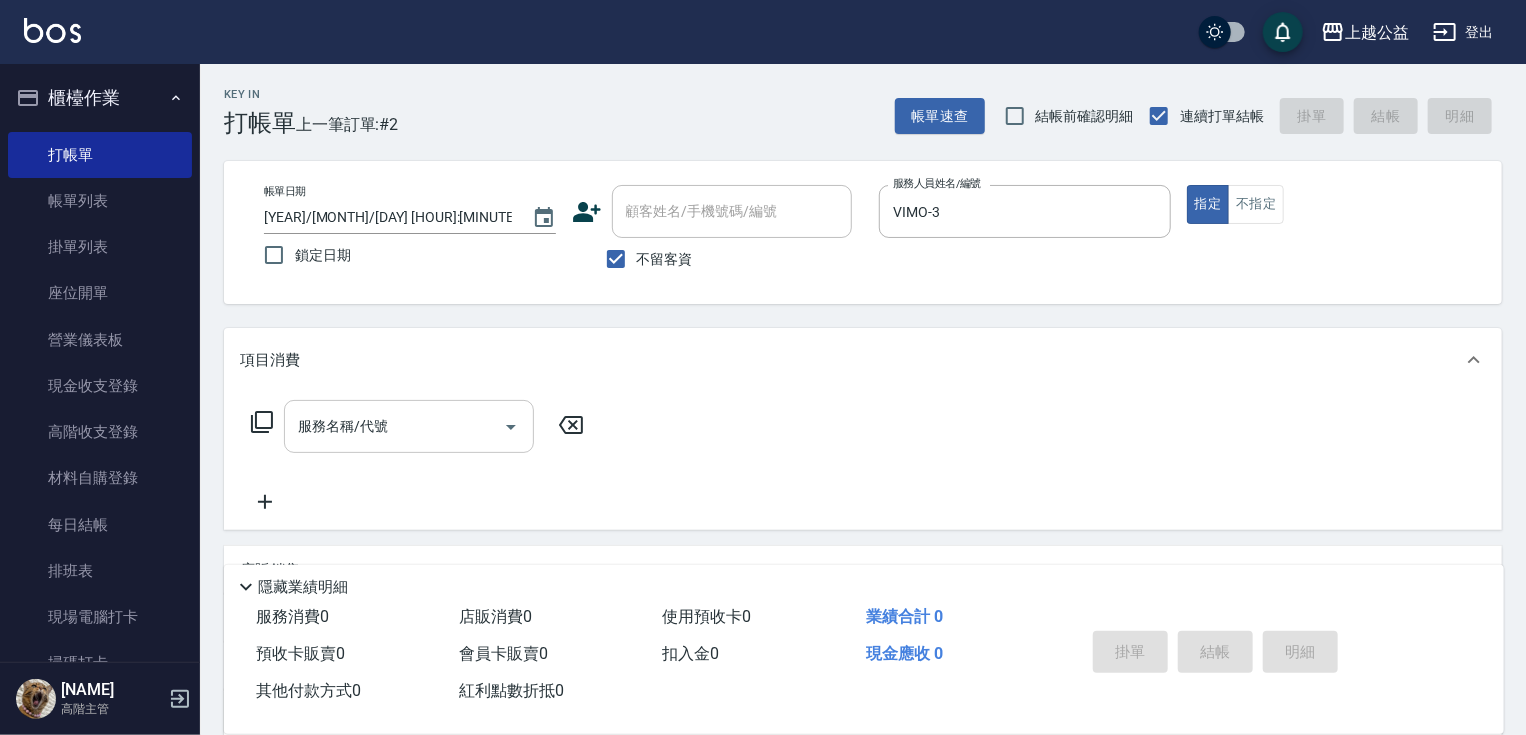 click on "服務名稱/代號 服務名稱/代號" at bounding box center (409, 426) 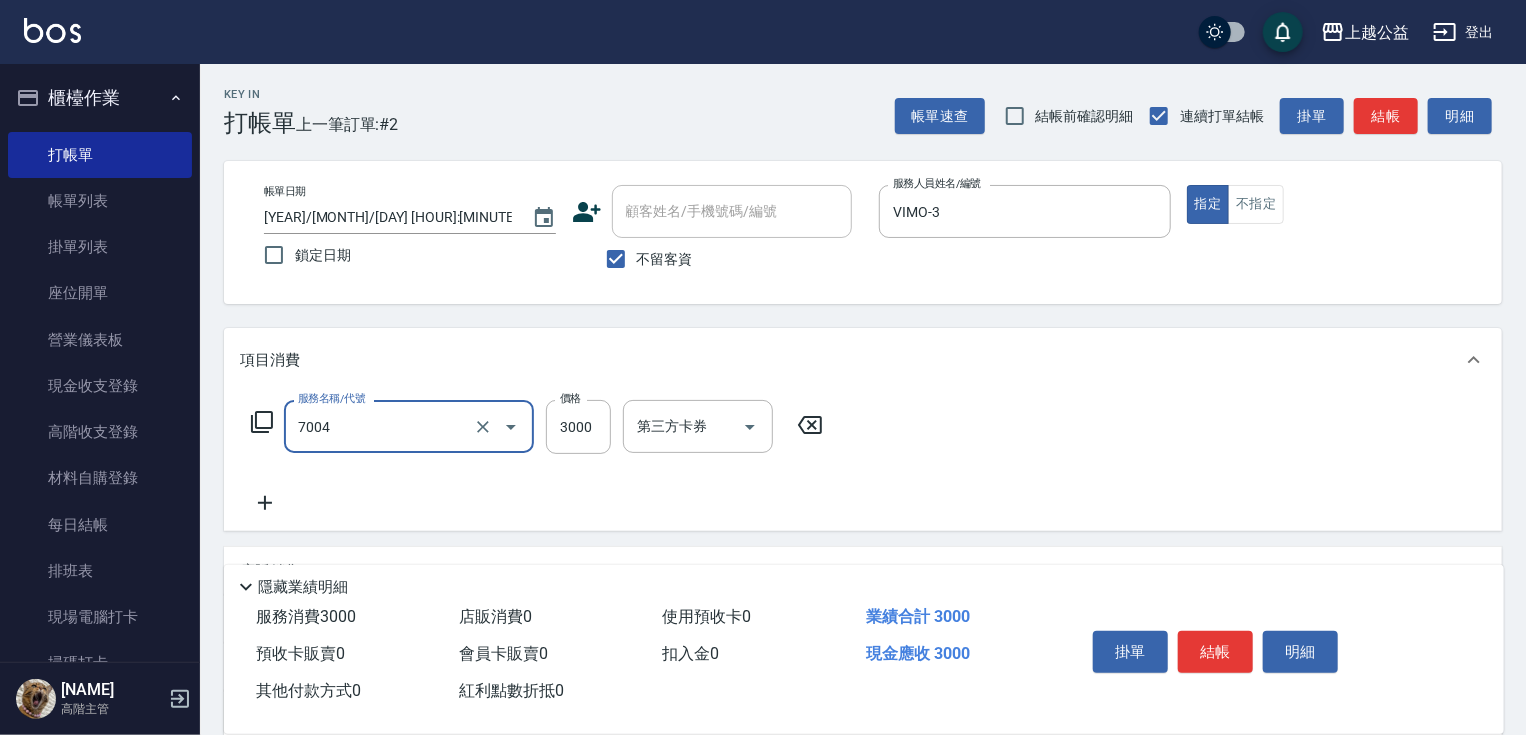 type on "重整3包([NUMBER])" 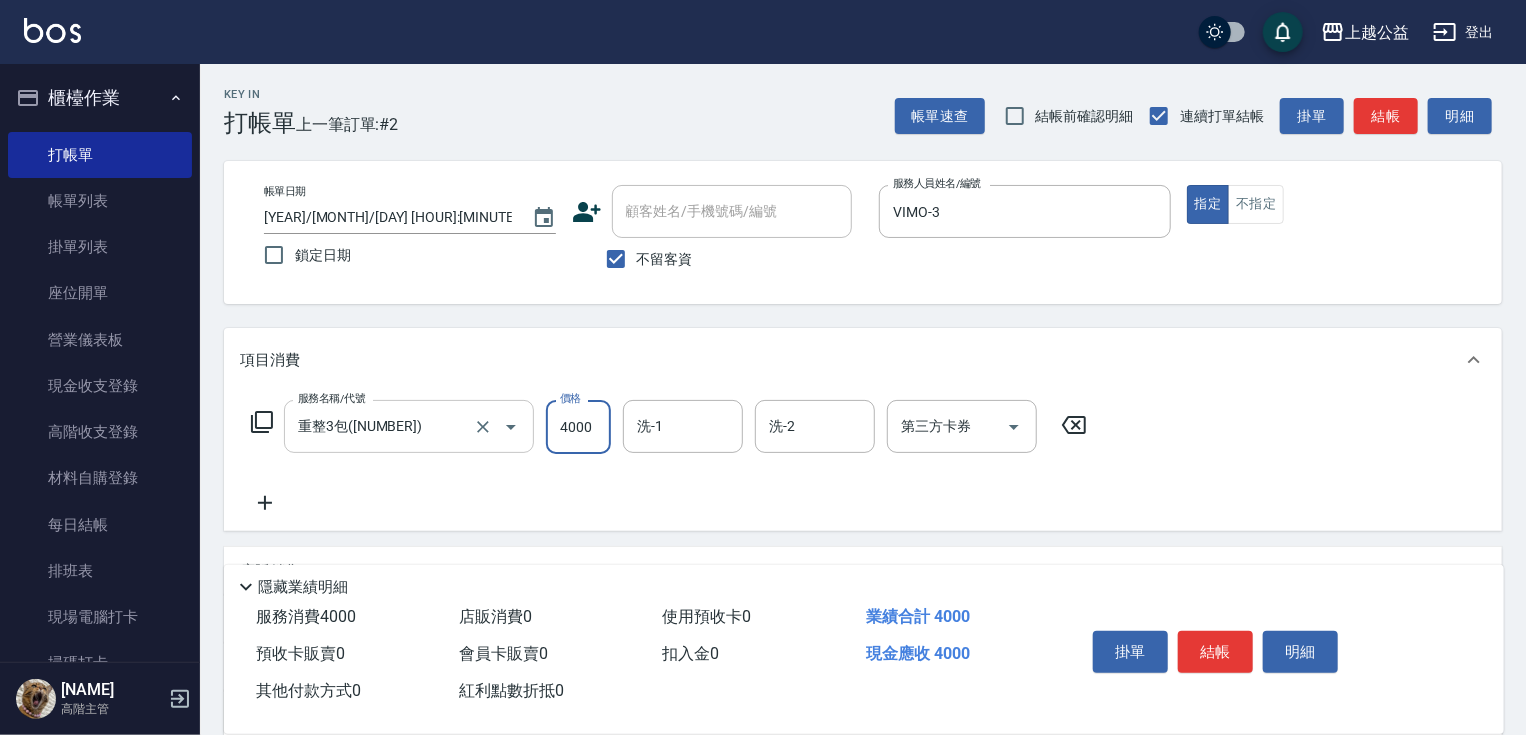 type on "4000" 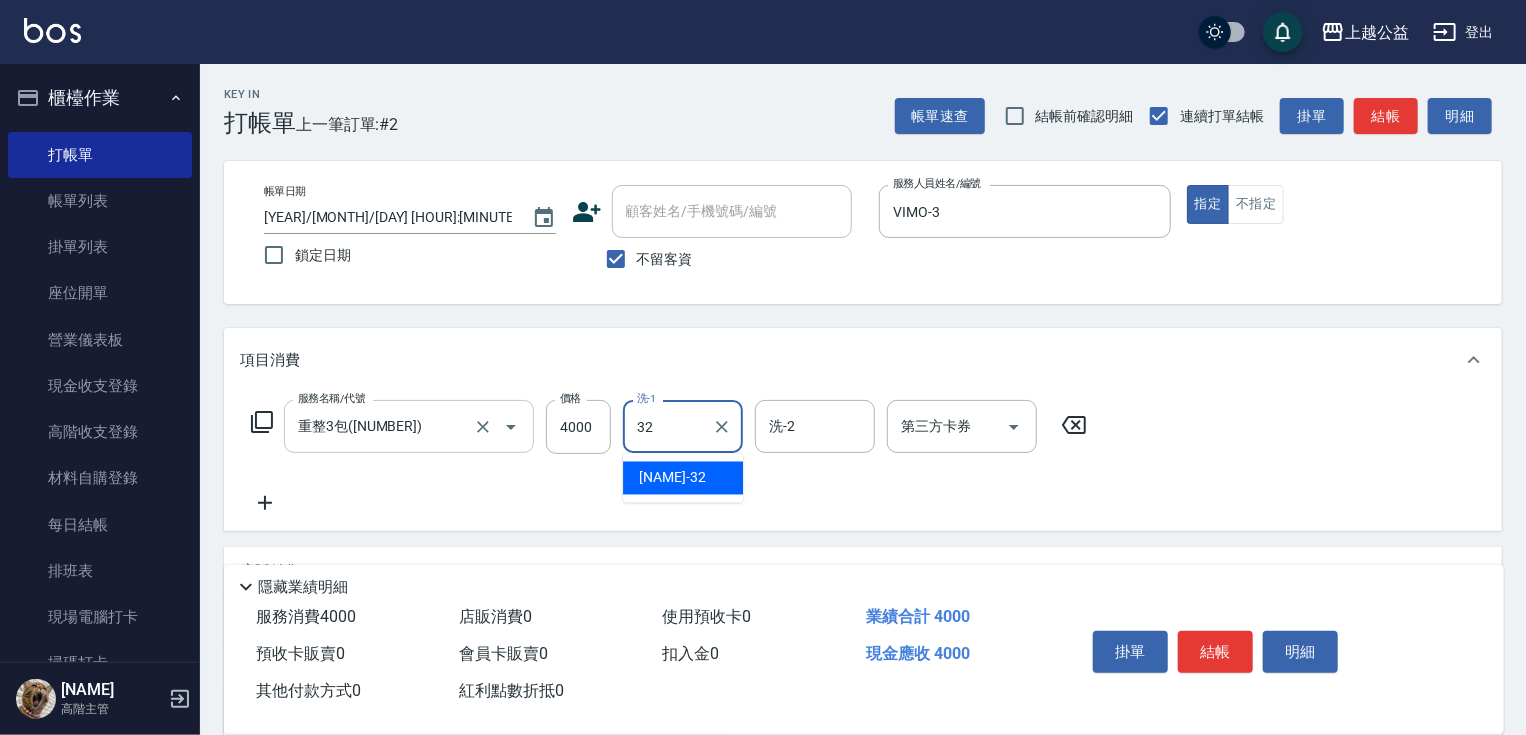 type on "[NAME]-32" 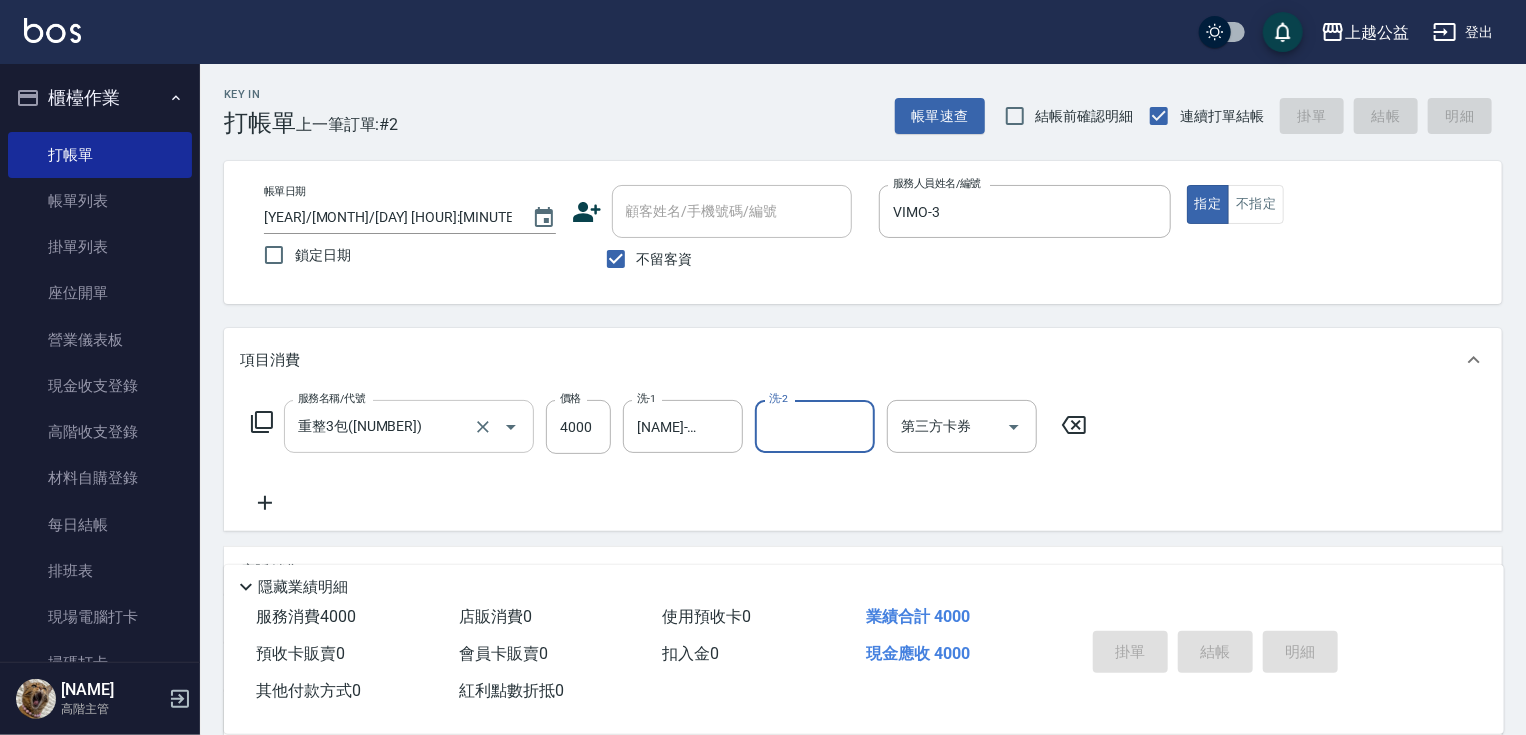 type 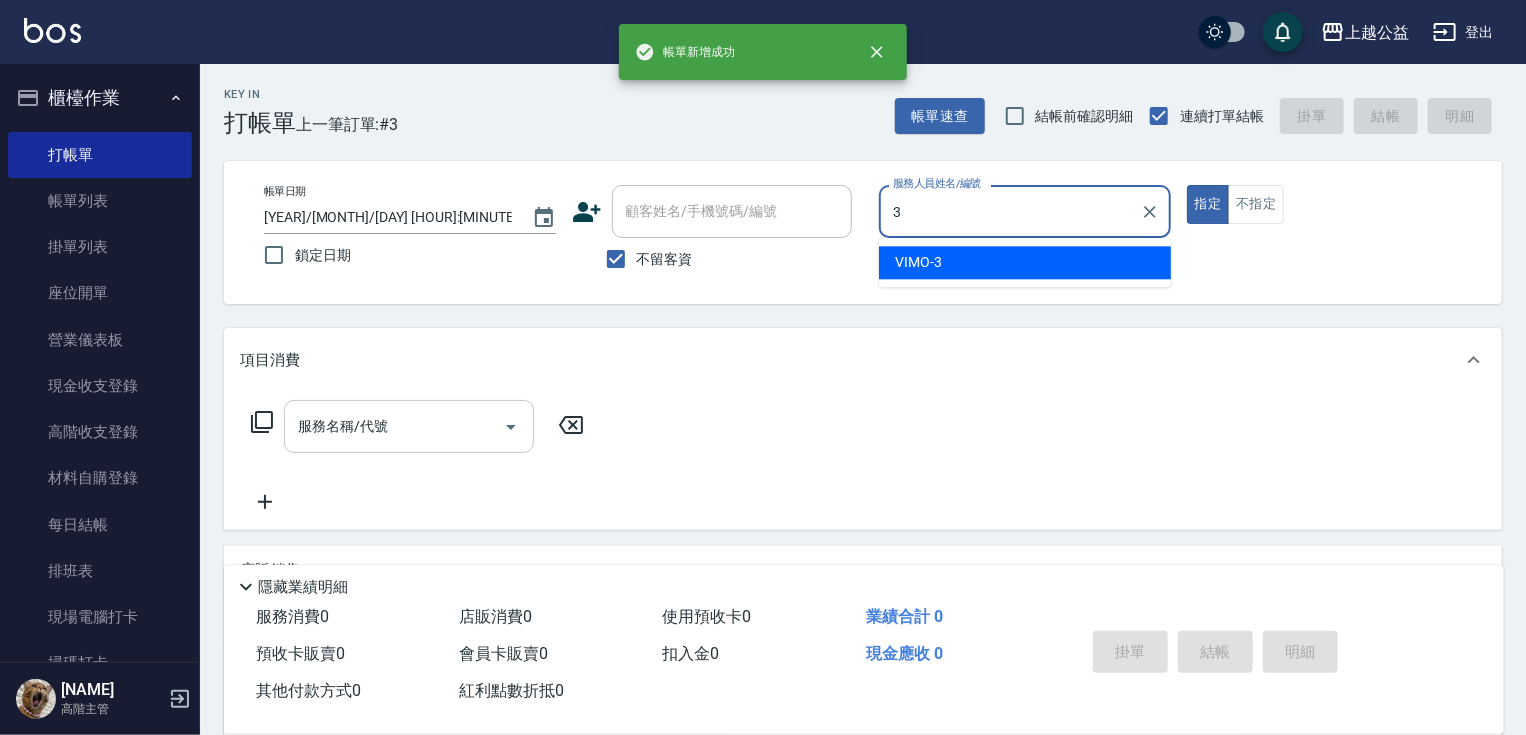 type on "VIMO-3" 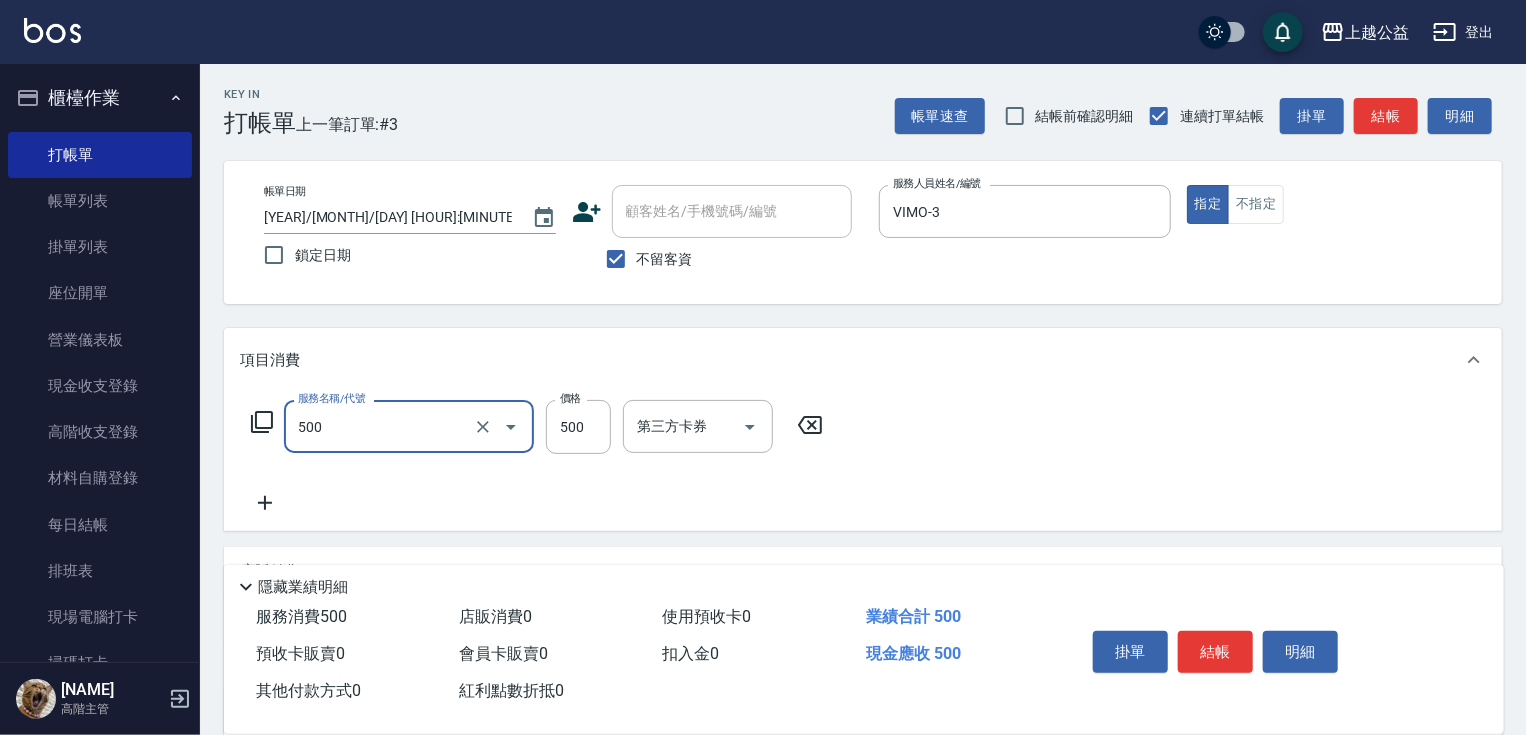 type on "洗剪500(500)" 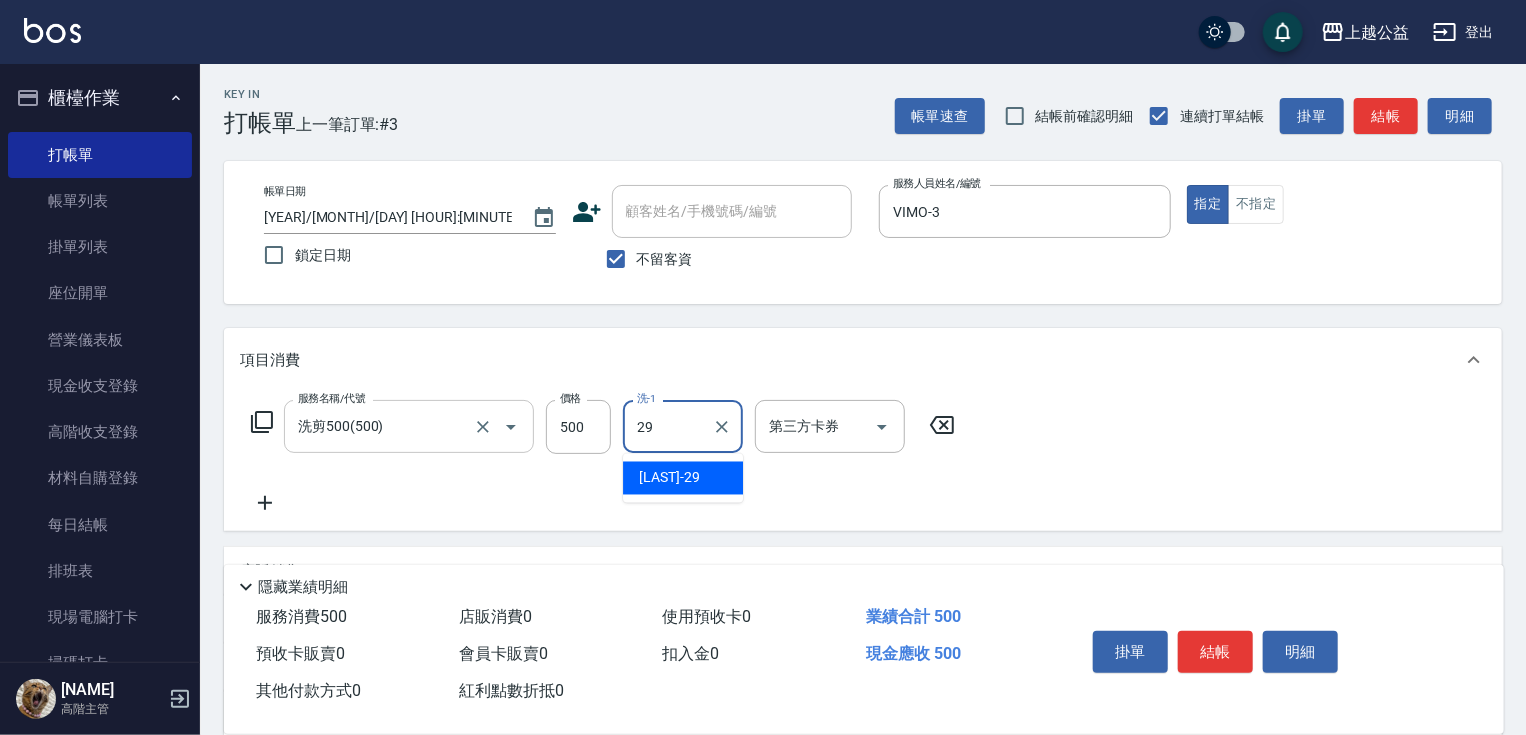 type on "[NAME]-29" 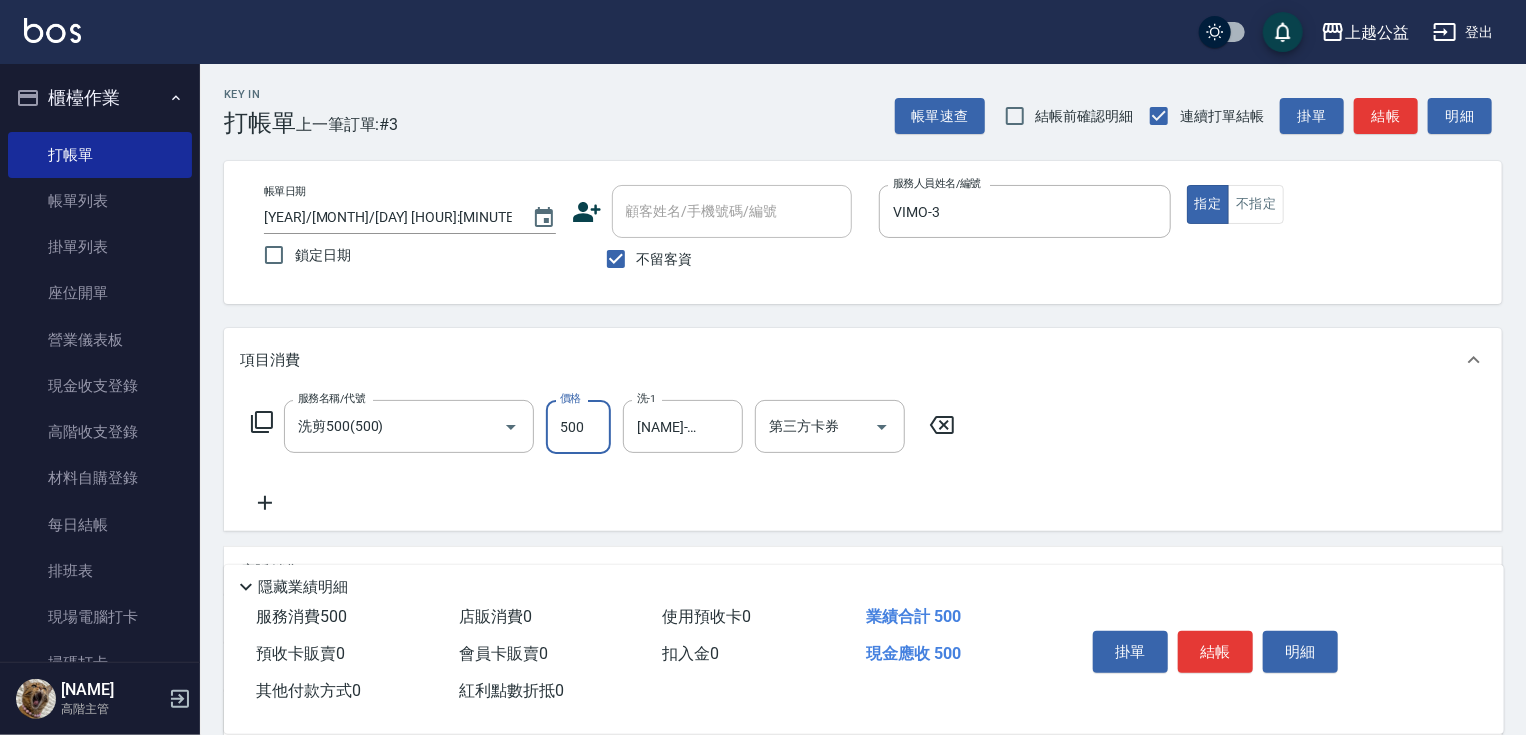click on "500" at bounding box center (578, 427) 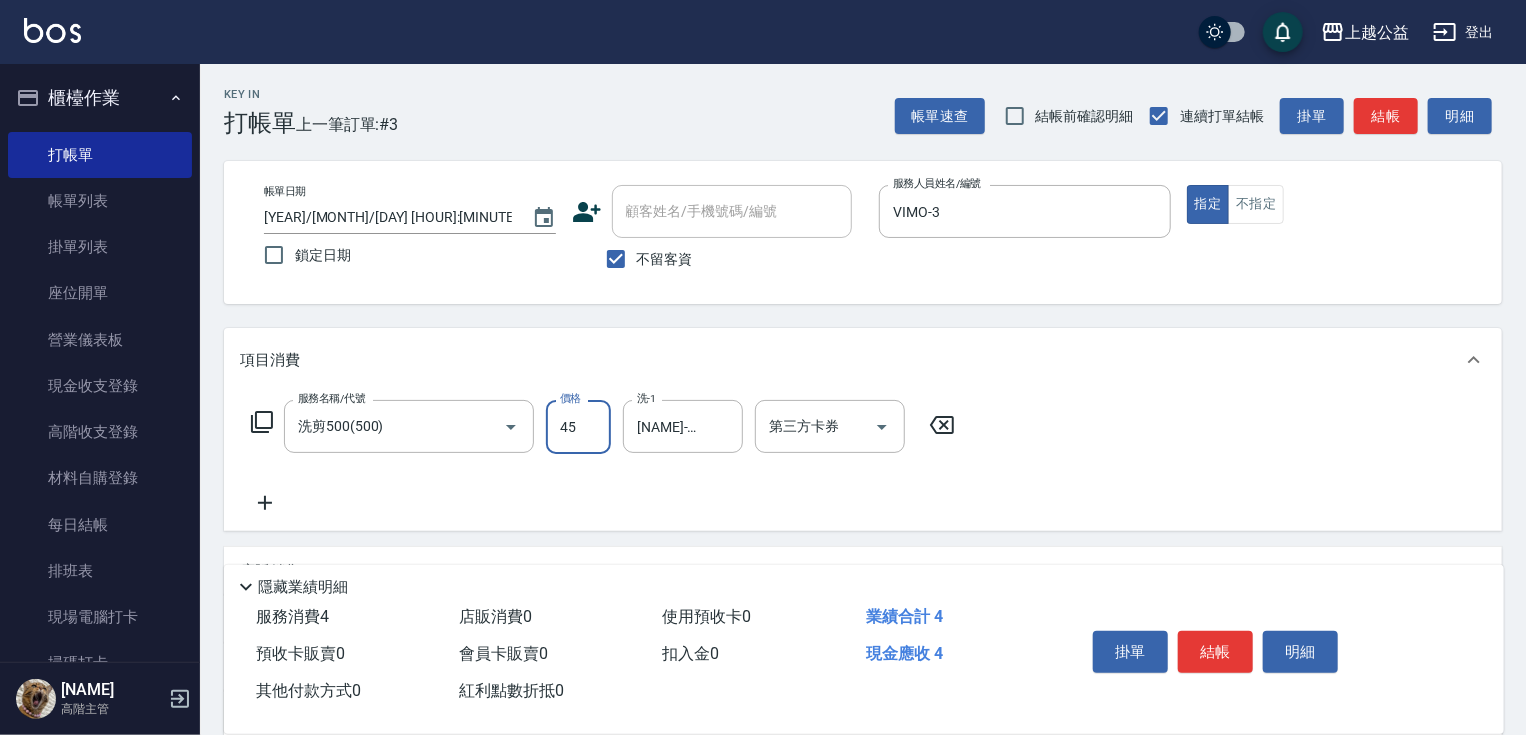 type on "450" 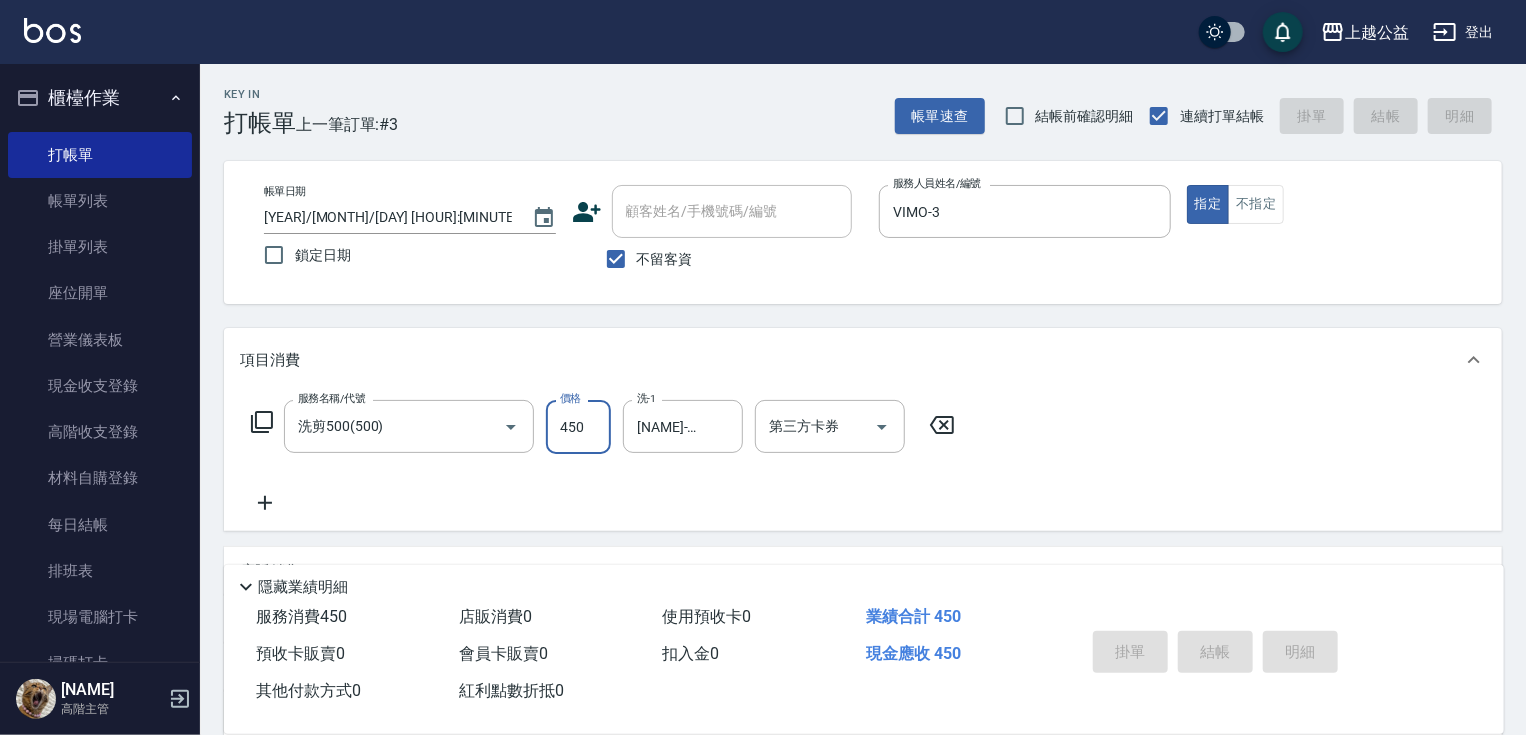 type on "[YEAR]/[MONTH]/[DAY] [HOUR]:[MINUTE]" 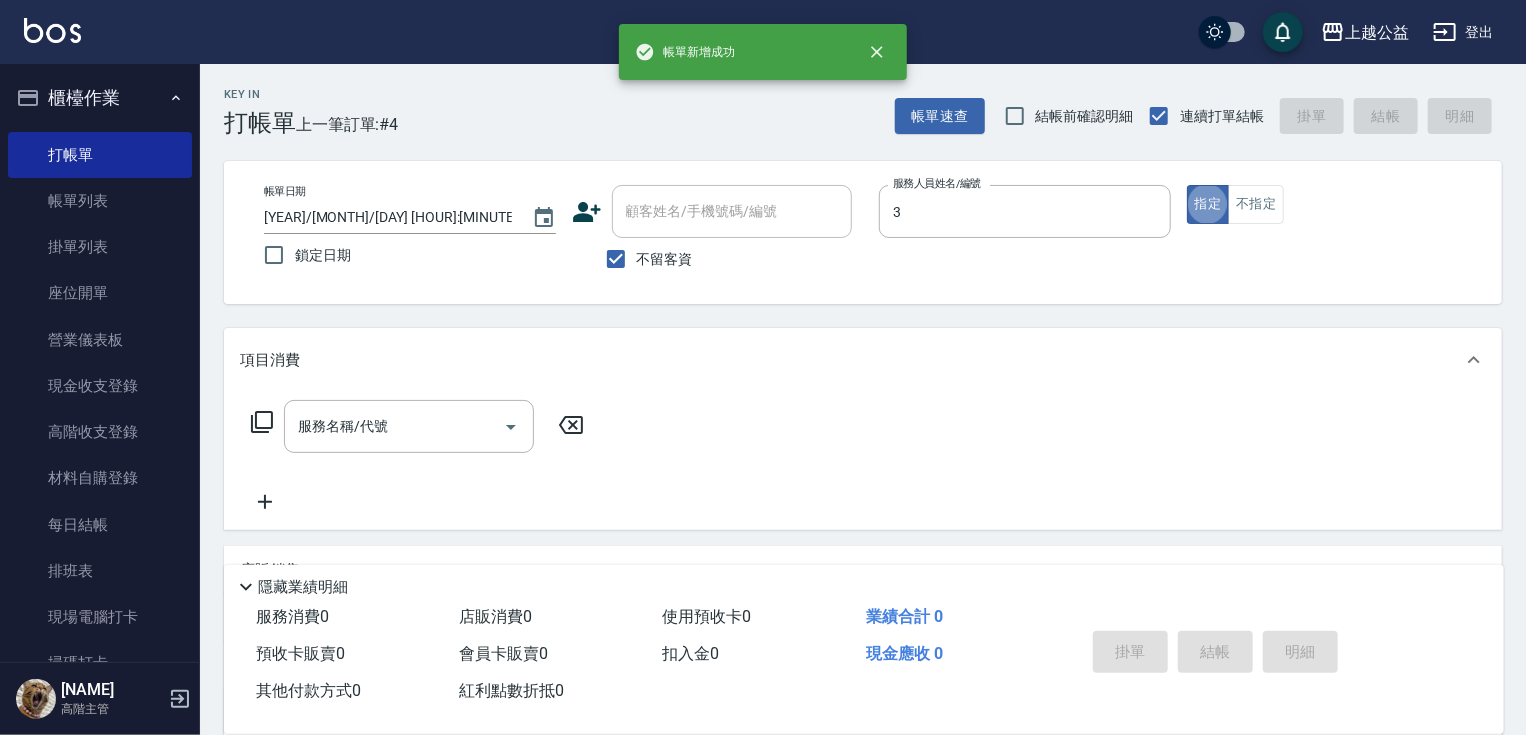 type on "VIMO-3" 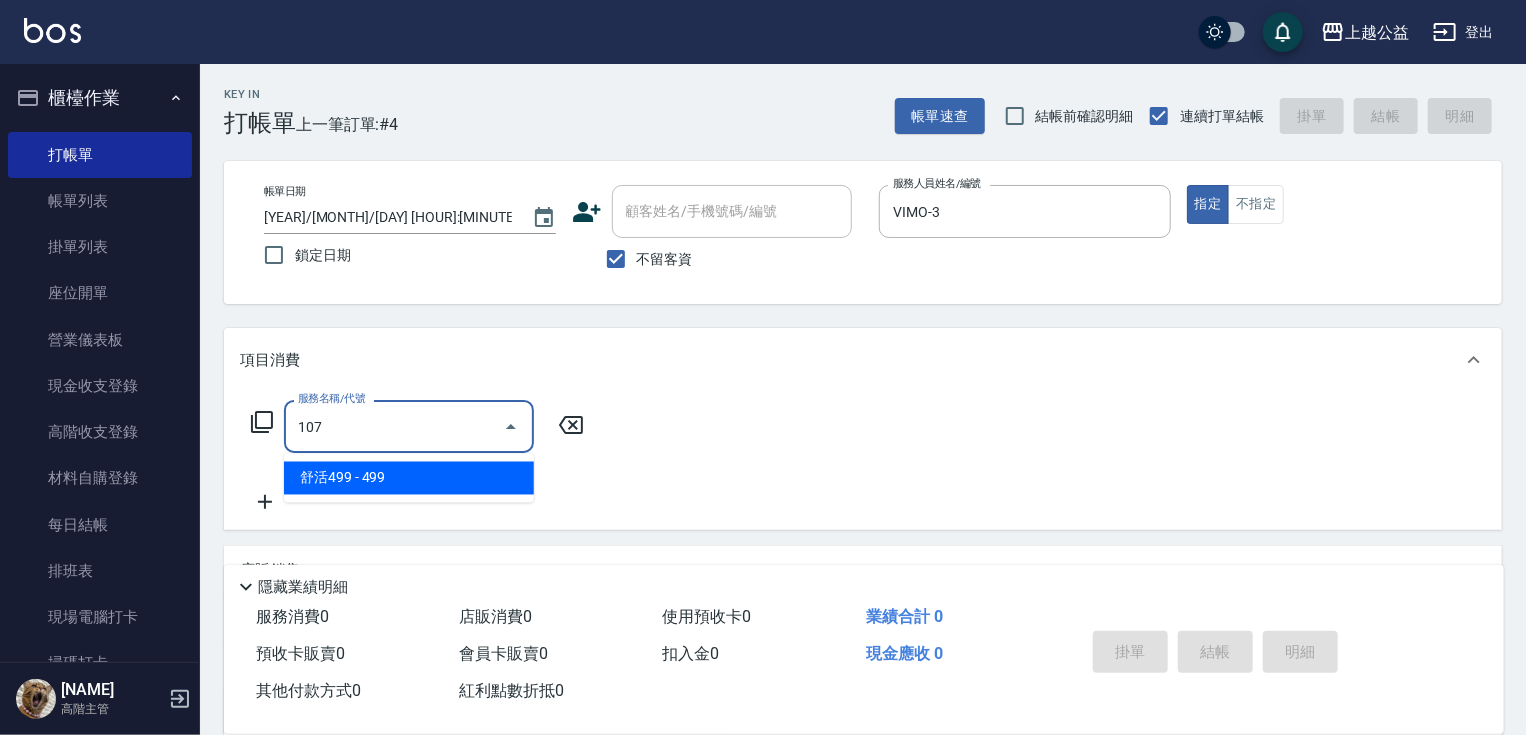 type on "舒活499(107)" 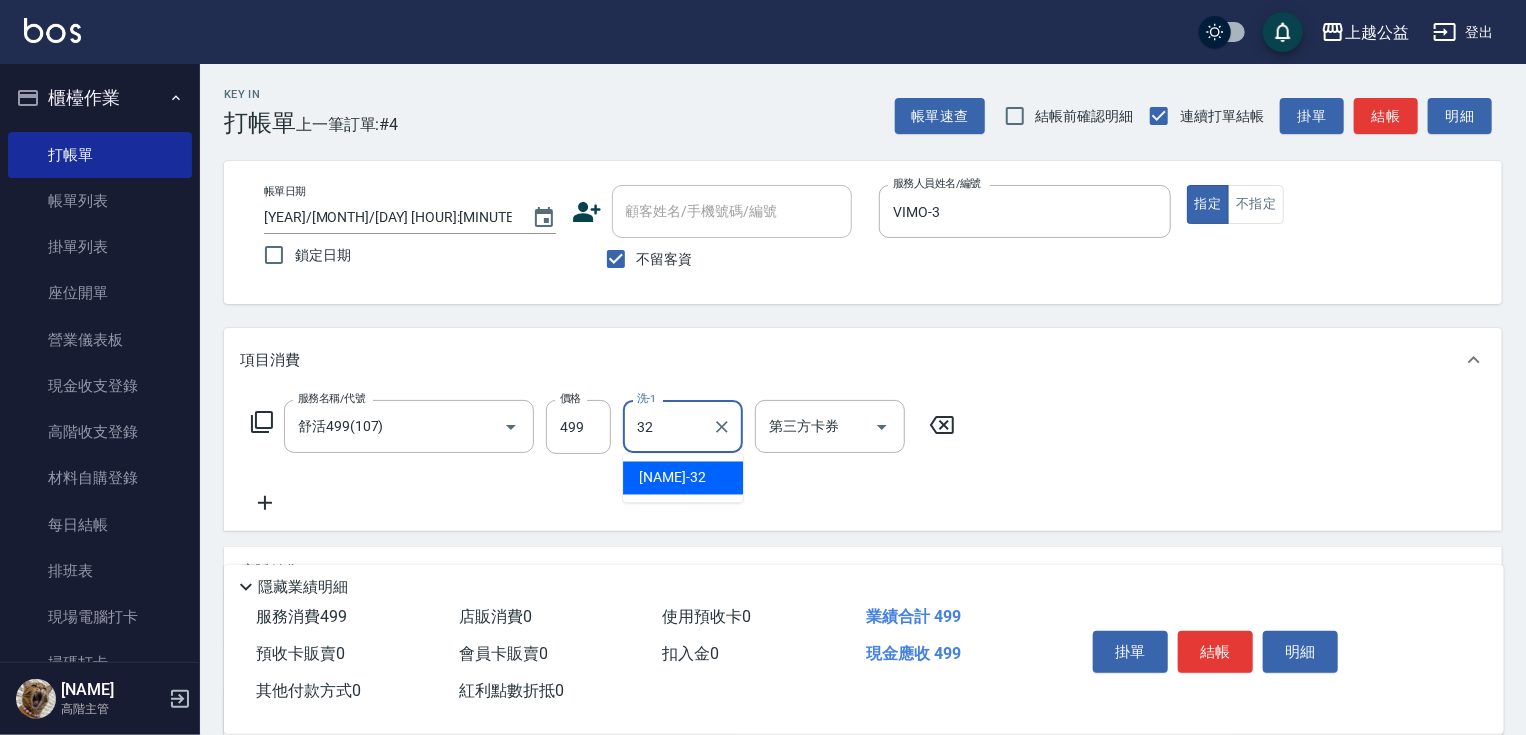 type on "[NAME]-32" 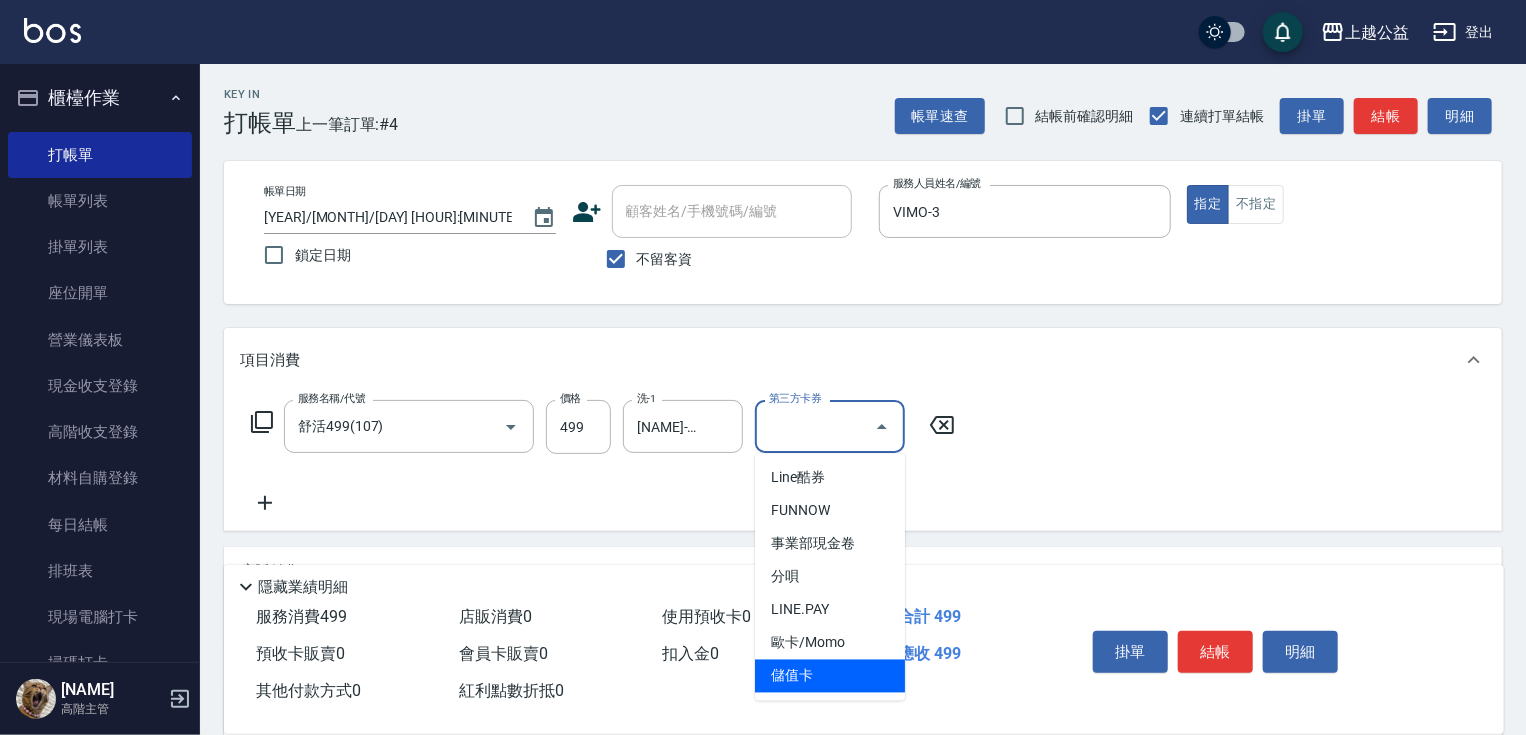 type on "儲值卡" 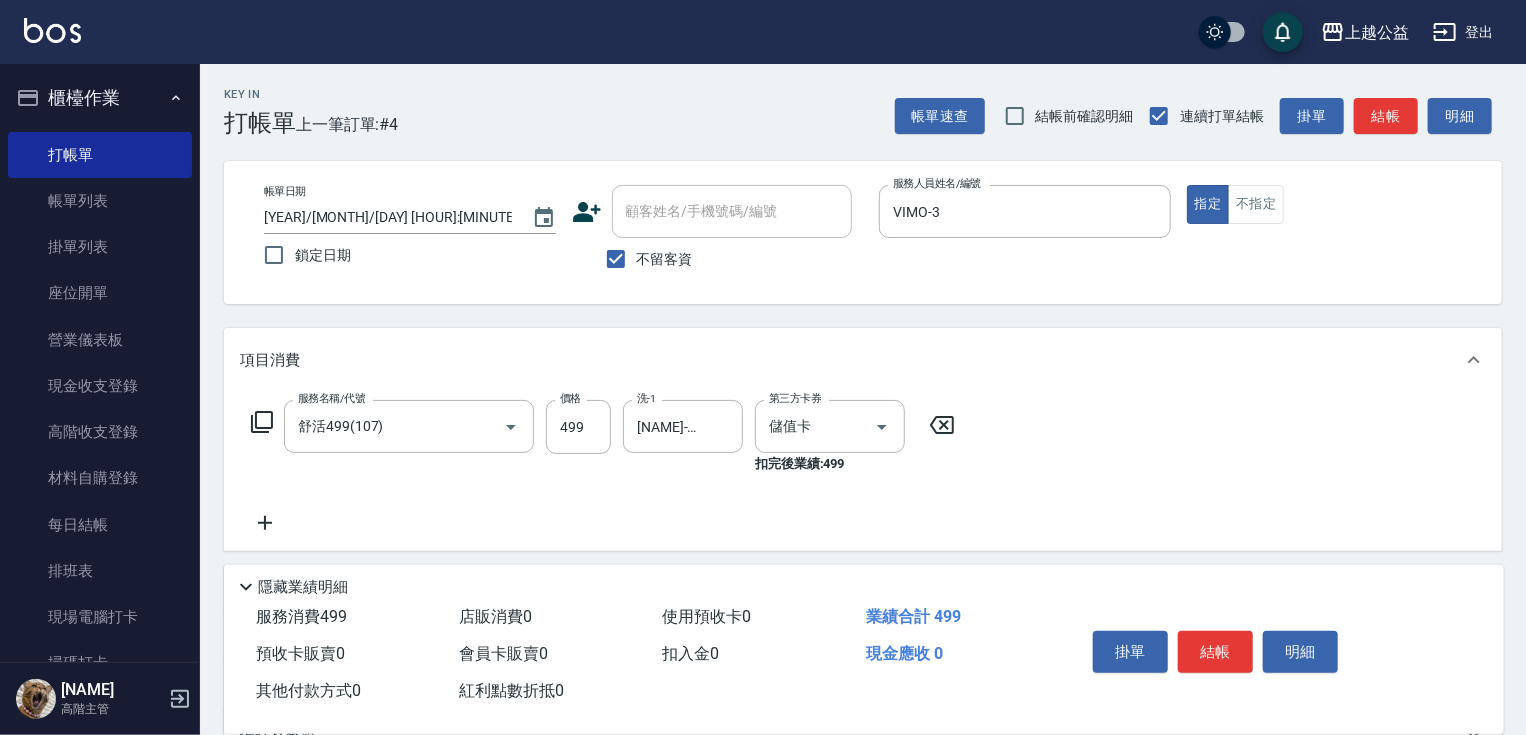 click on "不留客資" at bounding box center [665, 259] 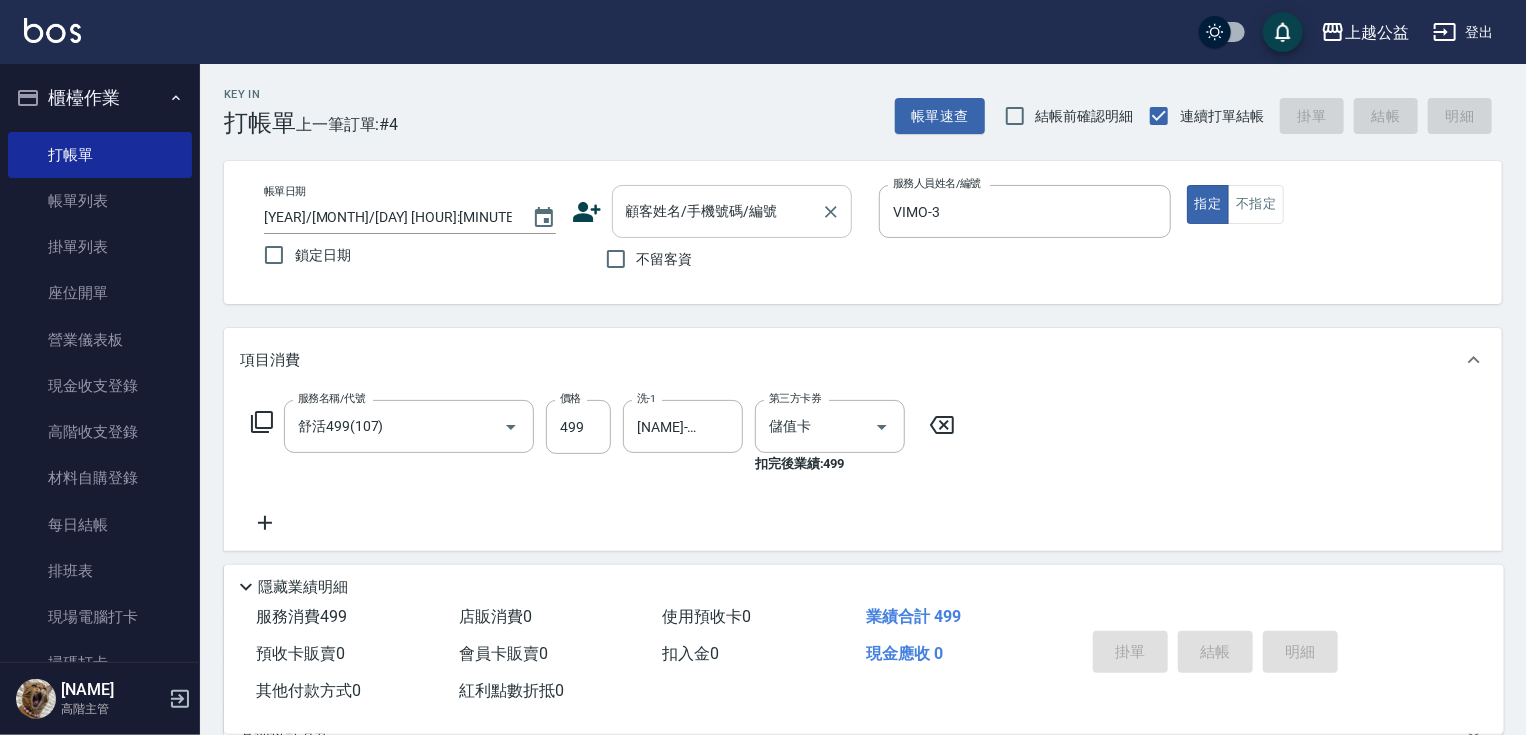 click on "顧客姓名/手機號碼/編號 顧客姓名/手機號碼/編號" at bounding box center [732, 211] 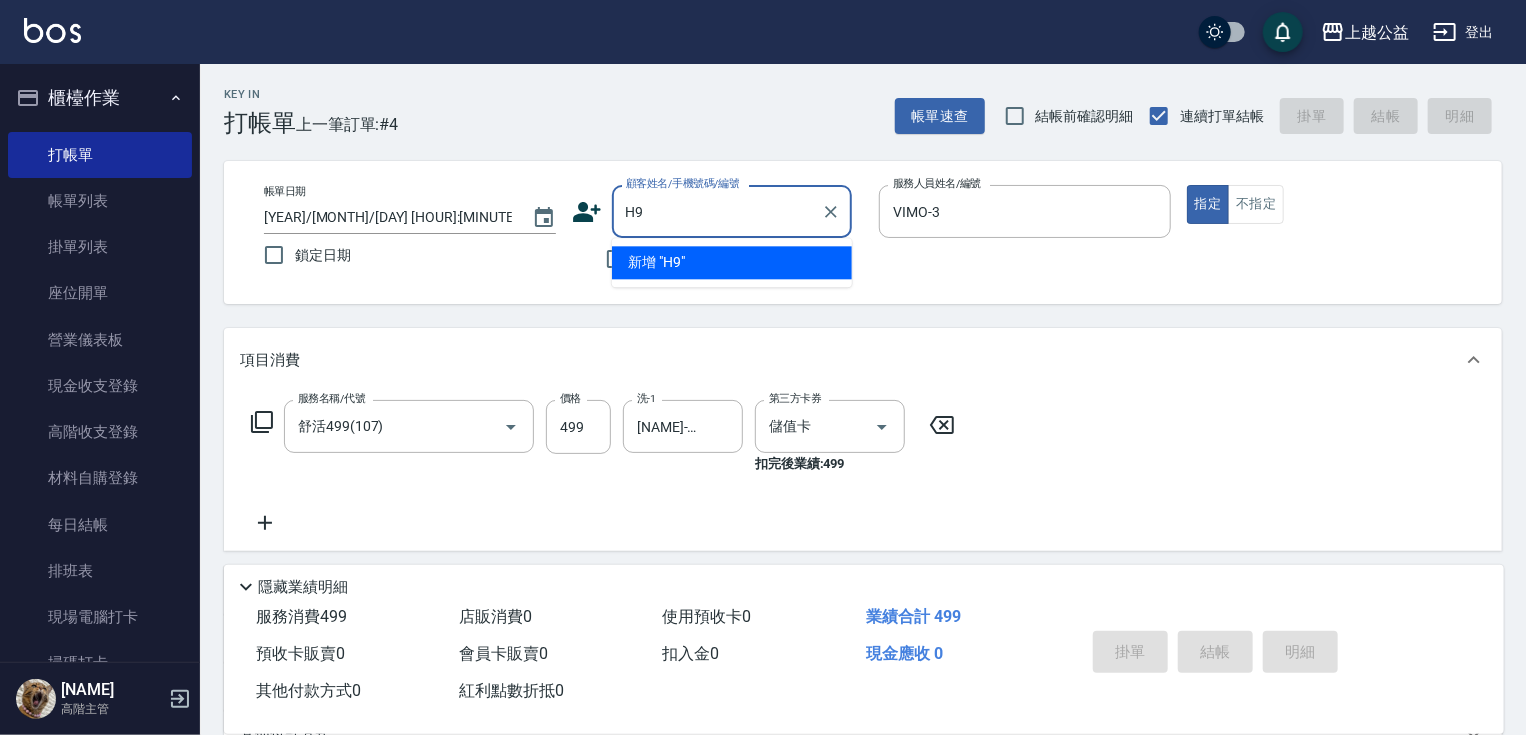 type on "H" 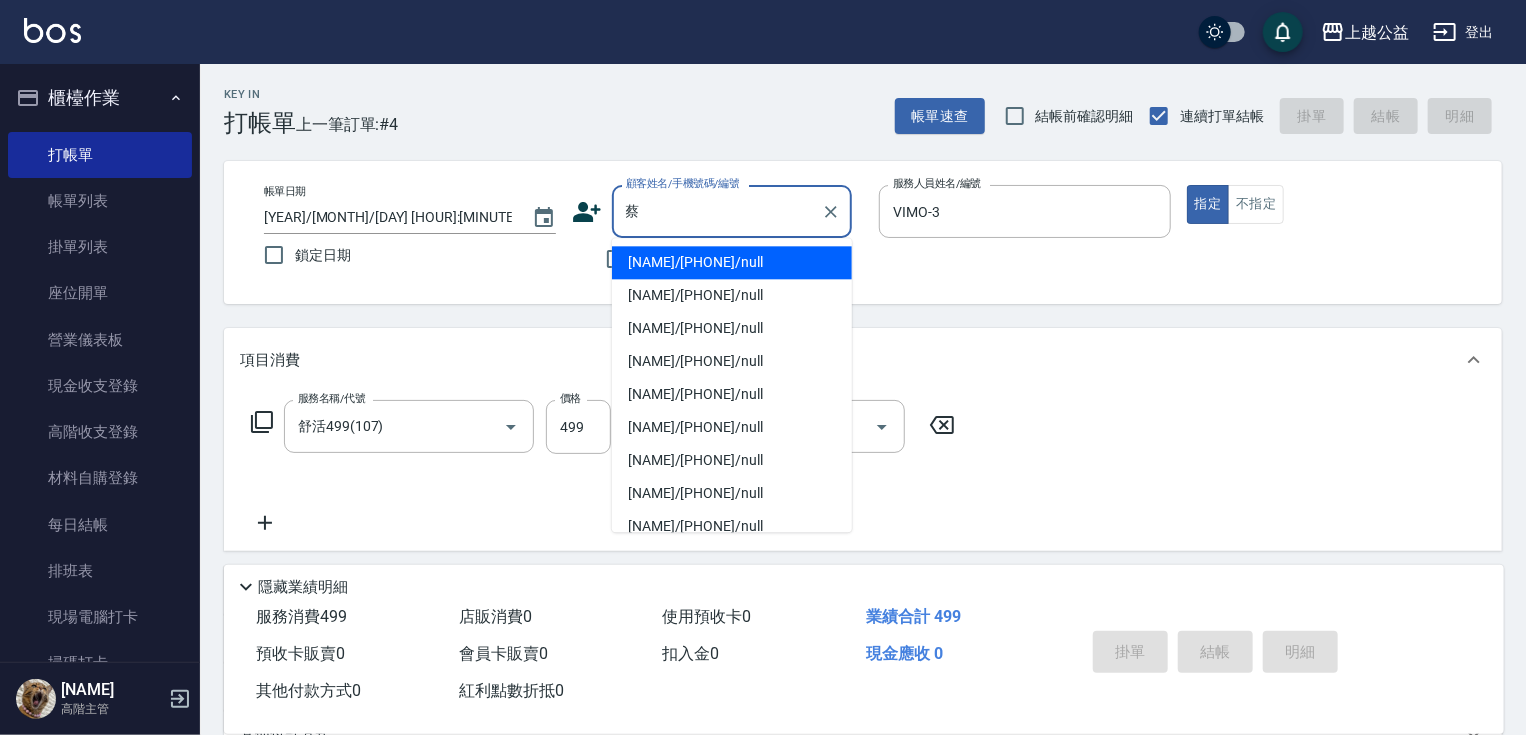 click on "[NAME]/[PHONE]/null" at bounding box center [732, 262] 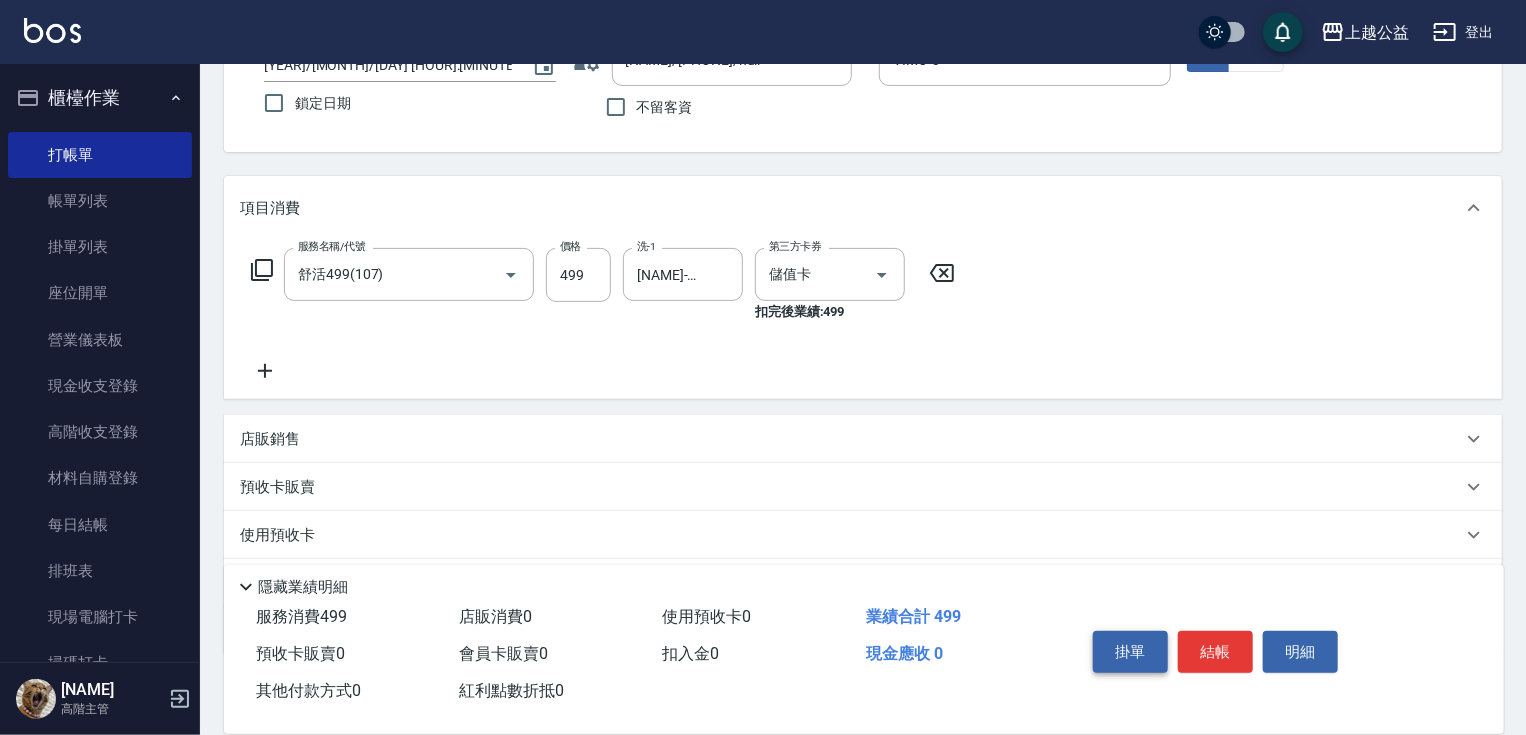 scroll, scrollTop: 262, scrollLeft: 0, axis: vertical 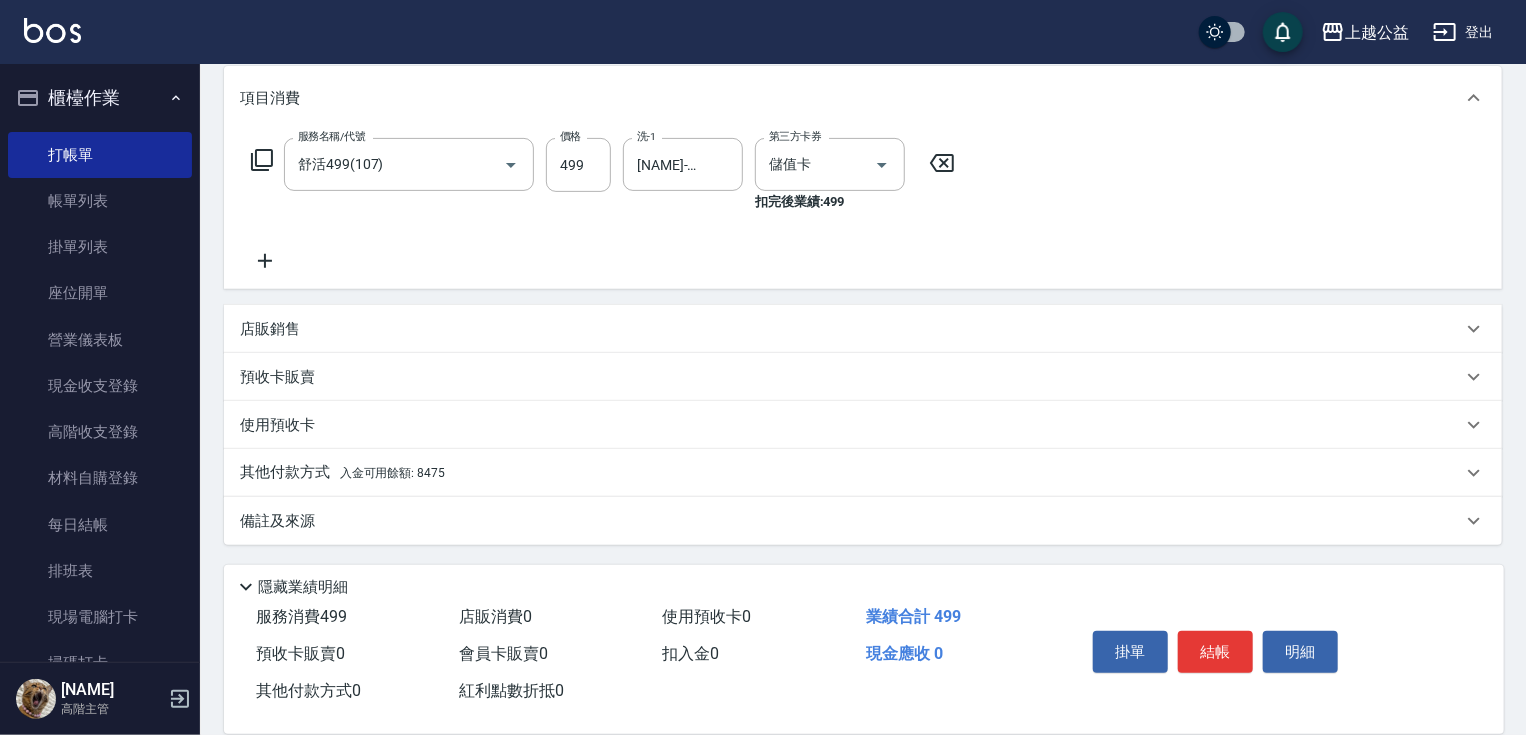 drag, startPoint x: 1136, startPoint y: 416, endPoint x: 419, endPoint y: 600, distance: 740.2331 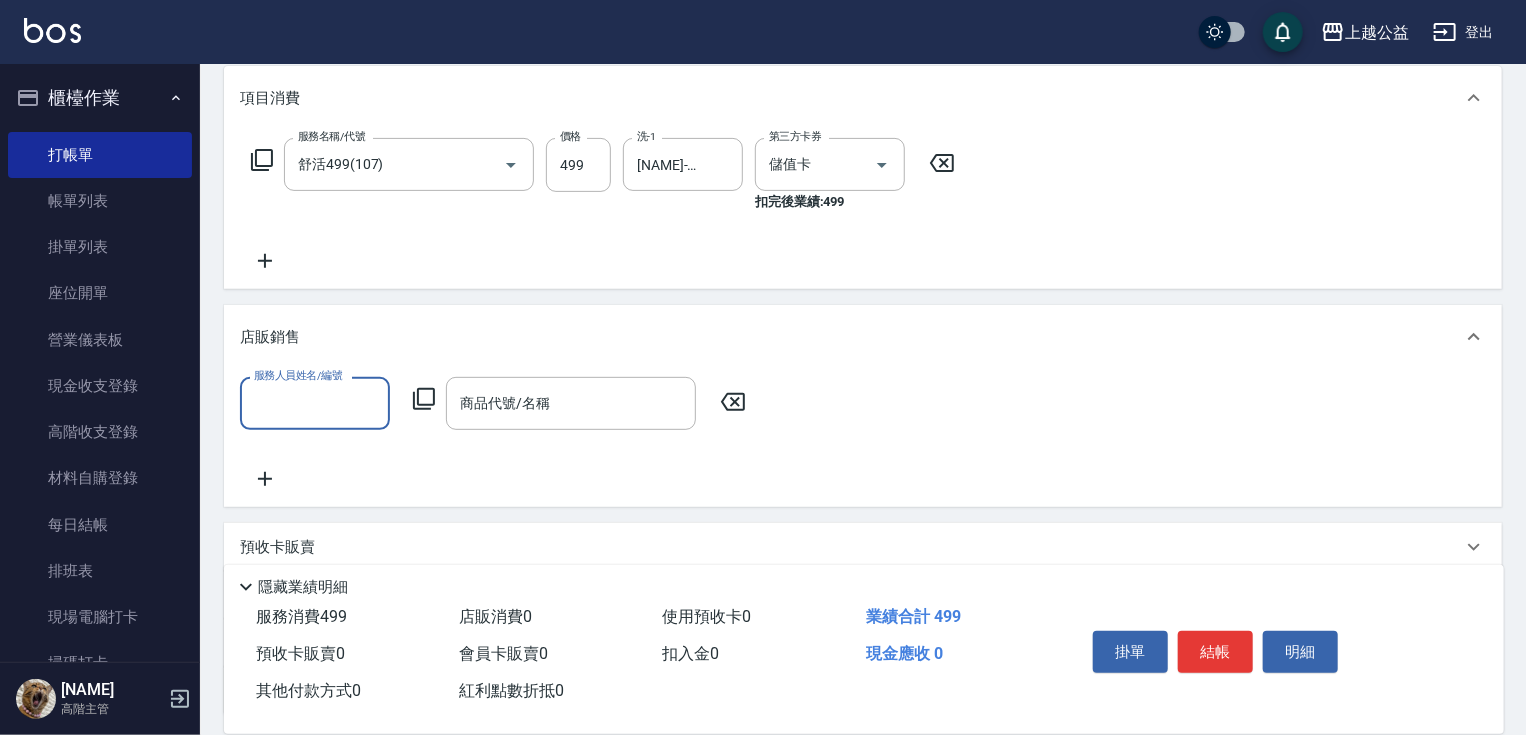 scroll, scrollTop: 0, scrollLeft: 0, axis: both 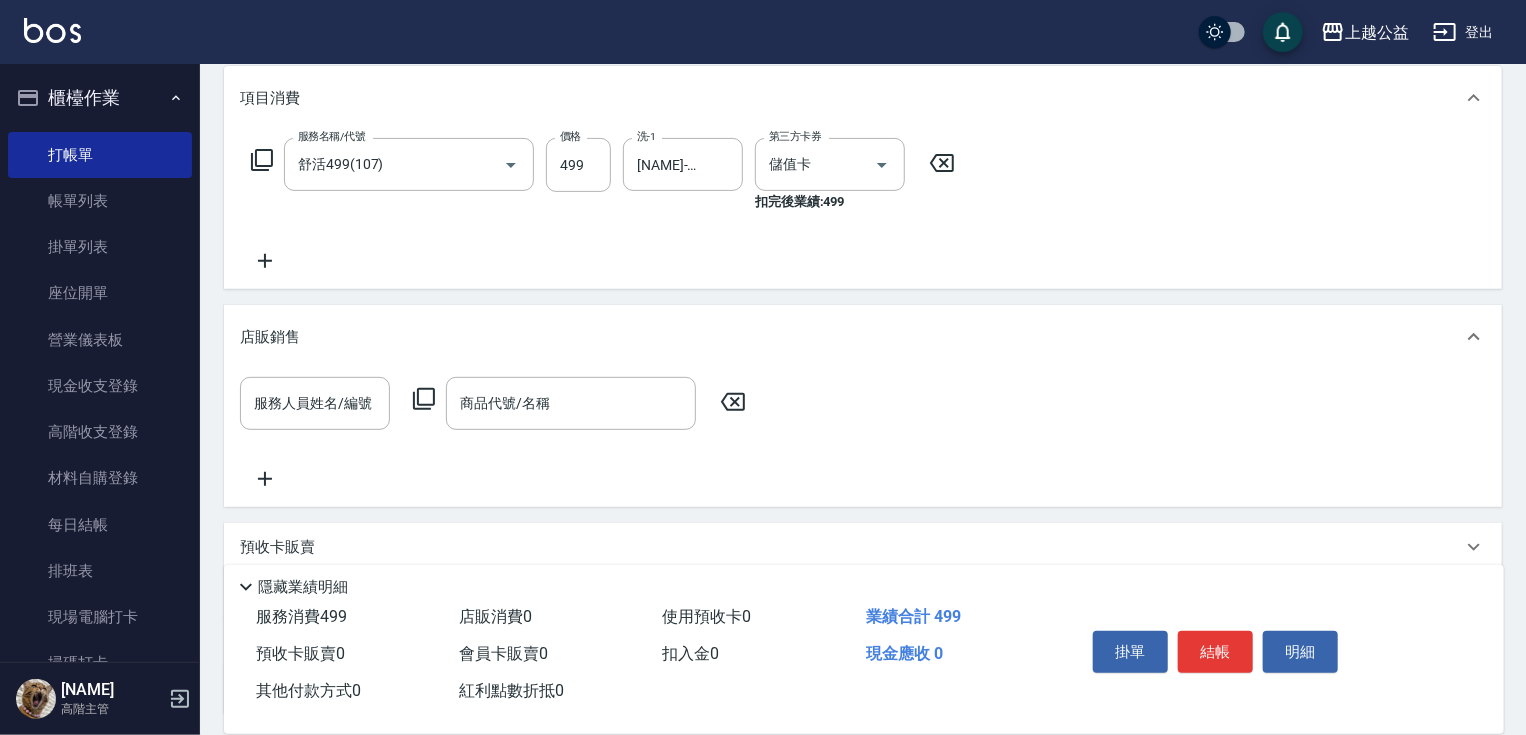 click on "店販銷售" at bounding box center (851, 337) 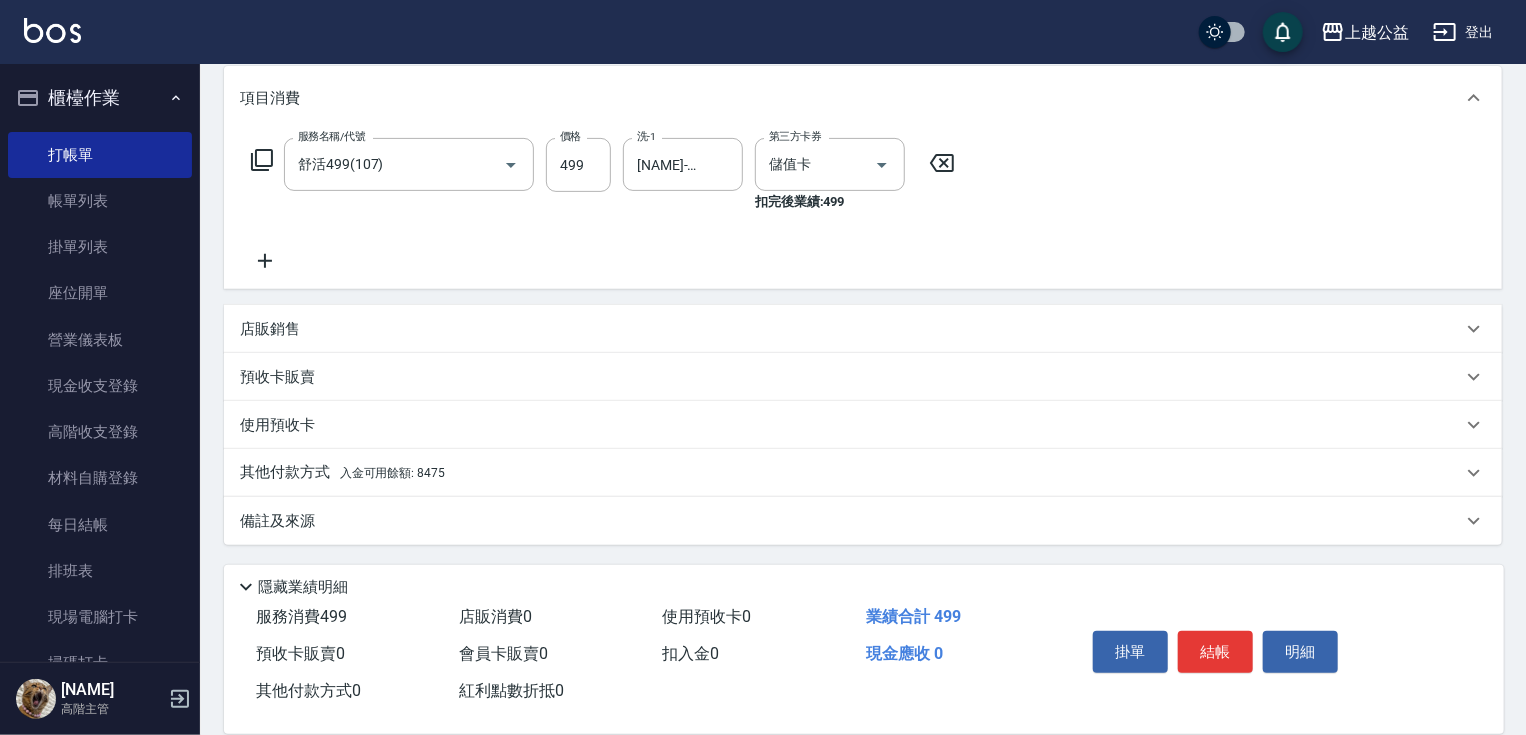 click on "入金可用餘額: 8475" at bounding box center [392, 473] 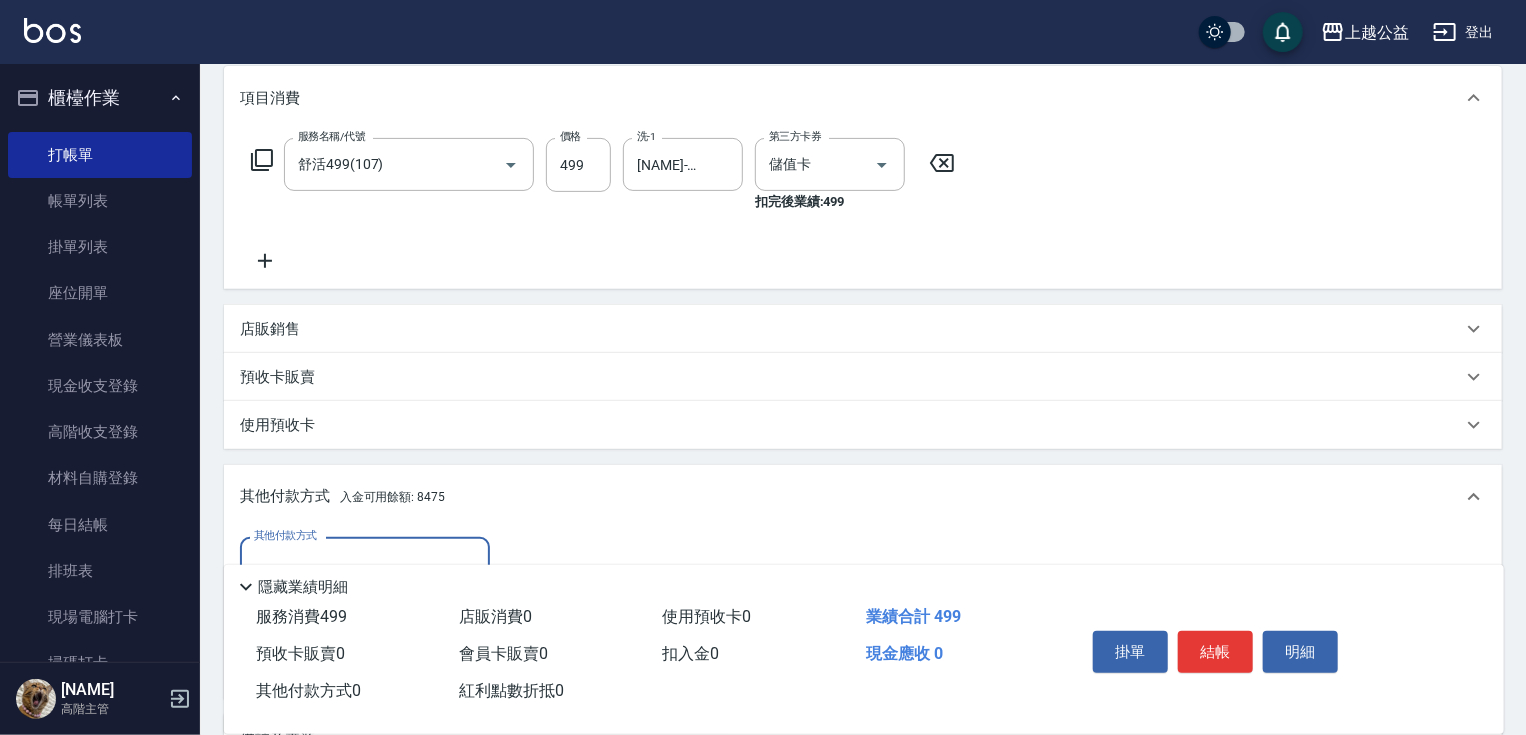 scroll, scrollTop: 0, scrollLeft: 0, axis: both 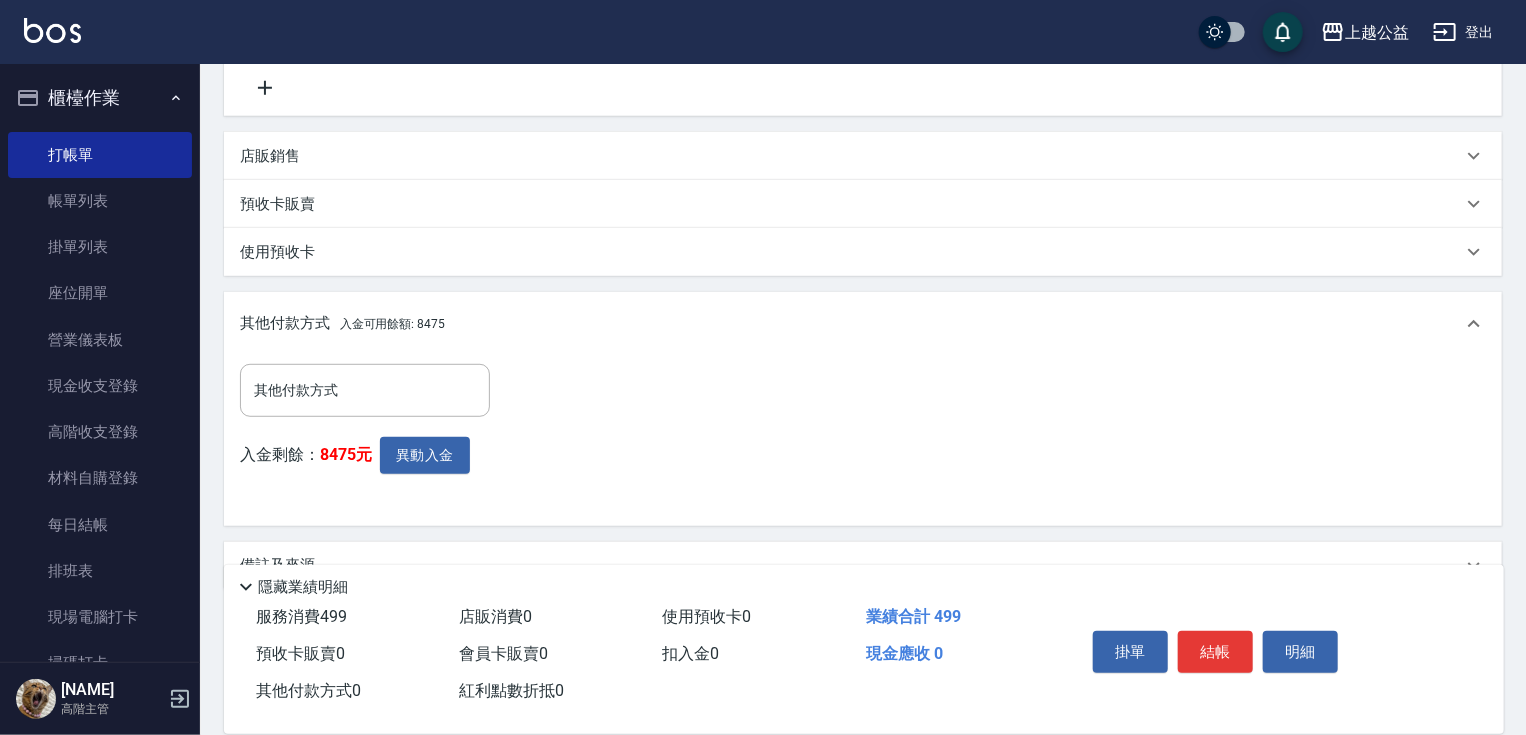 drag, startPoint x: 515, startPoint y: 376, endPoint x: 468, endPoint y: 464, distance: 99.764725 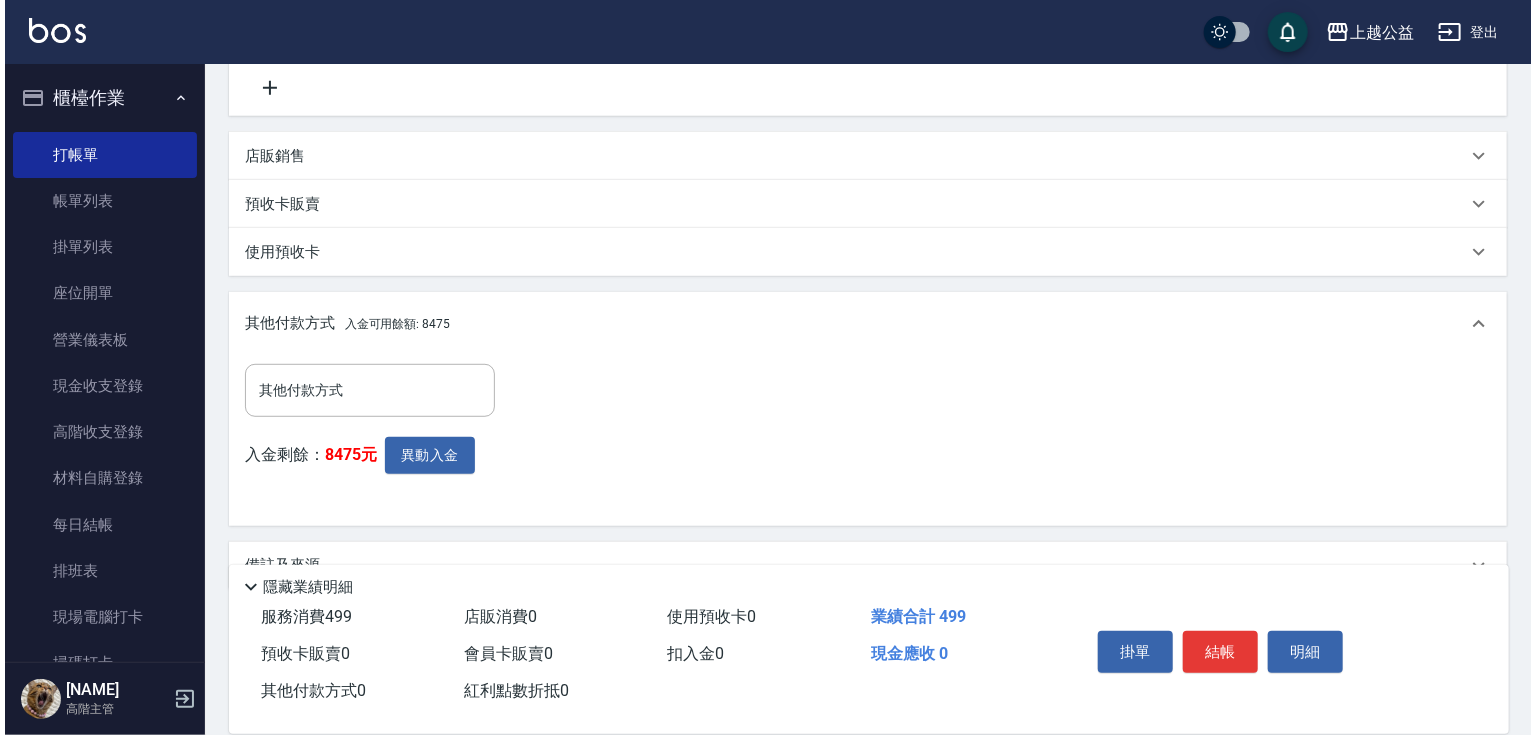 scroll, scrollTop: 480, scrollLeft: 0, axis: vertical 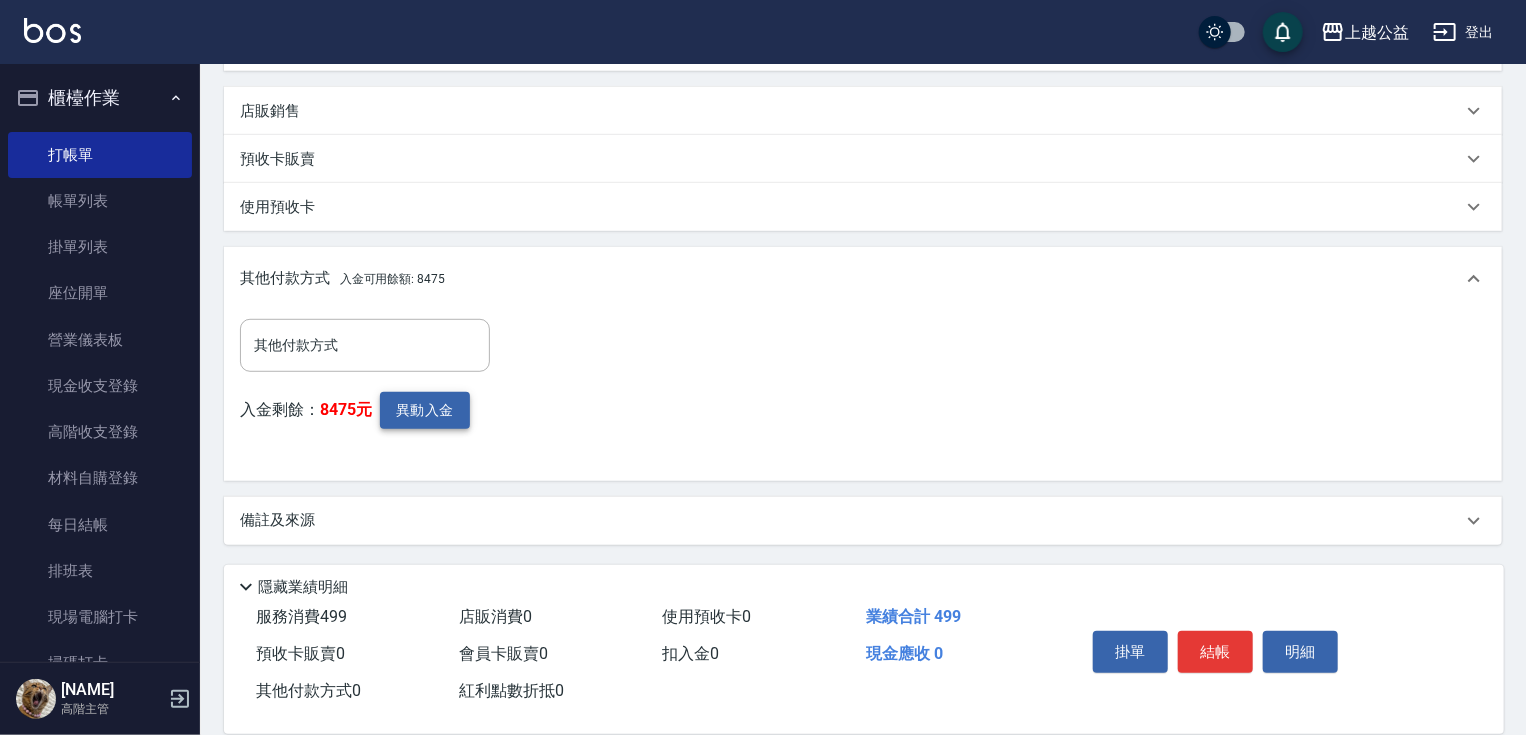click on "異動入金" at bounding box center (425, 410) 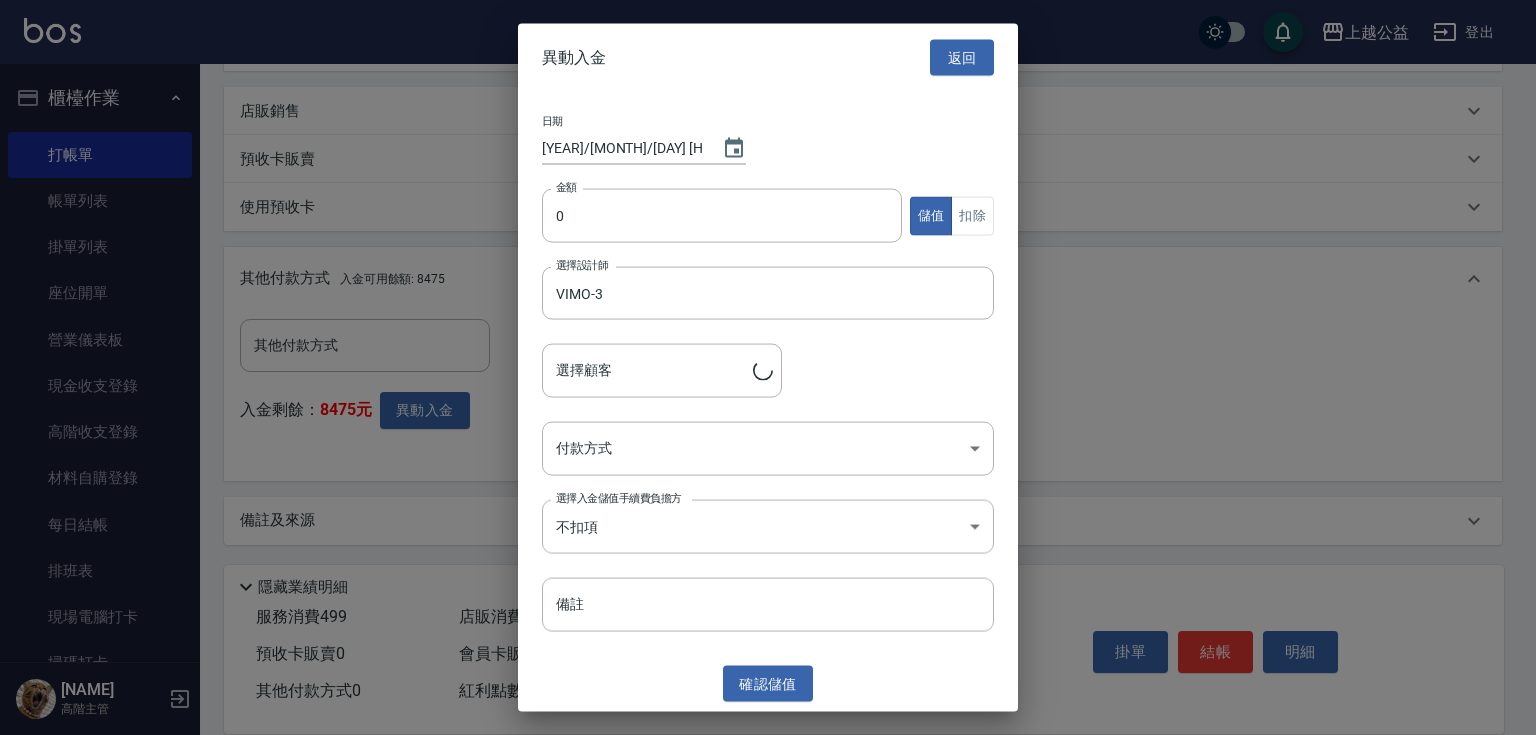 type on "[LAST]/[PHONE]" 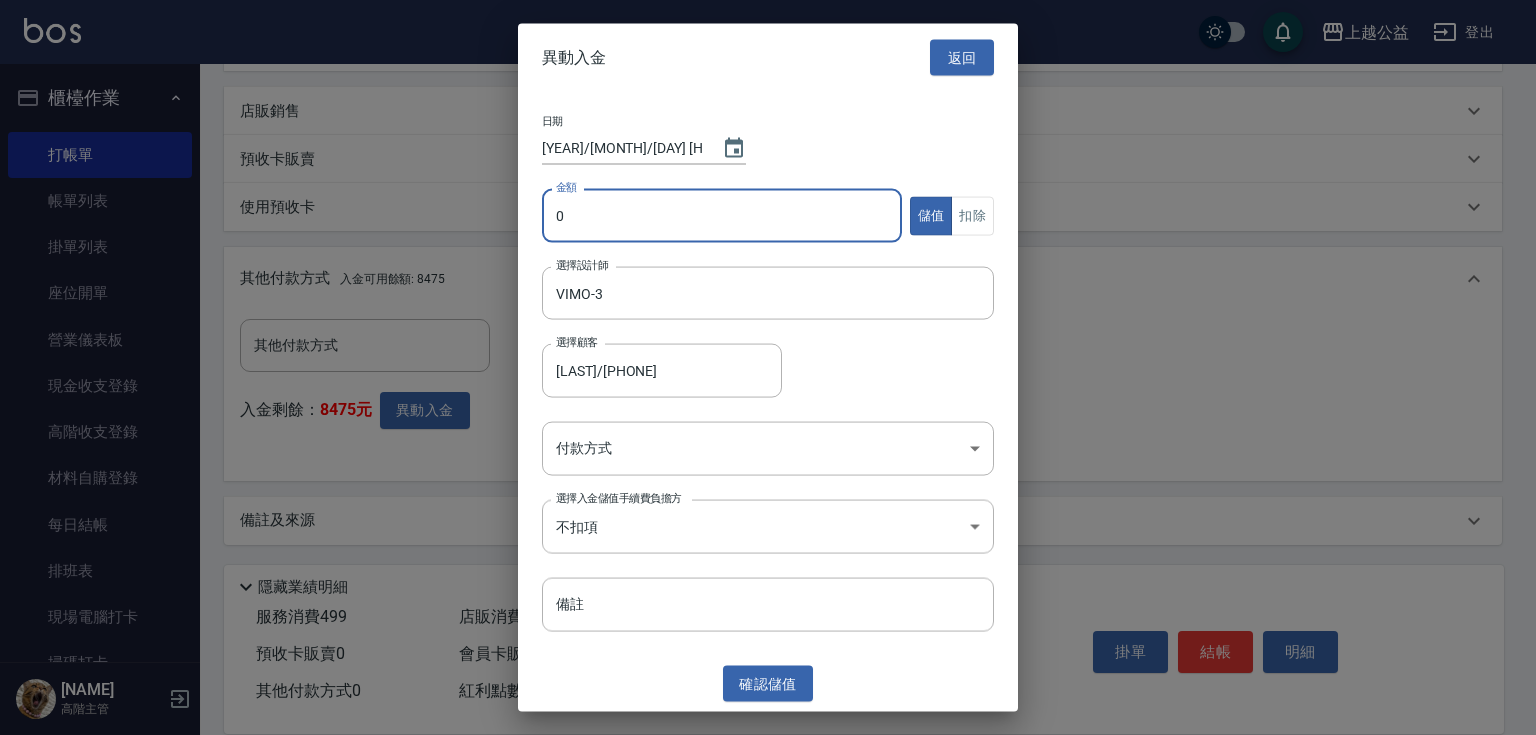 click on "0" at bounding box center [722, 216] 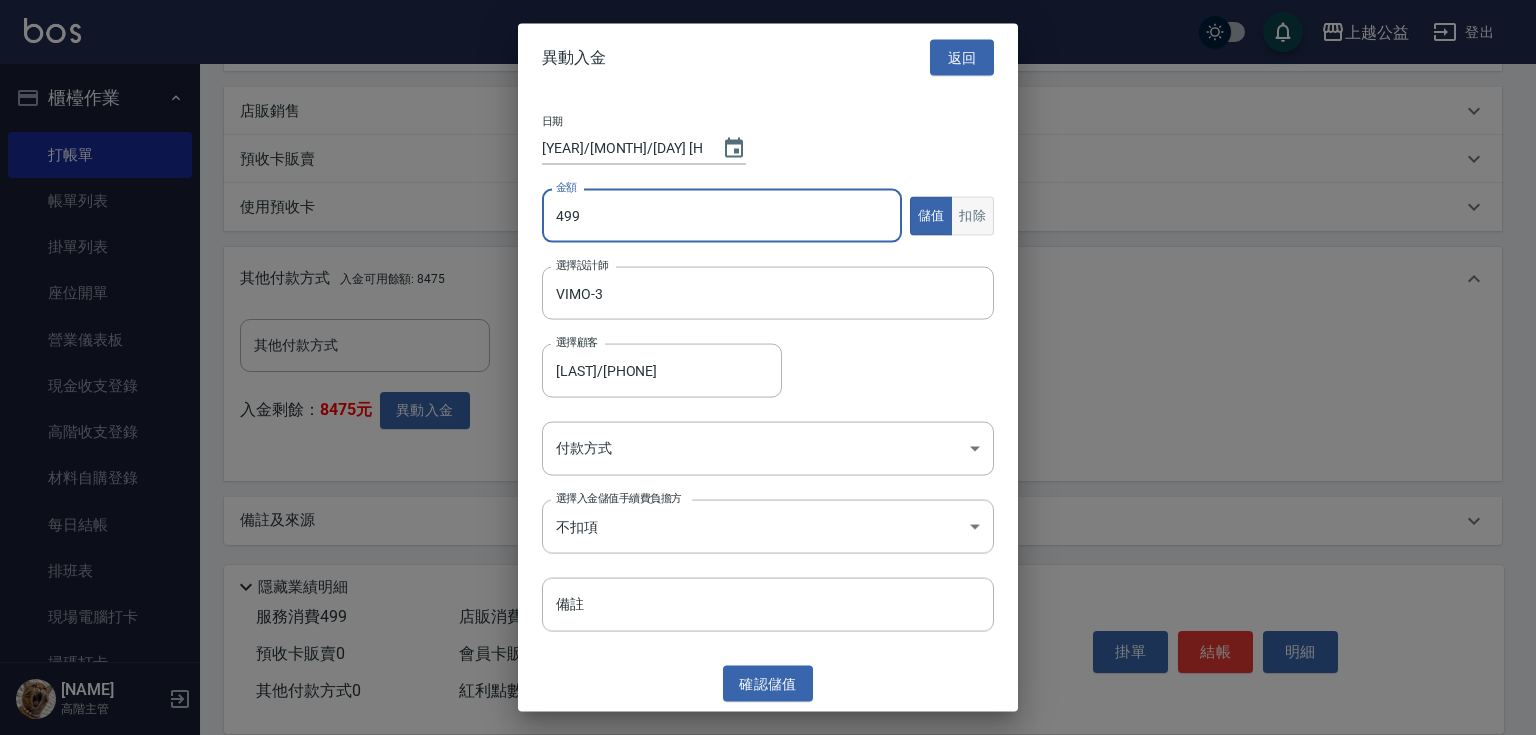 type on "499" 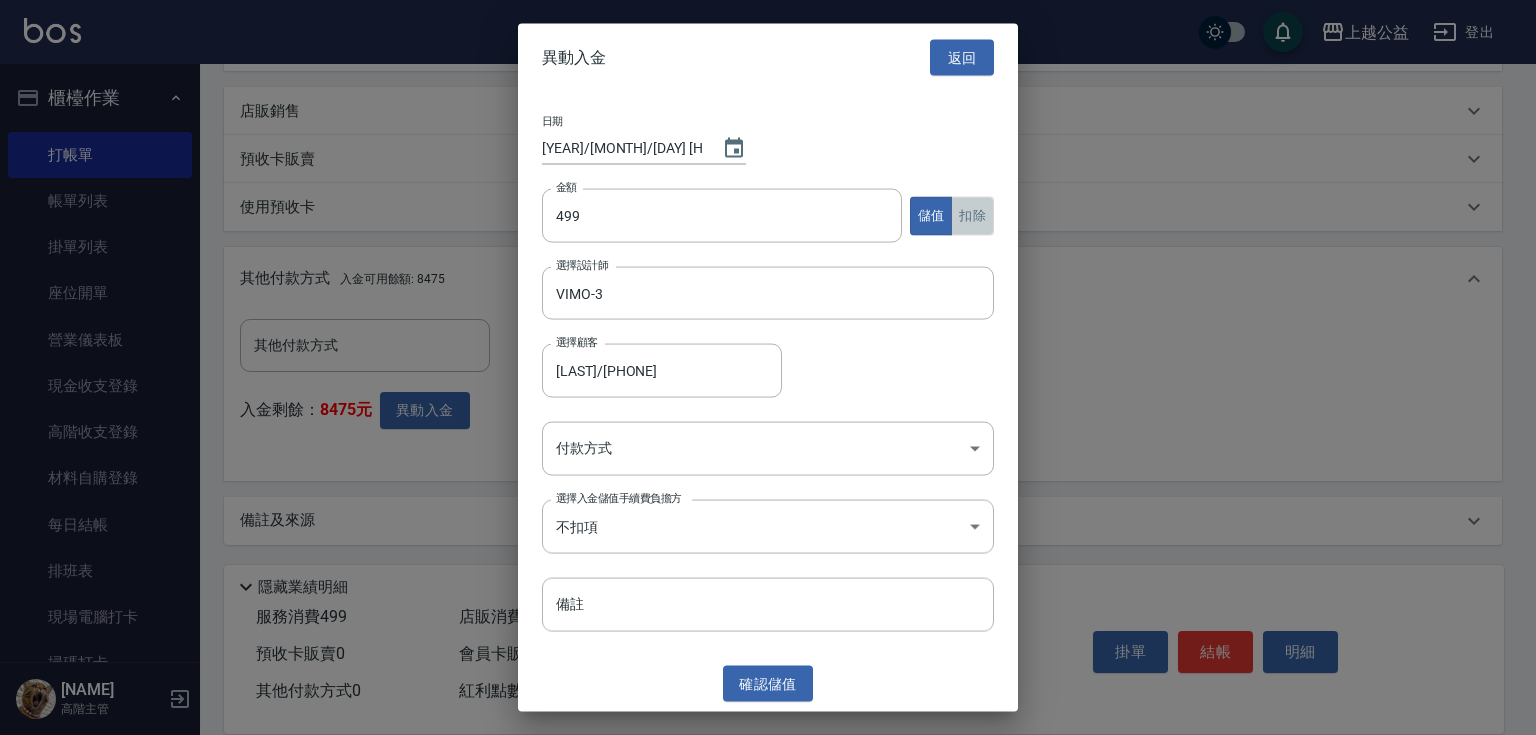 click on "扣除" at bounding box center (972, 215) 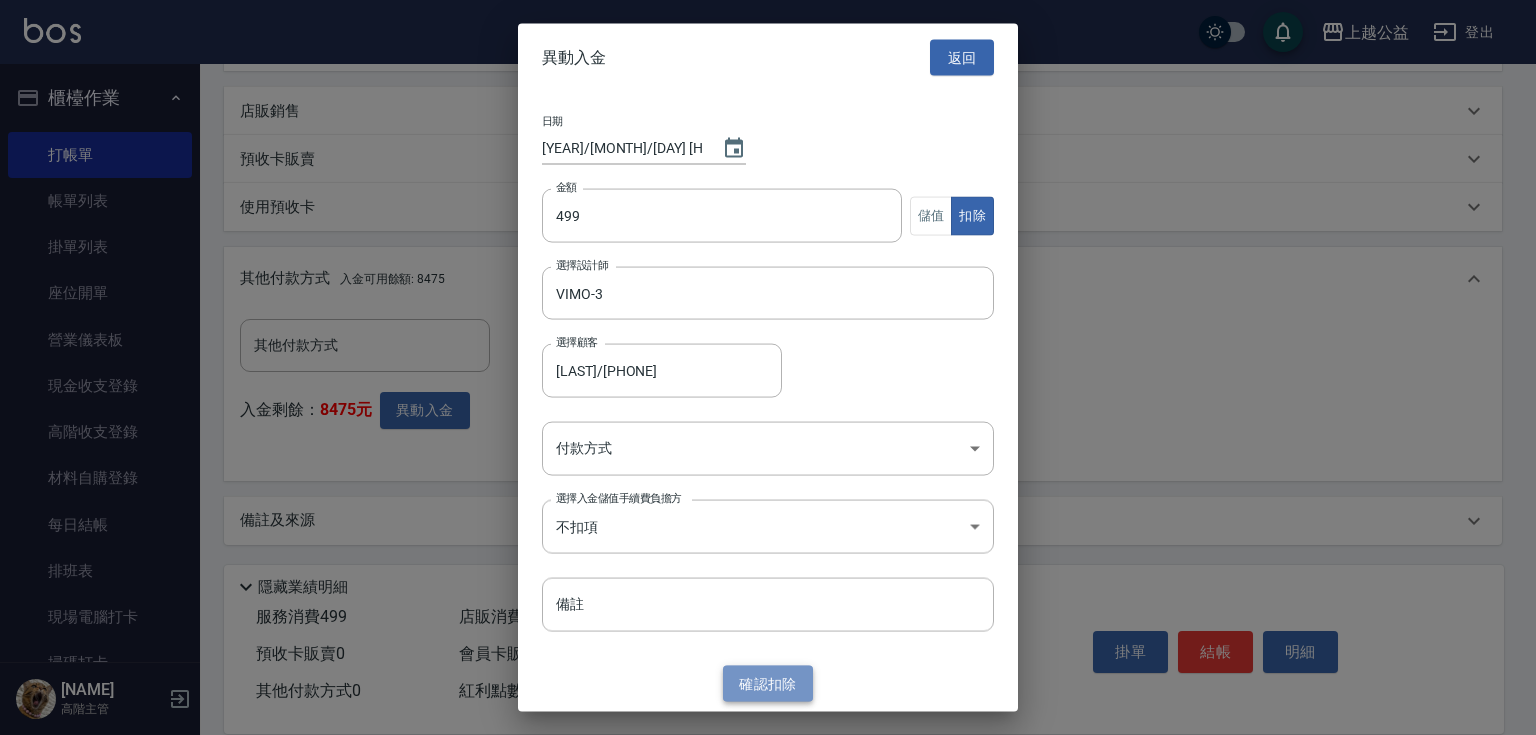 click on "確認 扣除" at bounding box center [768, 683] 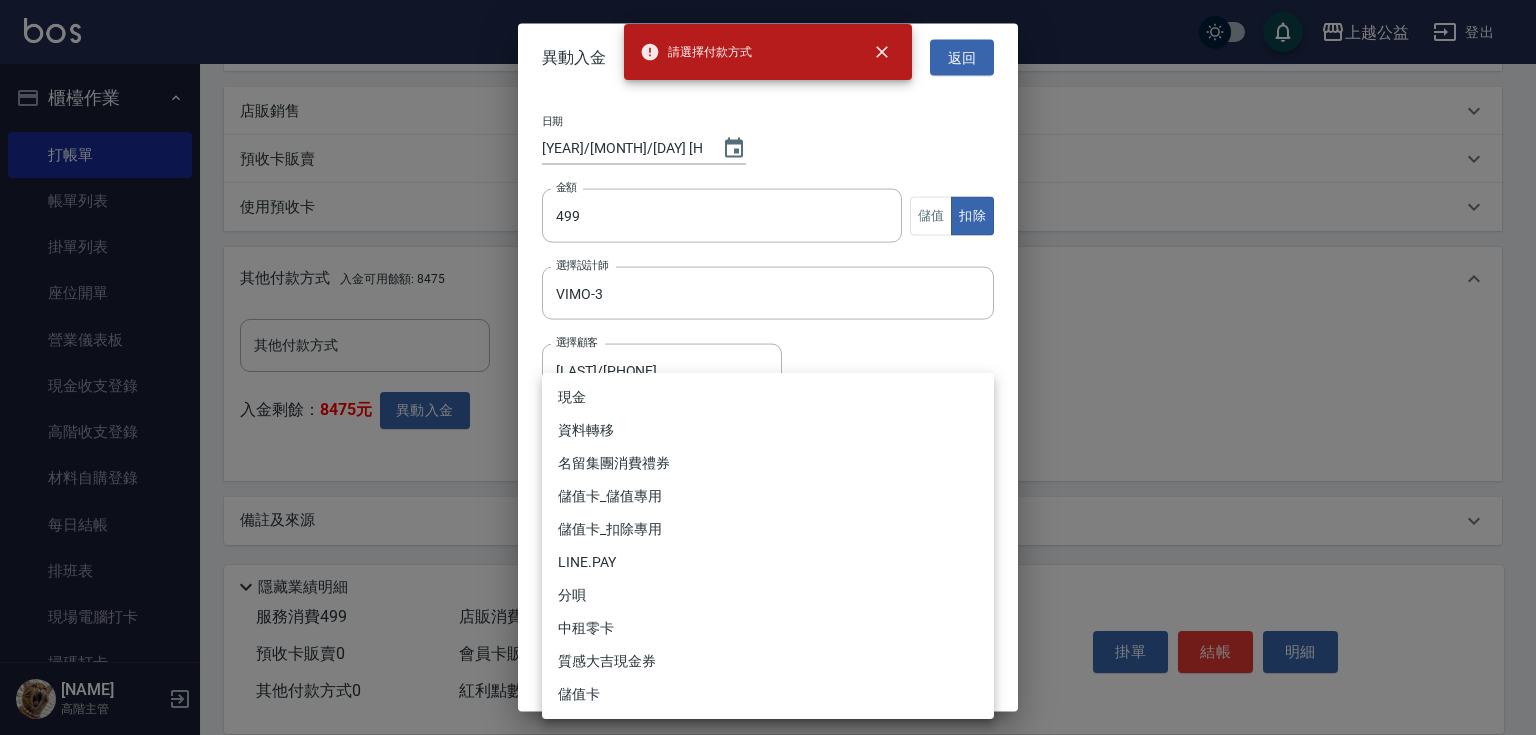 click on "請選擇付款方式 上越公益 登出 櫃檯作業 打帳單 帳單列表 掛單列表 座位開單 營業儀表板 現金收支登錄 高階收支登錄 材料自購登錄 每日結帳 排班表 現場電腦打卡 掃碼打卡 預約管理 預約管理 單日預約紀錄 單週預約紀錄 報表及分析 報表目錄 消費分析儀表板 店家區間累計表 店家日報表 店家排行榜 互助日報表 互助月報表 互助排行榜 互助點數明細 互助業績報表 全店業績分析表 每日業績分析表 營業統計分析表 營業項目月分析表 設計師業績表 設計師日報表 設計師業績分析表 設計師業績月報表 設計師抽成報表 設計師排行榜 商品銷售排行榜 商品消耗明細 商品進銷貨報表 商品庫存表 商品庫存盤點表 會員卡銷售報表 服務扣項明細表 單一服務項目查詢 店販抽成明細 店販分類抽成明細 顧客入金餘額表 顧客卡券餘額表 每日非現金明細 每日收支明細 收支匯款表 0" at bounding box center (768, 127) 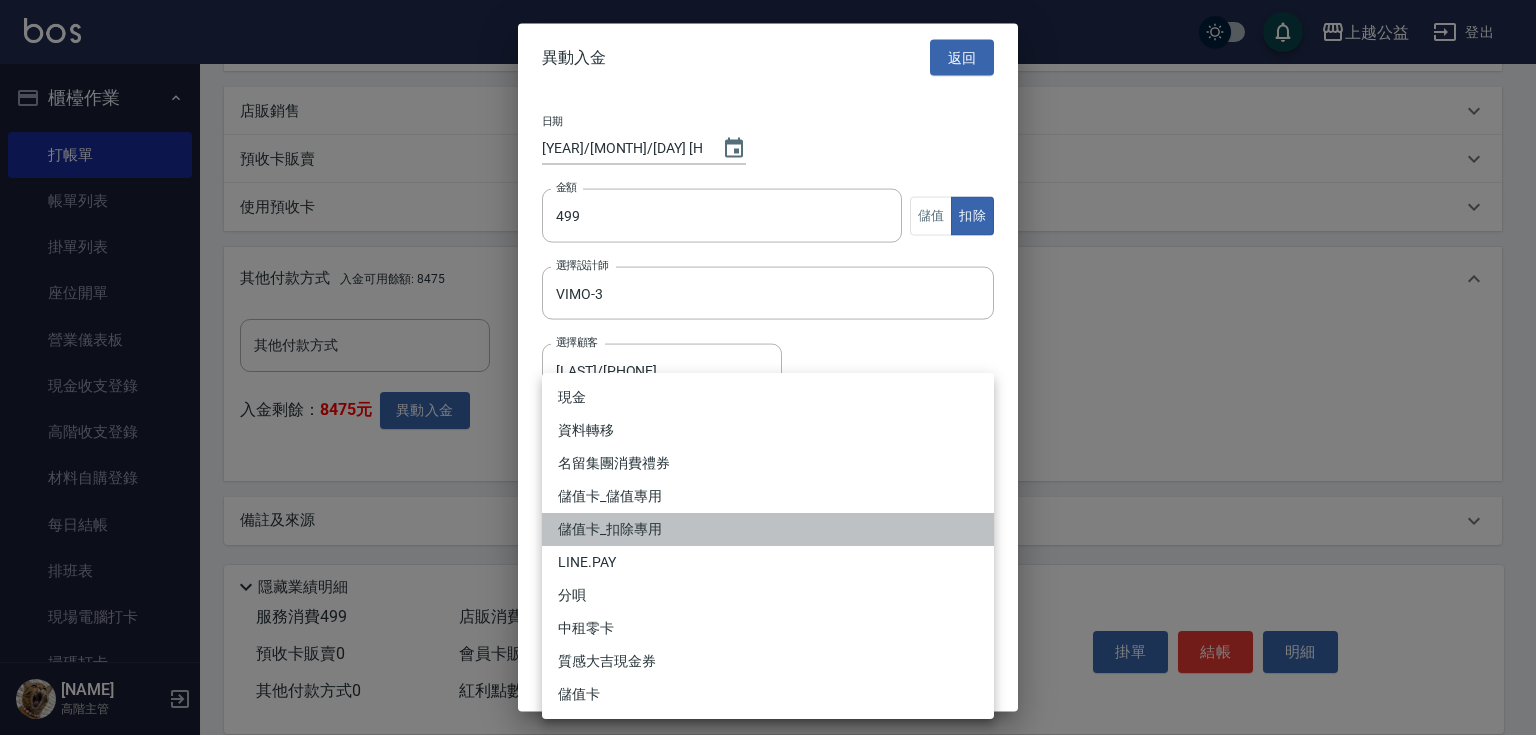 click on "儲值卡_扣除專用" at bounding box center (768, 529) 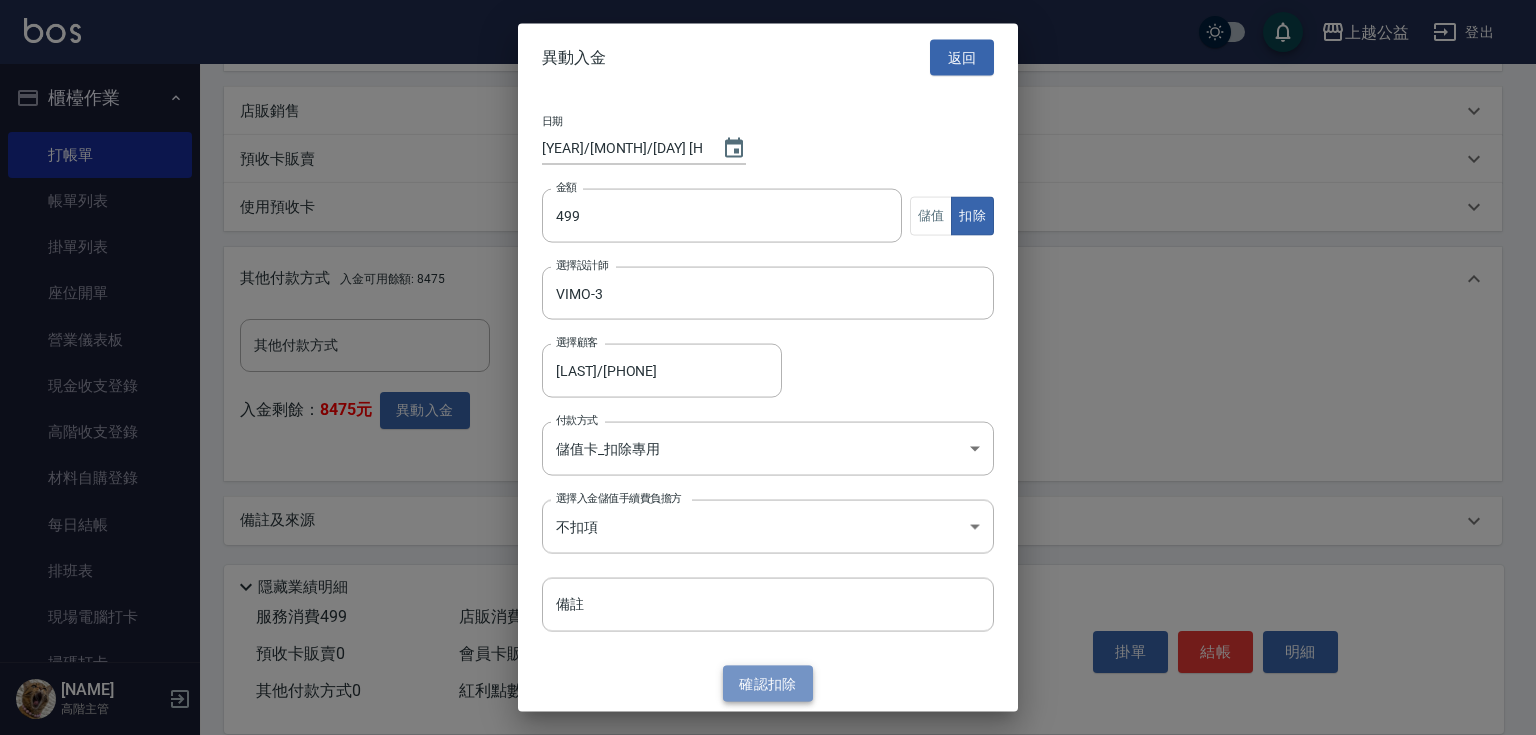 click on "確認 扣除" at bounding box center [768, 683] 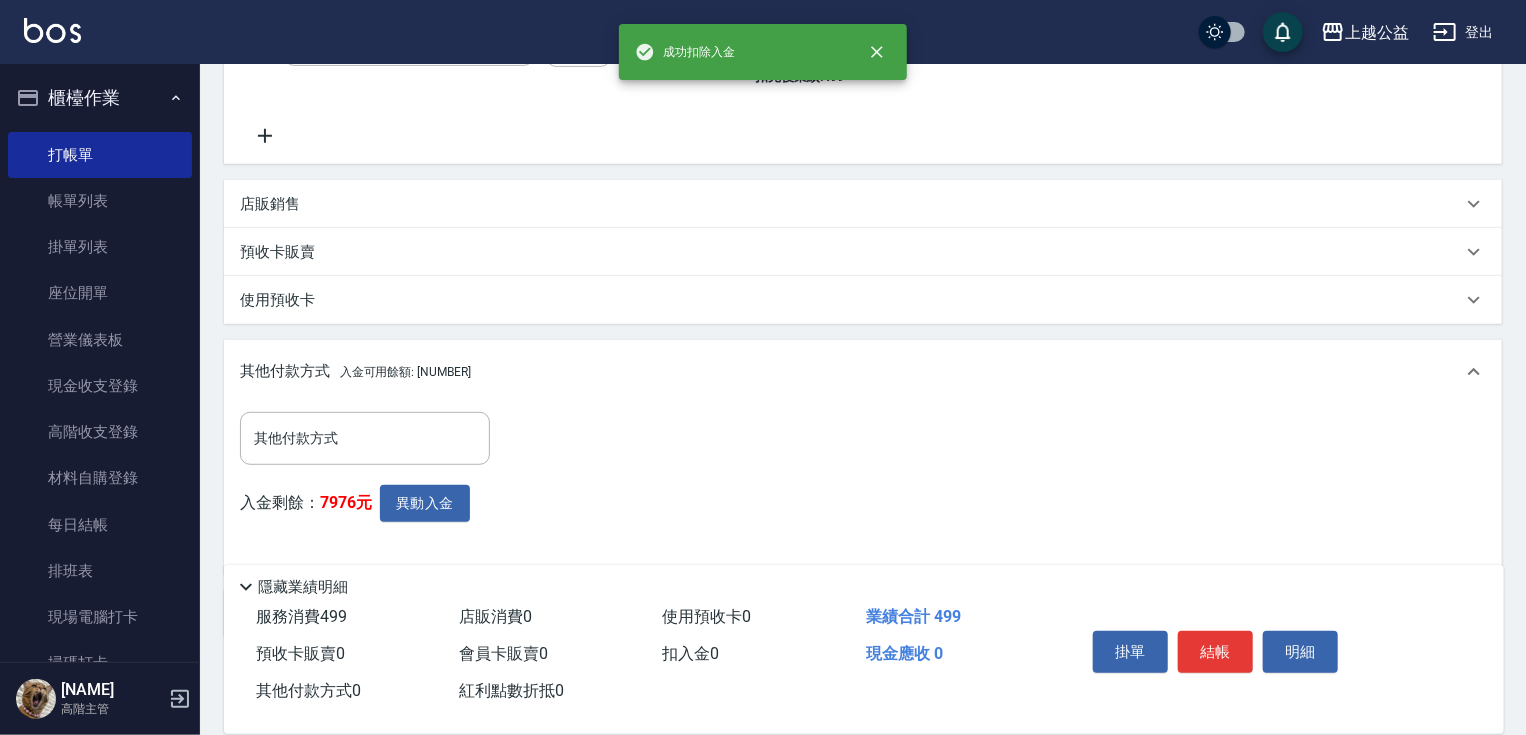 scroll, scrollTop: 480, scrollLeft: 0, axis: vertical 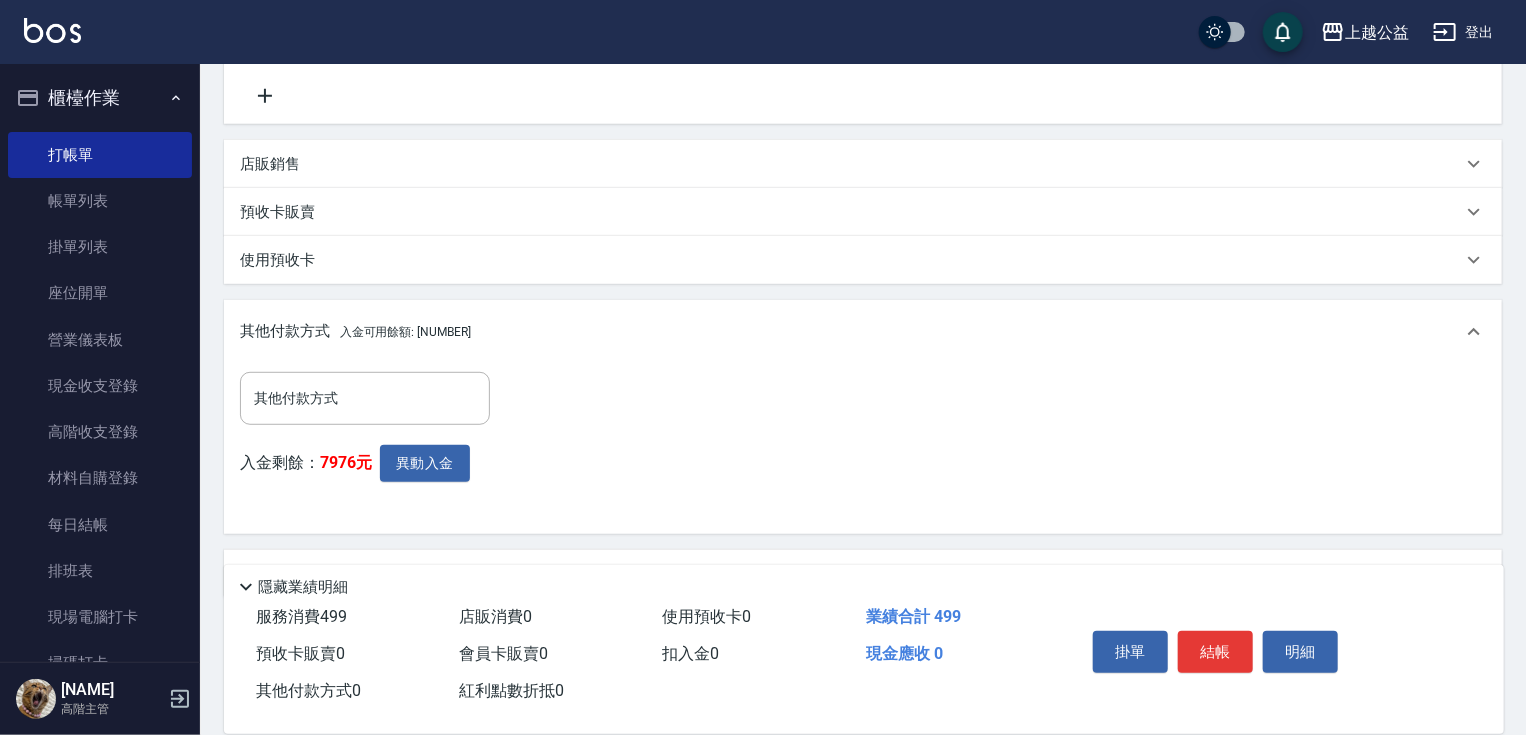 drag, startPoint x: 830, startPoint y: 545, endPoint x: 942, endPoint y: 564, distance: 113.600174 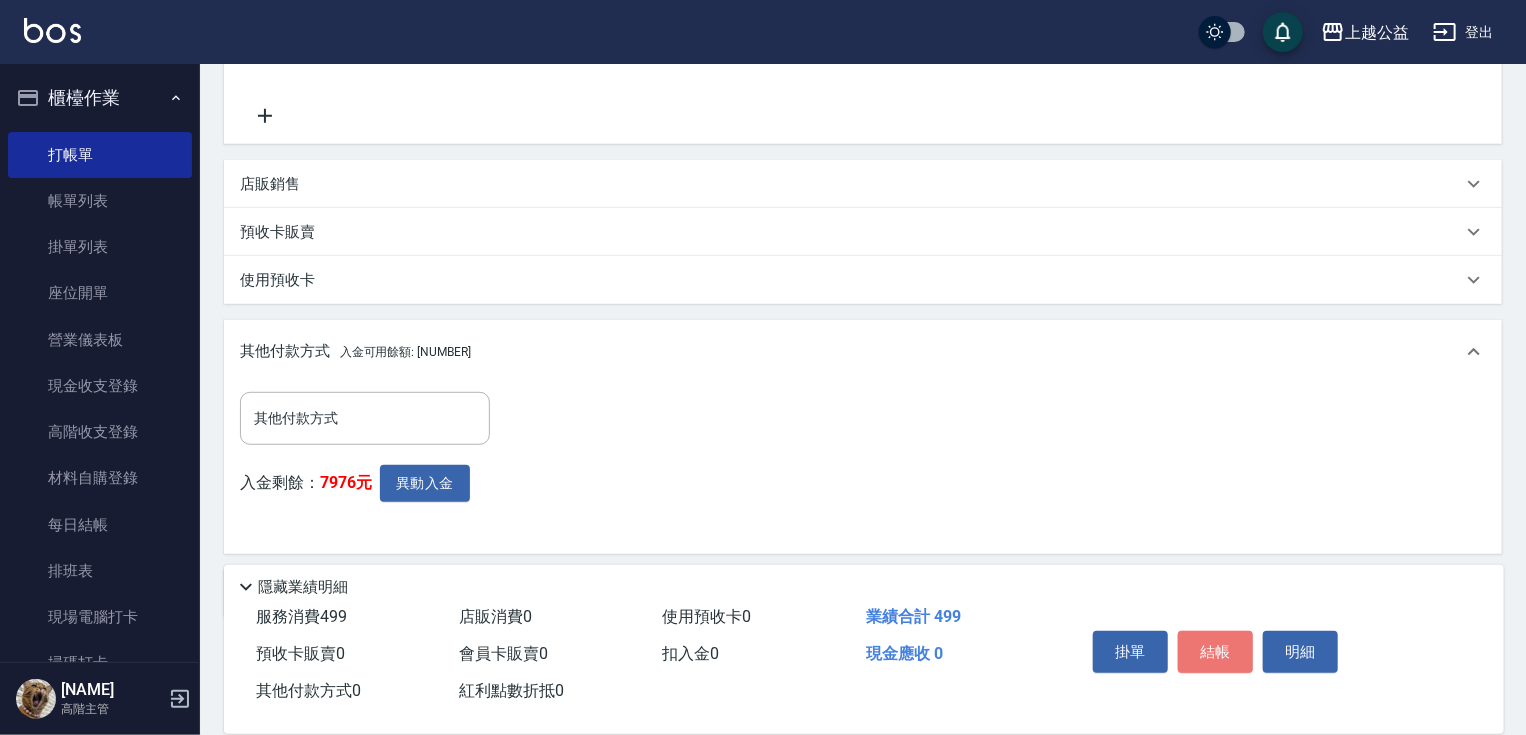 click on "結帳" at bounding box center [1215, 652] 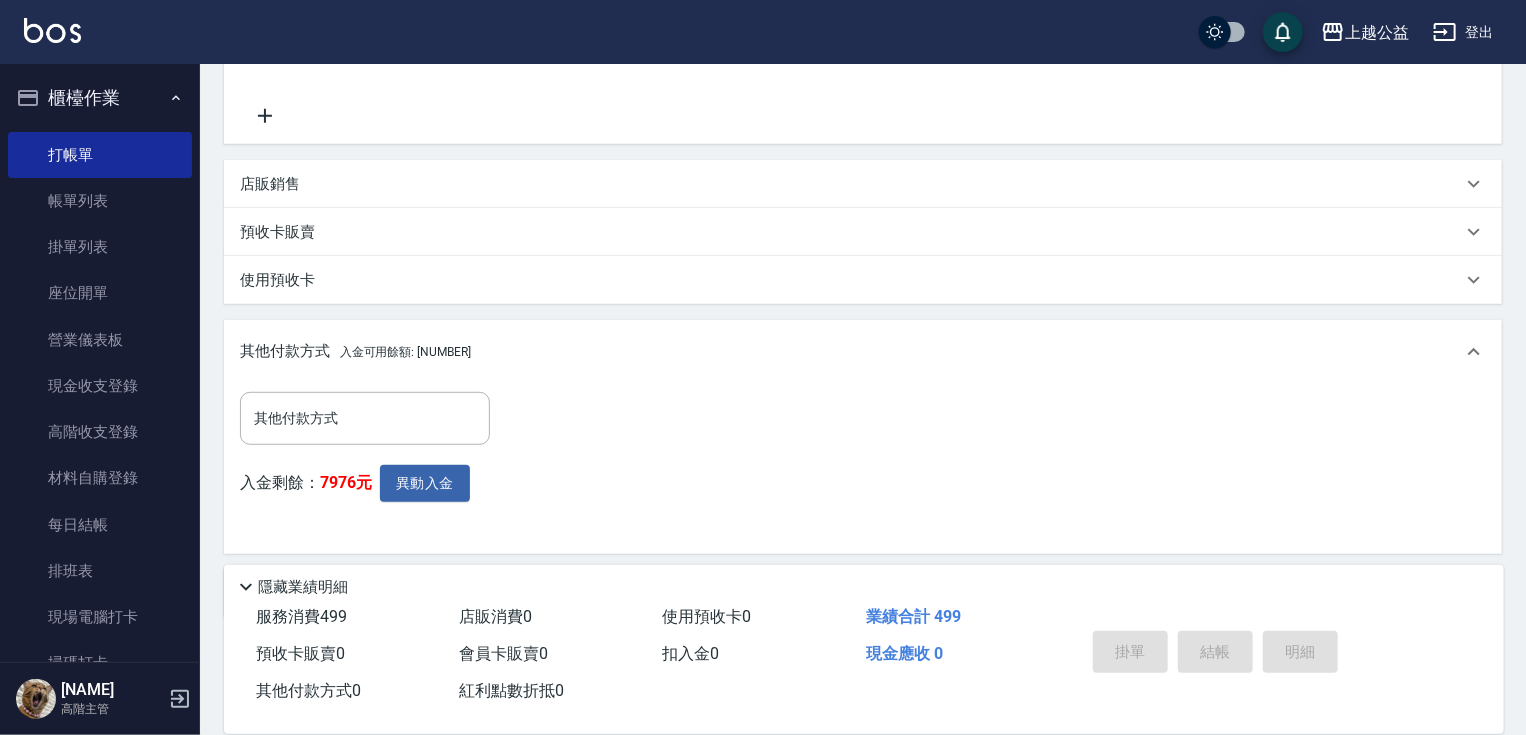 type on "2025/08/02 20:49" 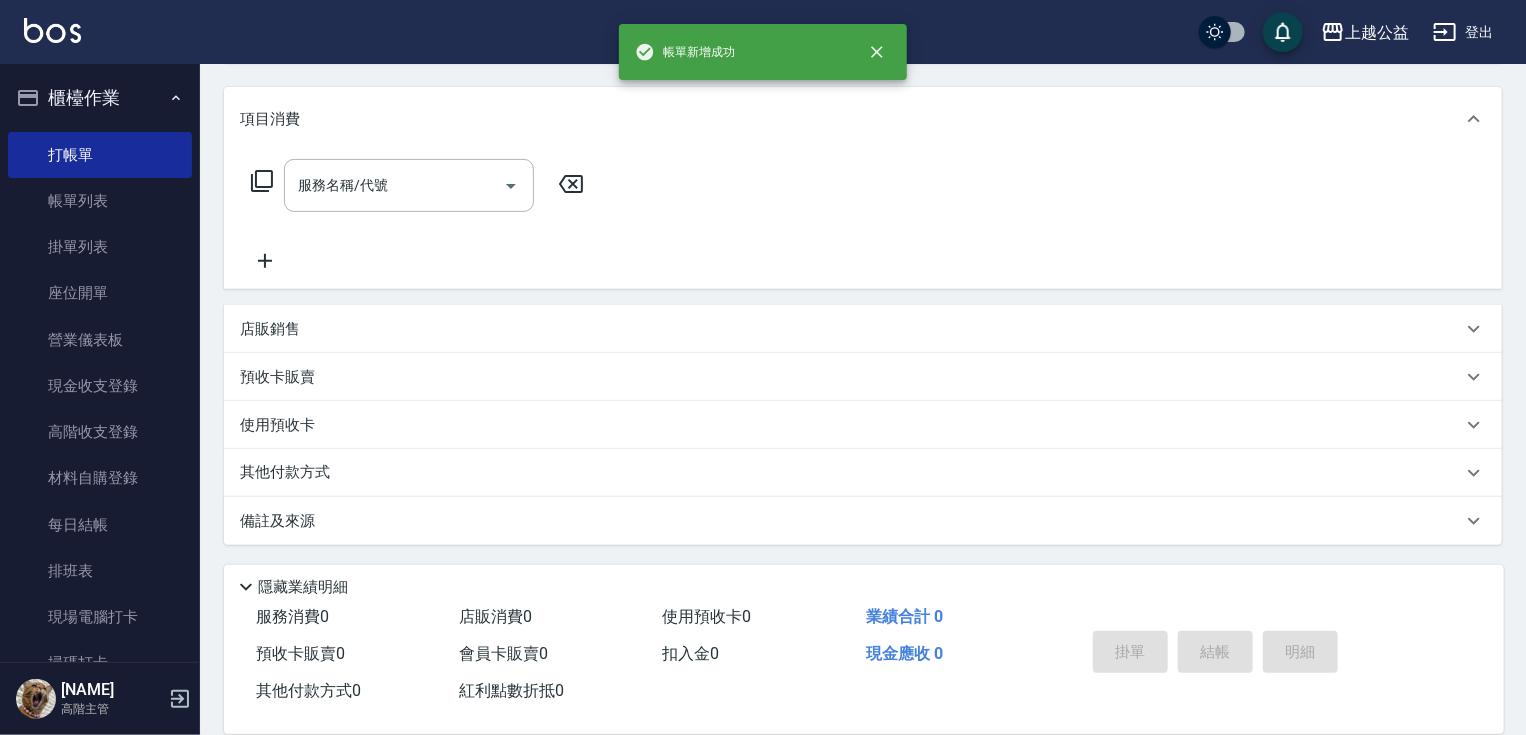 scroll, scrollTop: 0, scrollLeft: 0, axis: both 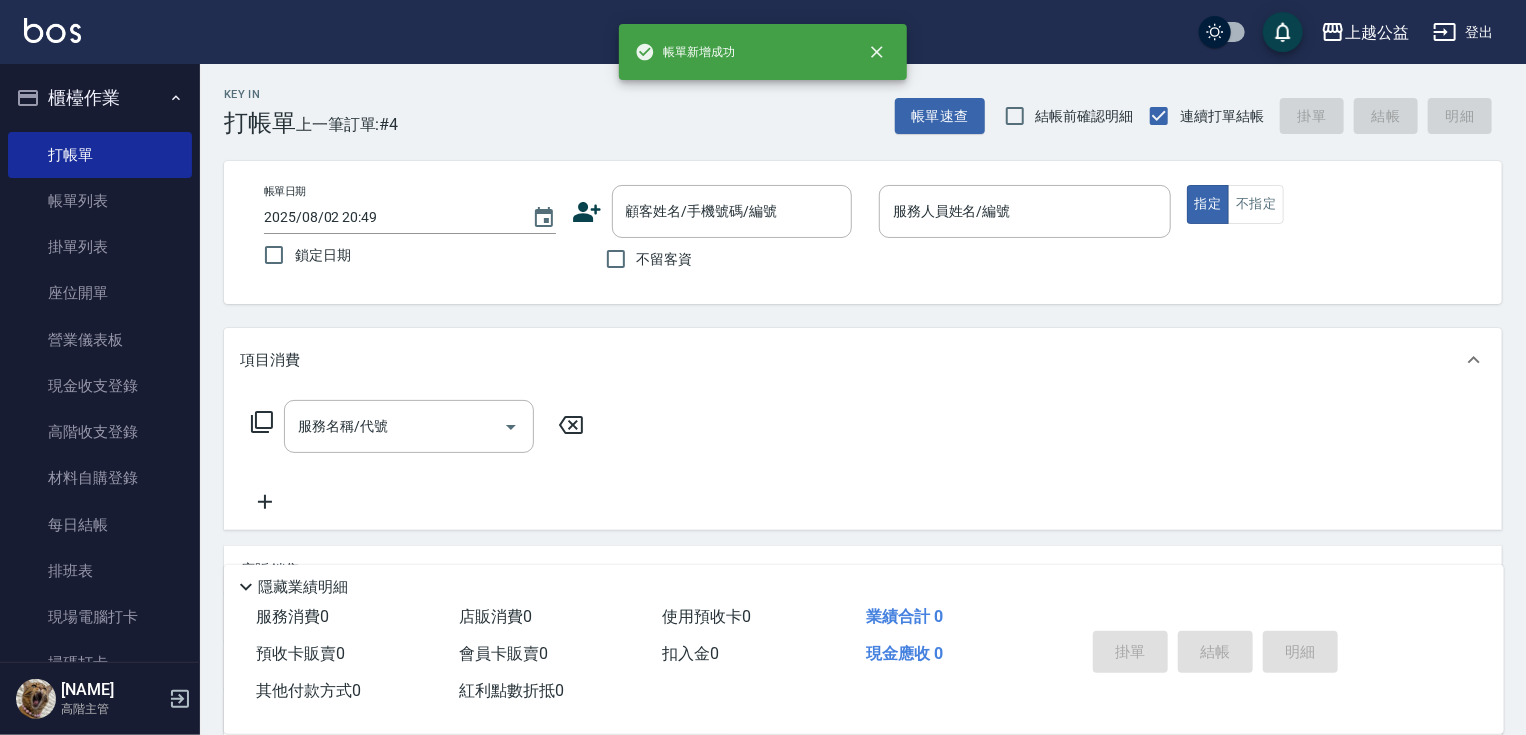 drag, startPoint x: 623, startPoint y: 455, endPoint x: 645, endPoint y: 313, distance: 143.69412 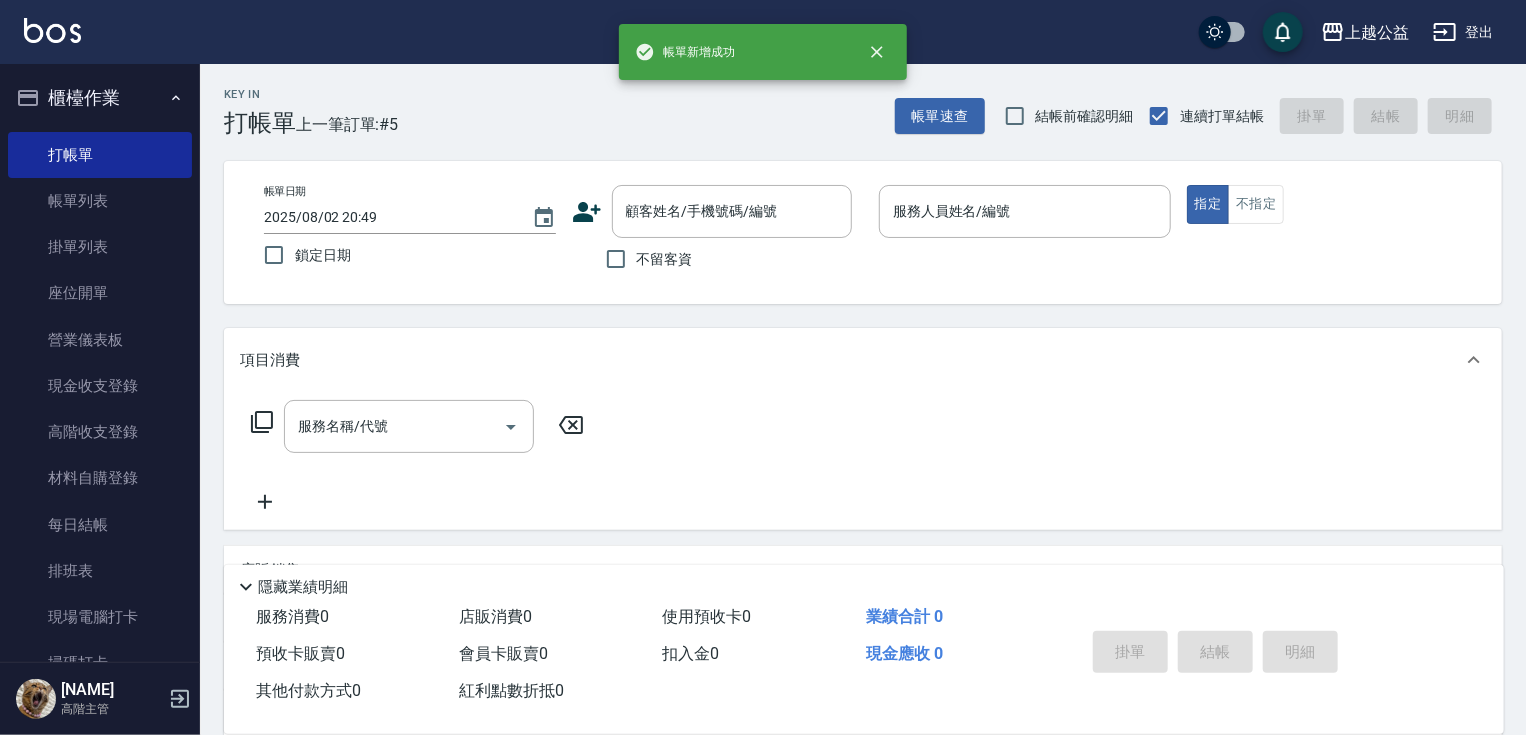 click on "不留客資" at bounding box center [712, 259] 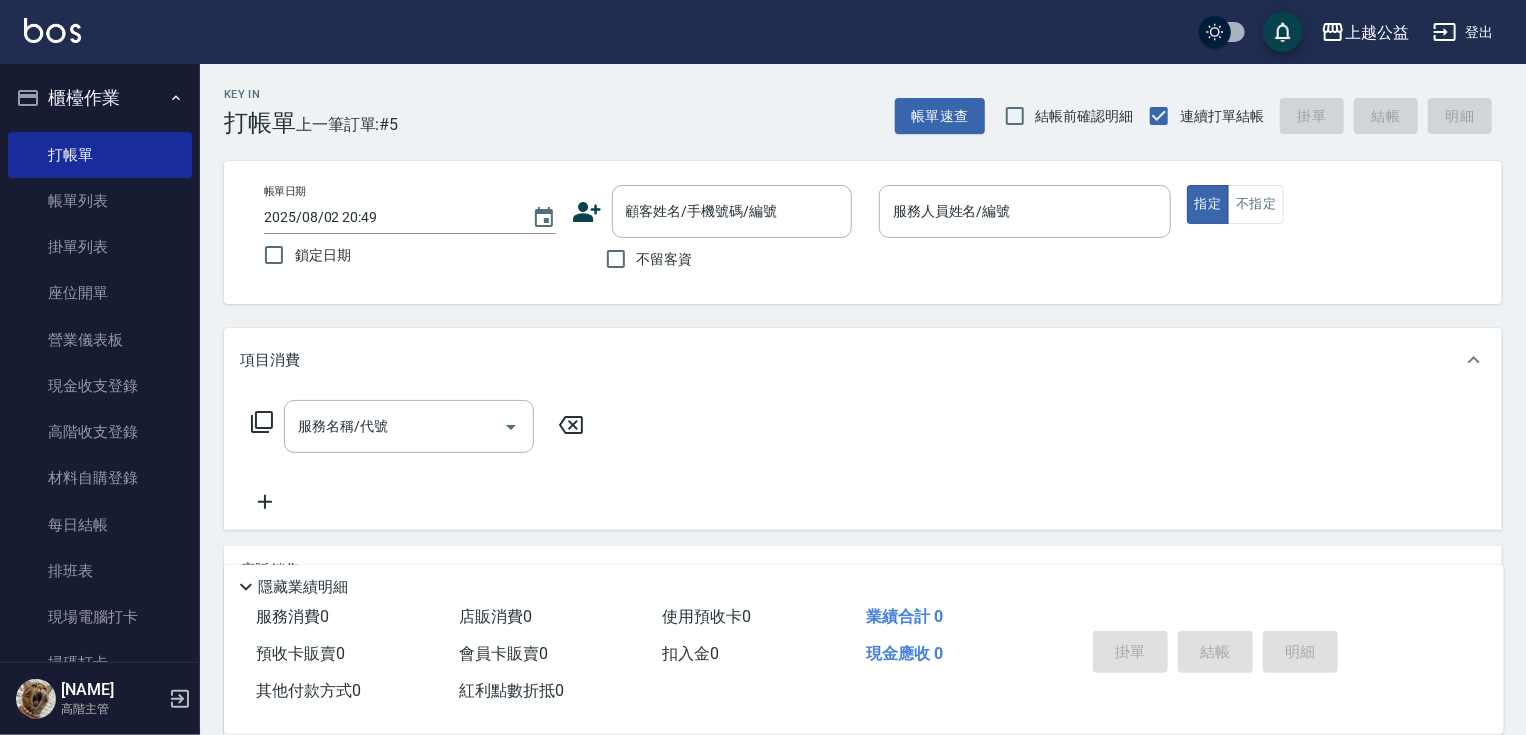 click on "不留客資" at bounding box center (665, 259) 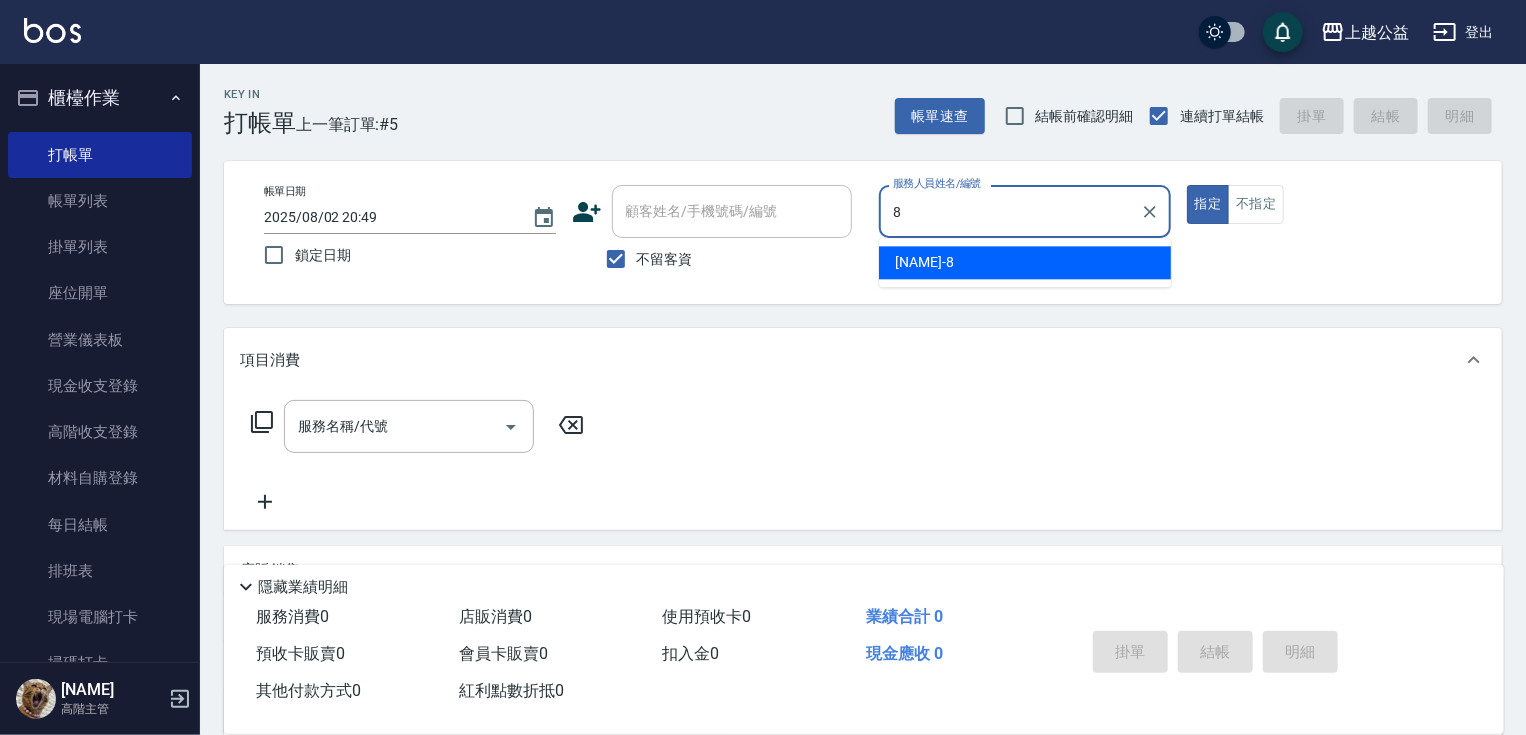 type on "[NAME]-8" 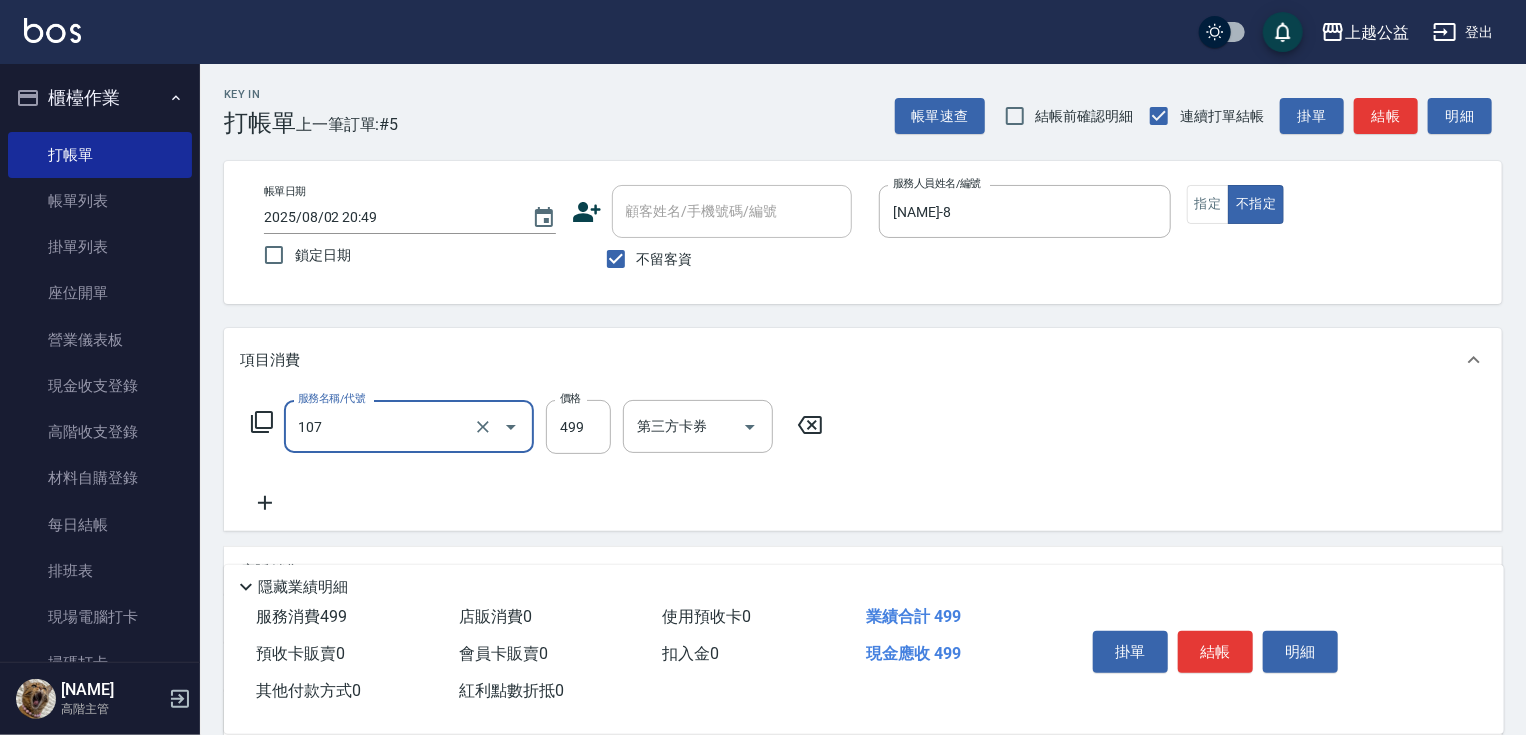 type on "舒活499(107)" 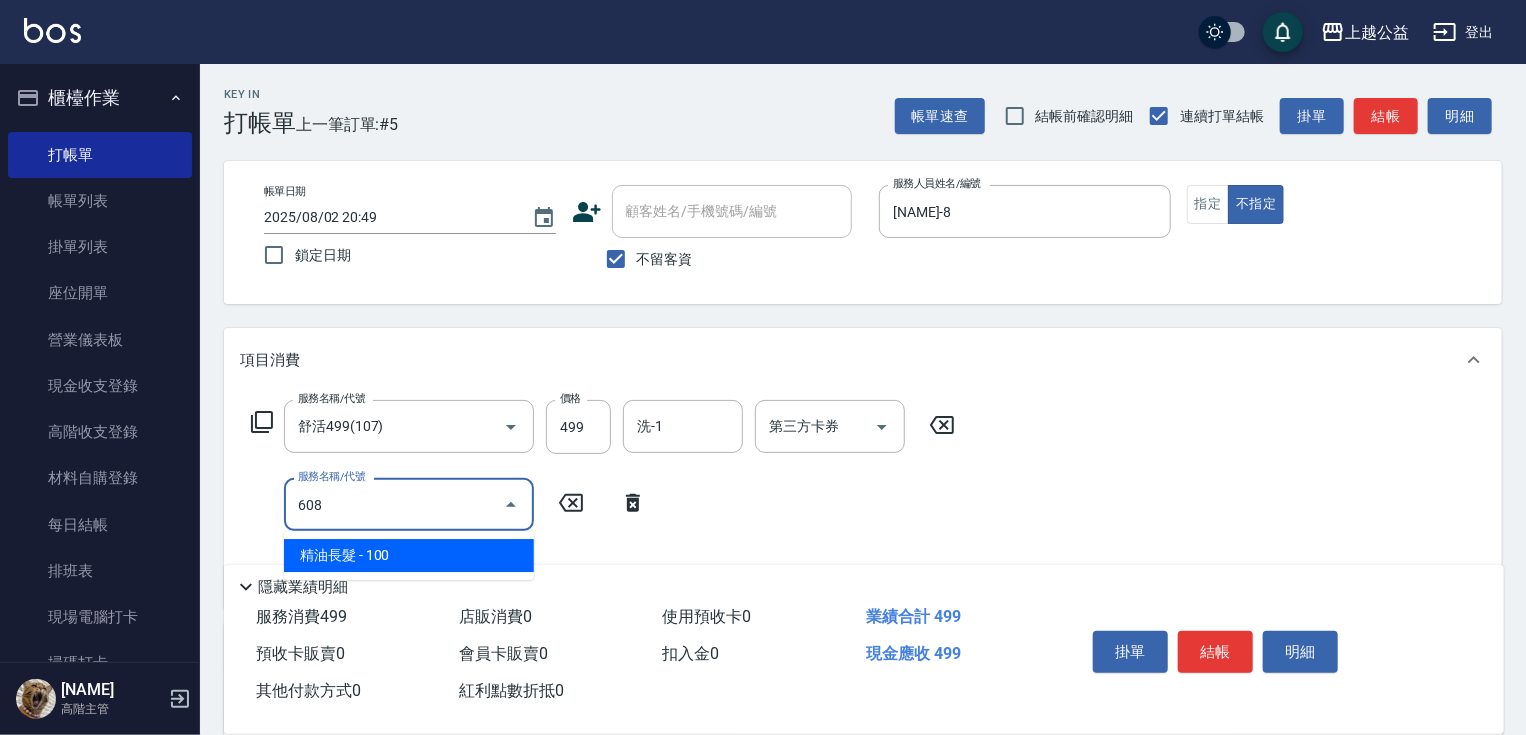 type on "精油長髮(608)" 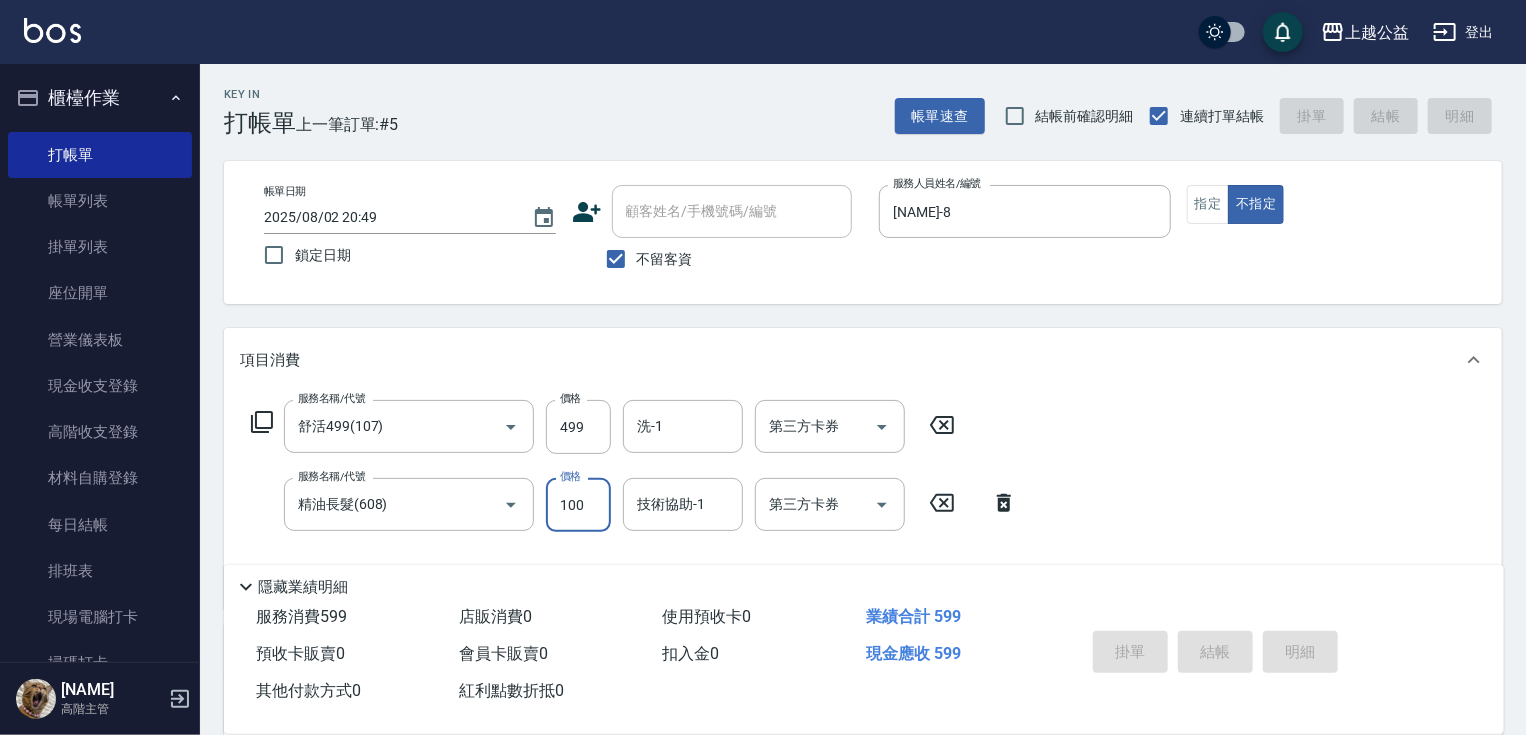 type 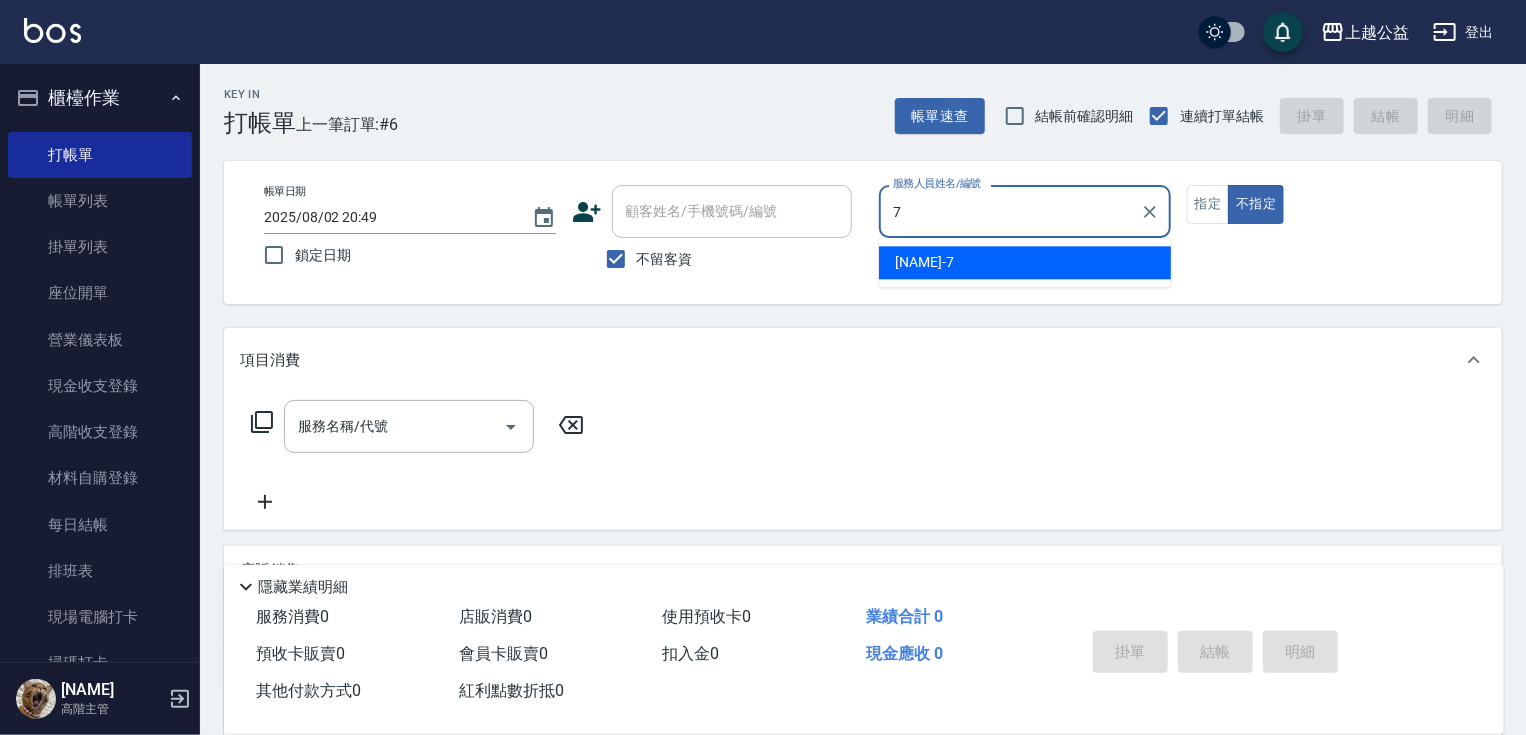 type on "[NAME]-7" 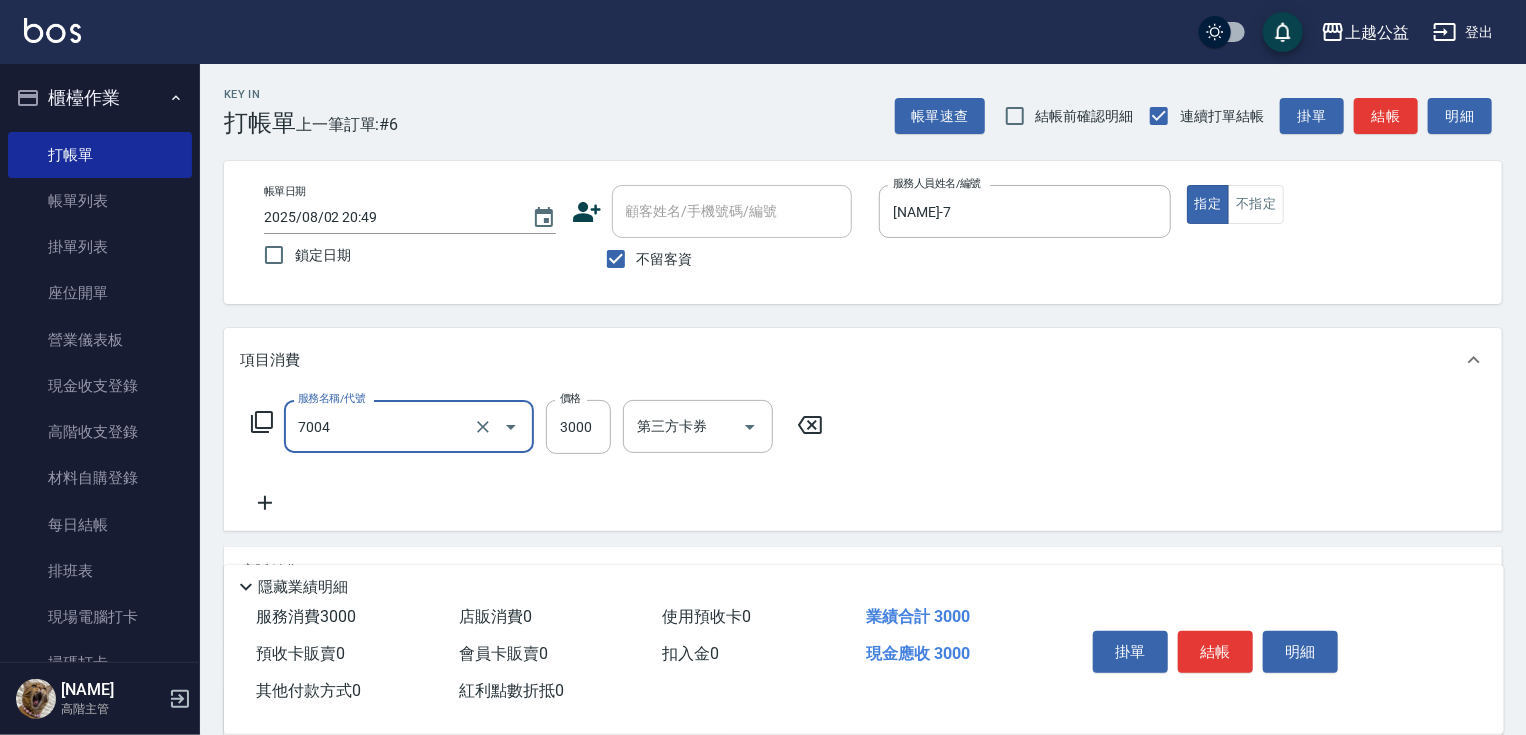 type on "重整3包([NUMBER])" 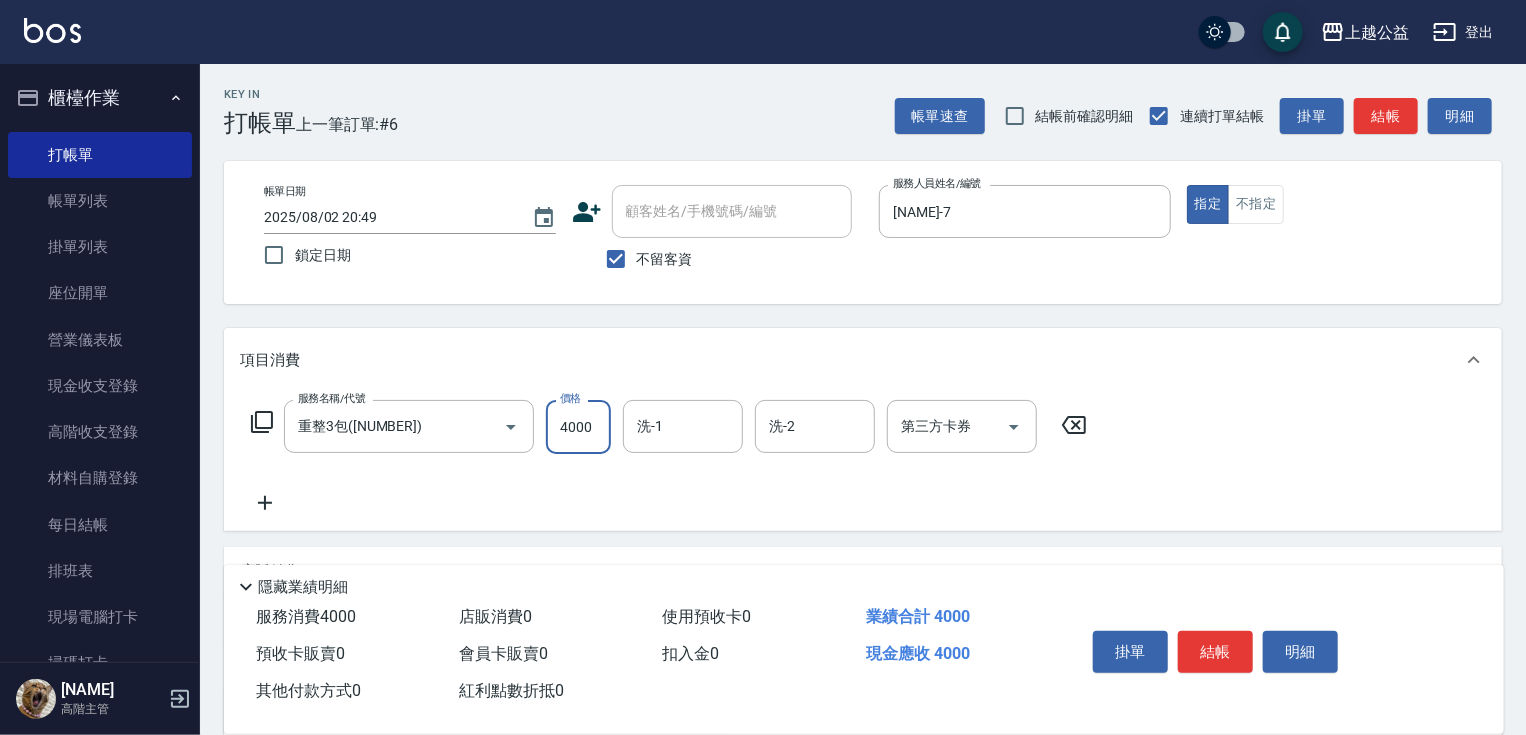 type on "4000" 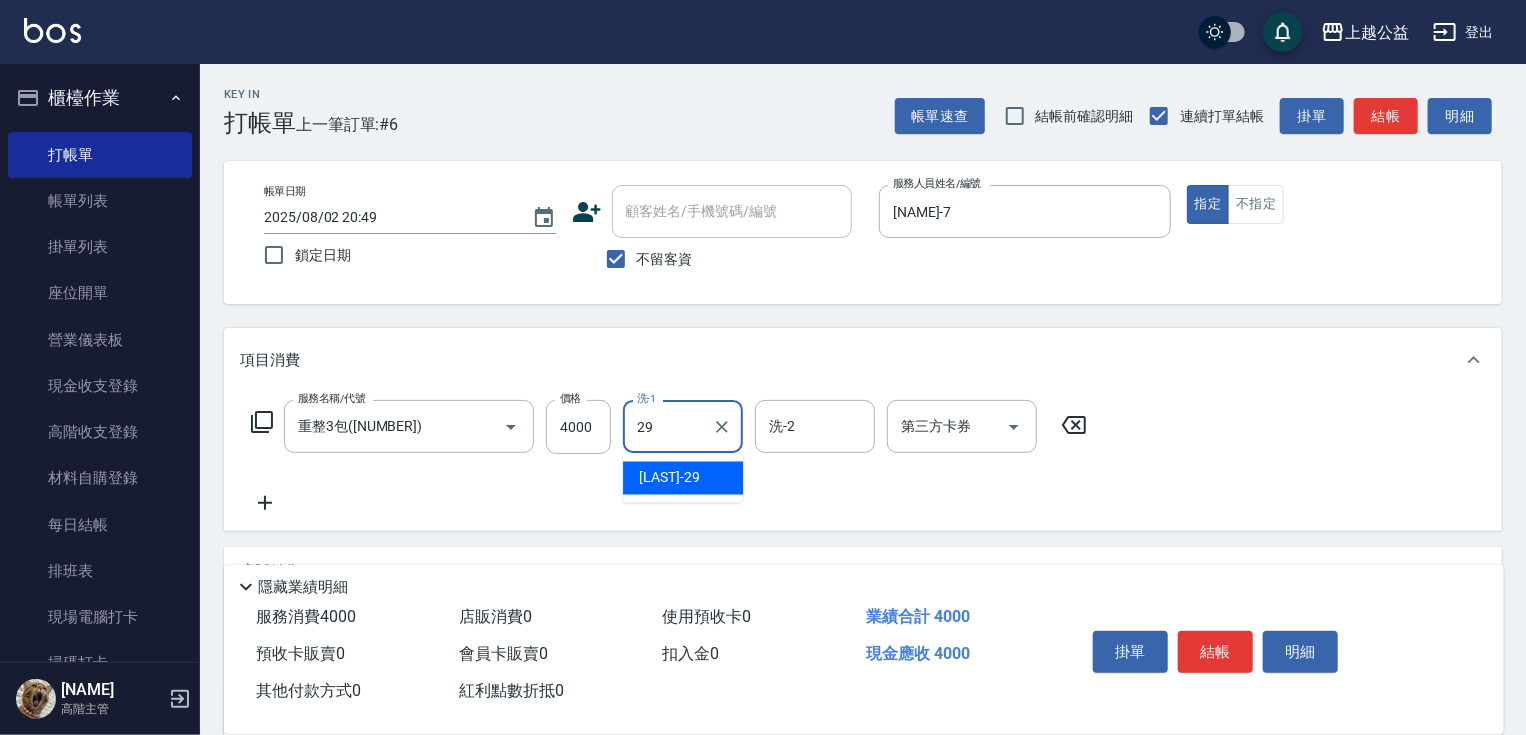 type on "[NAME]-29" 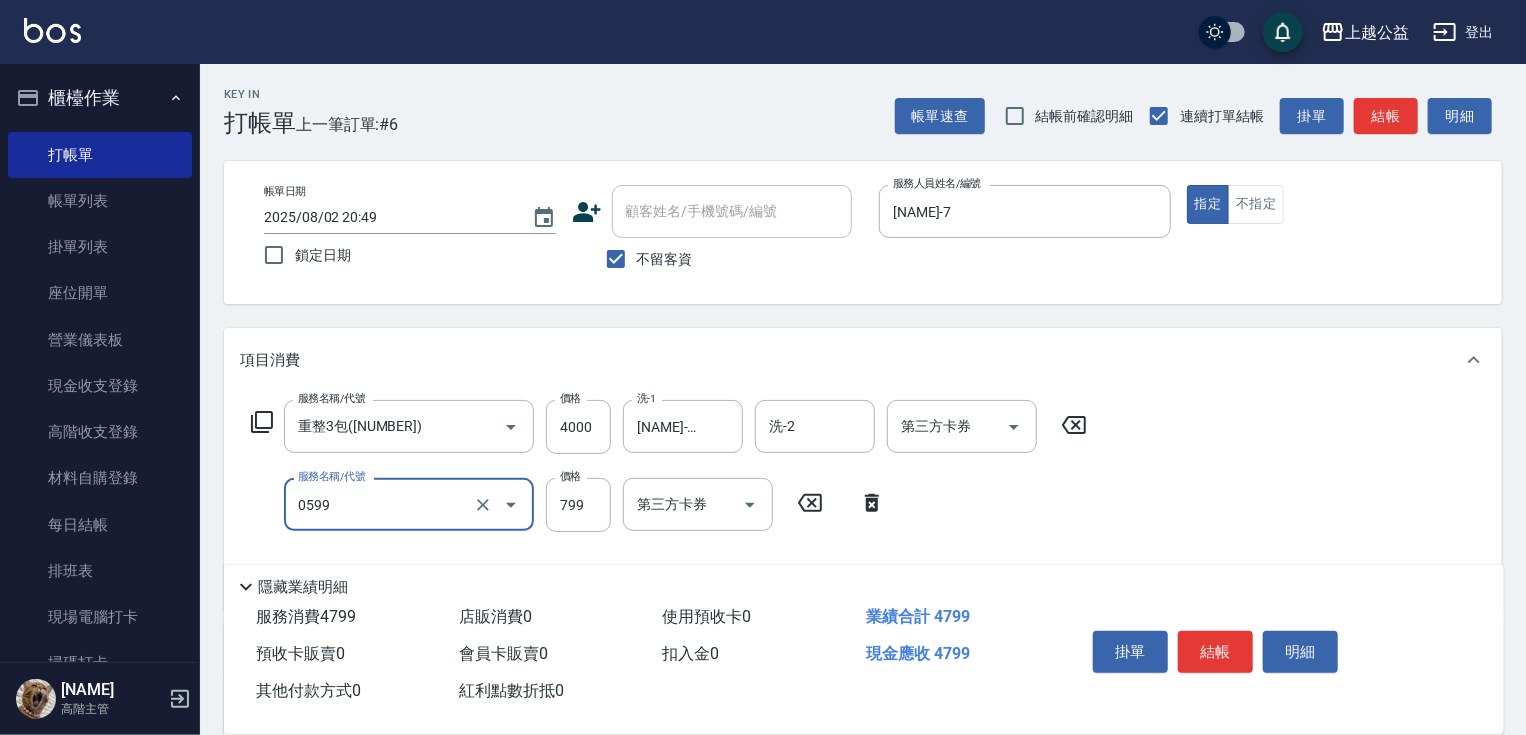 type on "精油SPA([NUMBER])" 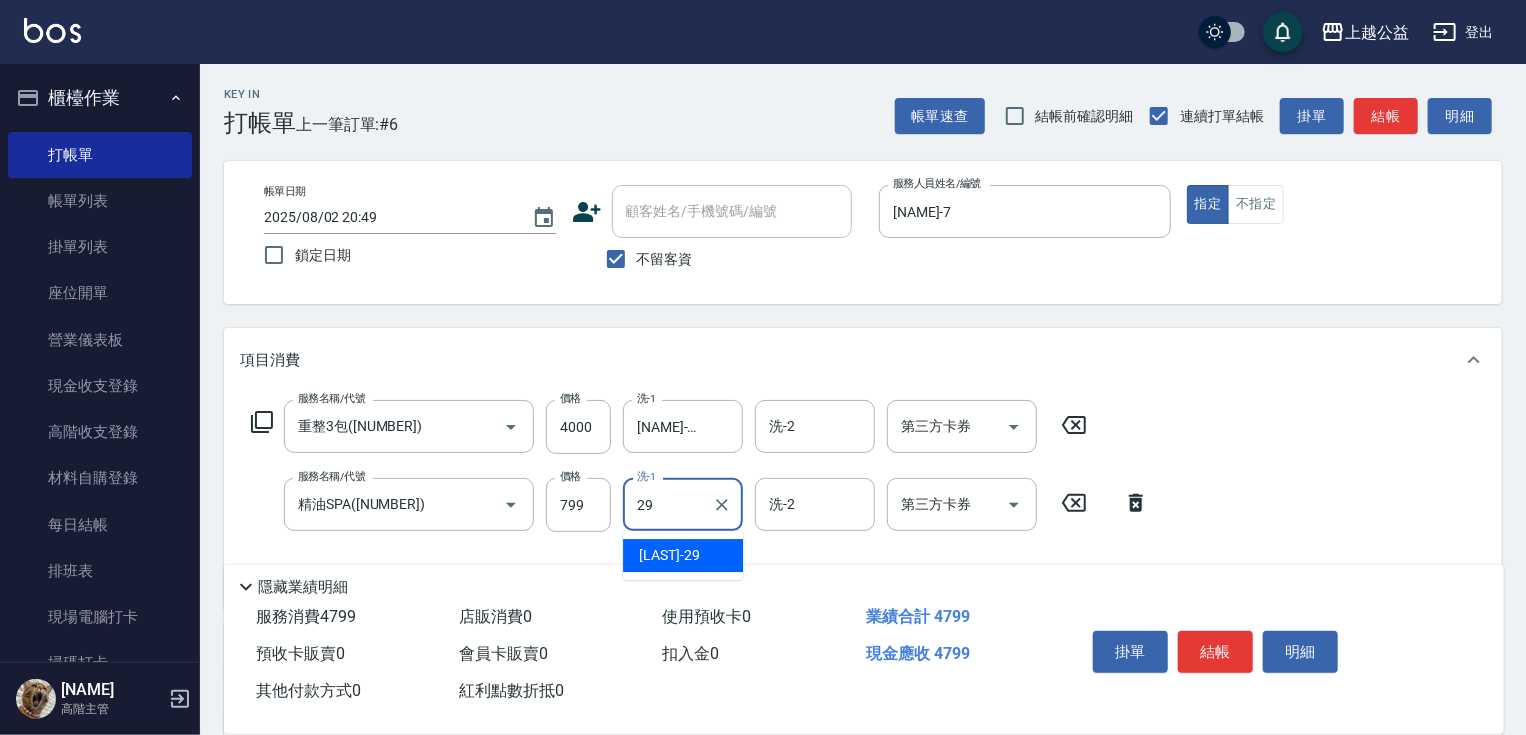 type on "[NAME]-29" 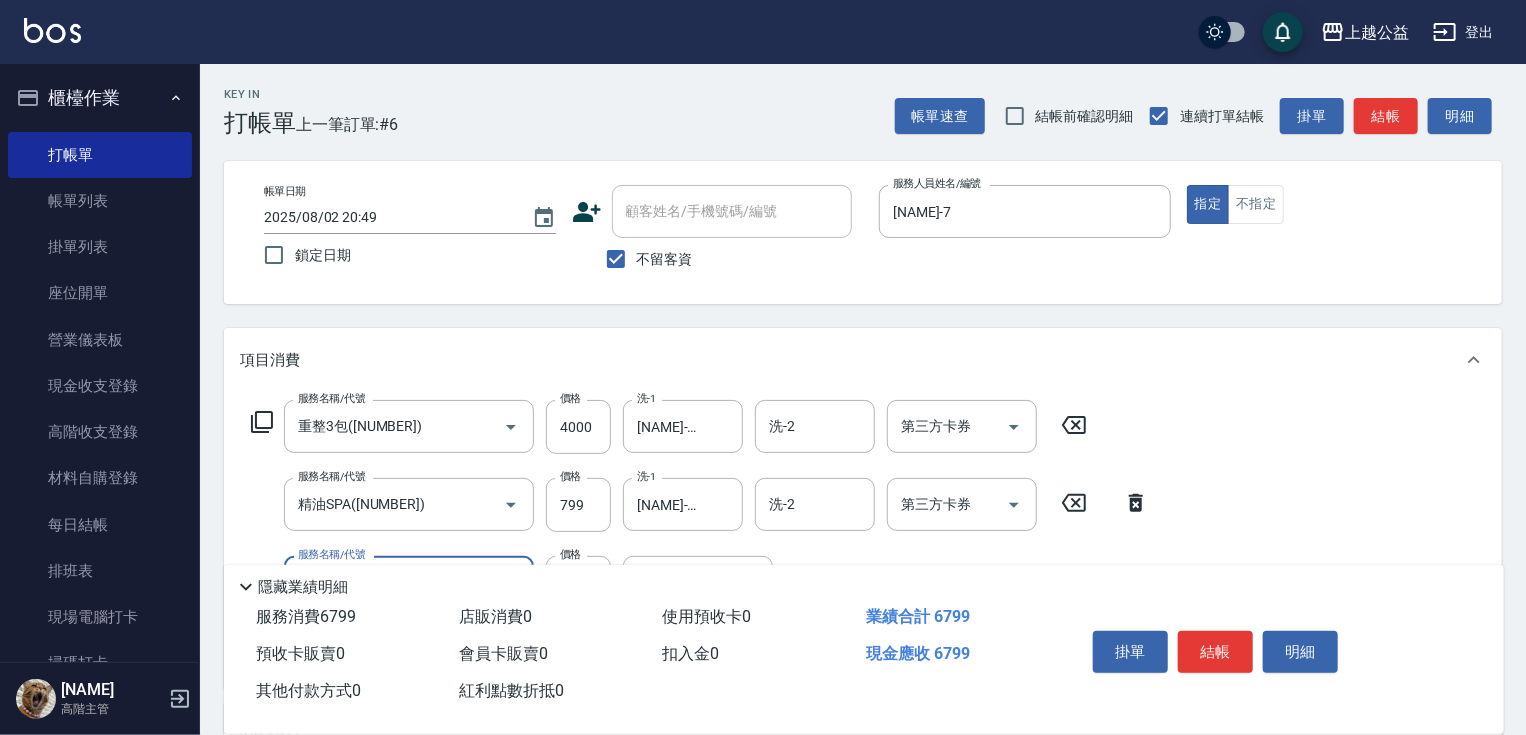 type on "黑耀光護髮([NUMBER])" 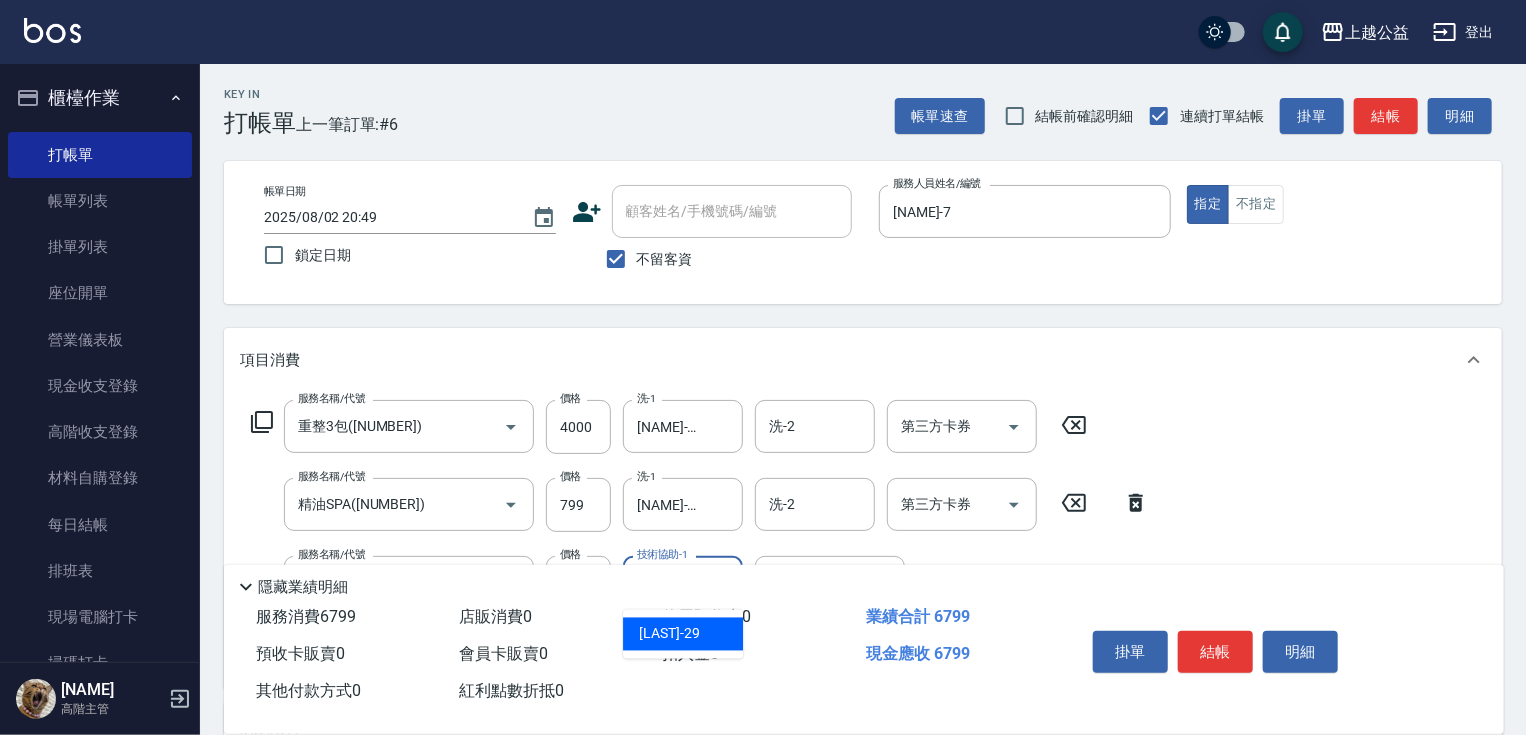 type on "[NAME]-29" 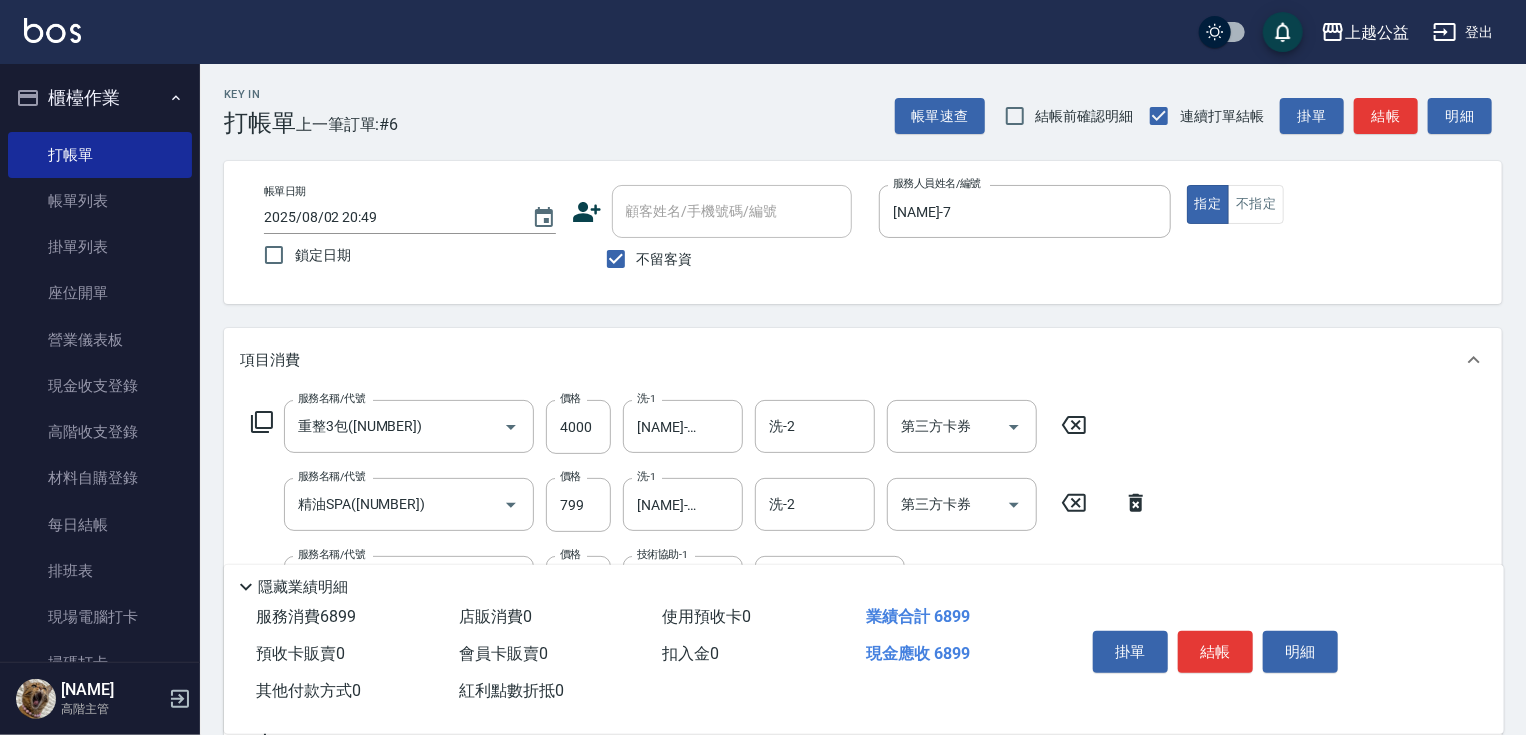 type on "剪髮(303)" 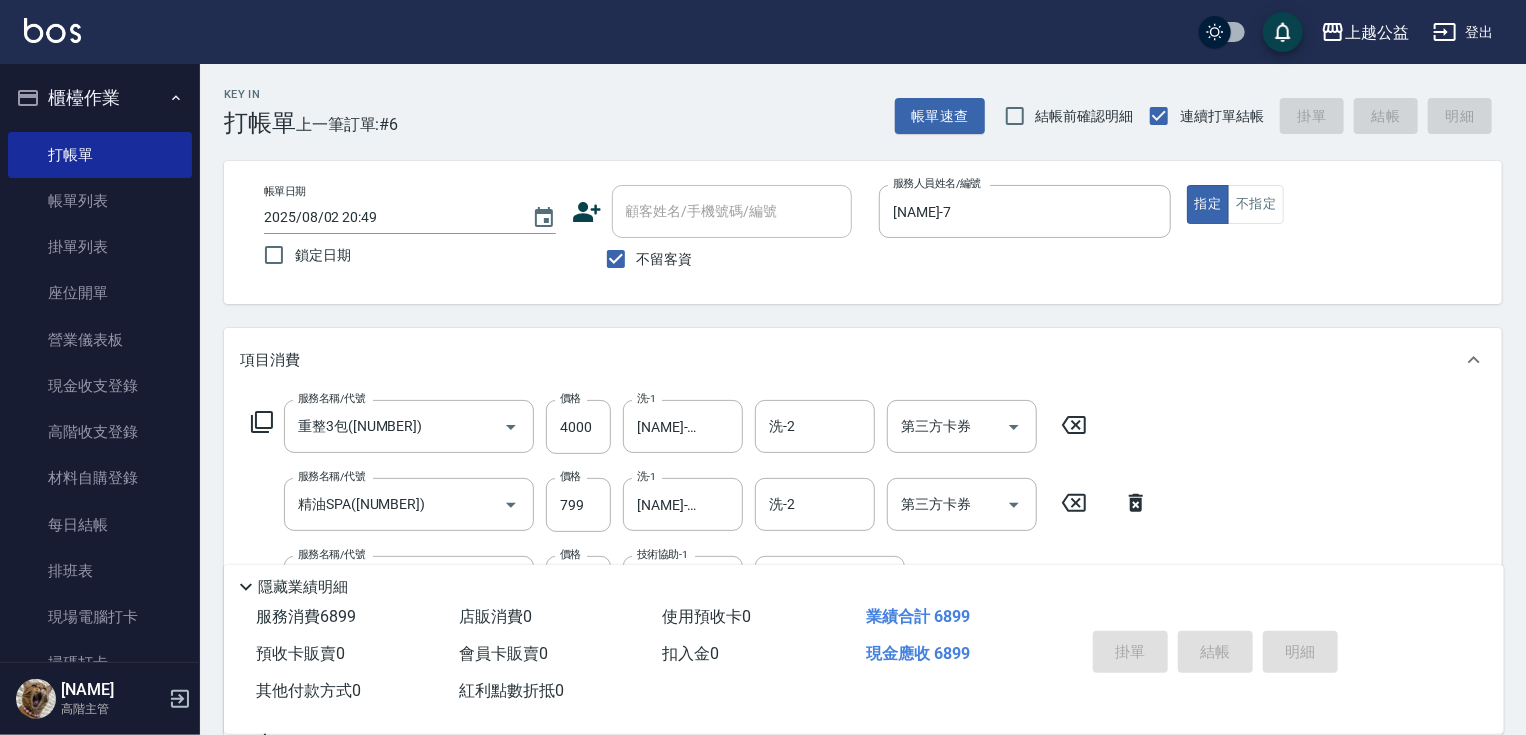 type on "[YEAR]/[MONTH]/[DAY] [HOUR]:[MINUTE]" 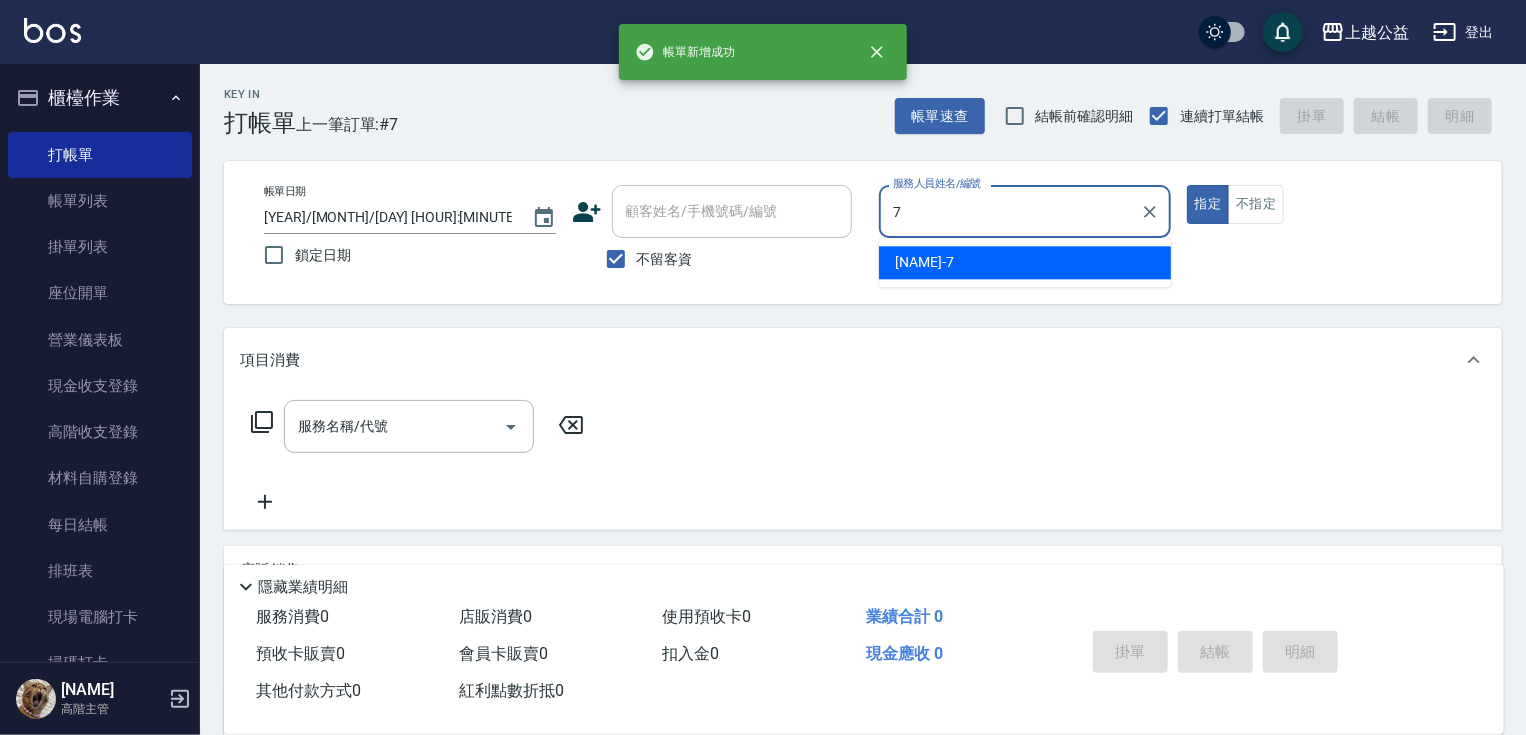 type on "[NAME]-7" 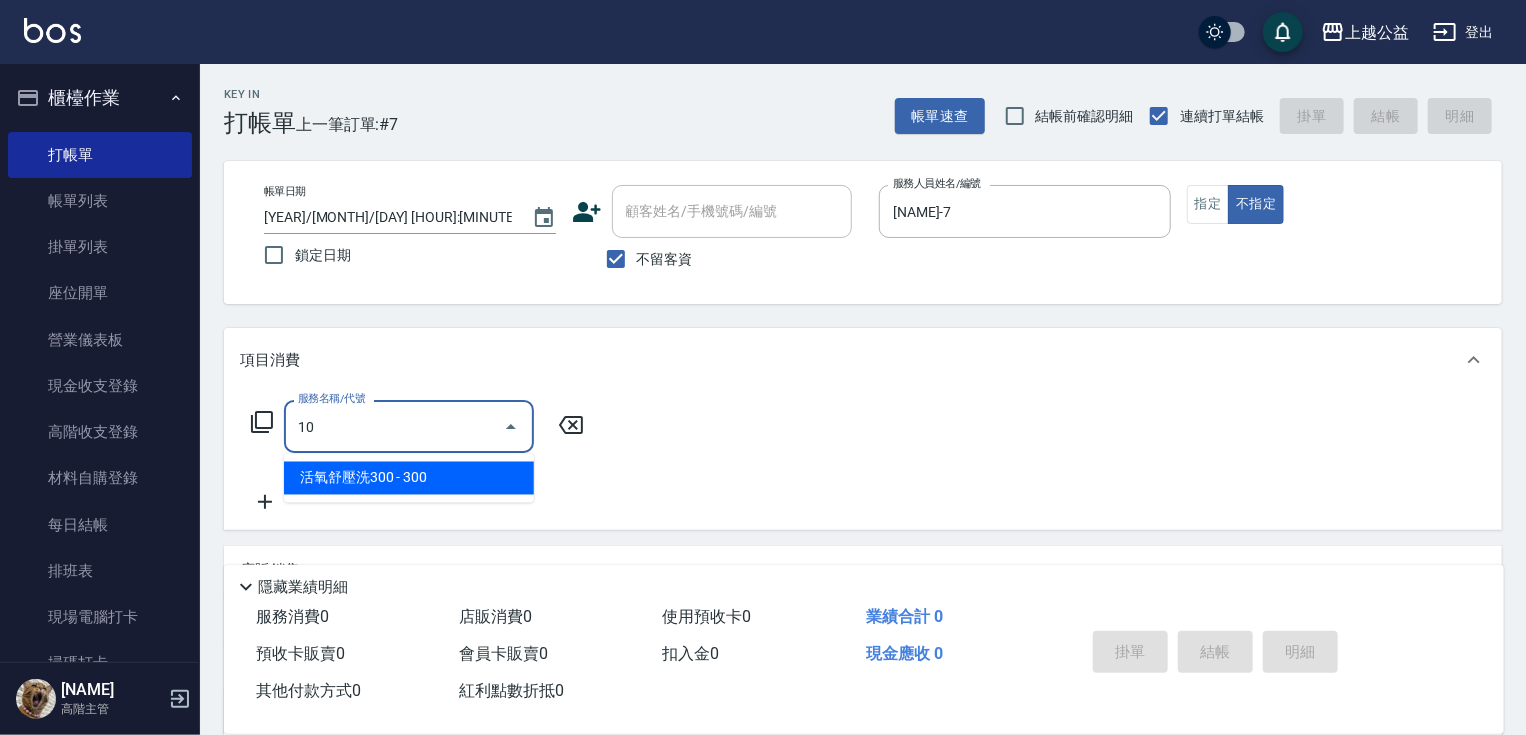 type on "1" 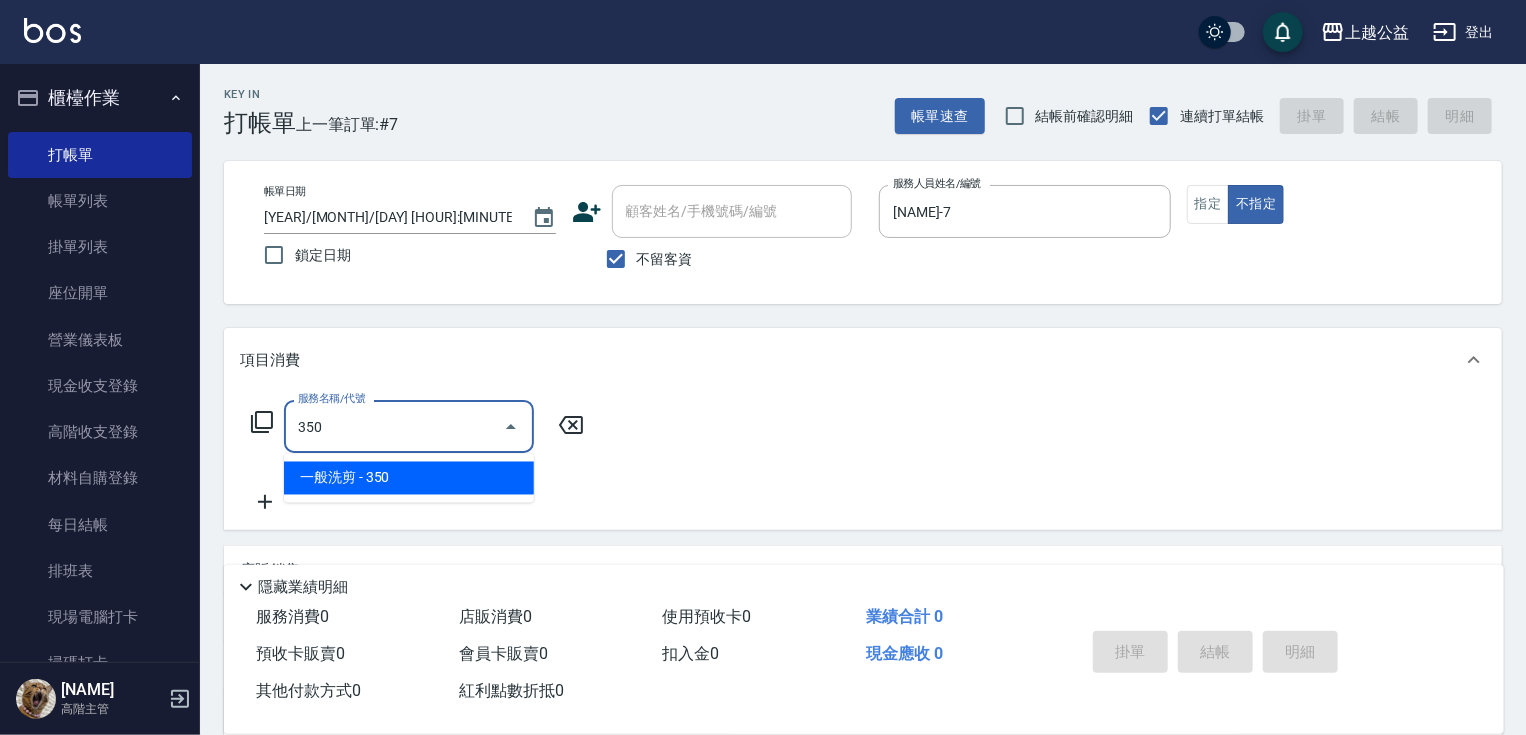 type on "一般洗剪(350)" 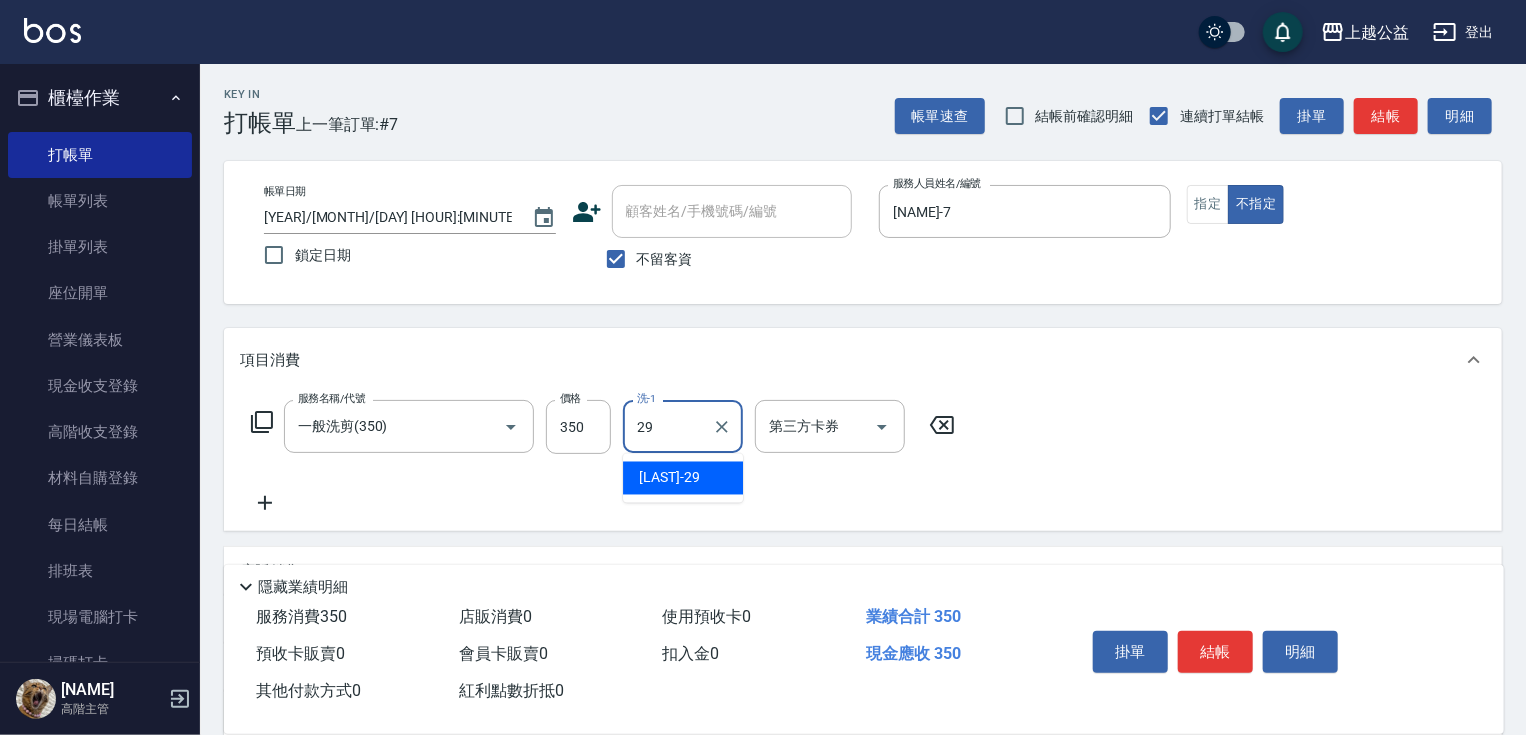 type on "[NAME]-29" 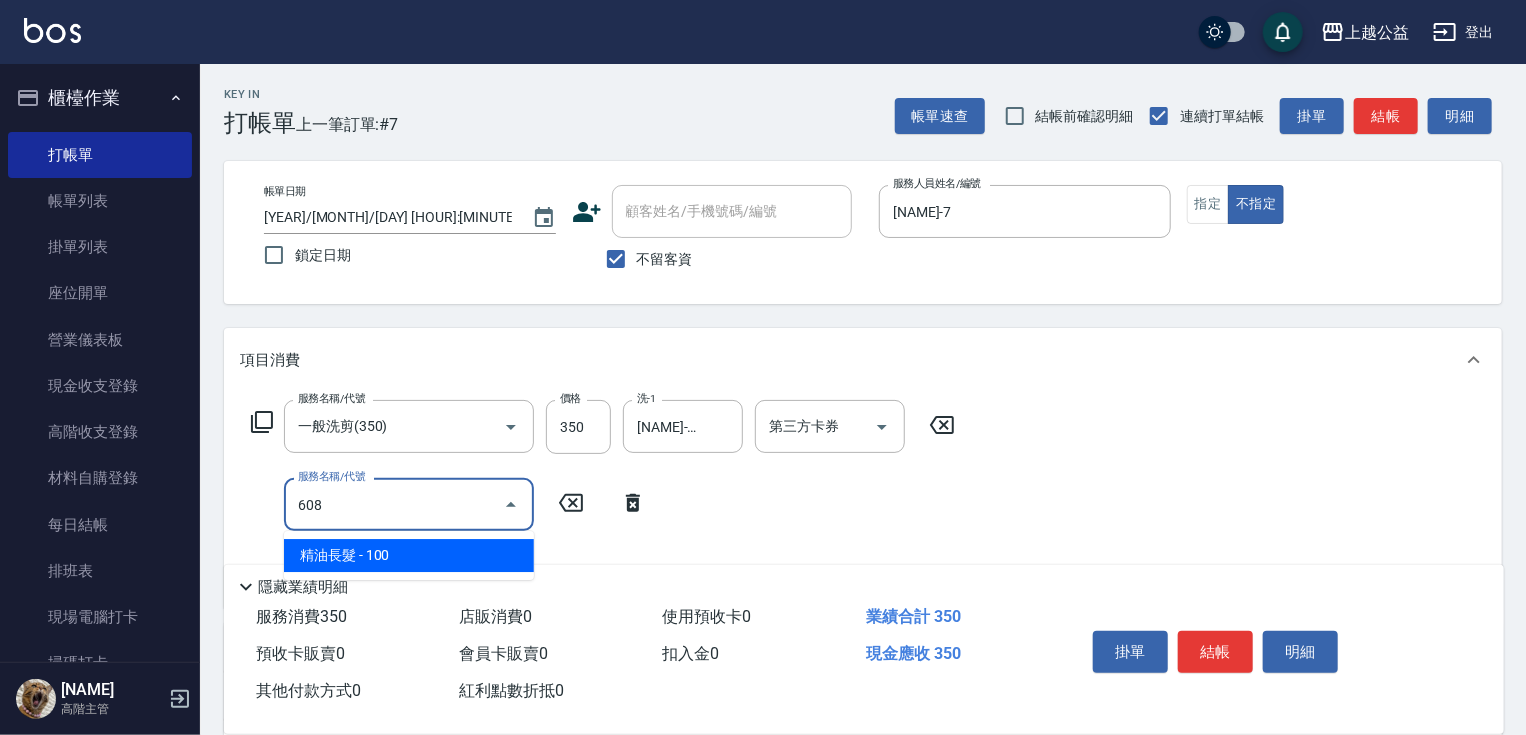 type on "精油長髮(608)" 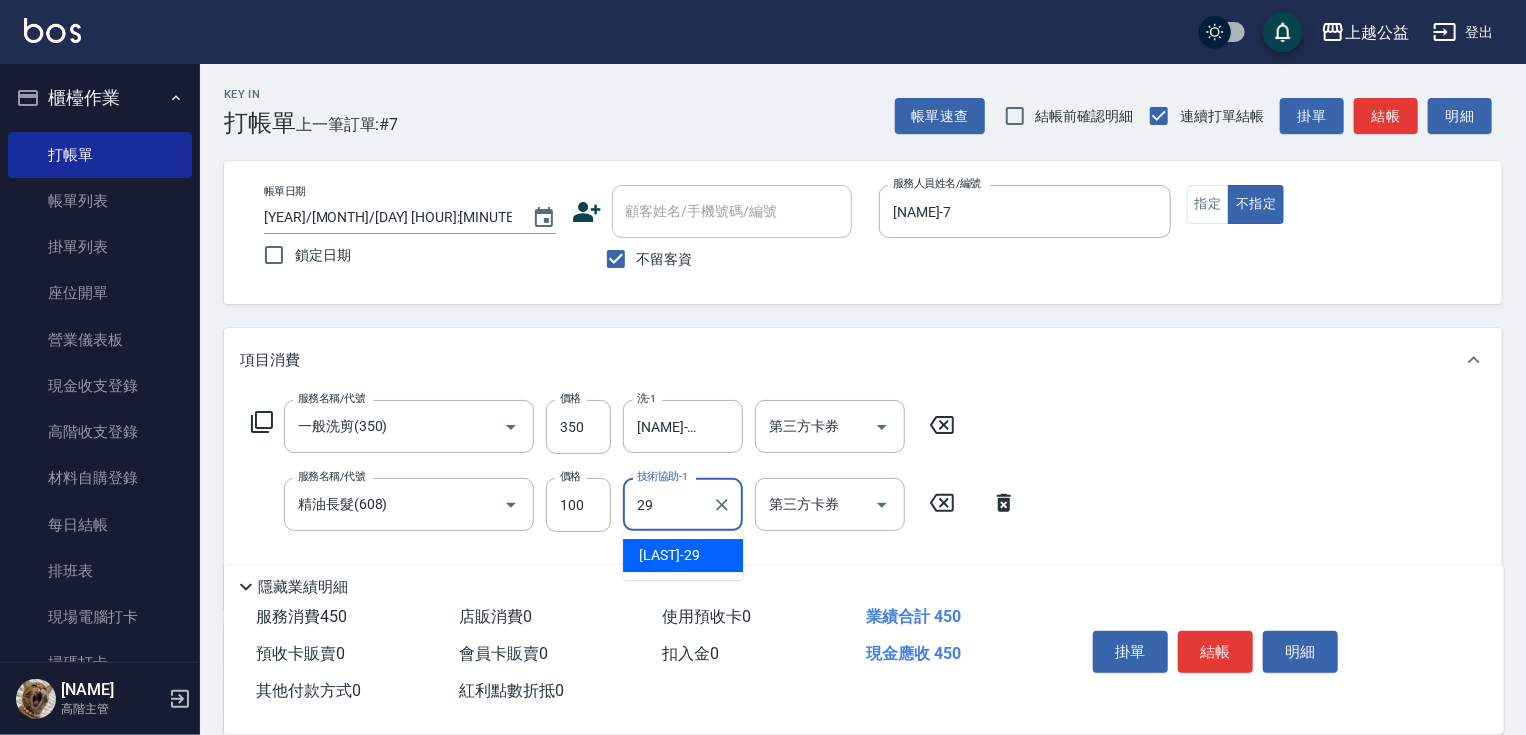 type on "[NAME]-29" 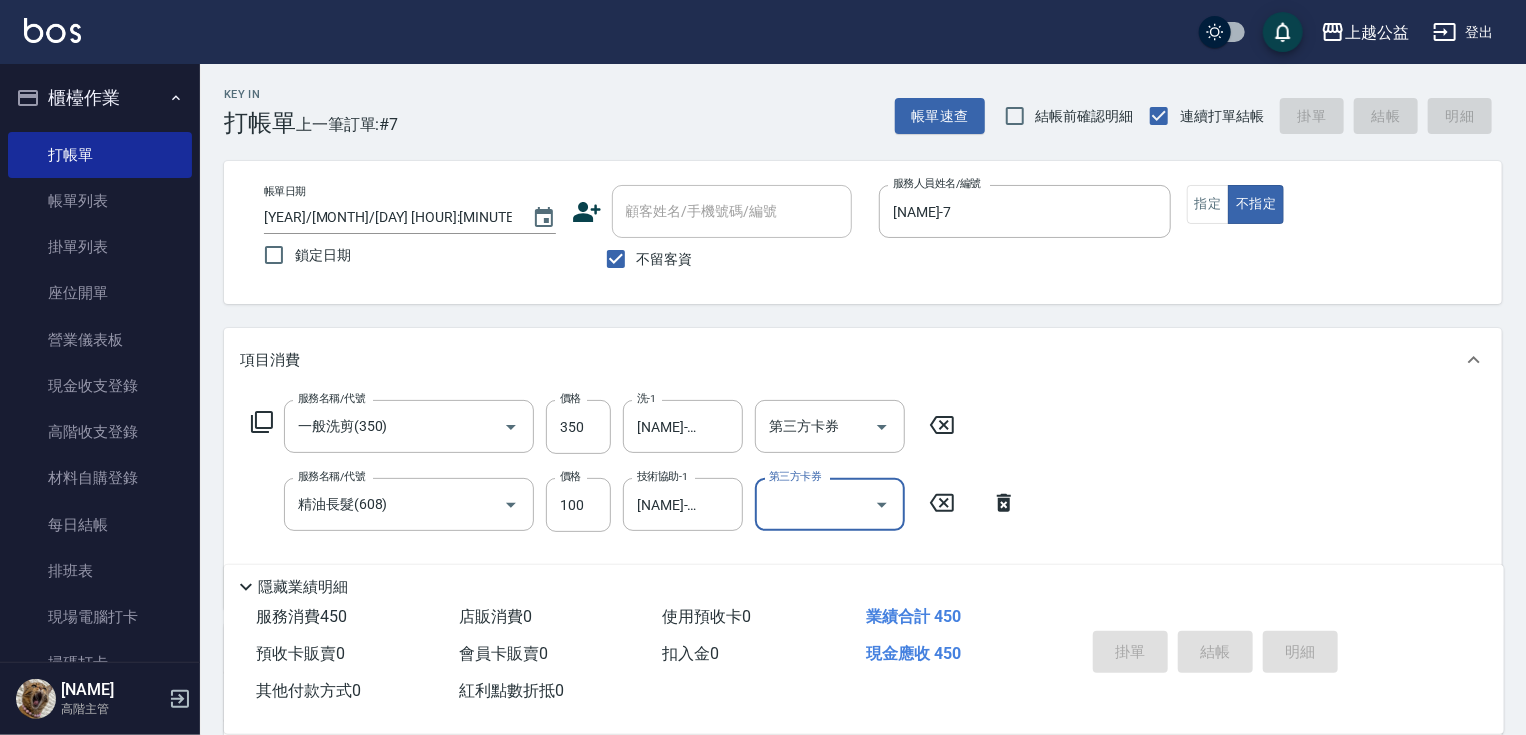 type 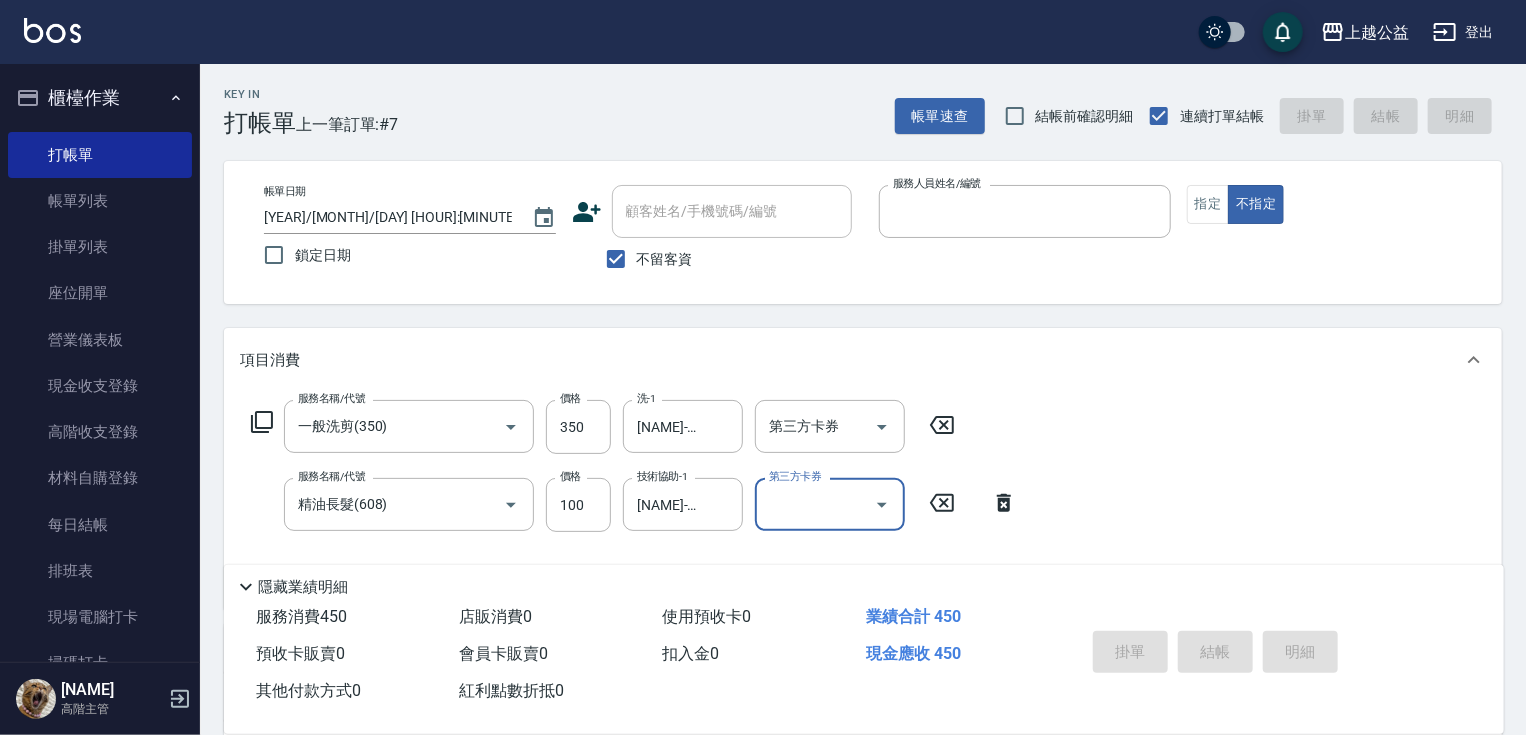 type 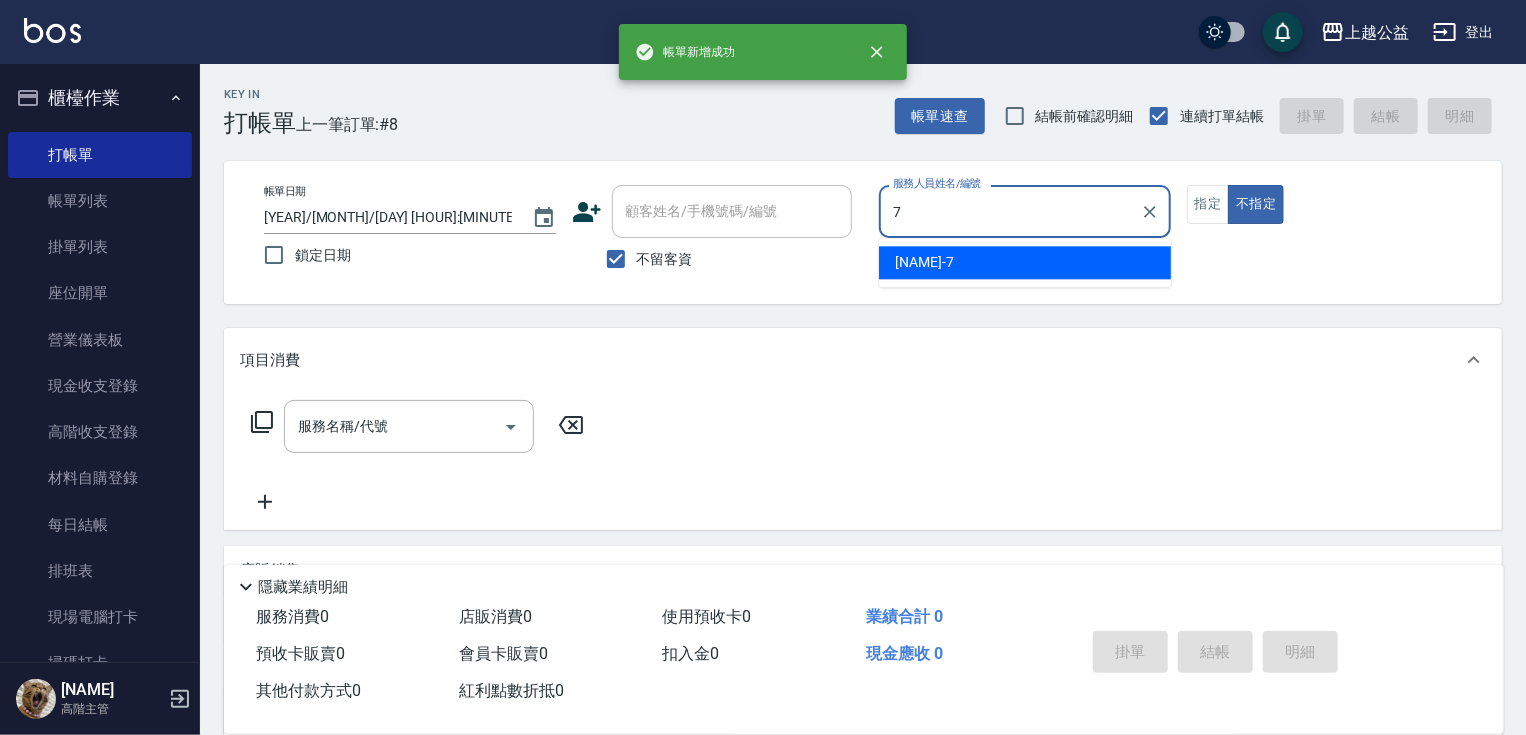 type on "[NAME]-7" 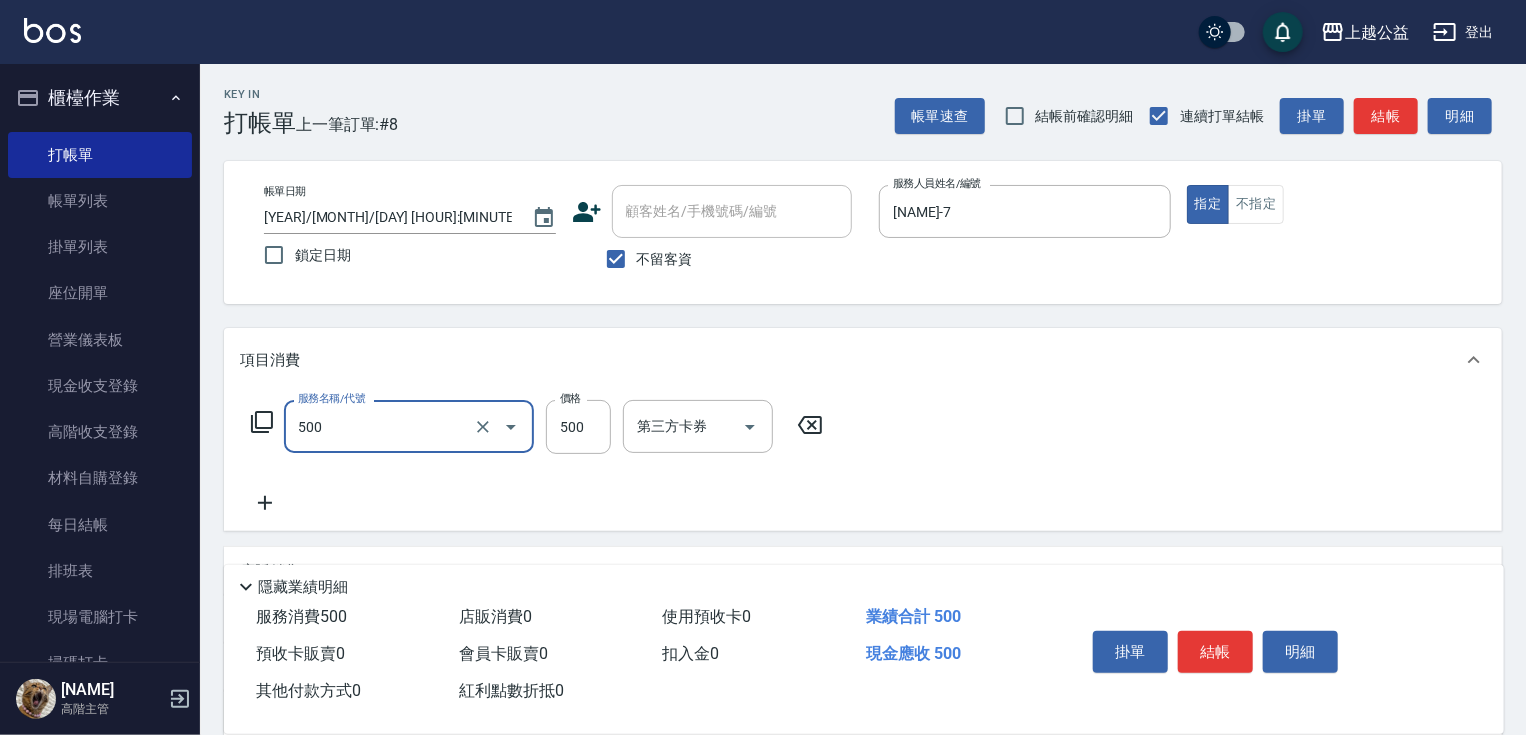 type on "洗剪500(500)" 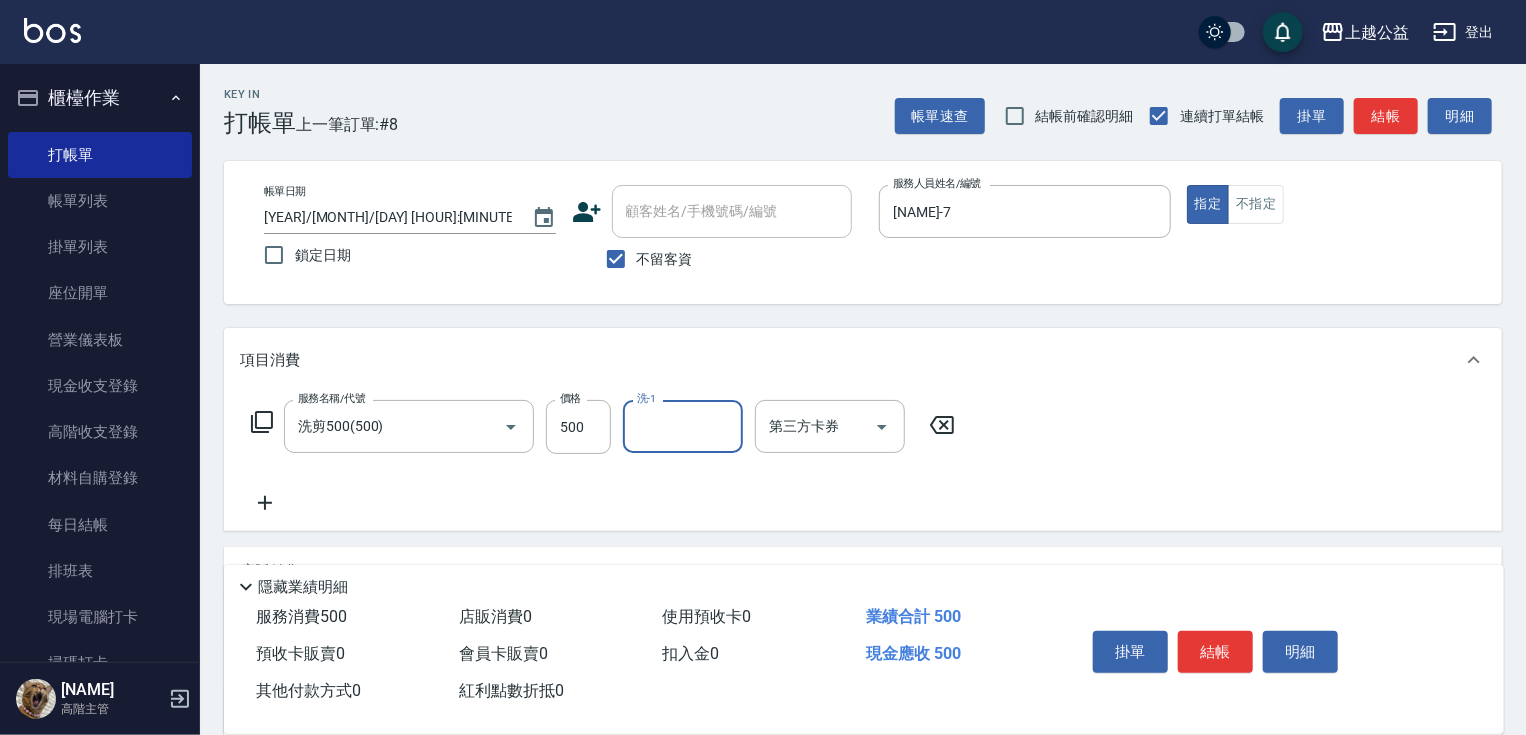 type on "2" 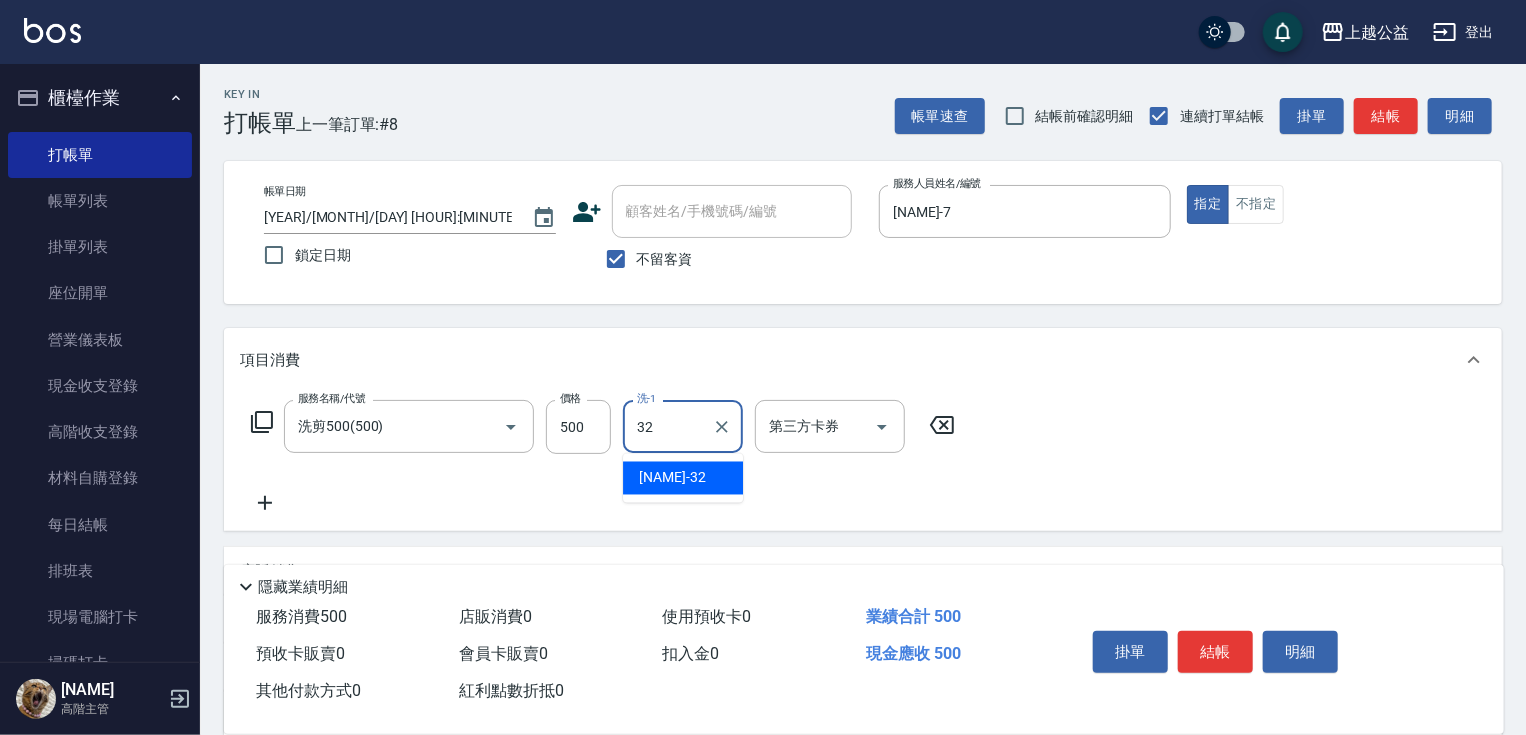 type on "[NAME]-32" 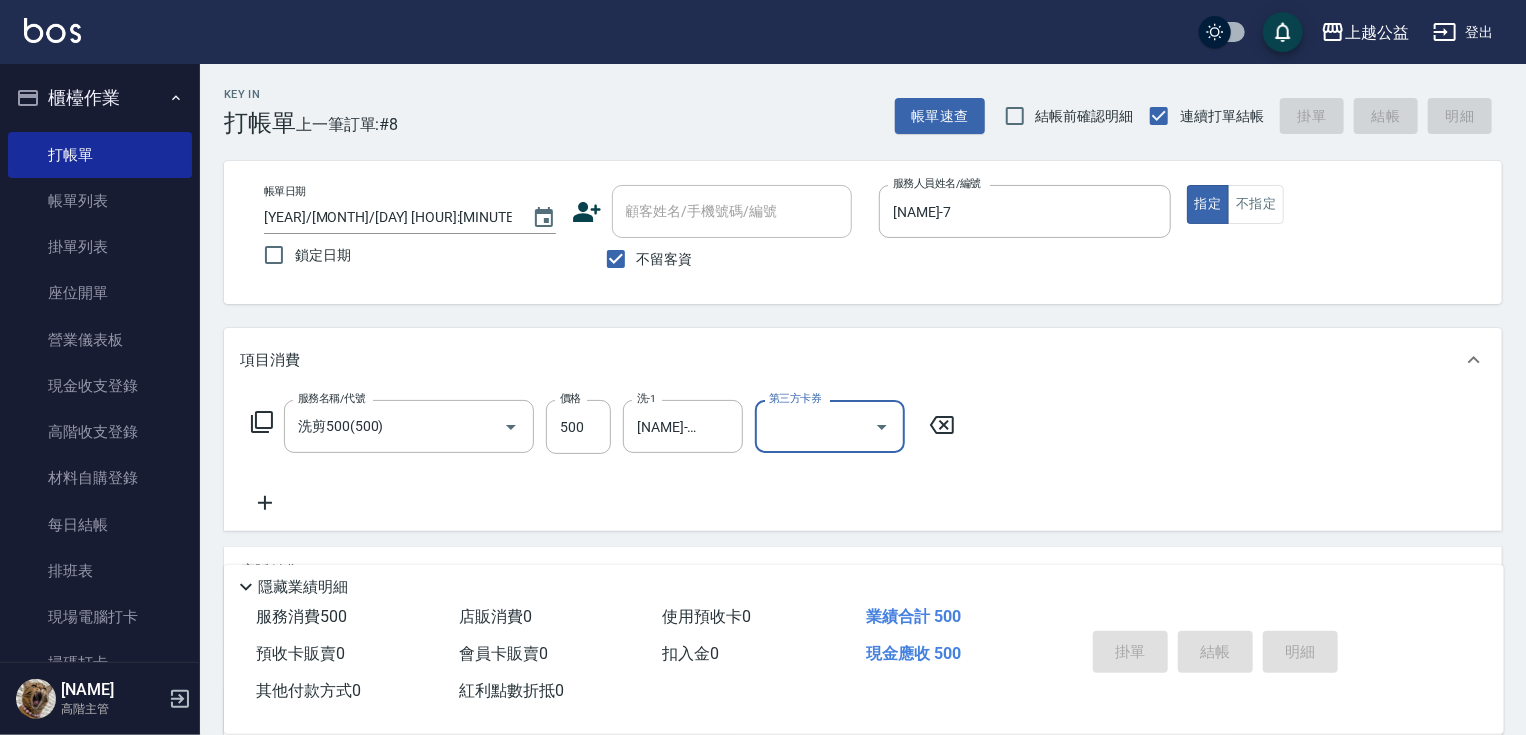 type 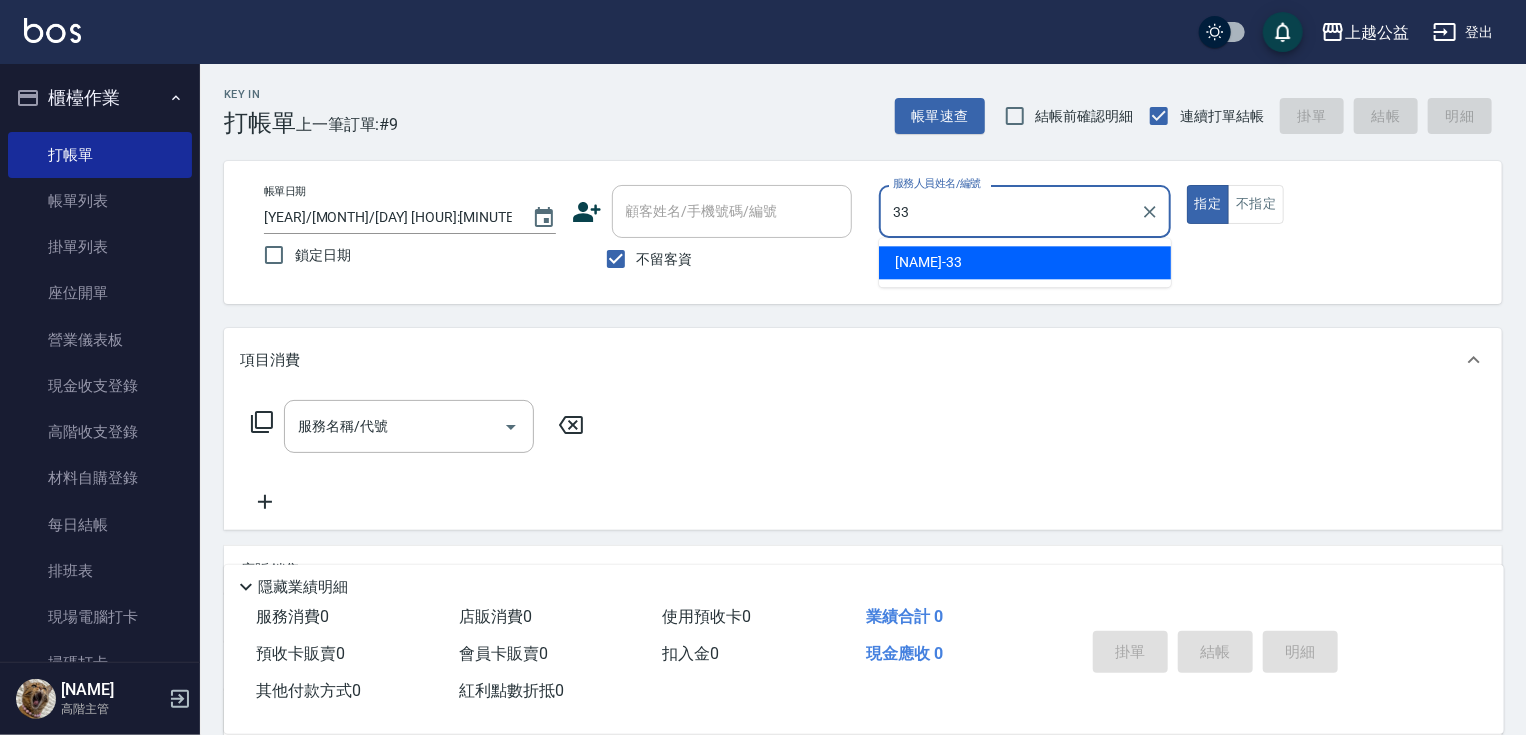 type on "[NAME]-33" 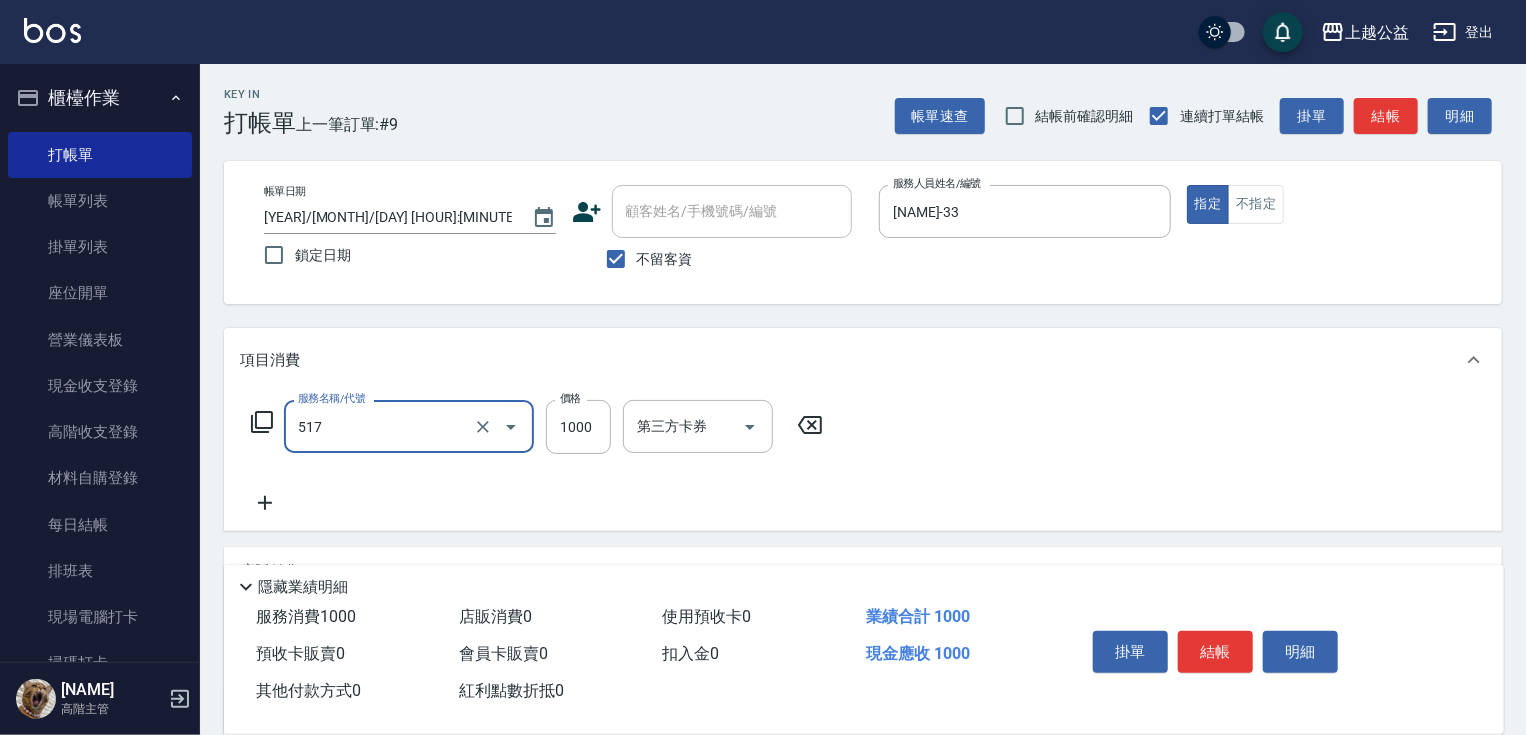 type on "染髮1000([NUMBER])" 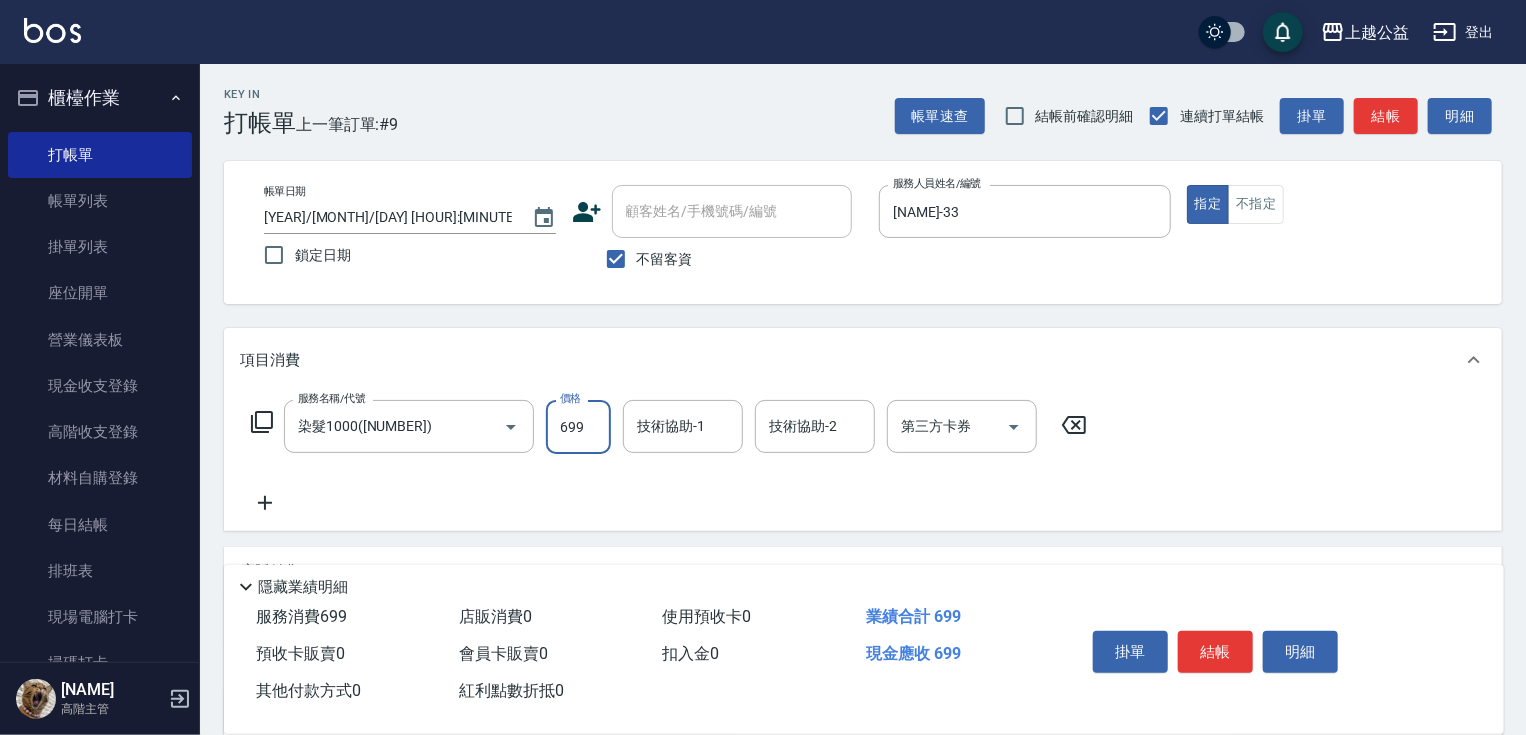type on "699" 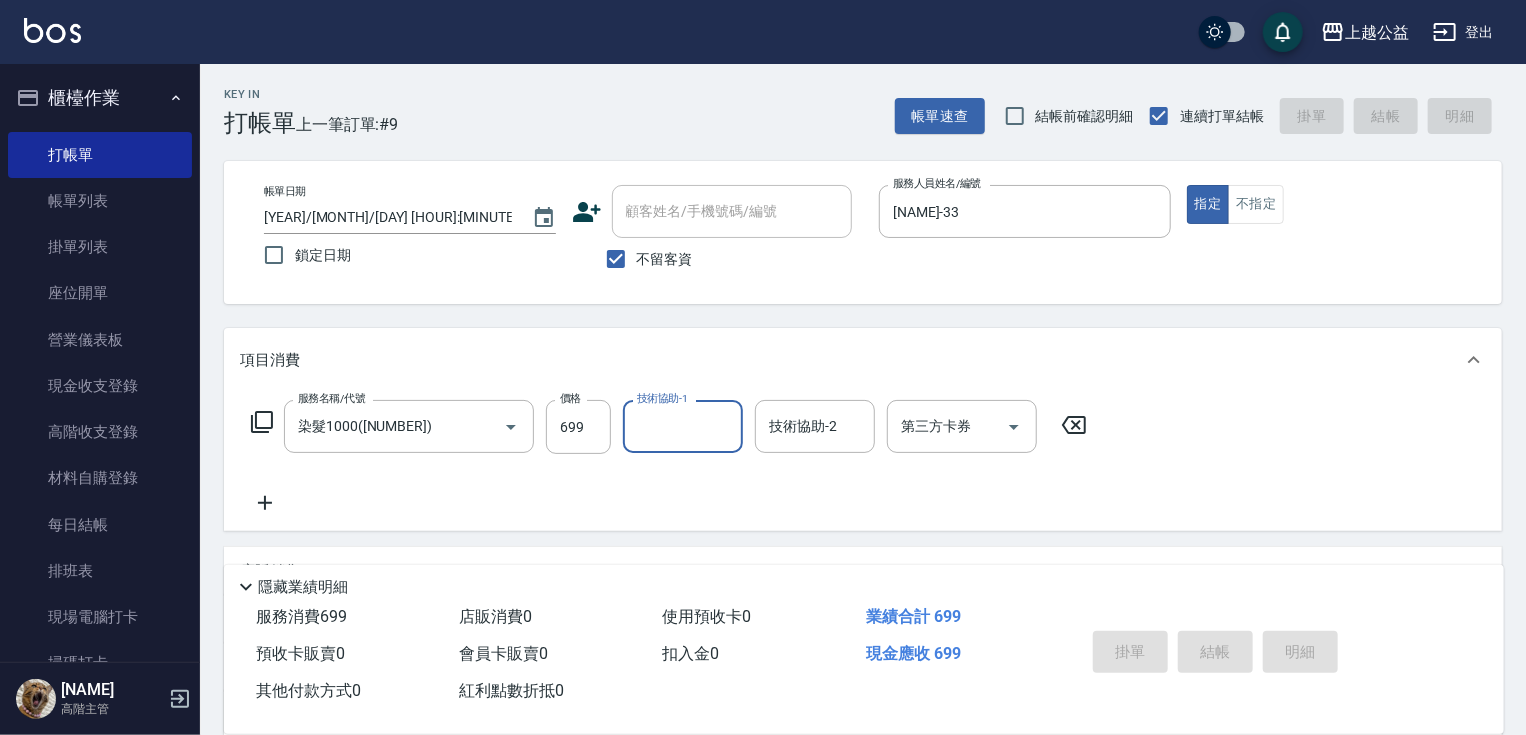 type on "2025/08/02 20:51" 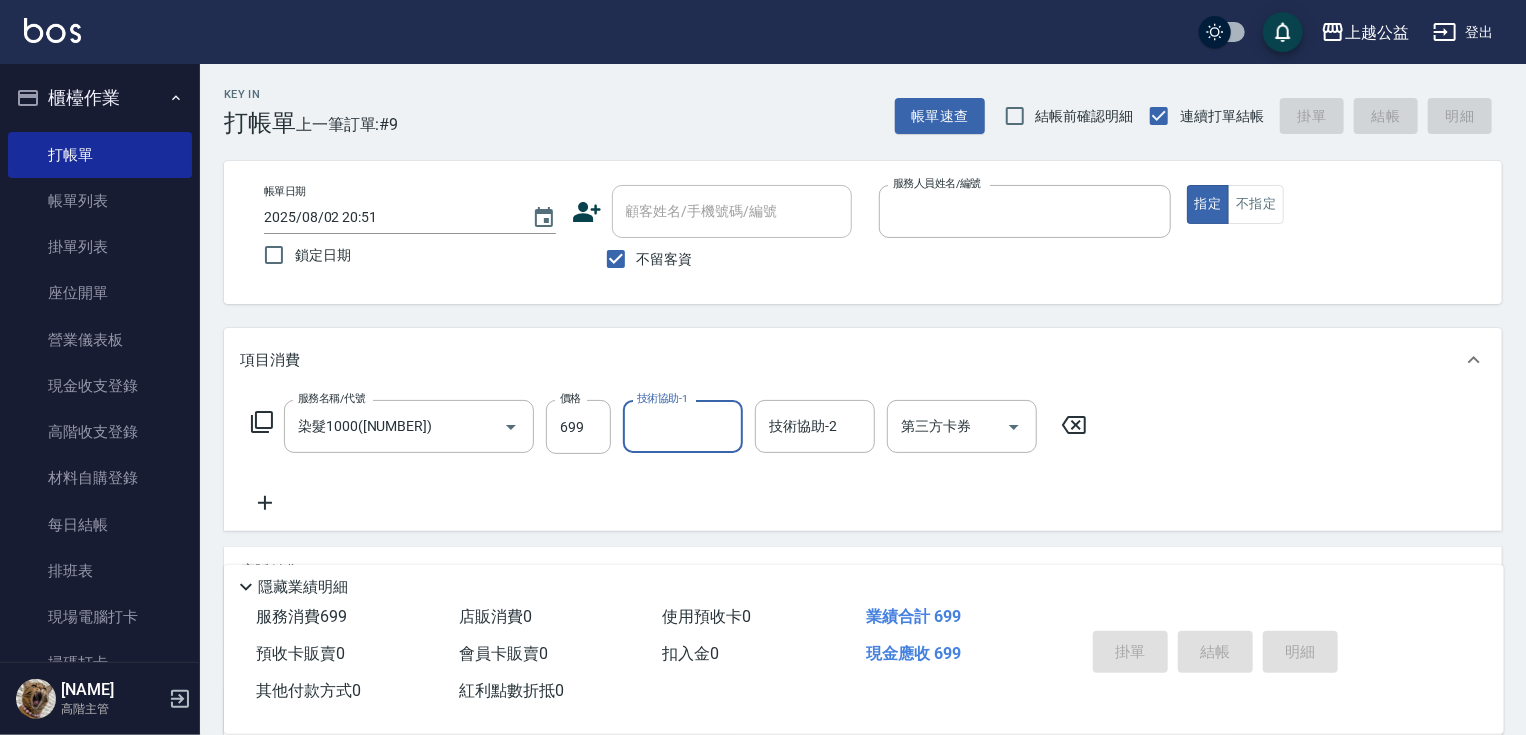type 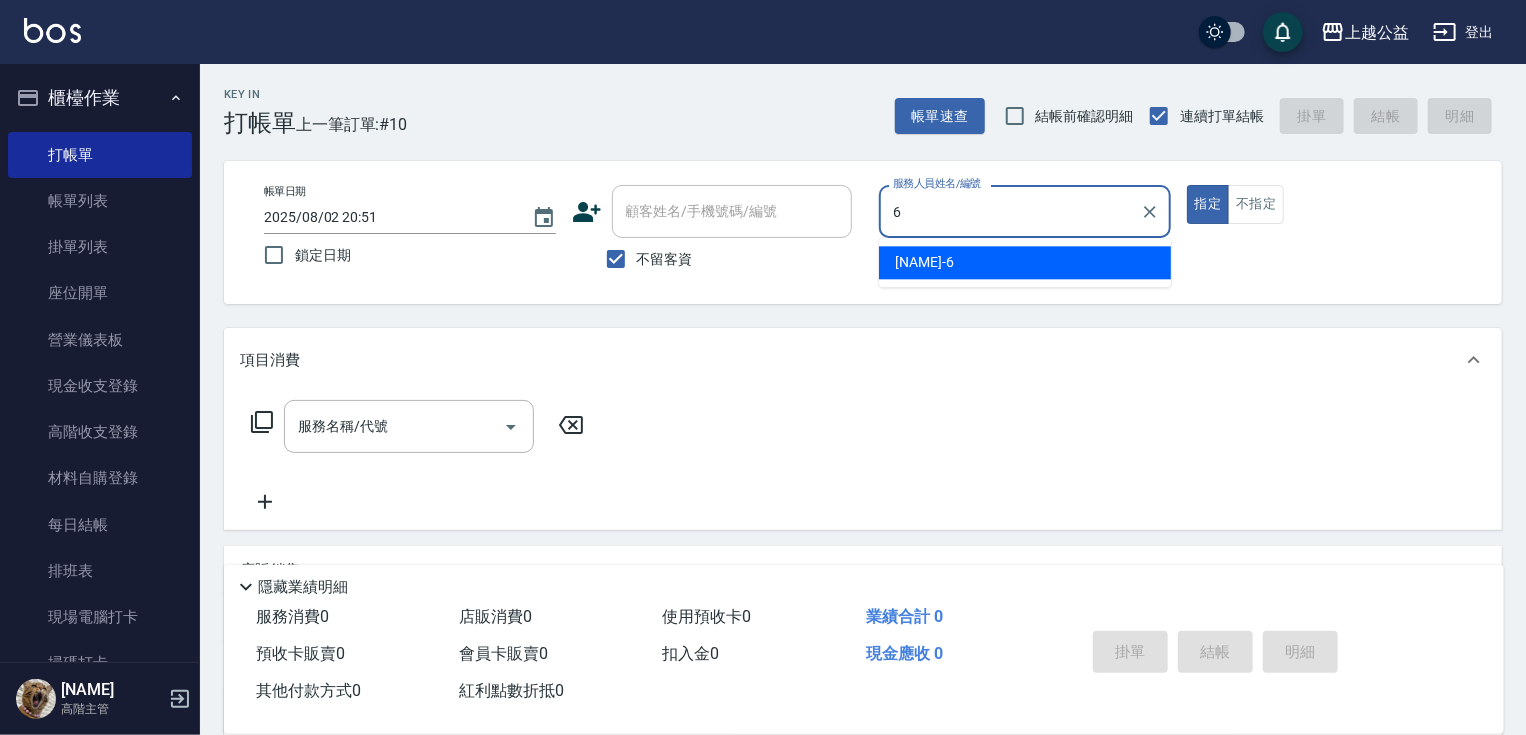 type on "[NAME]-6" 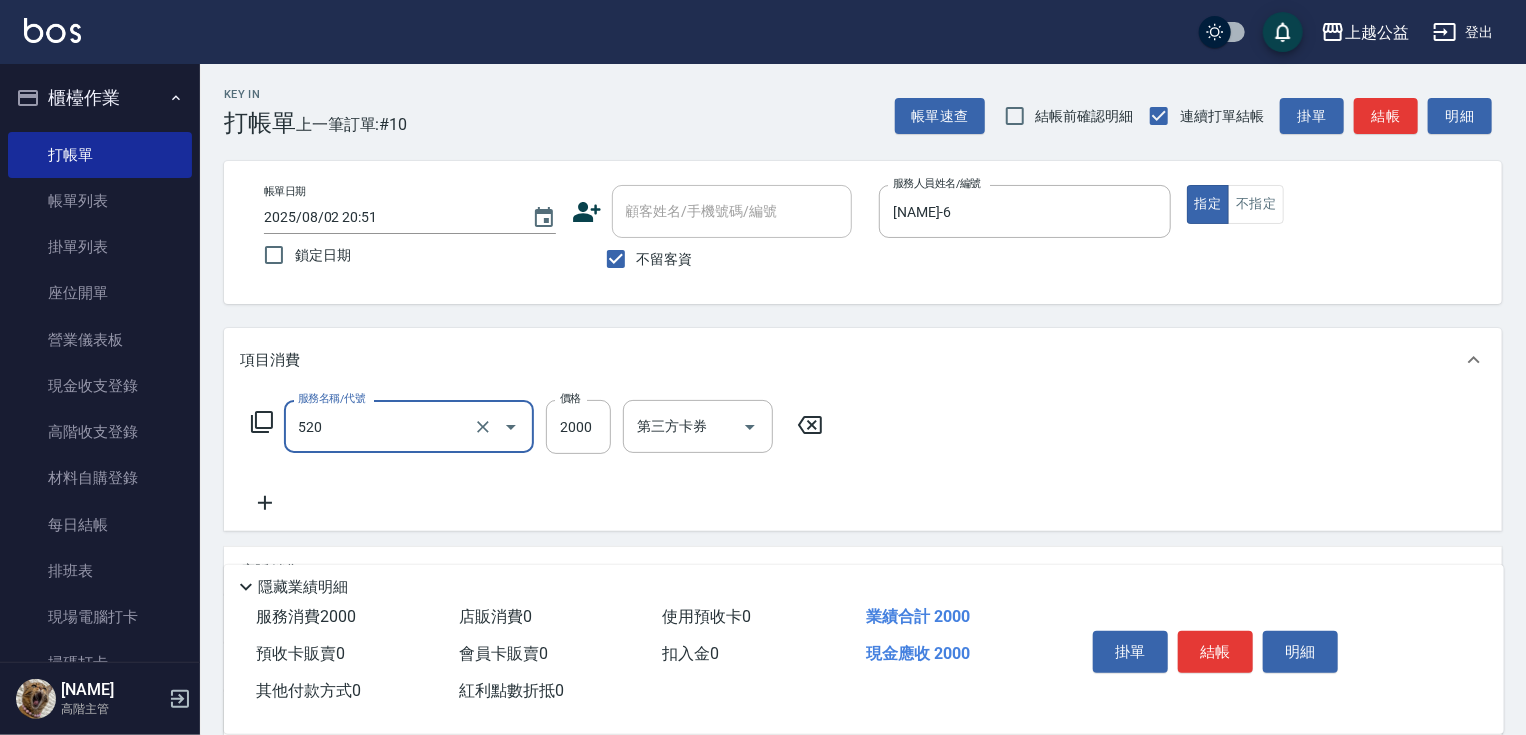 type on "繽紛染髮(520)" 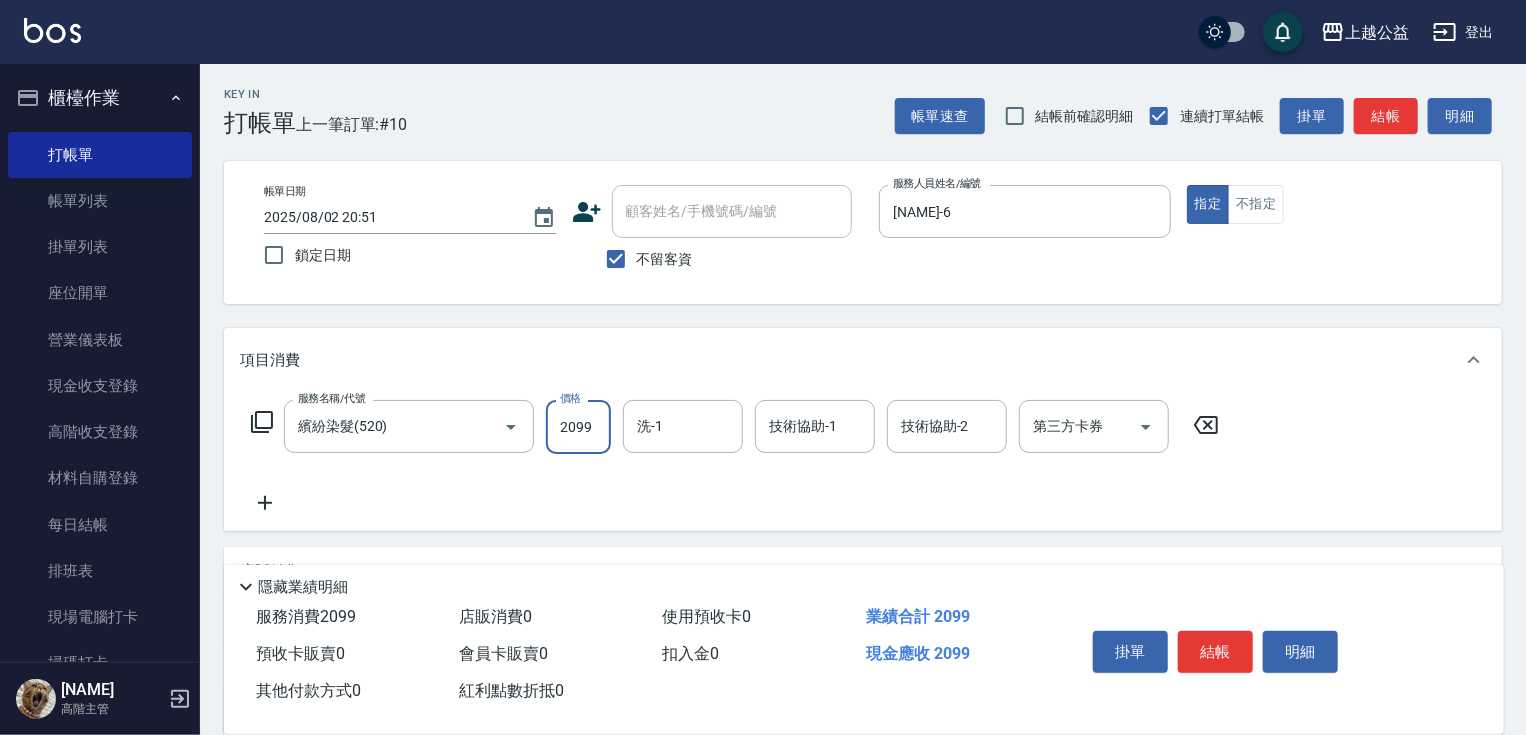 type on "2099" 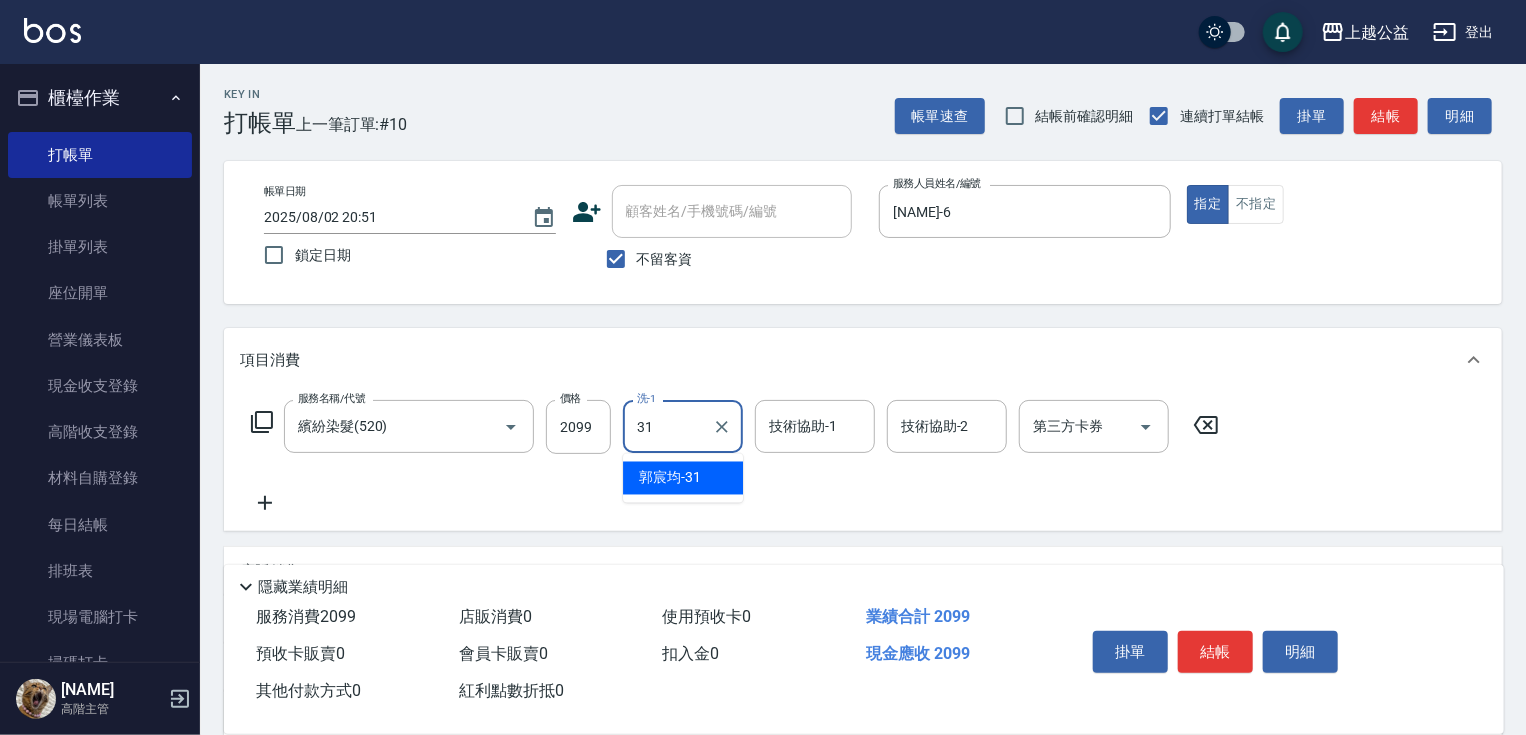 type on "[NAME]-31" 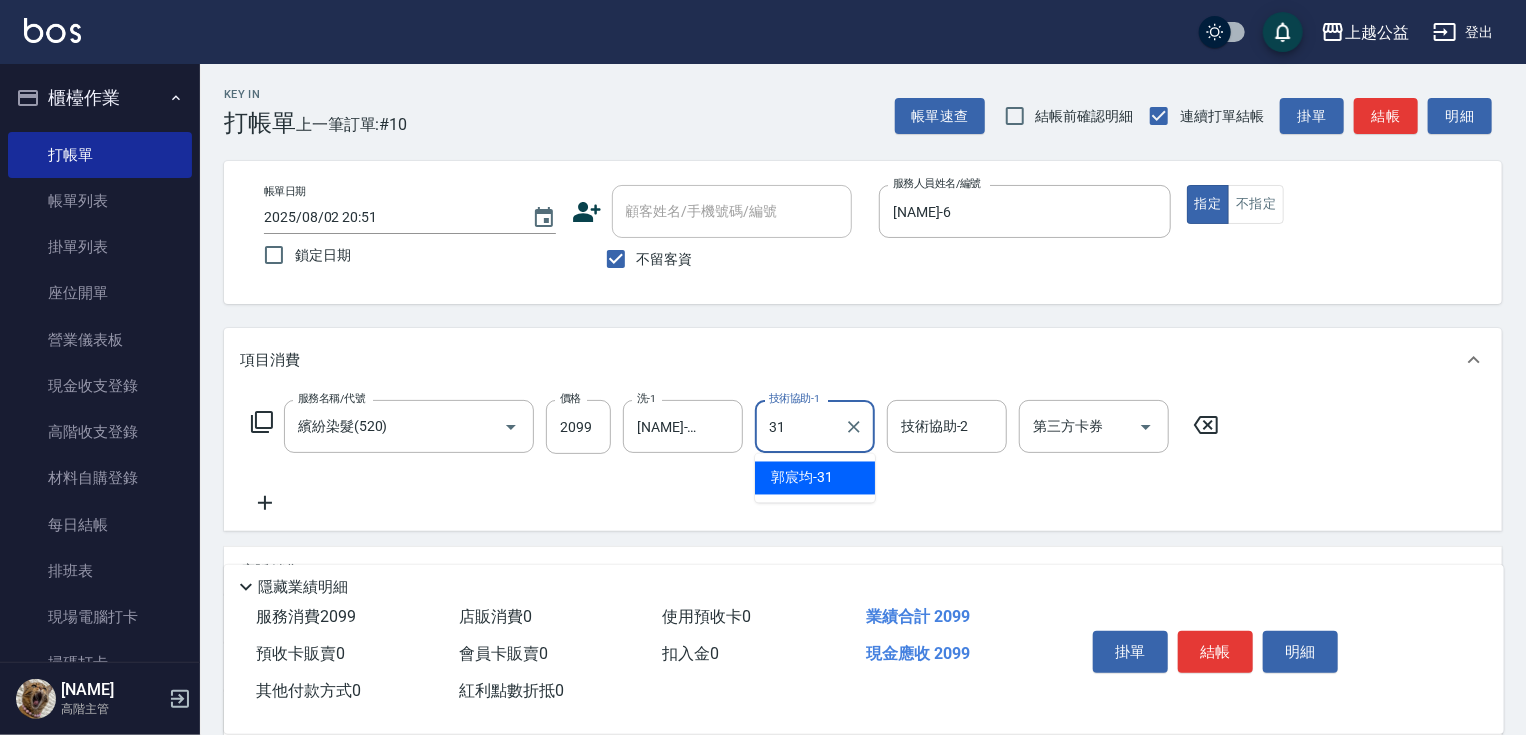 type on "[NAME]-31" 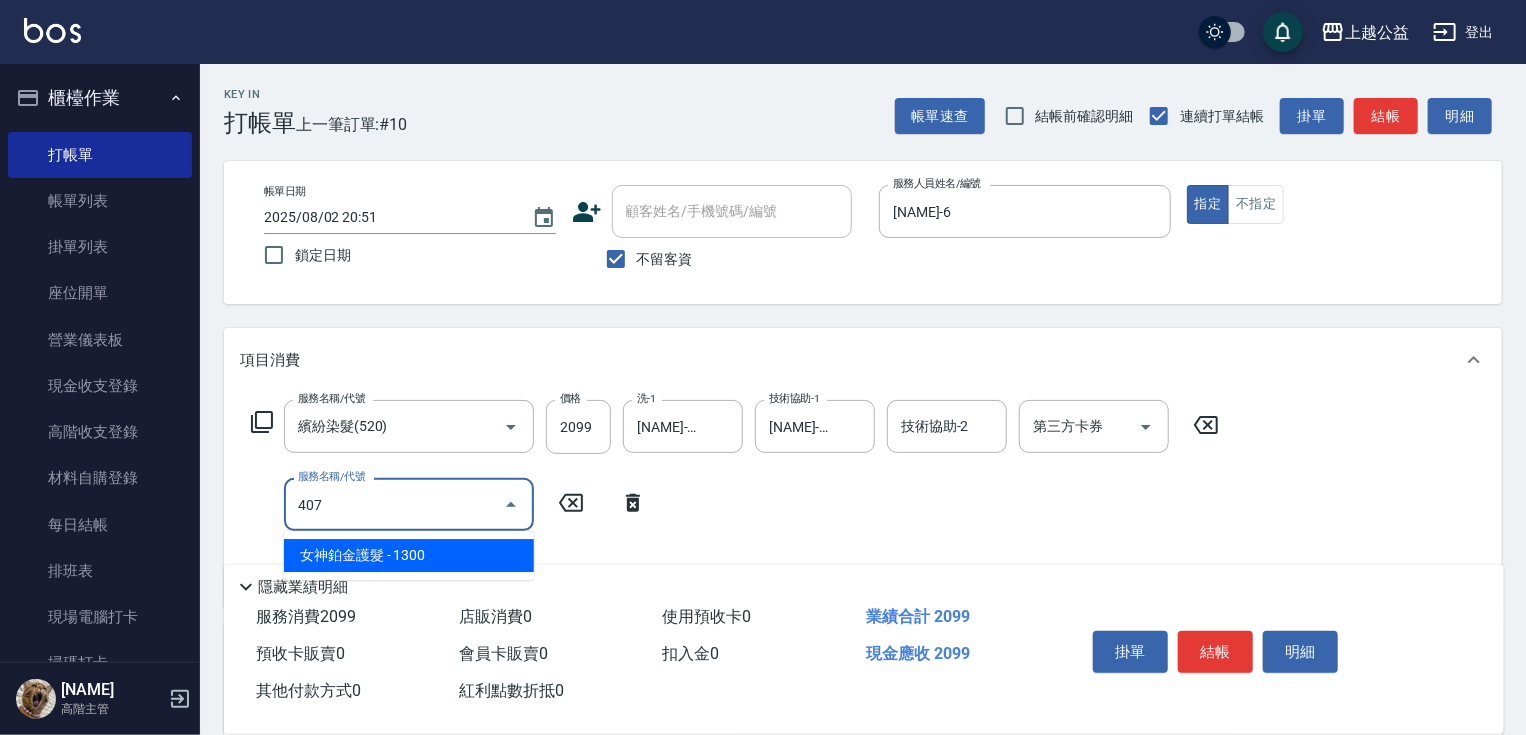 type on "女神鉑金護髮([NUMBER])" 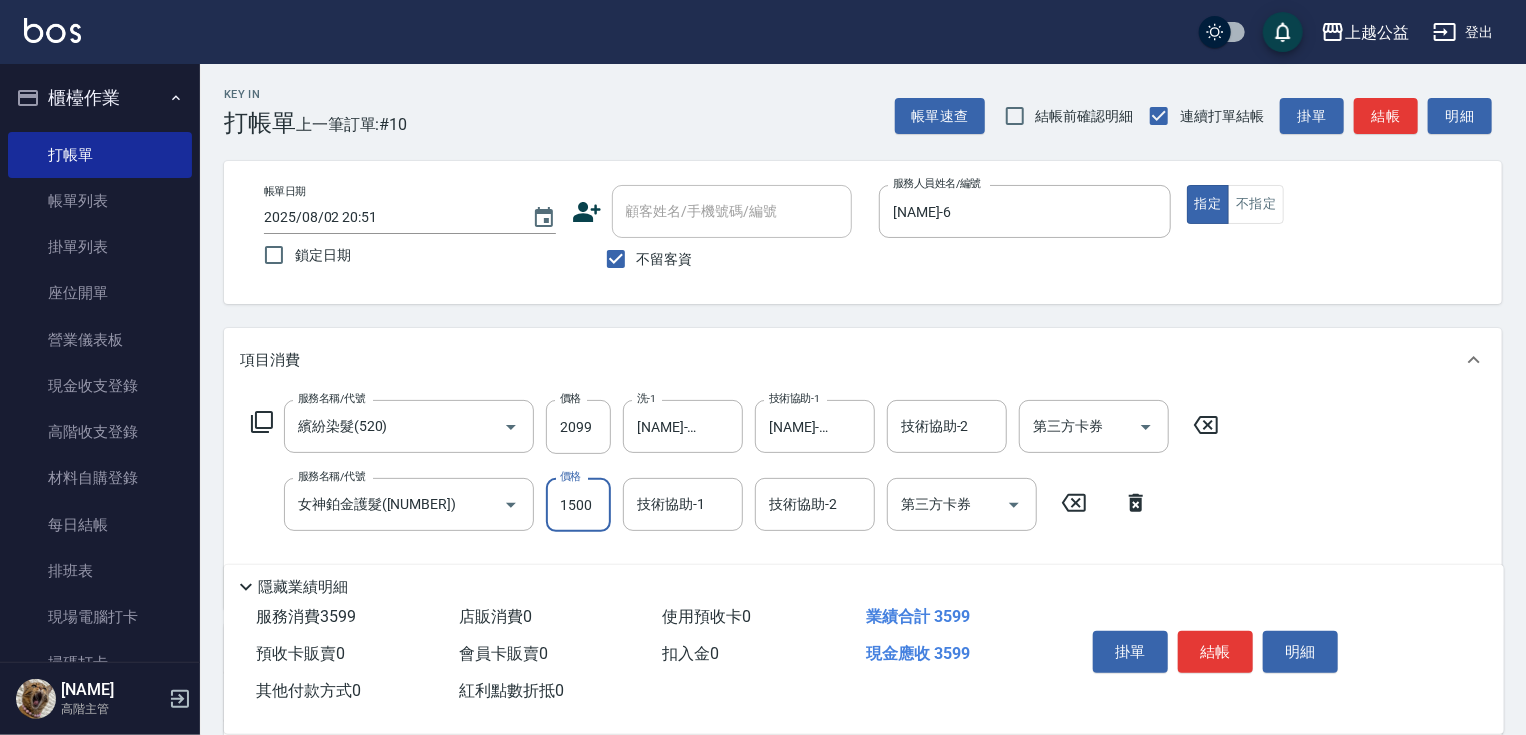 type on "1500" 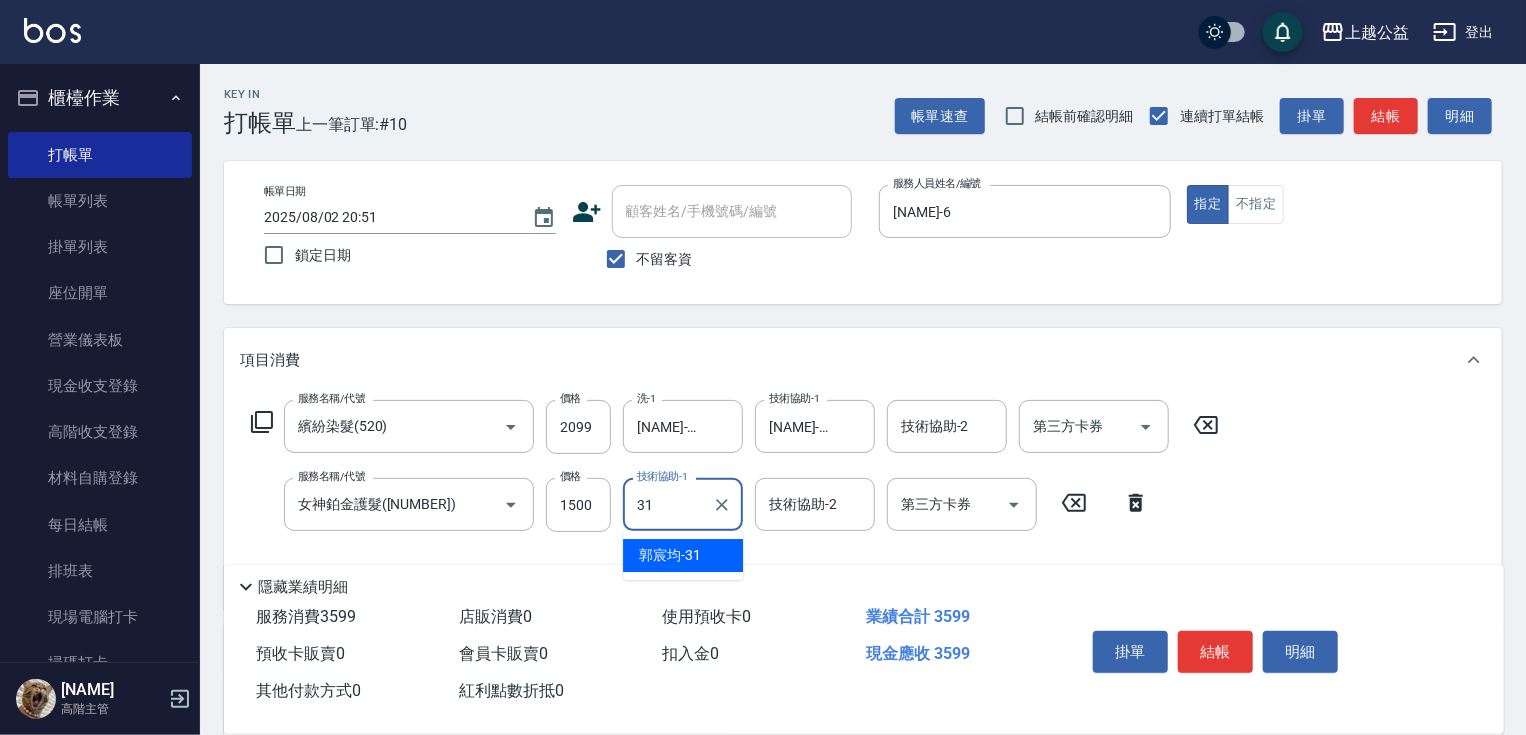 type on "[NAME]-31" 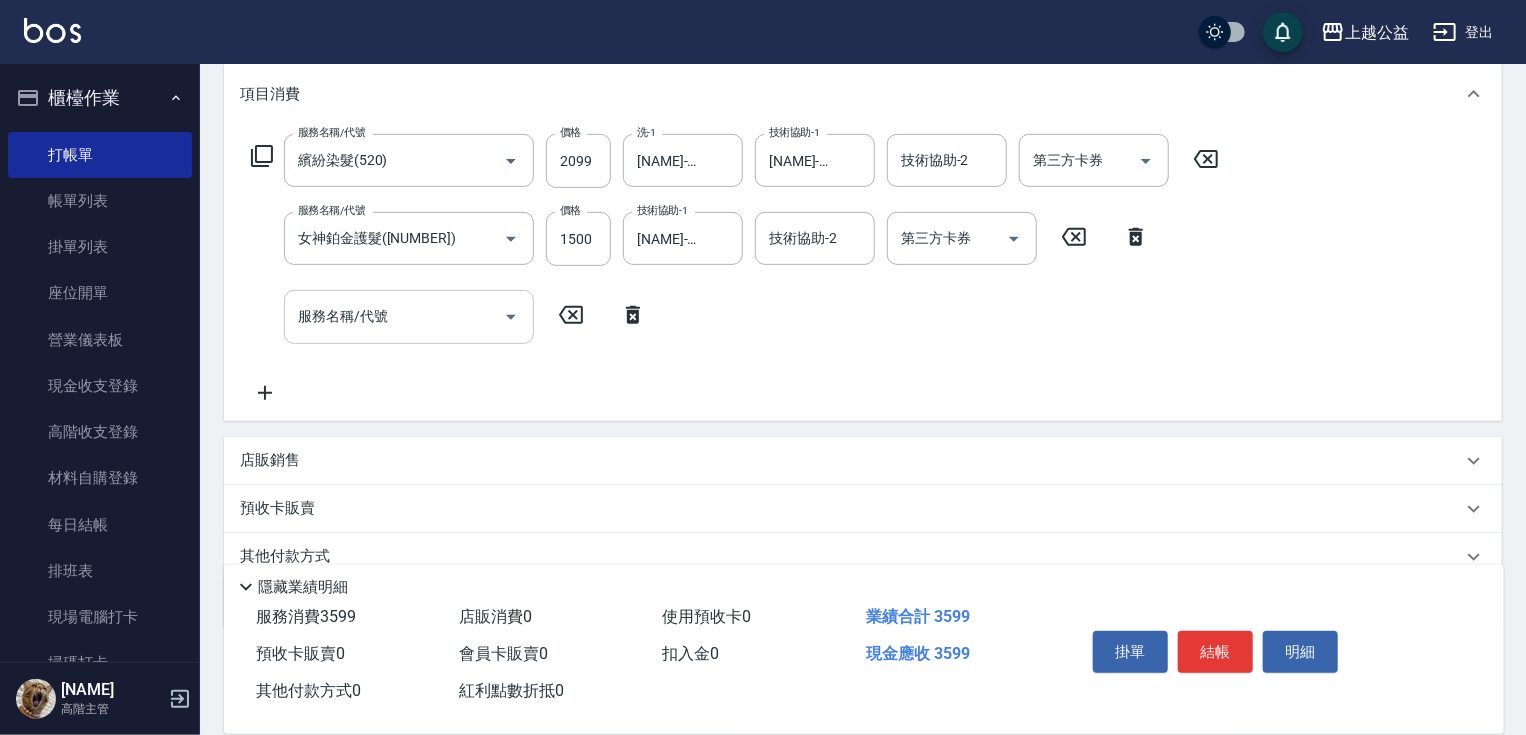 scroll, scrollTop: 349, scrollLeft: 0, axis: vertical 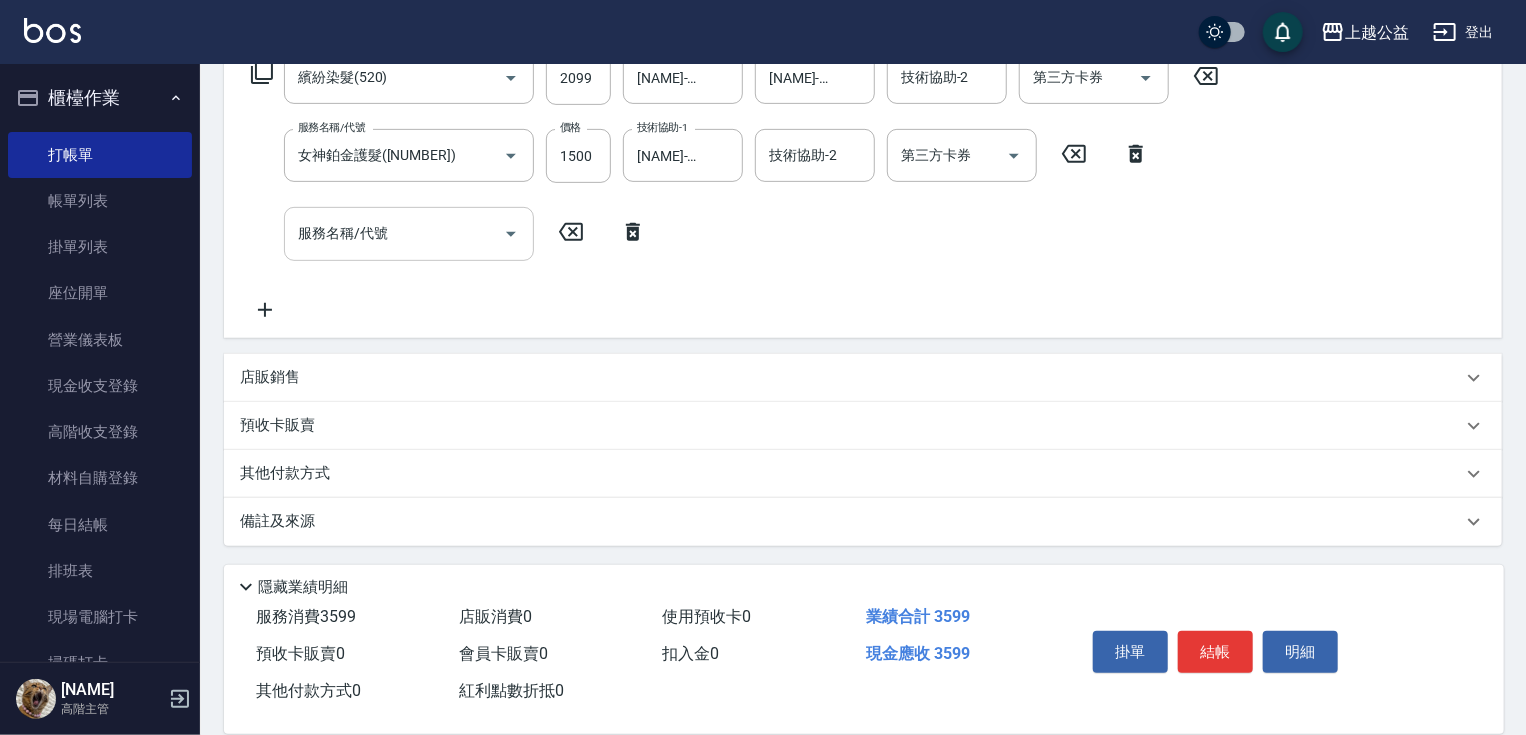 drag, startPoint x: 520, startPoint y: 302, endPoint x: 516, endPoint y: 415, distance: 113.07078 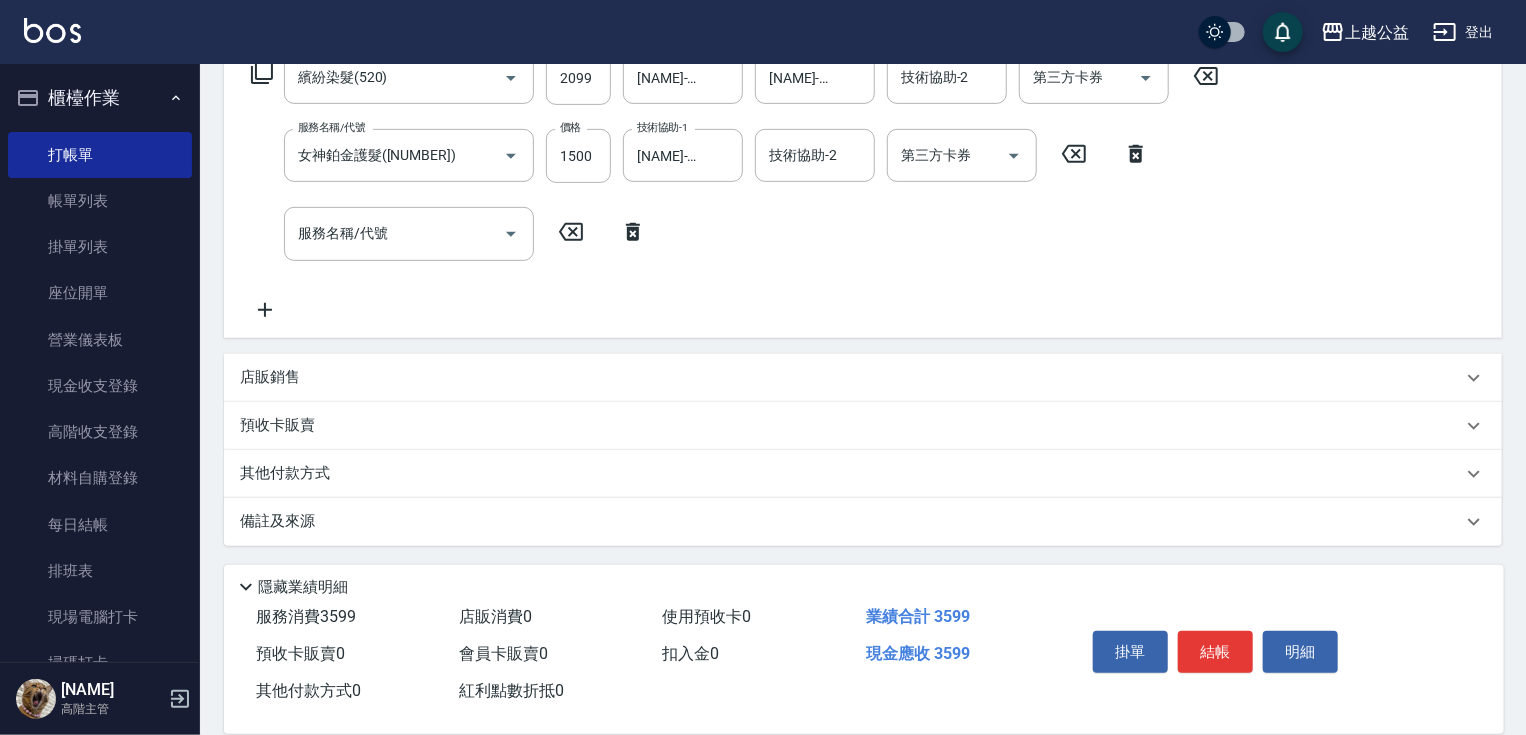 click on "預收卡販賣" at bounding box center (863, 426) 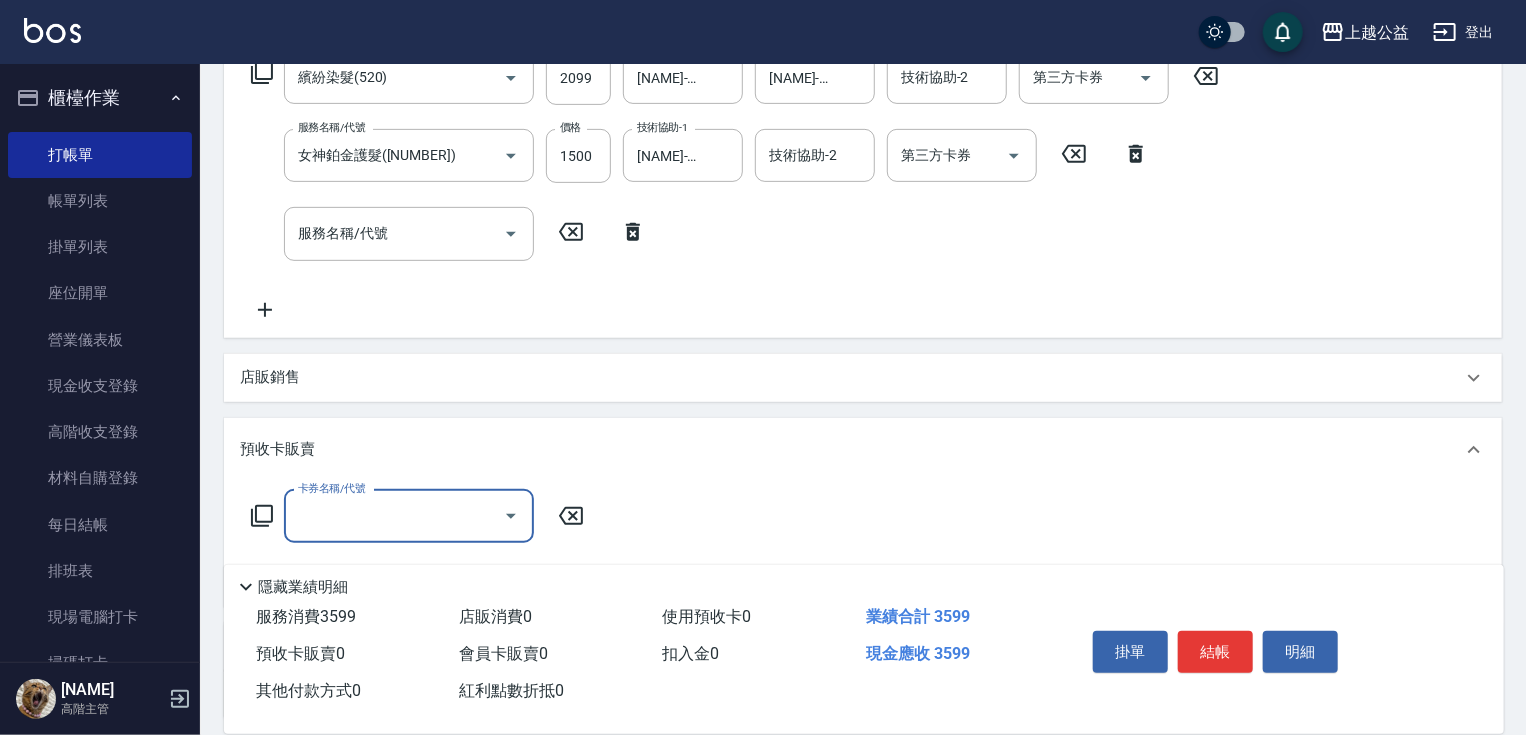 scroll, scrollTop: 0, scrollLeft: 0, axis: both 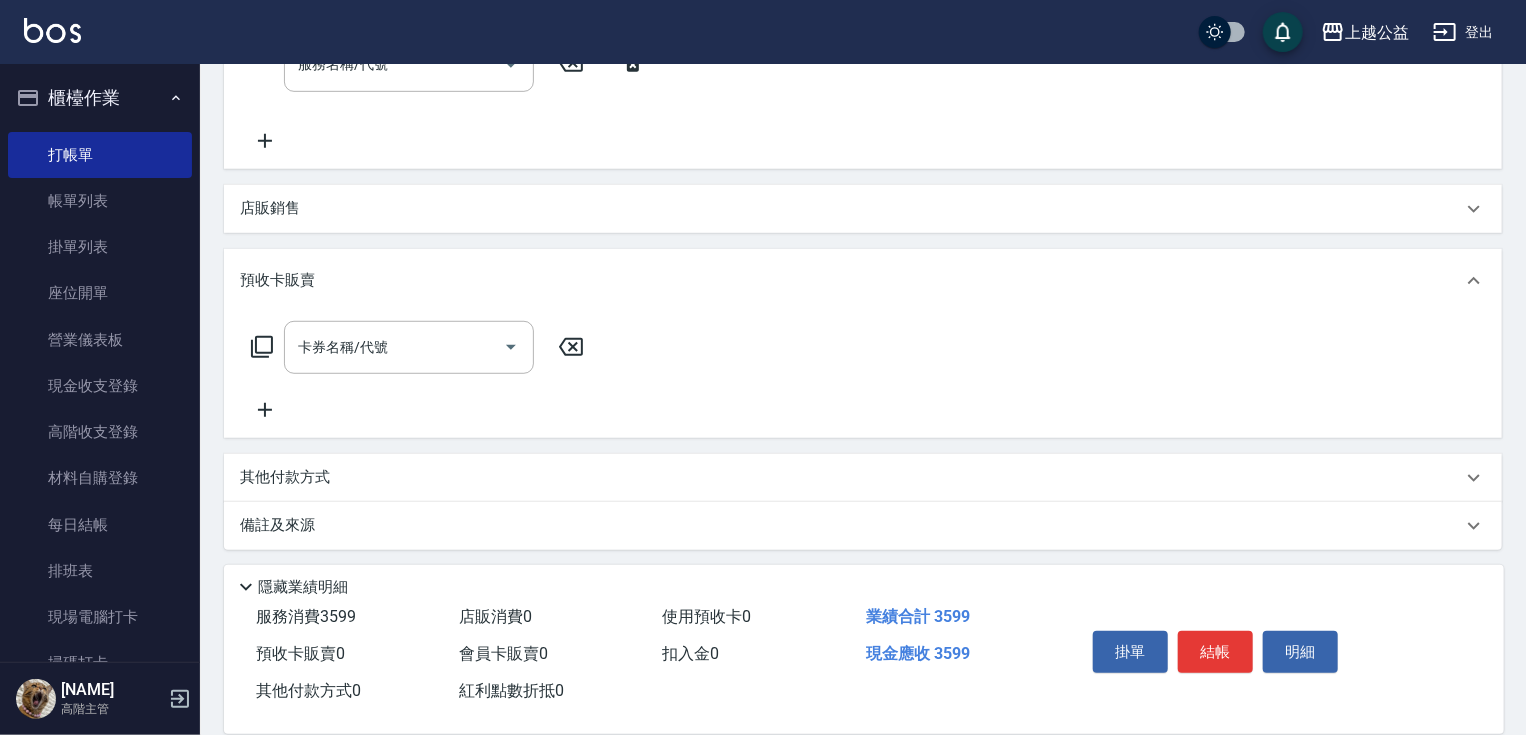 drag, startPoint x: 481, startPoint y: 397, endPoint x: 464, endPoint y: 422, distance: 30.232433 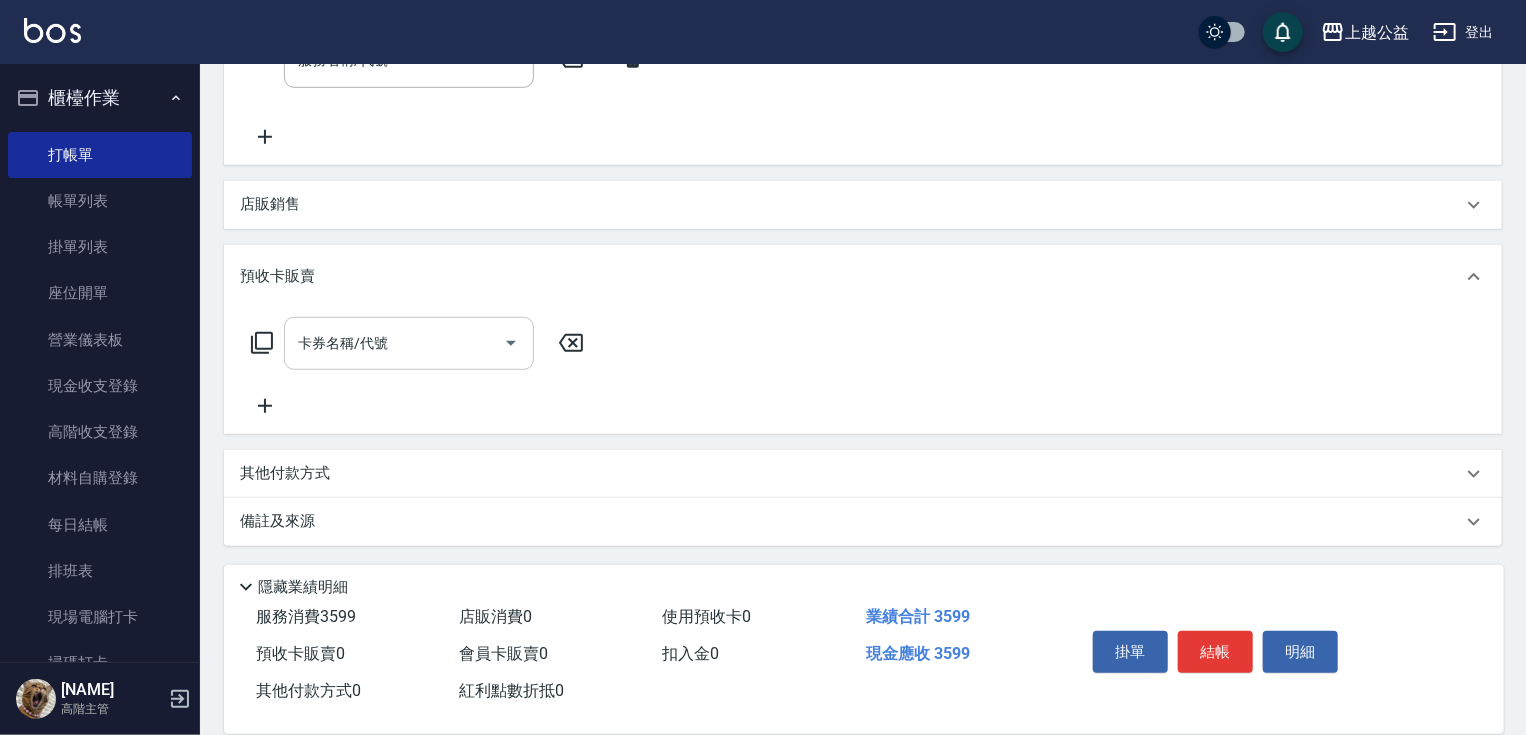 click on "卡券名稱/代號" at bounding box center (409, 343) 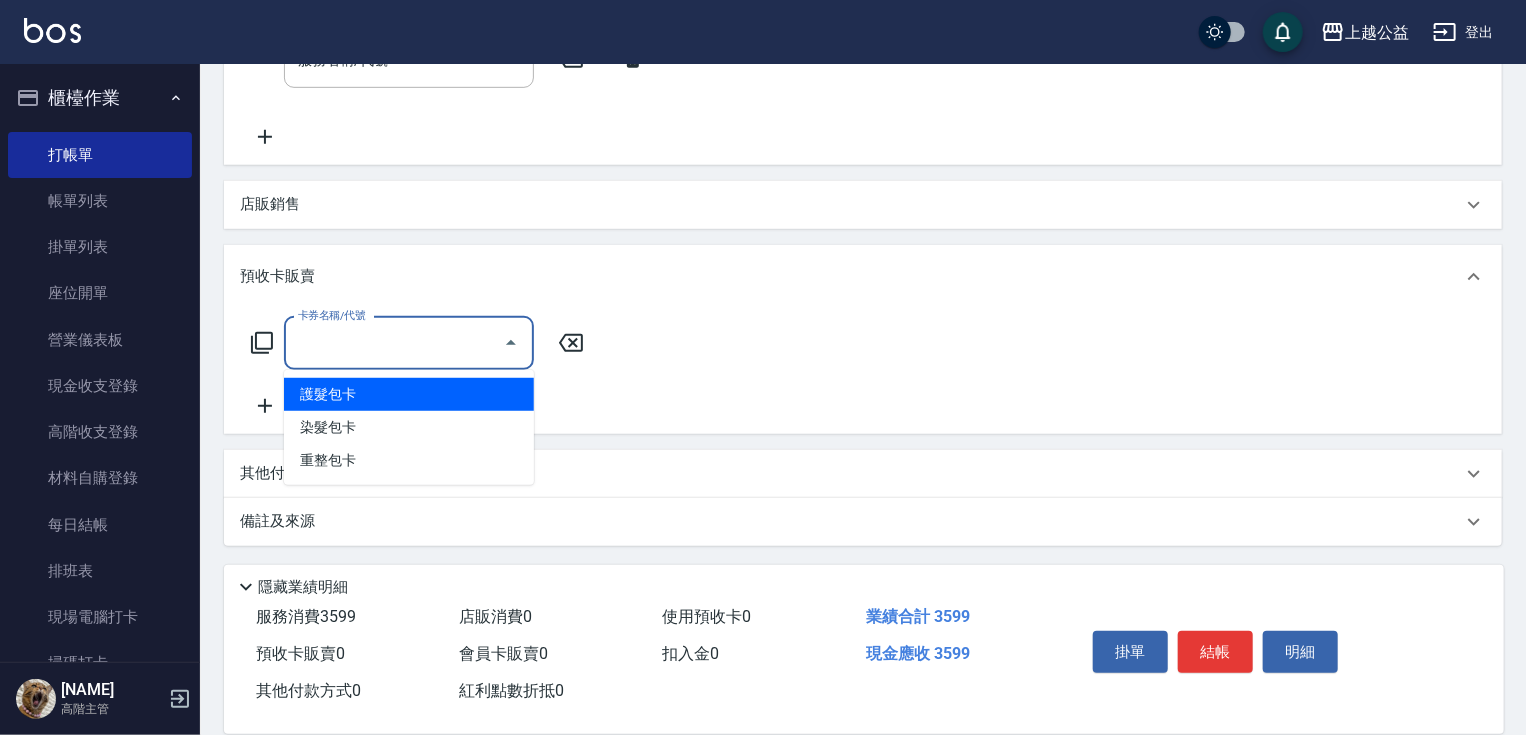 click on "護髮包卡" at bounding box center [409, 394] 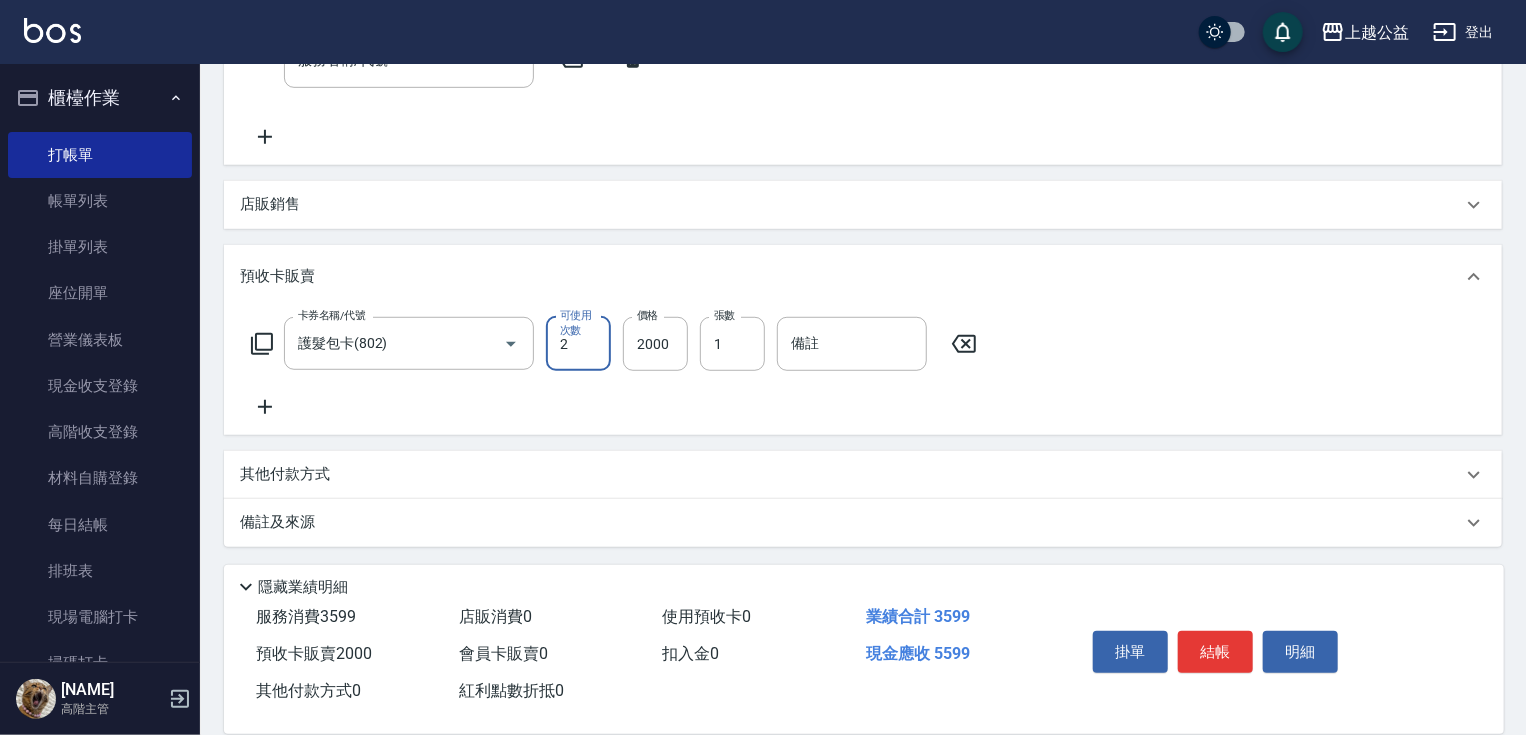 type on "2" 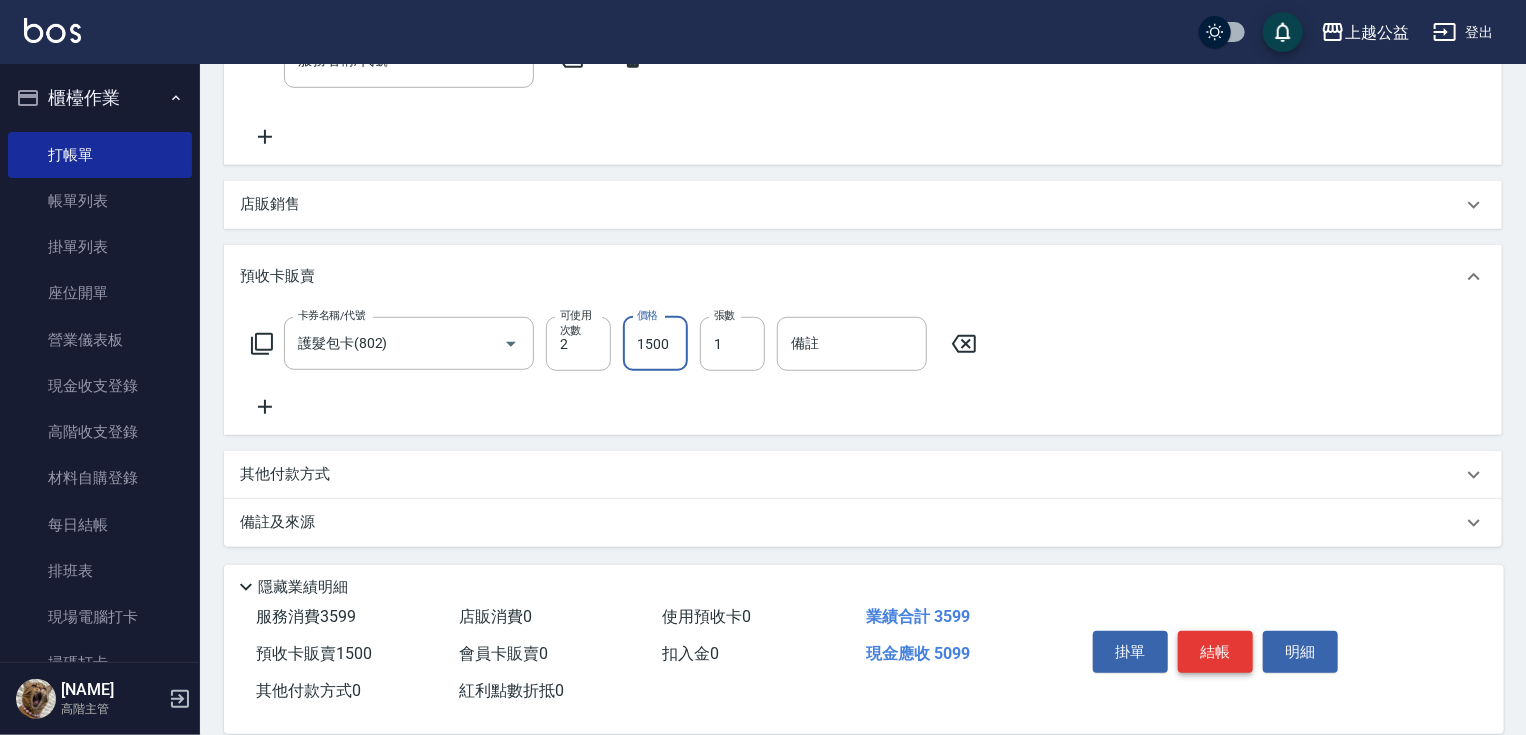 type on "1500" 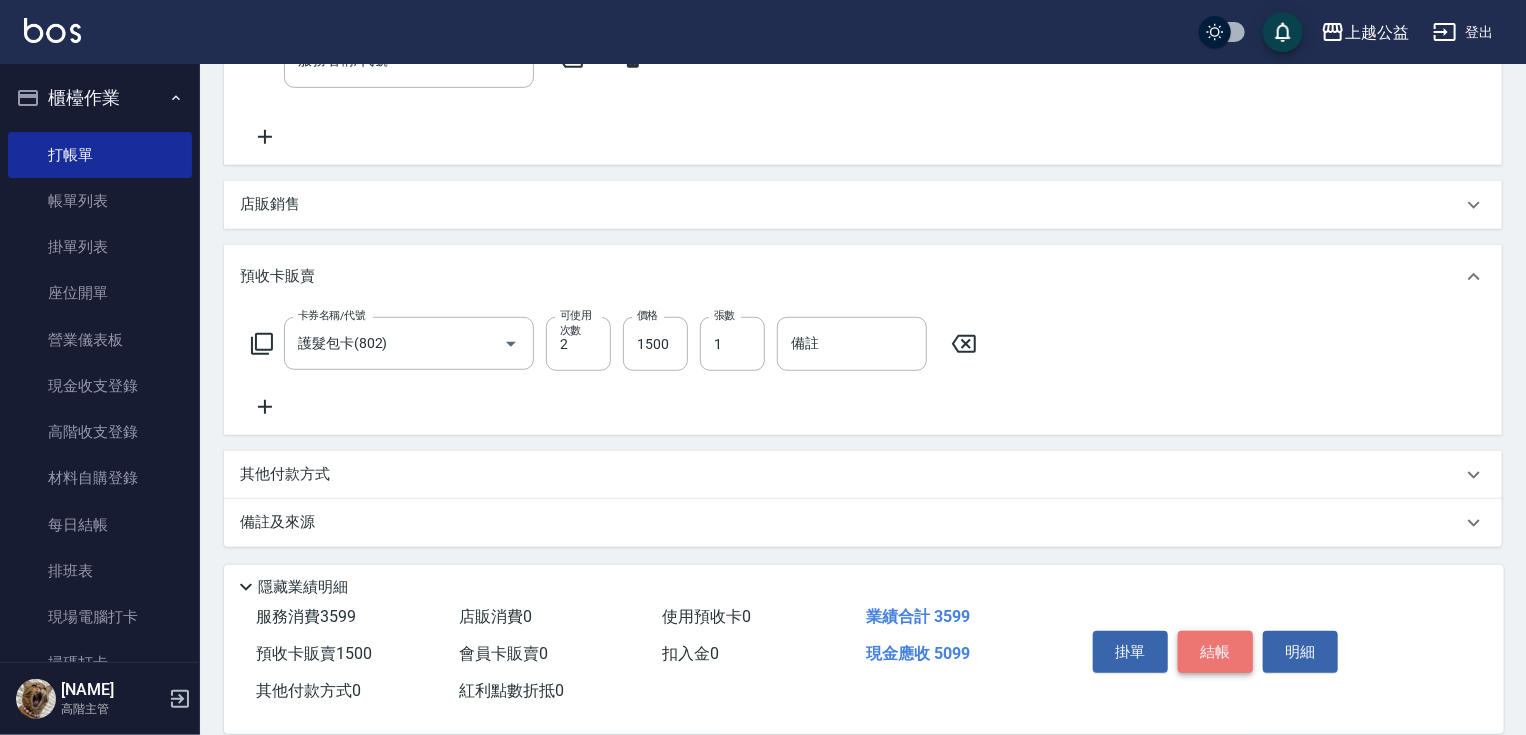click on "結帳" at bounding box center [1215, 652] 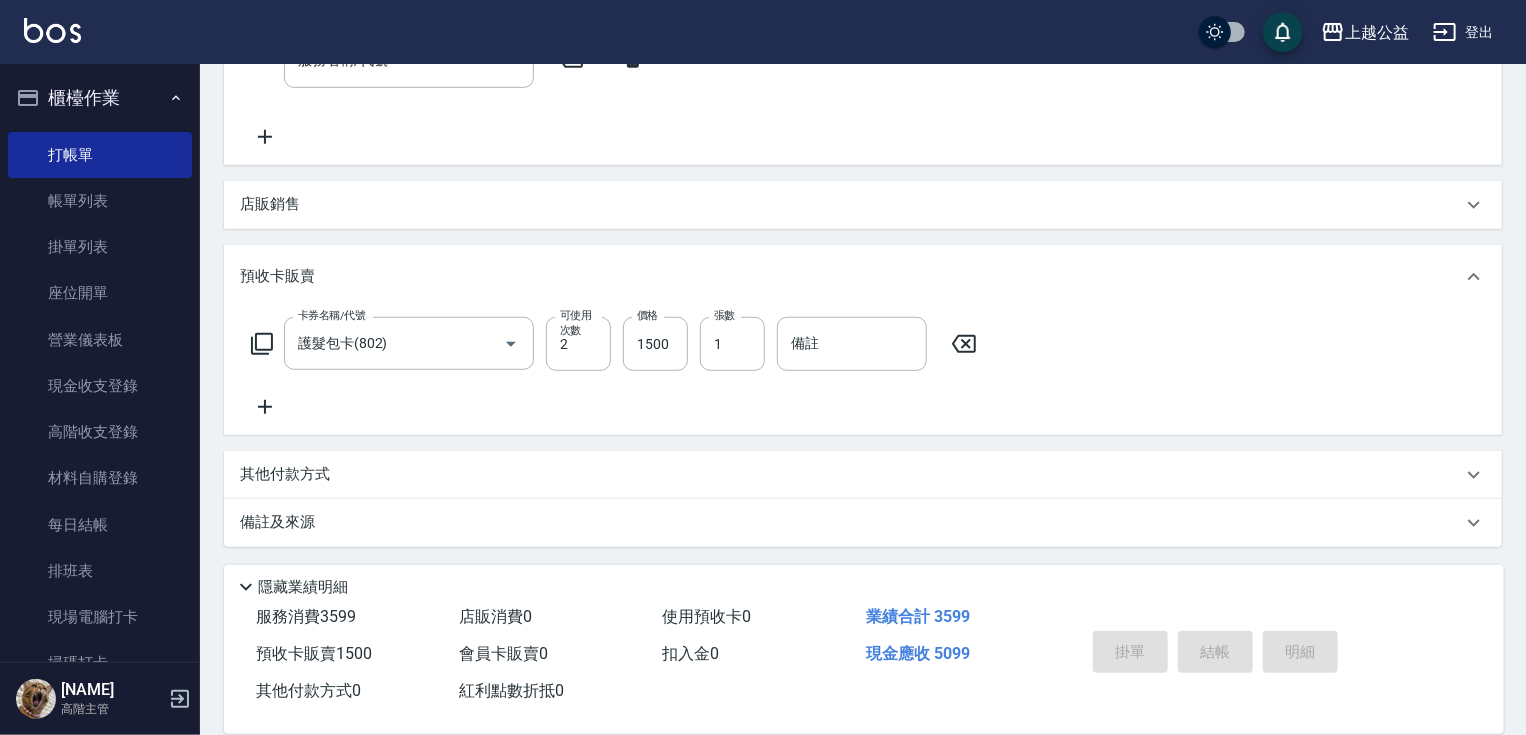 type on "2025/08/02 20:58" 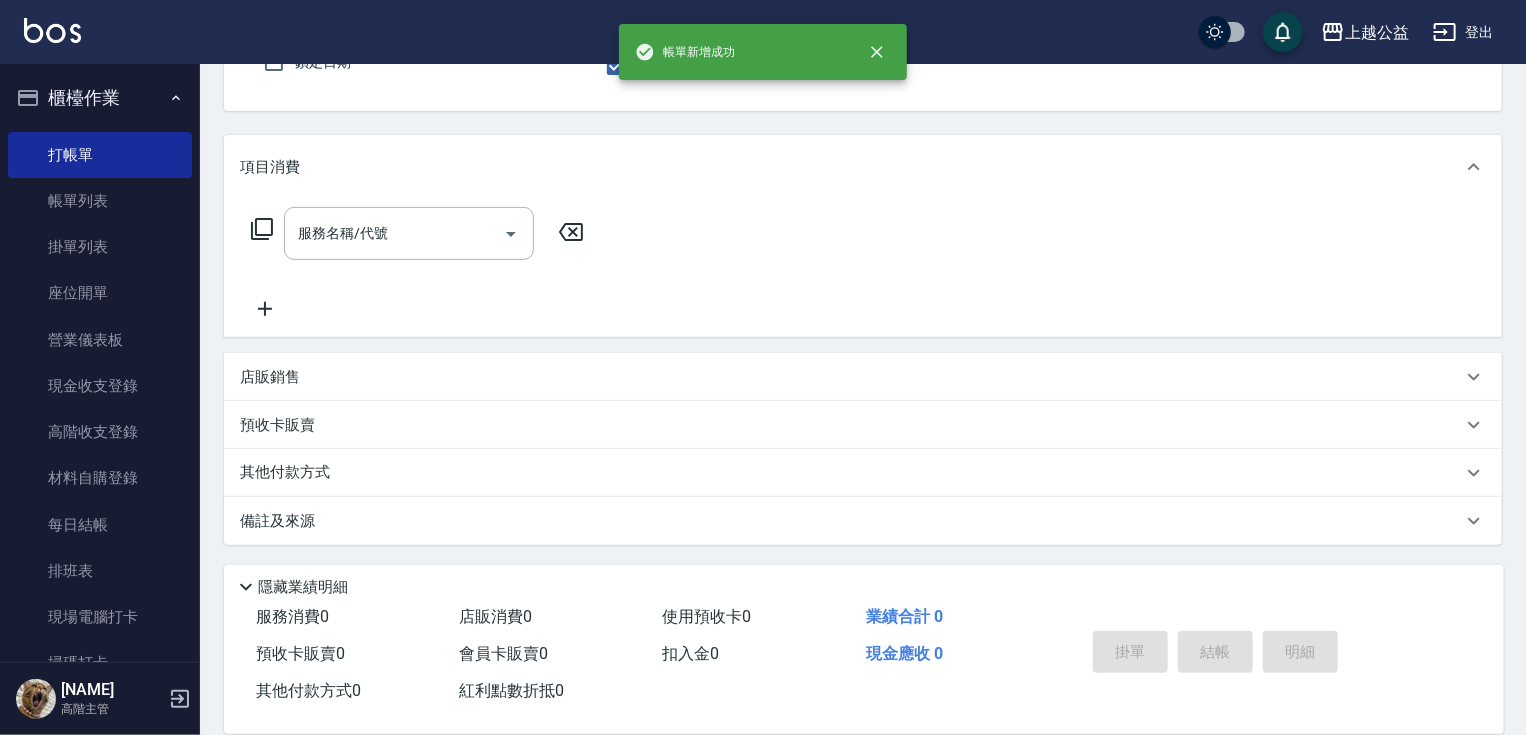 scroll, scrollTop: 0, scrollLeft: 0, axis: both 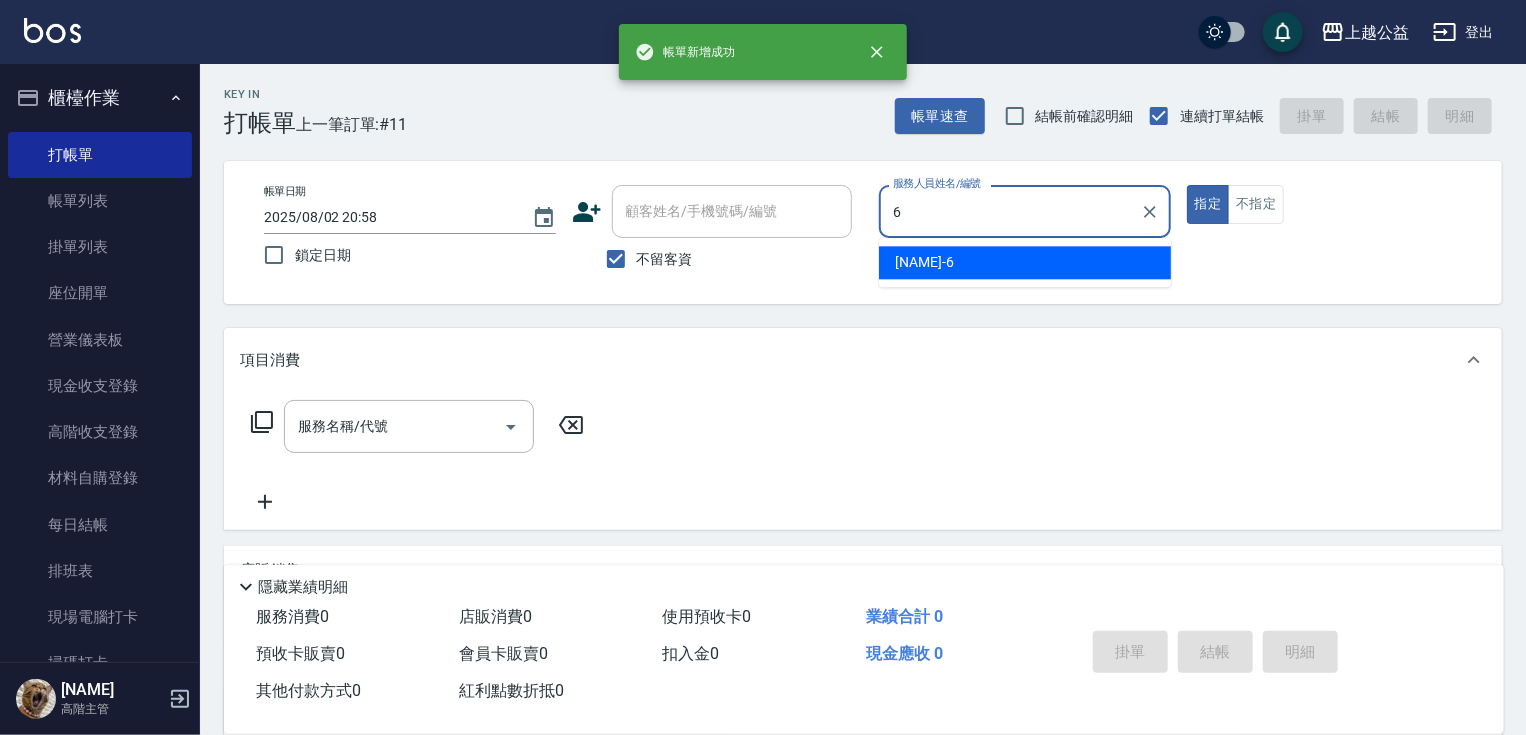 type on "[NAME]-6" 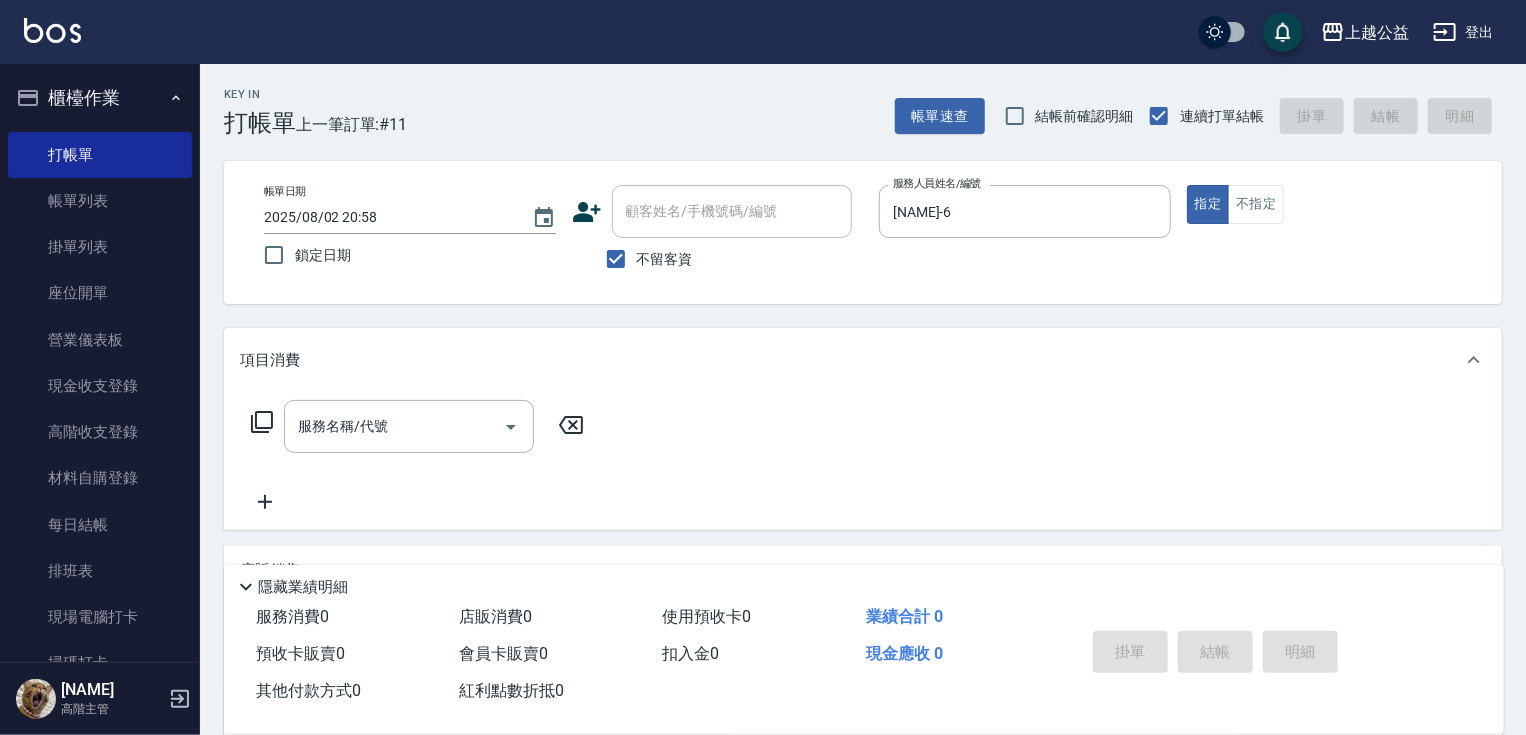 click on "不留客資" at bounding box center (665, 259) 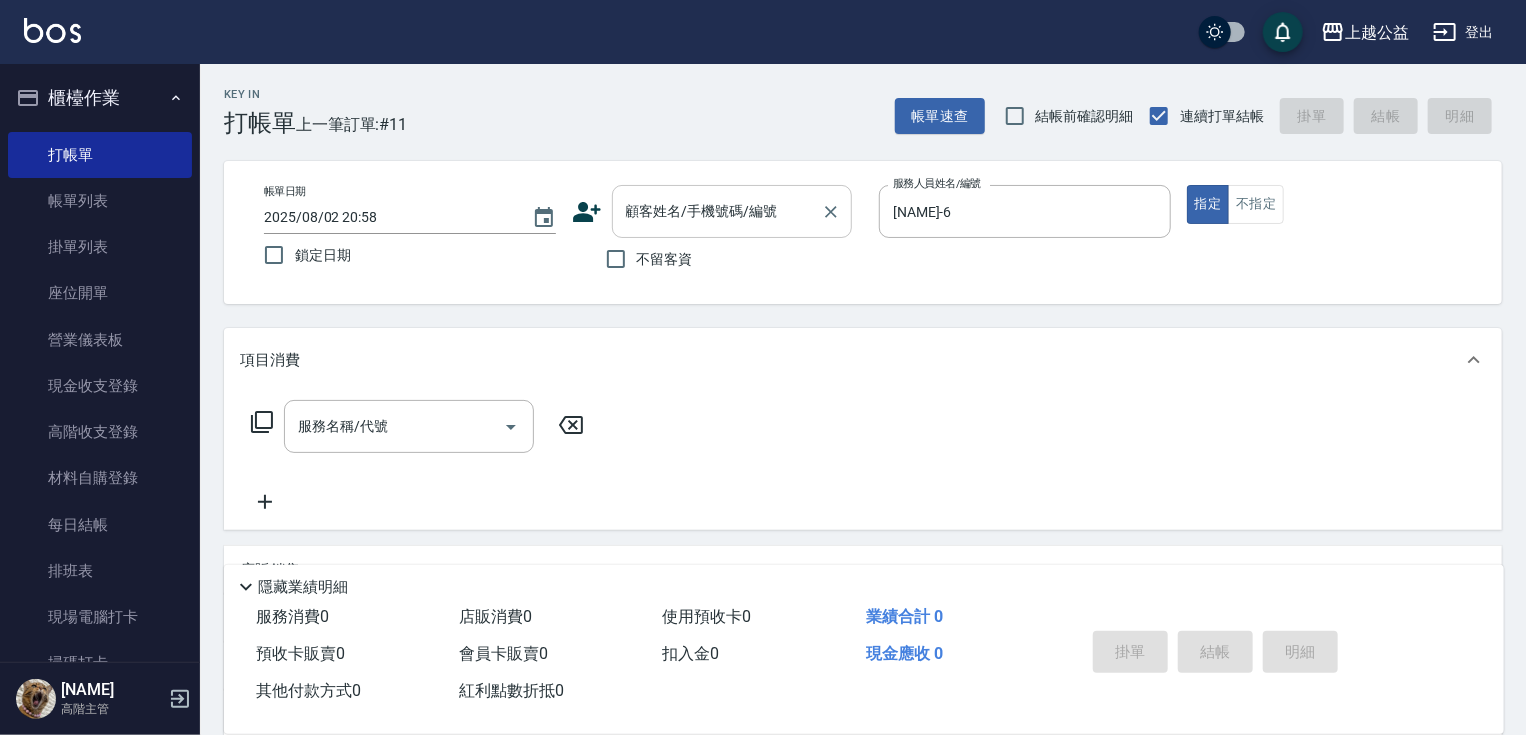 click on "顧客姓名/手機號碼/編號" at bounding box center [717, 211] 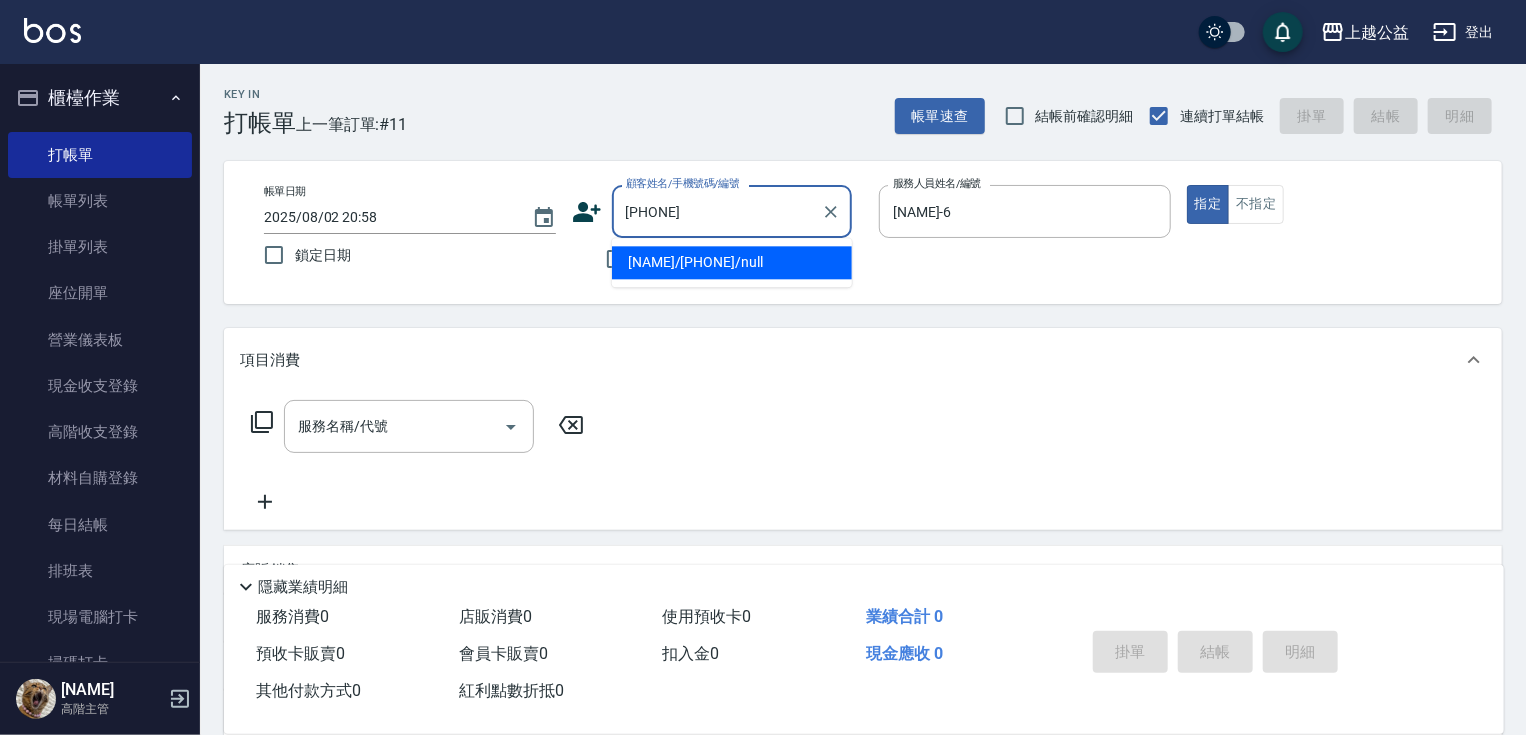 type on "[NAME]/[PHONE]/null" 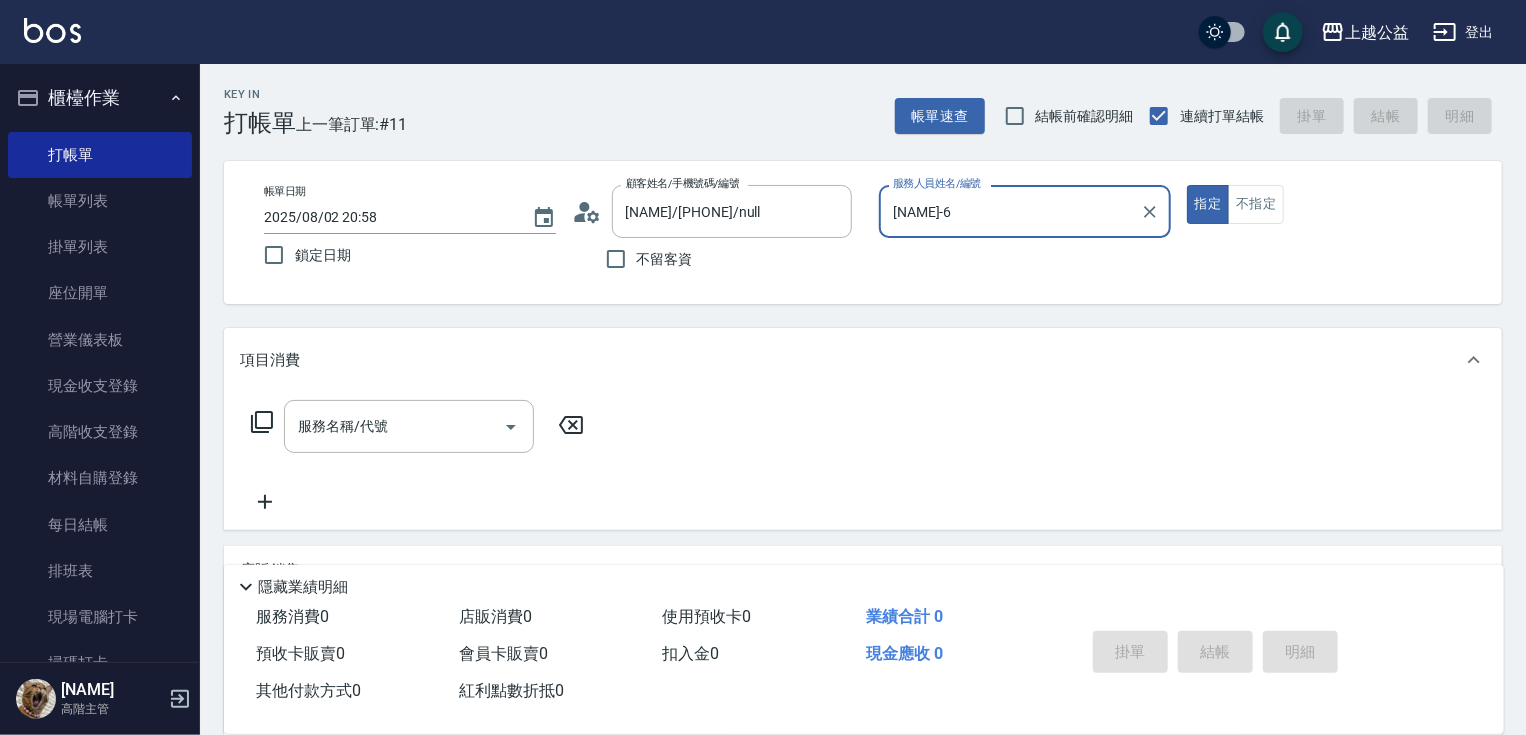 click on "指定" at bounding box center [1208, 204] 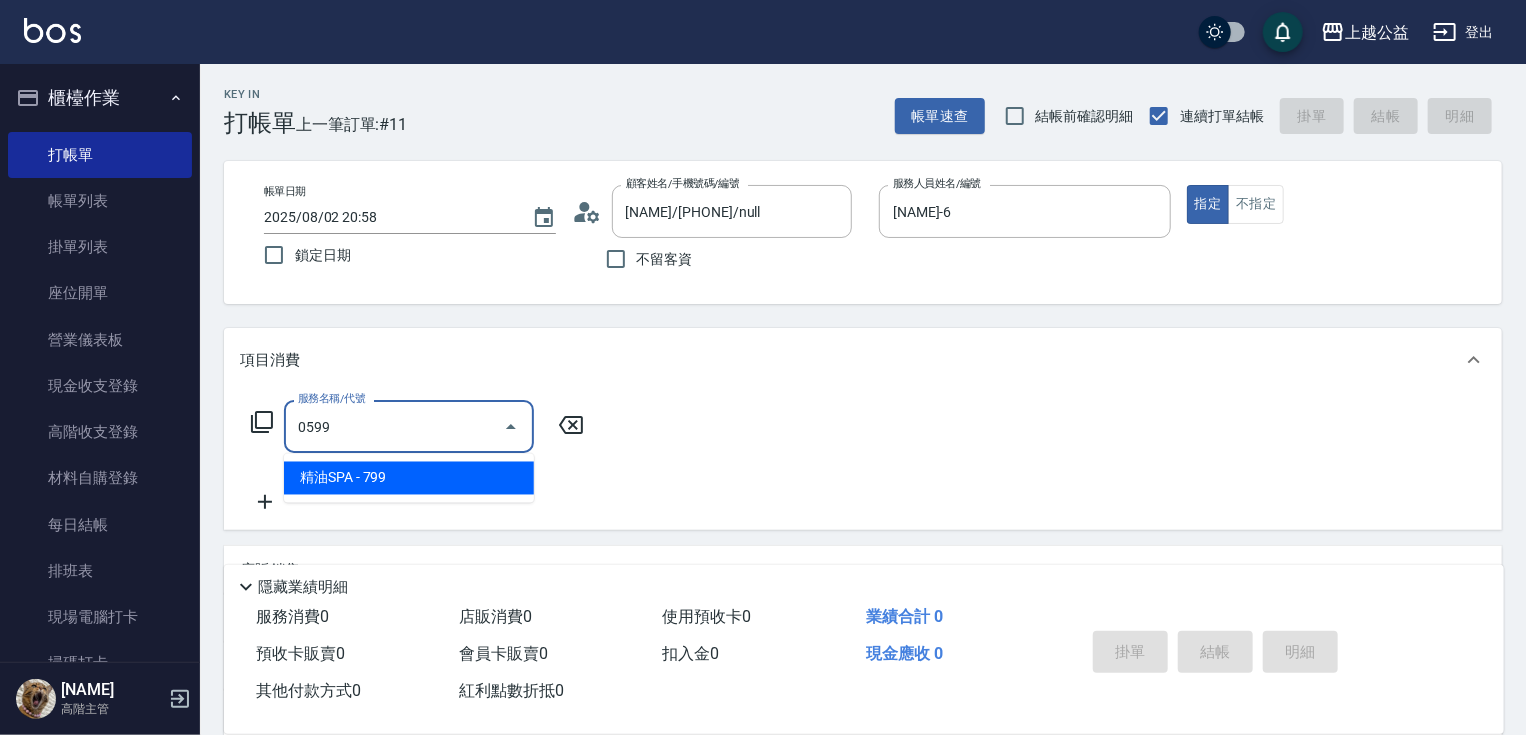 type on "精油SPA([NUMBER])" 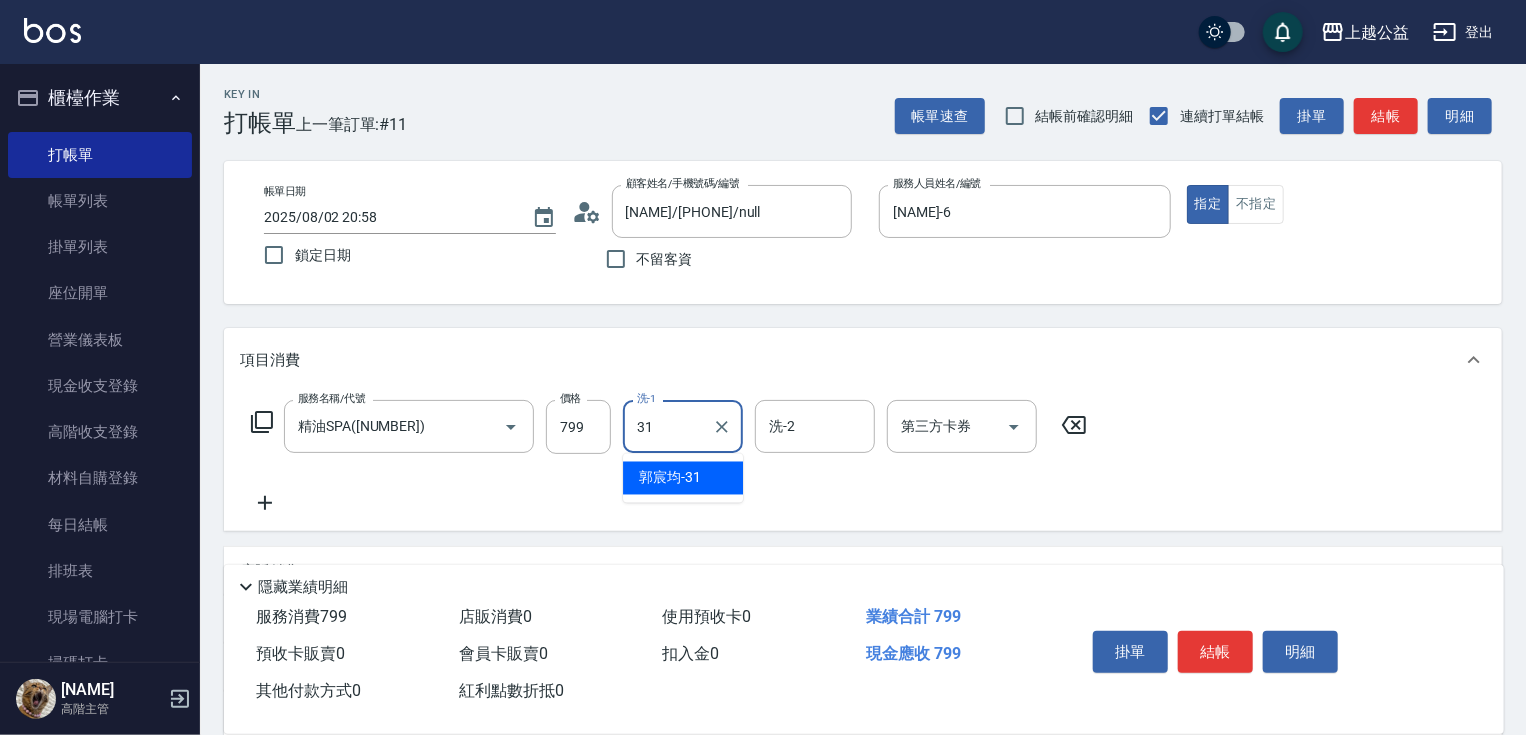 type on "[NAME]-31" 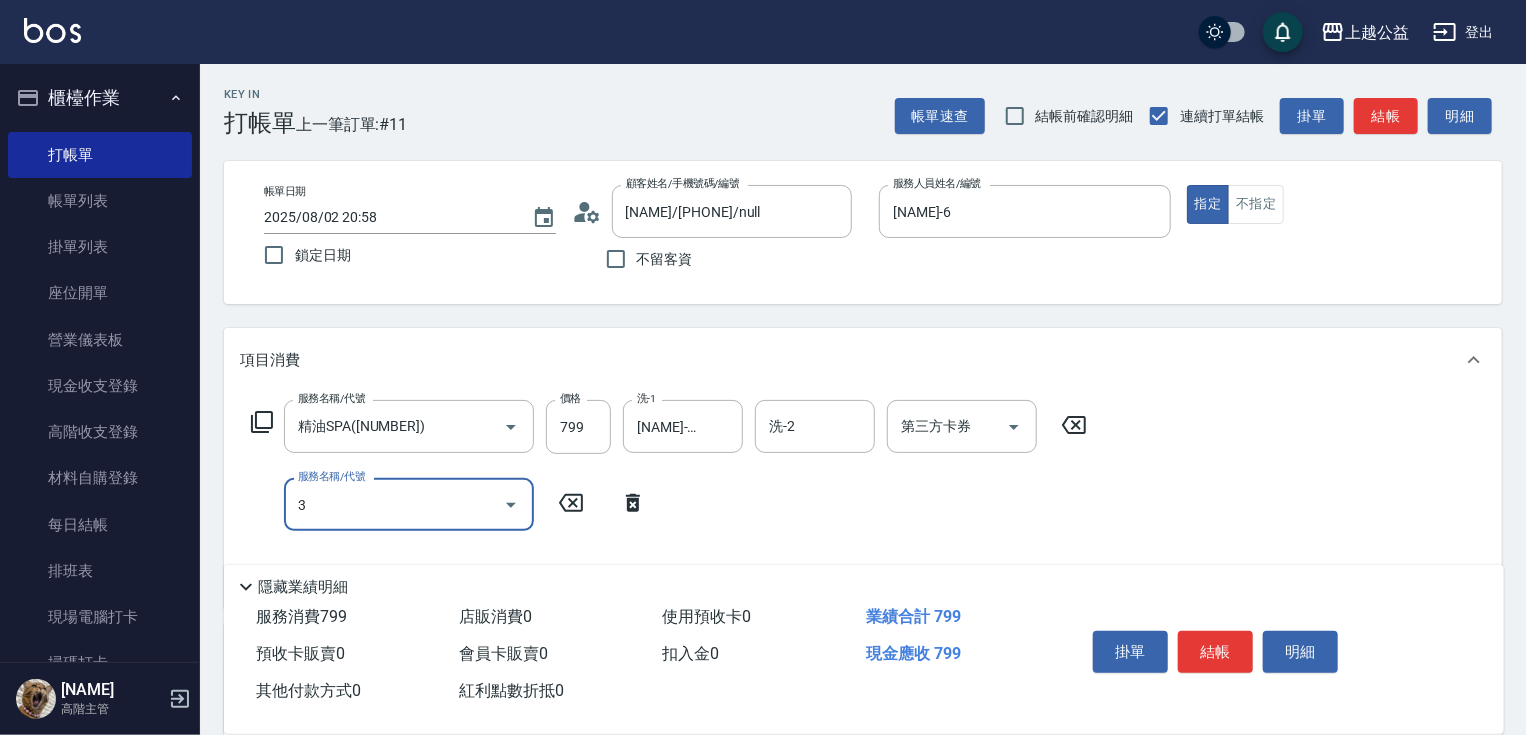 type on "活氧舒壓洗300([NUMBER])" 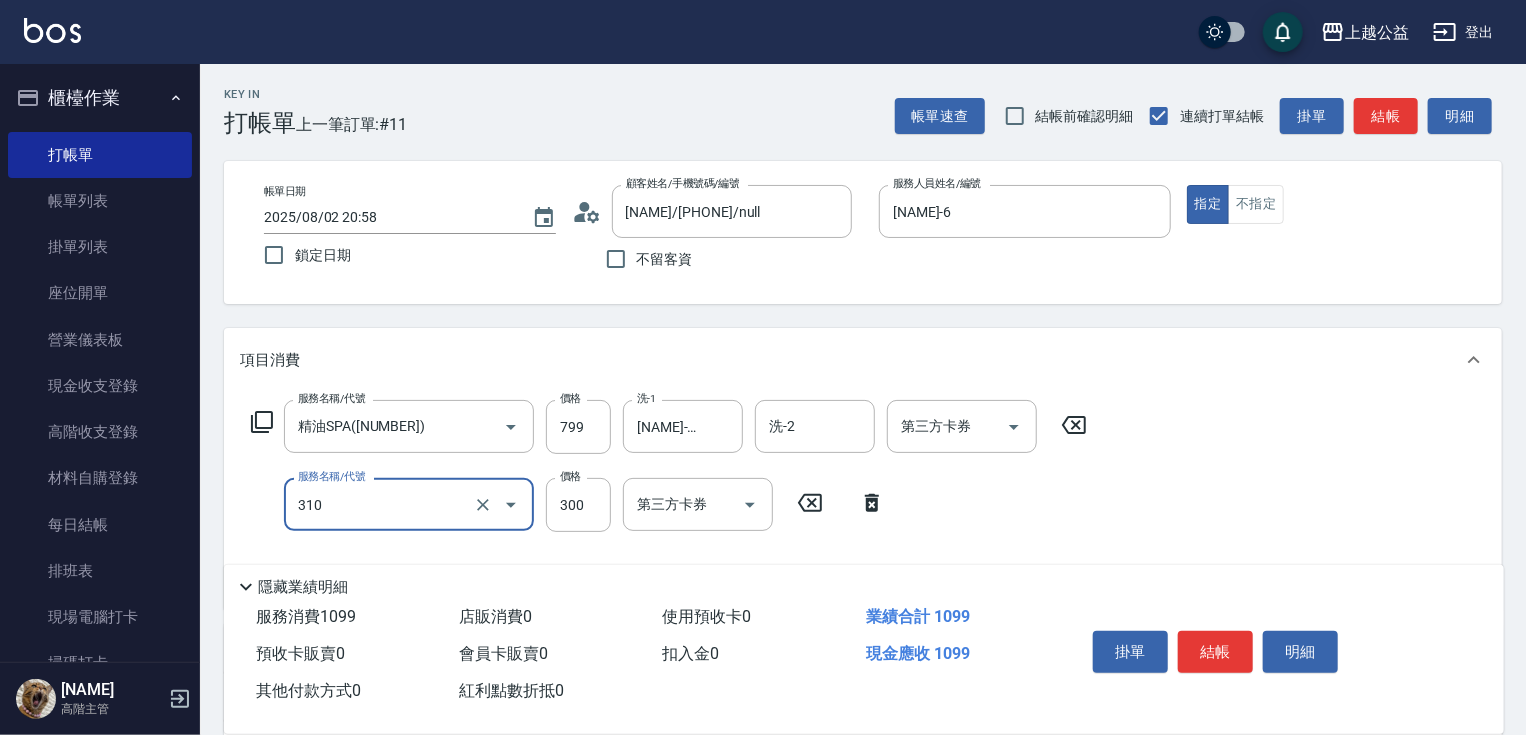 type on "剪髮(310)" 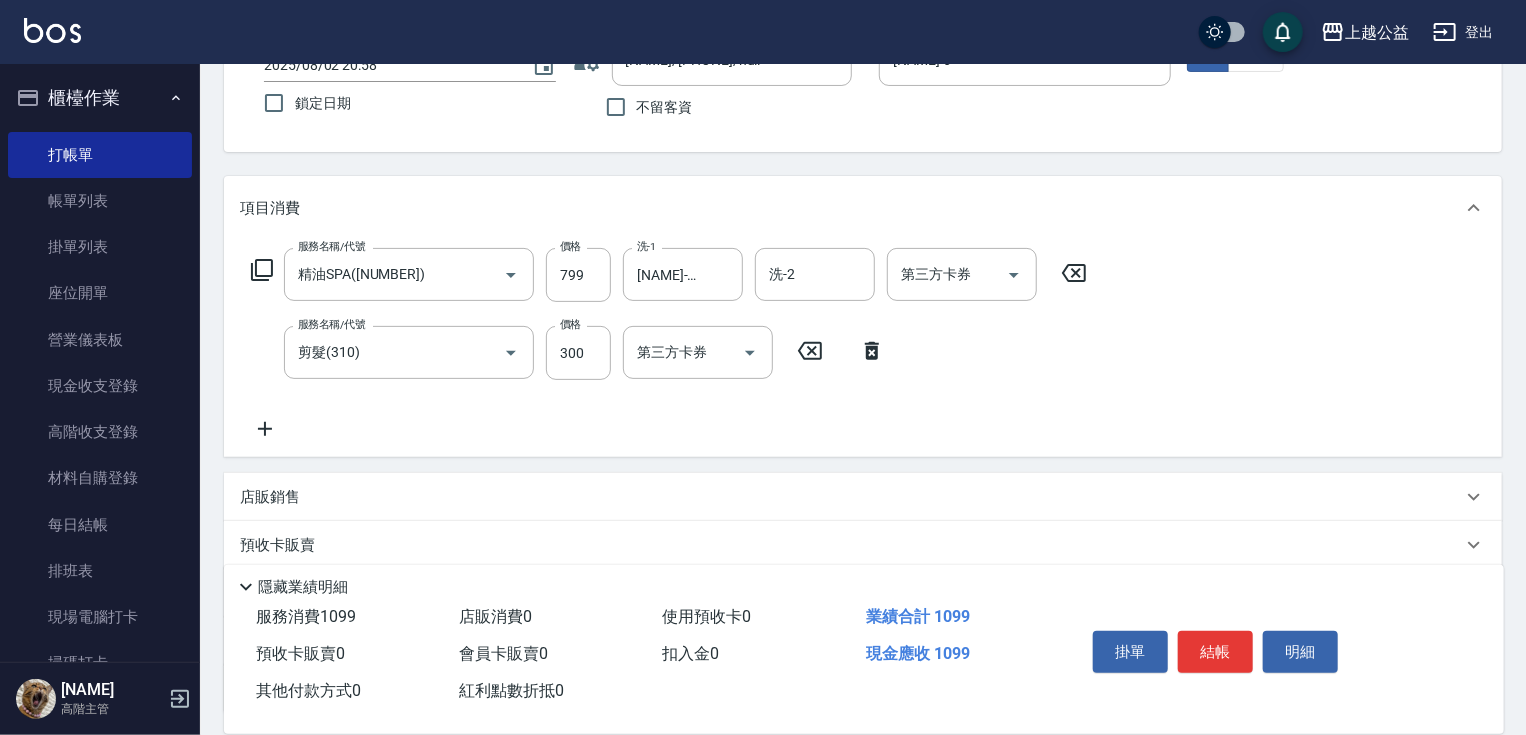 scroll, scrollTop: 320, scrollLeft: 0, axis: vertical 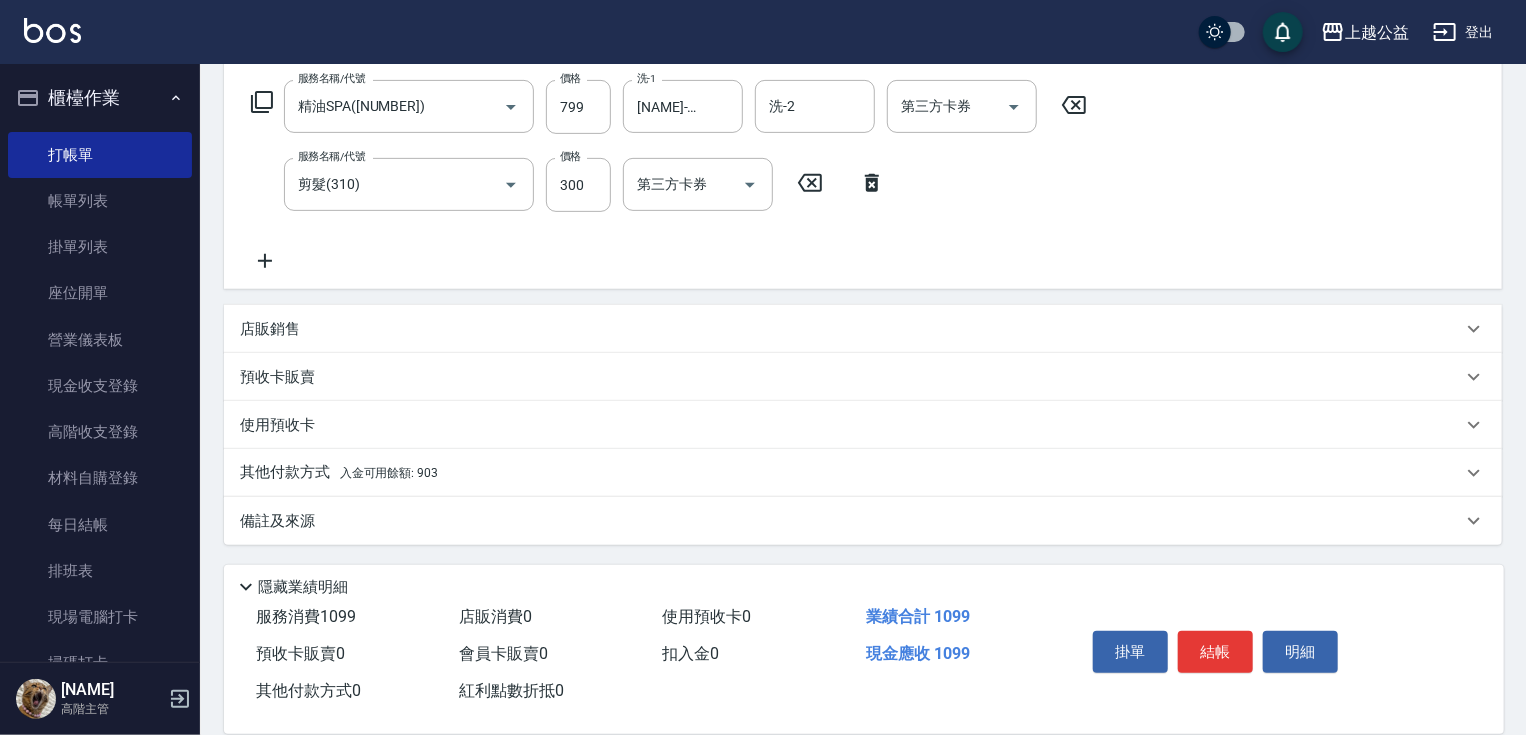 drag, startPoint x: 578, startPoint y: 323, endPoint x: 299, endPoint y: 445, distance: 304.5078 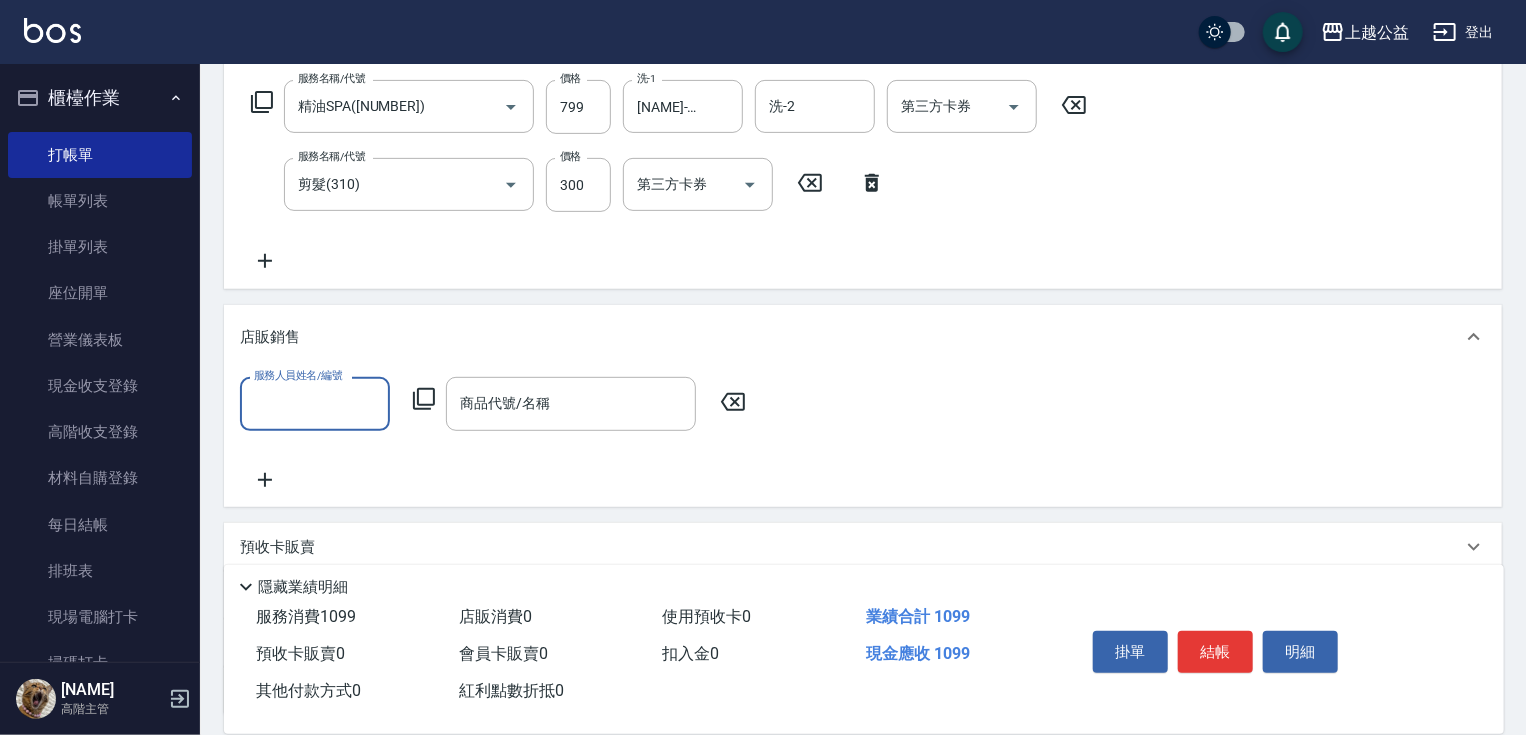 scroll, scrollTop: 0, scrollLeft: 0, axis: both 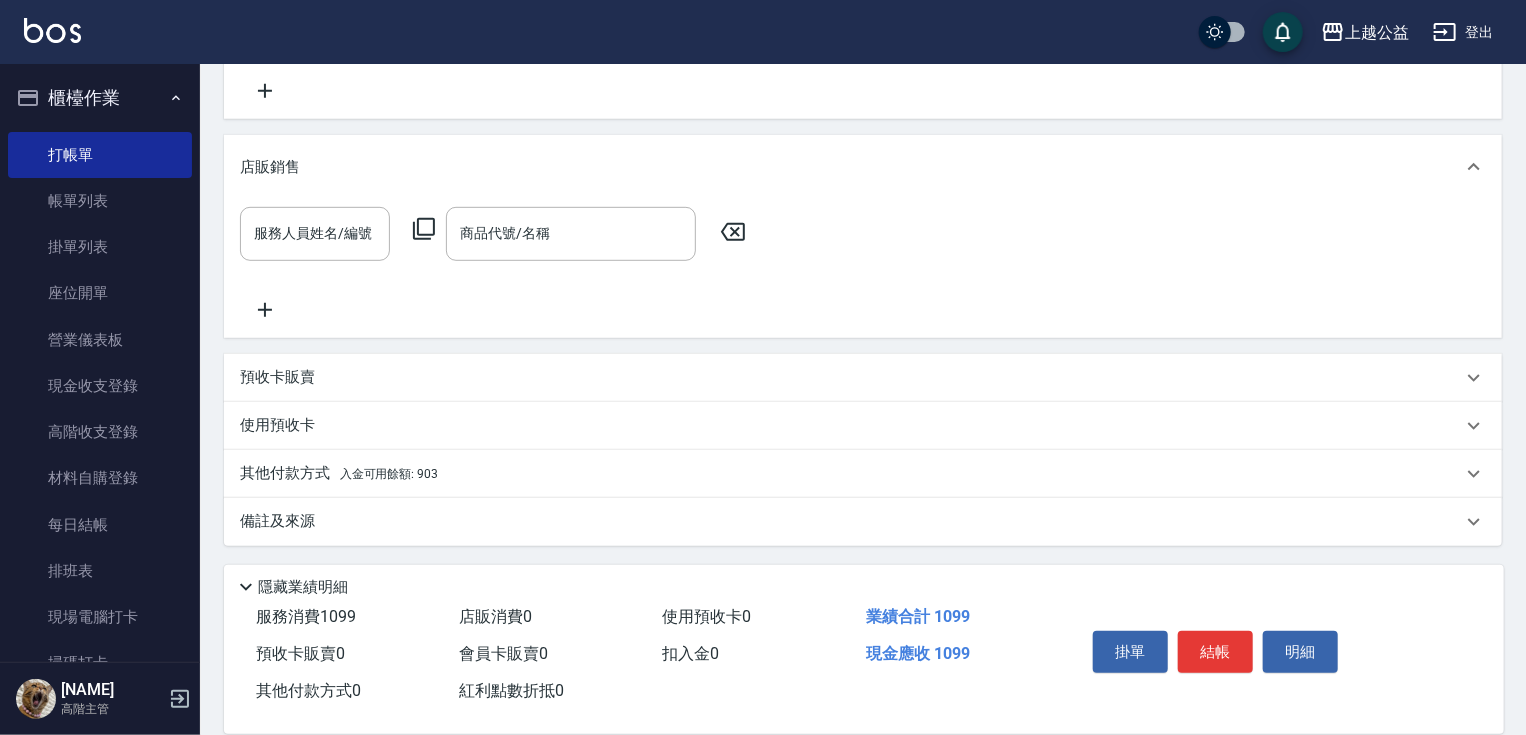 drag, startPoint x: 448, startPoint y: 268, endPoint x: 322, endPoint y: 448, distance: 219.718 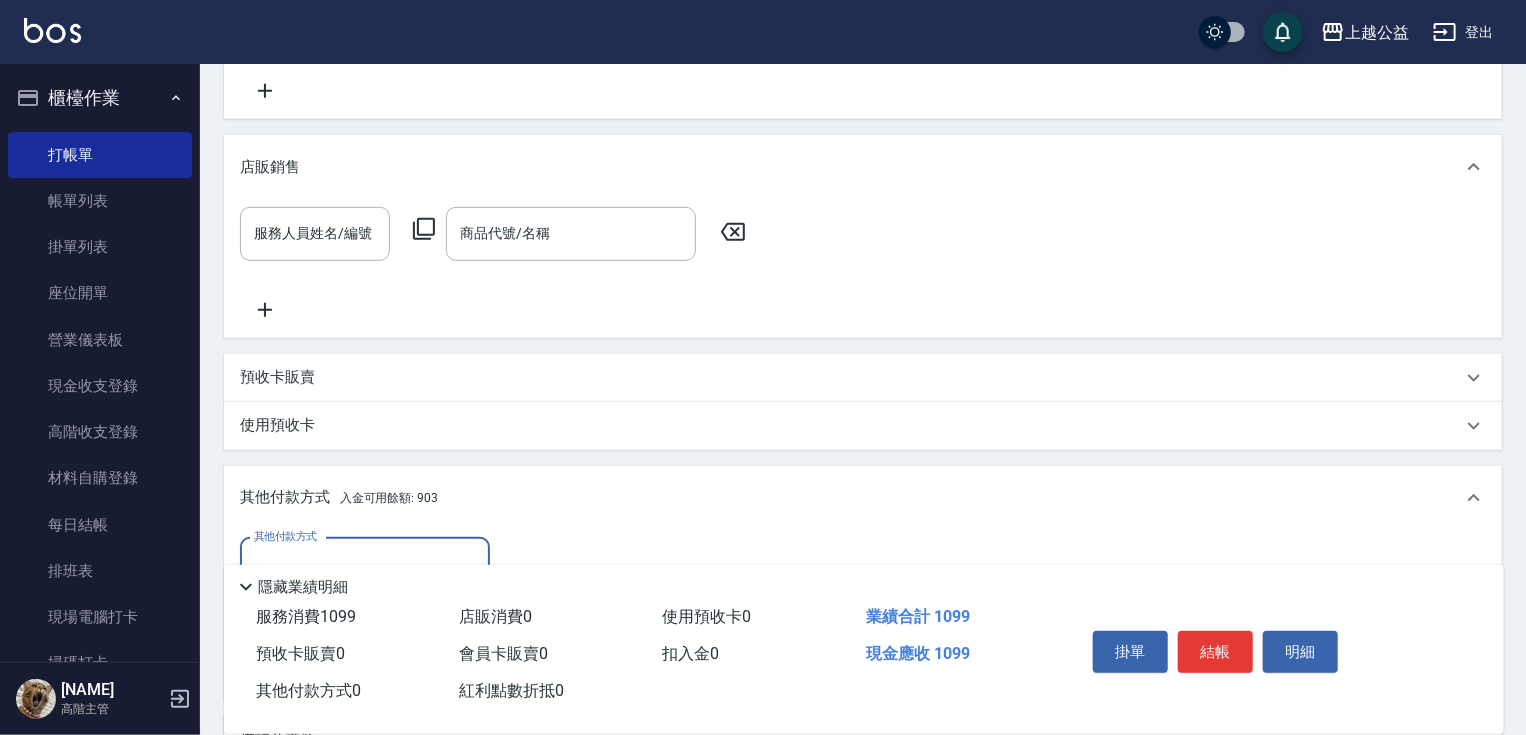 scroll, scrollTop: 0, scrollLeft: 0, axis: both 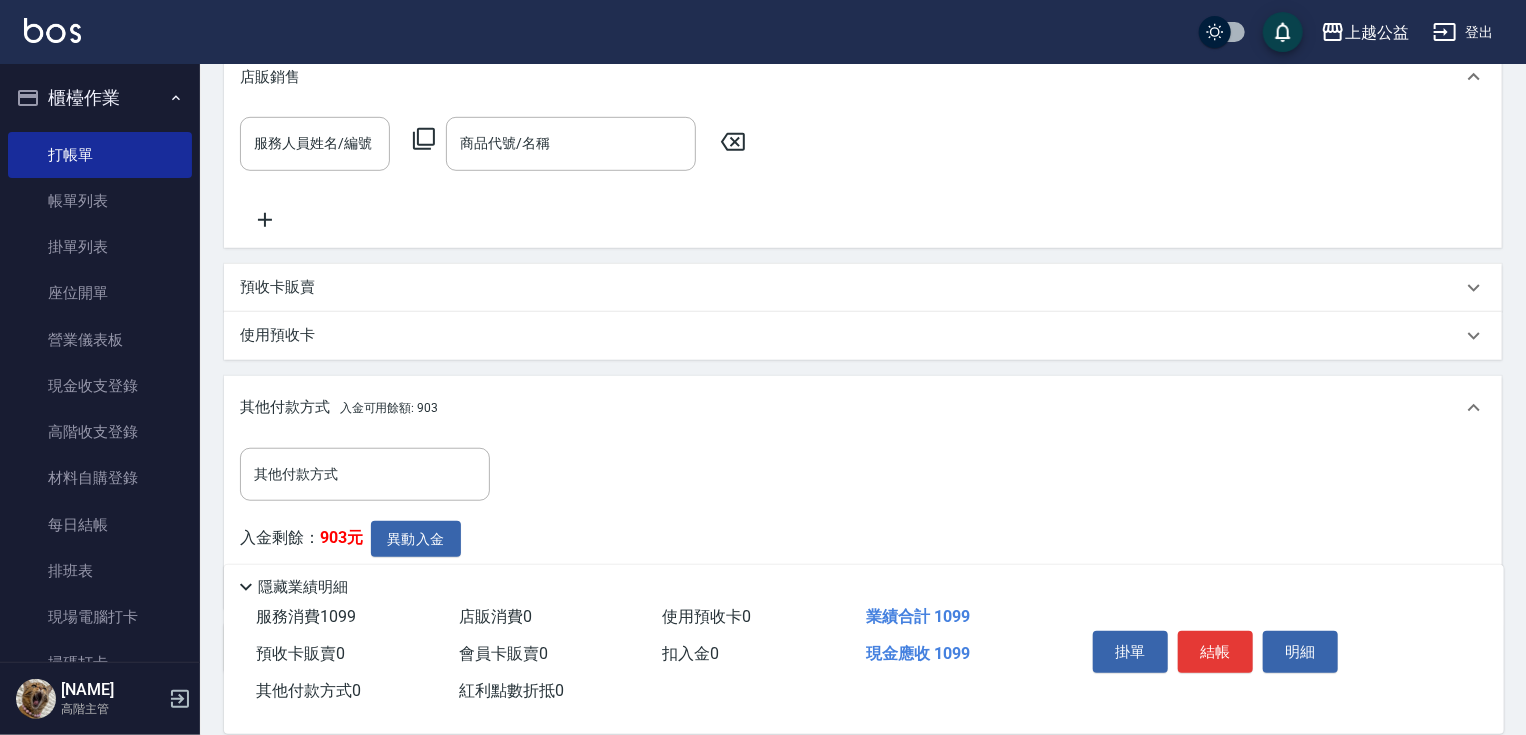 drag, startPoint x: 462, startPoint y: 460, endPoint x: 464, endPoint y: 481, distance: 21.095022 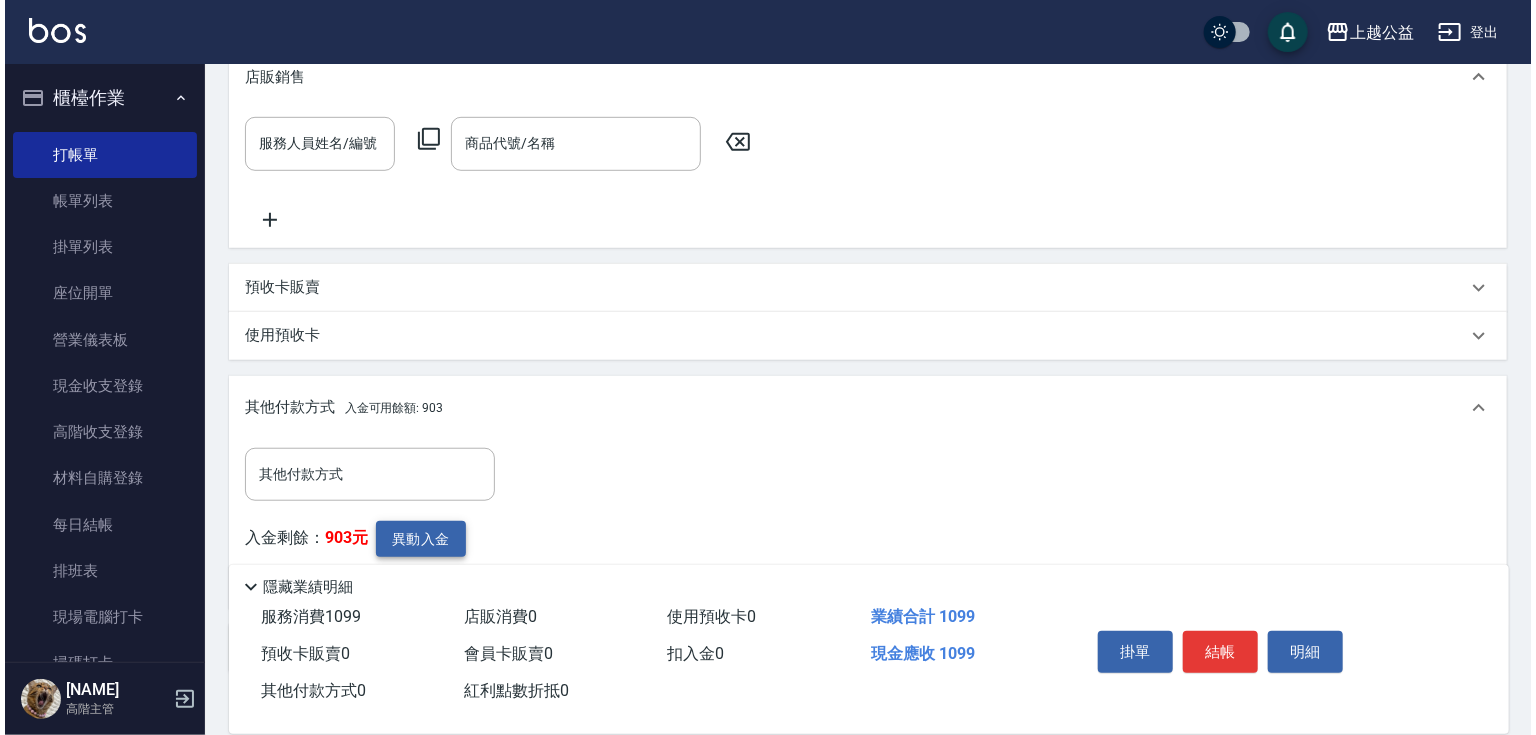 scroll, scrollTop: 660, scrollLeft: 0, axis: vertical 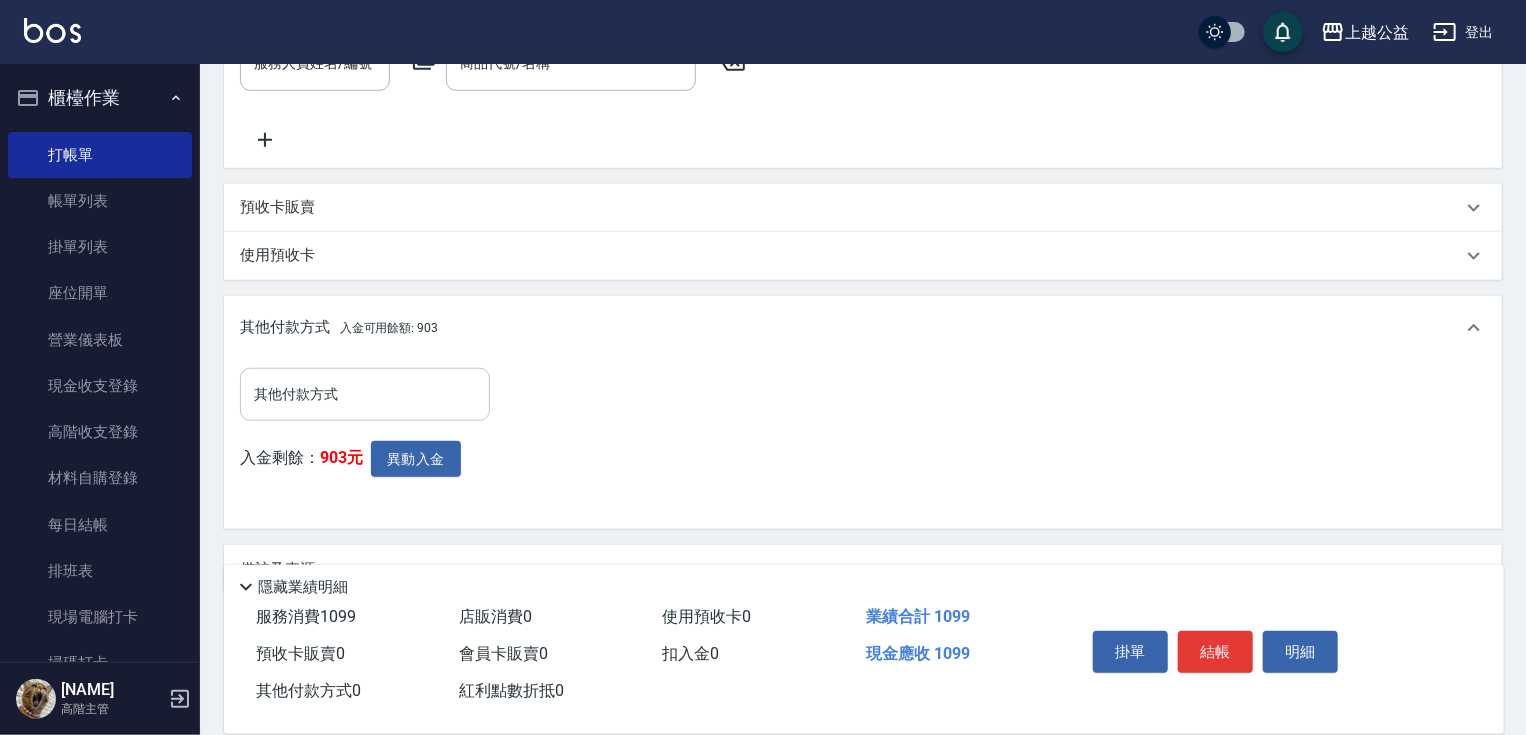click on "其他付款方式" at bounding box center [365, 394] 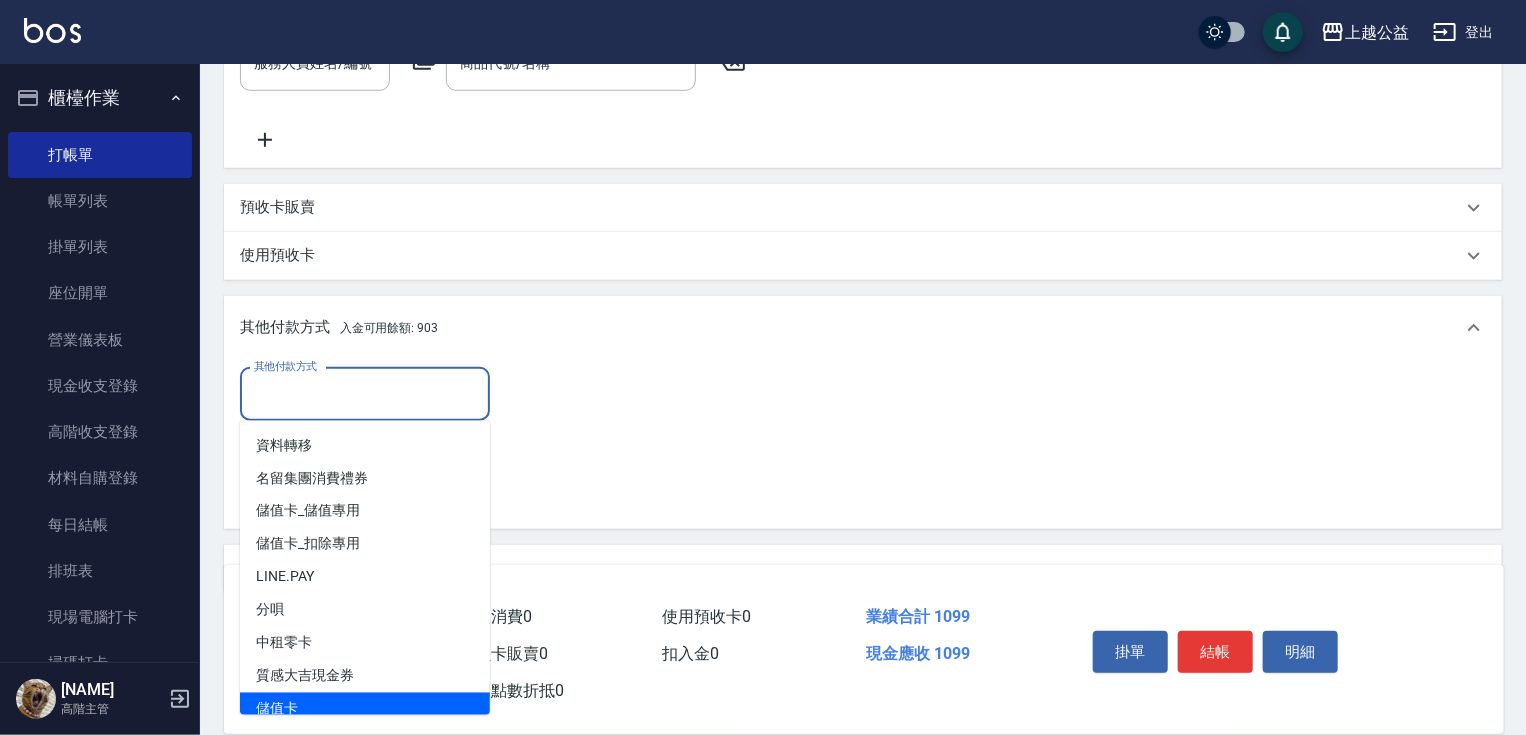 click on "儲值卡" at bounding box center [365, 709] 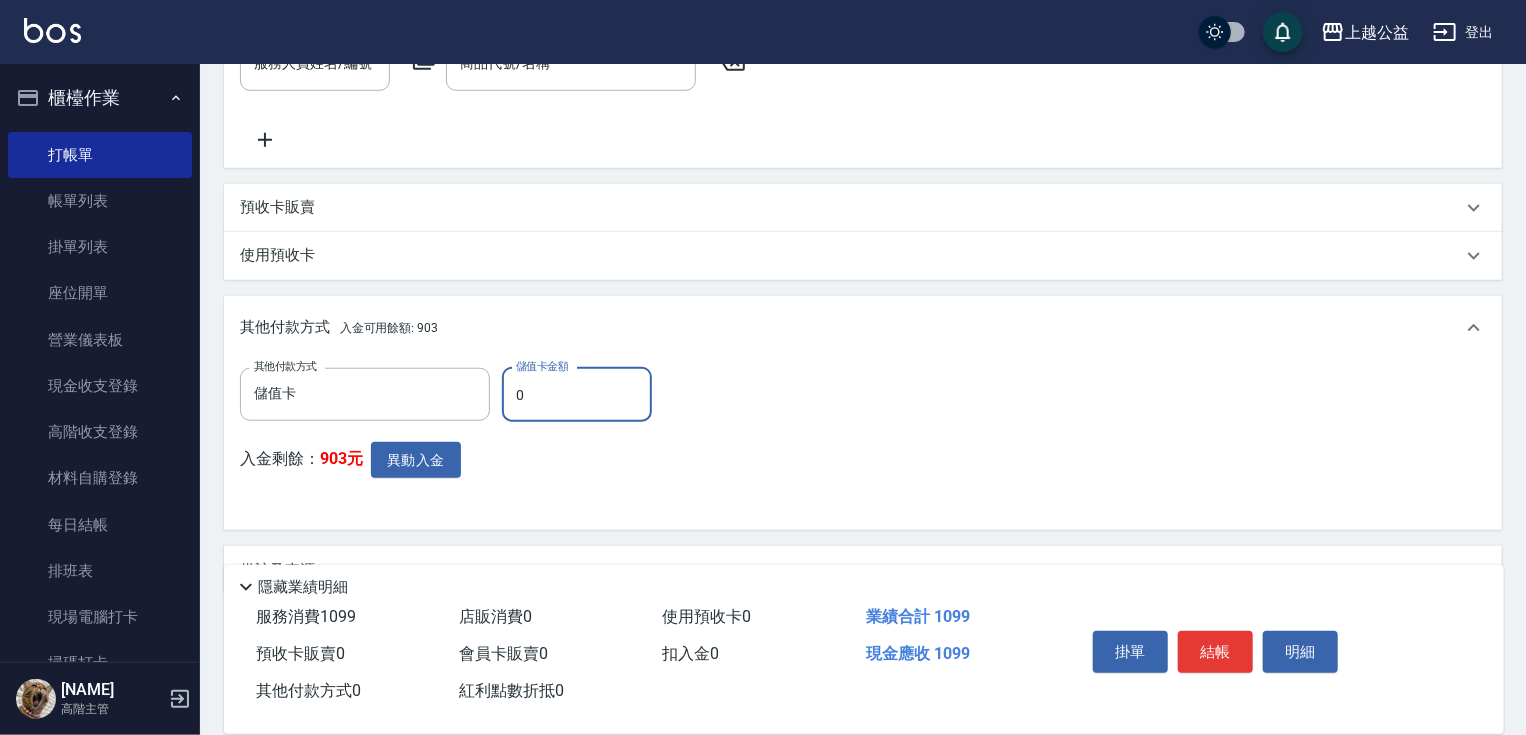 drag, startPoint x: 540, startPoint y: 401, endPoint x: 508, endPoint y: 402, distance: 32.01562 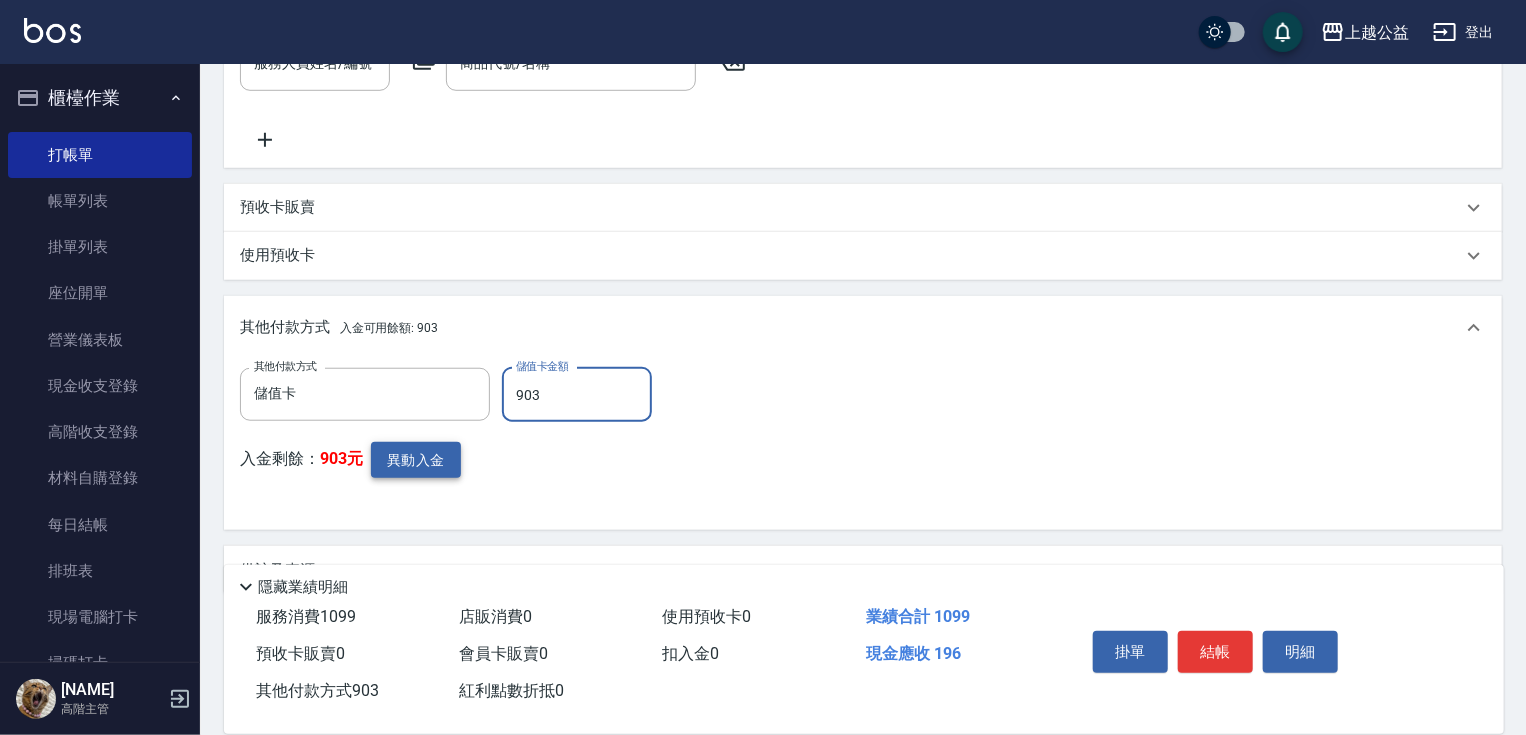 type on "903" 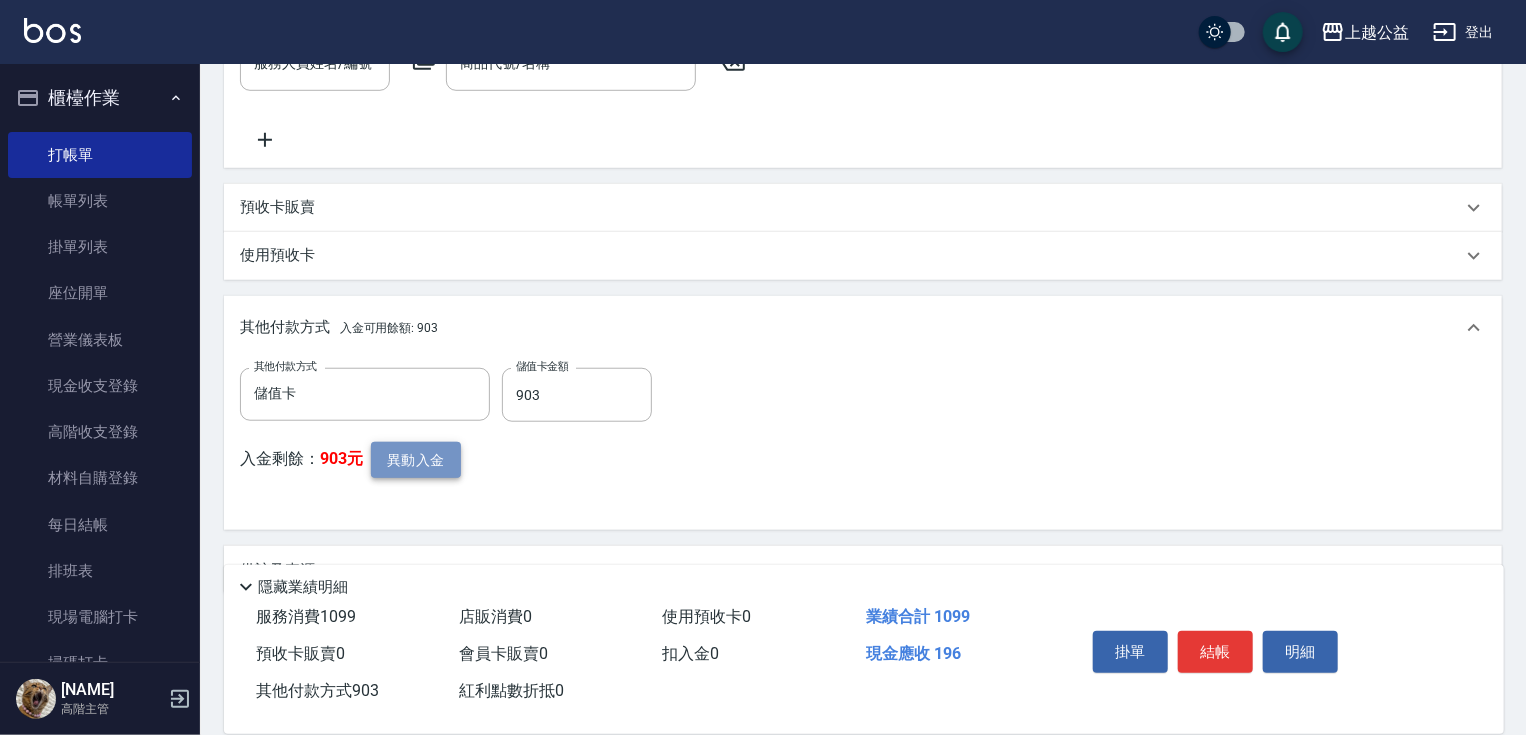 click on "異動入金" at bounding box center [416, 460] 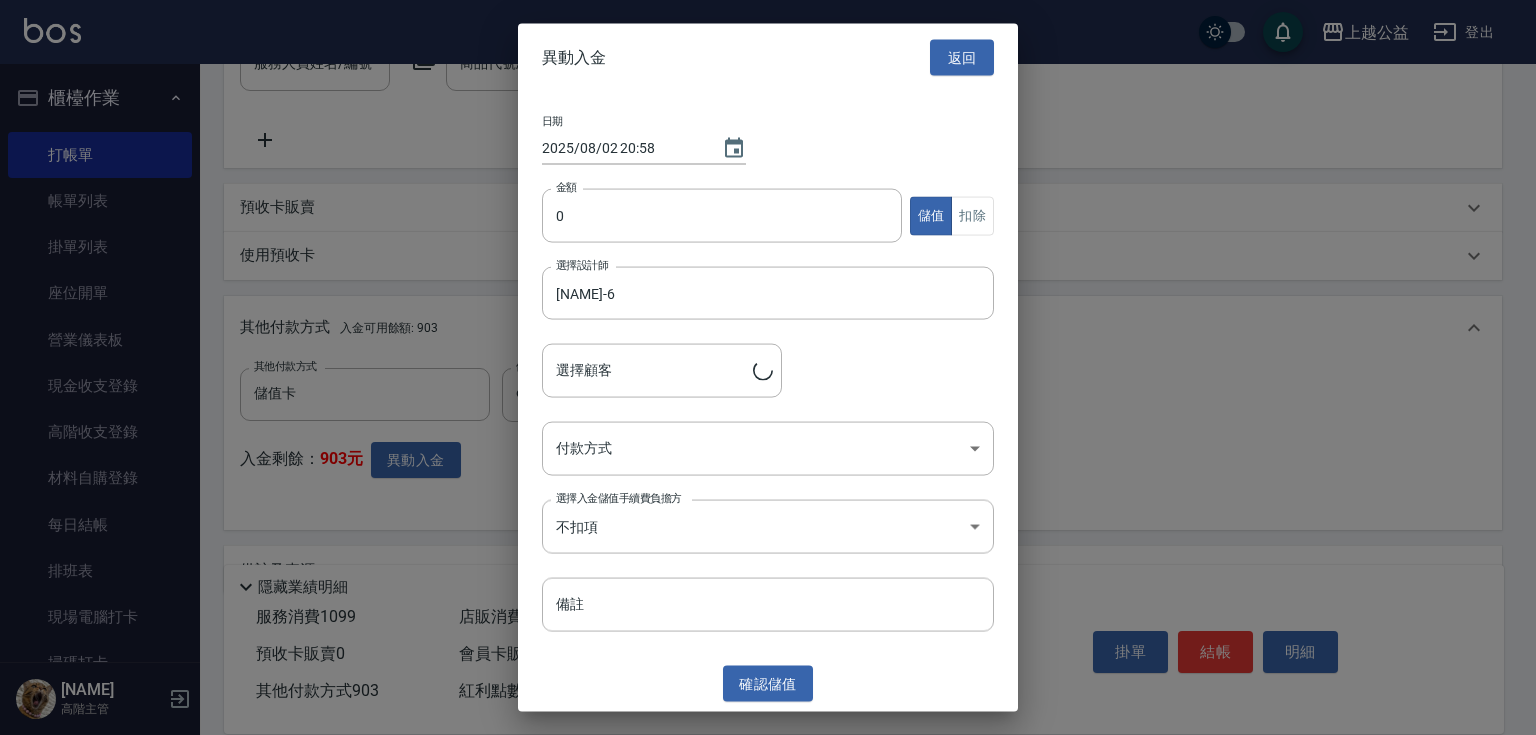 type on "[NAME]/[PHONE]" 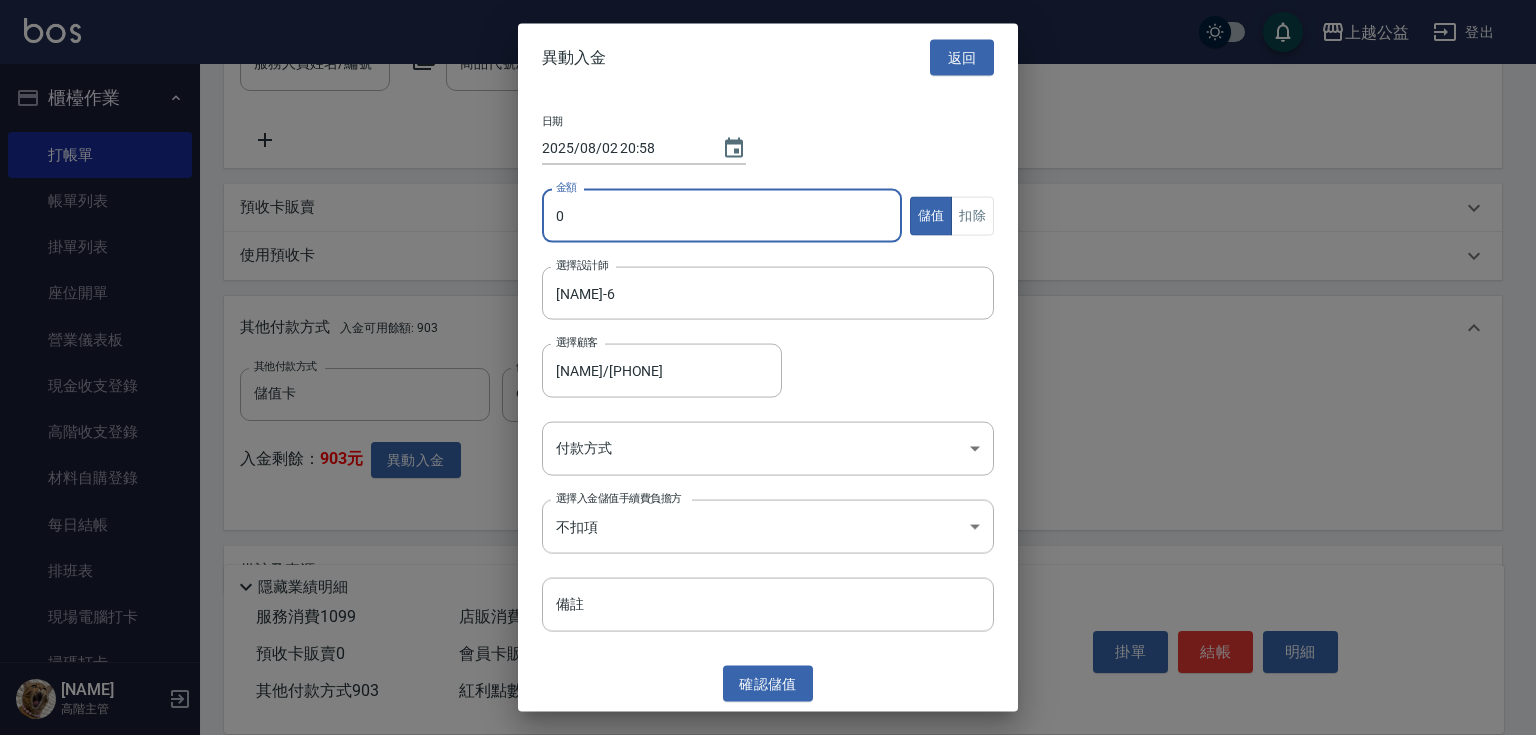 click on "0" at bounding box center (722, 216) 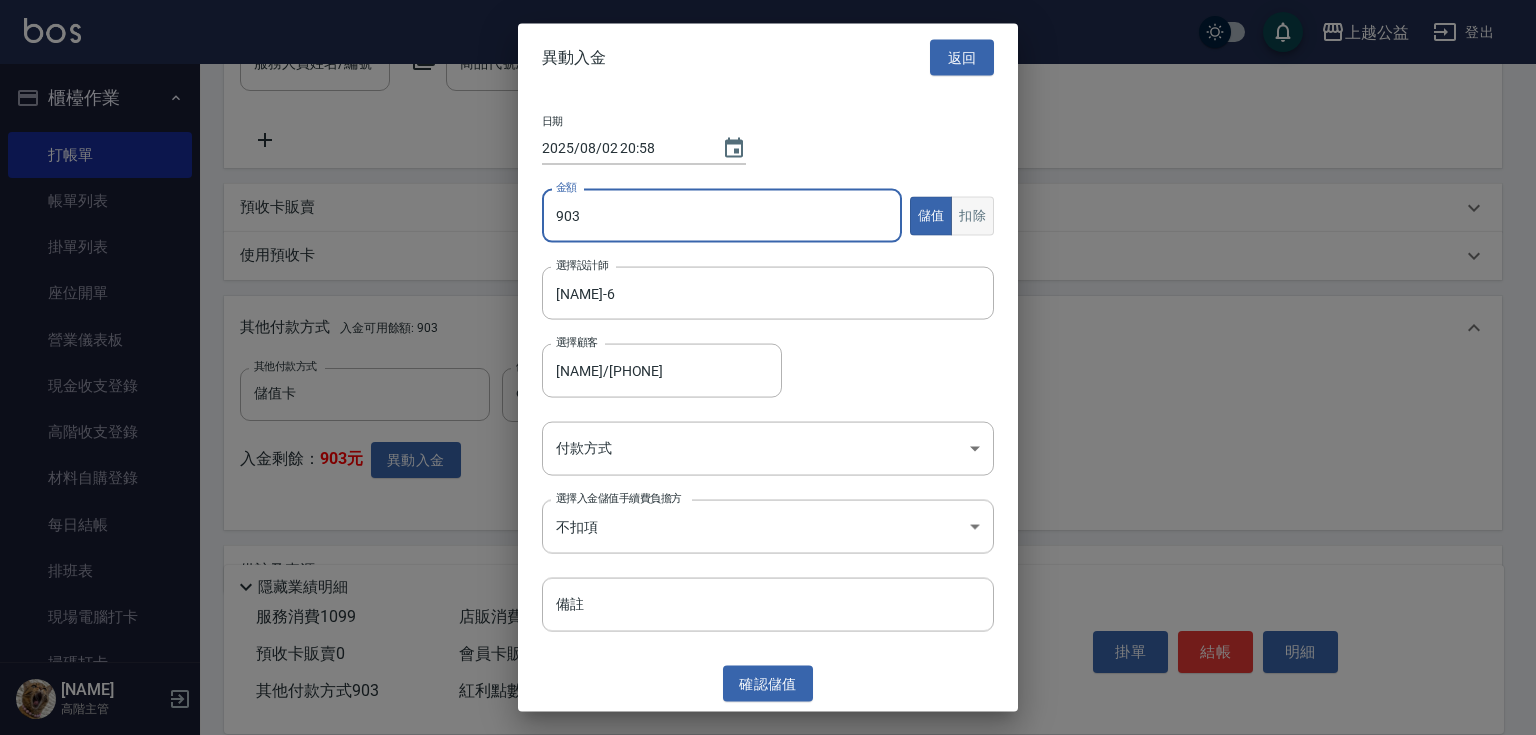 type on "903" 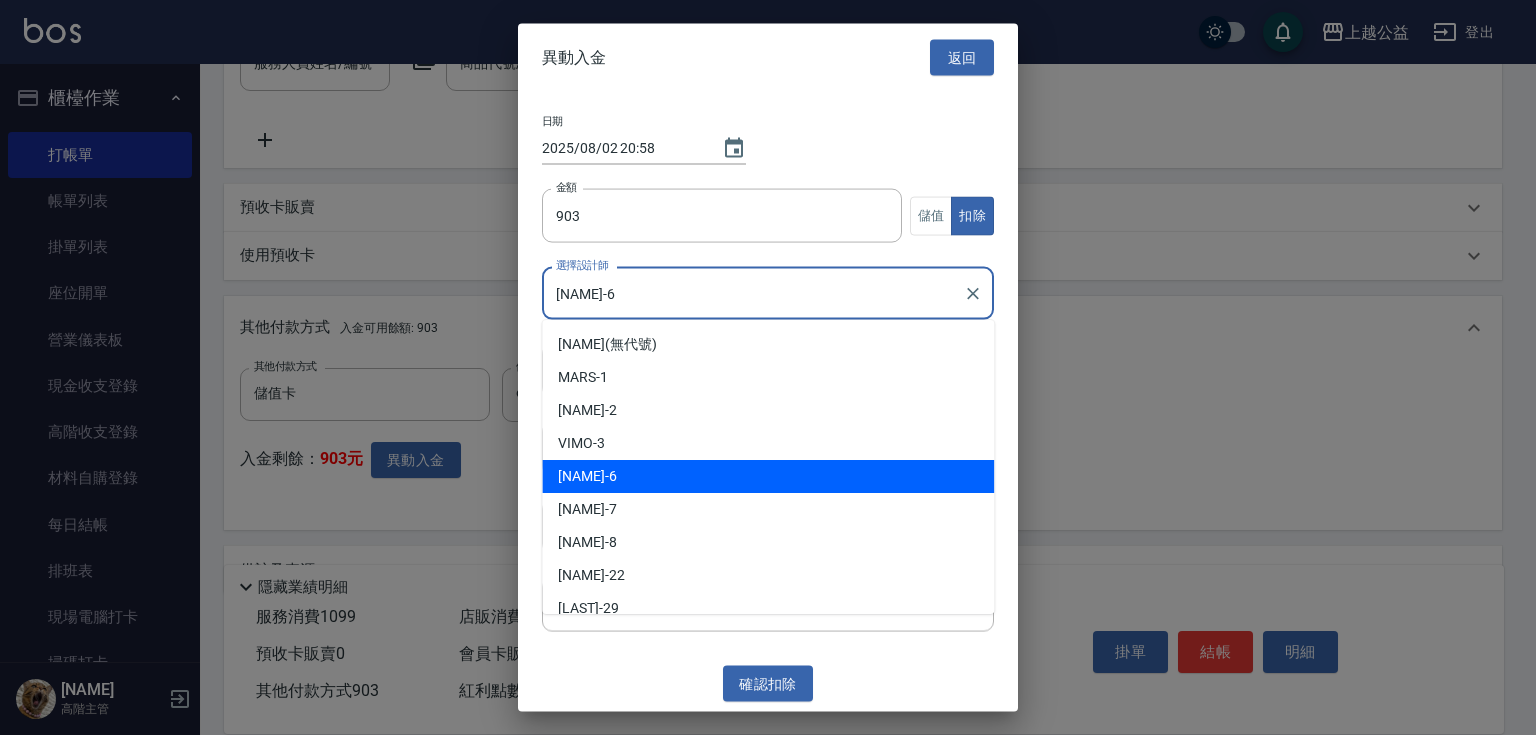 click on "[NAME]-6" at bounding box center [753, 293] 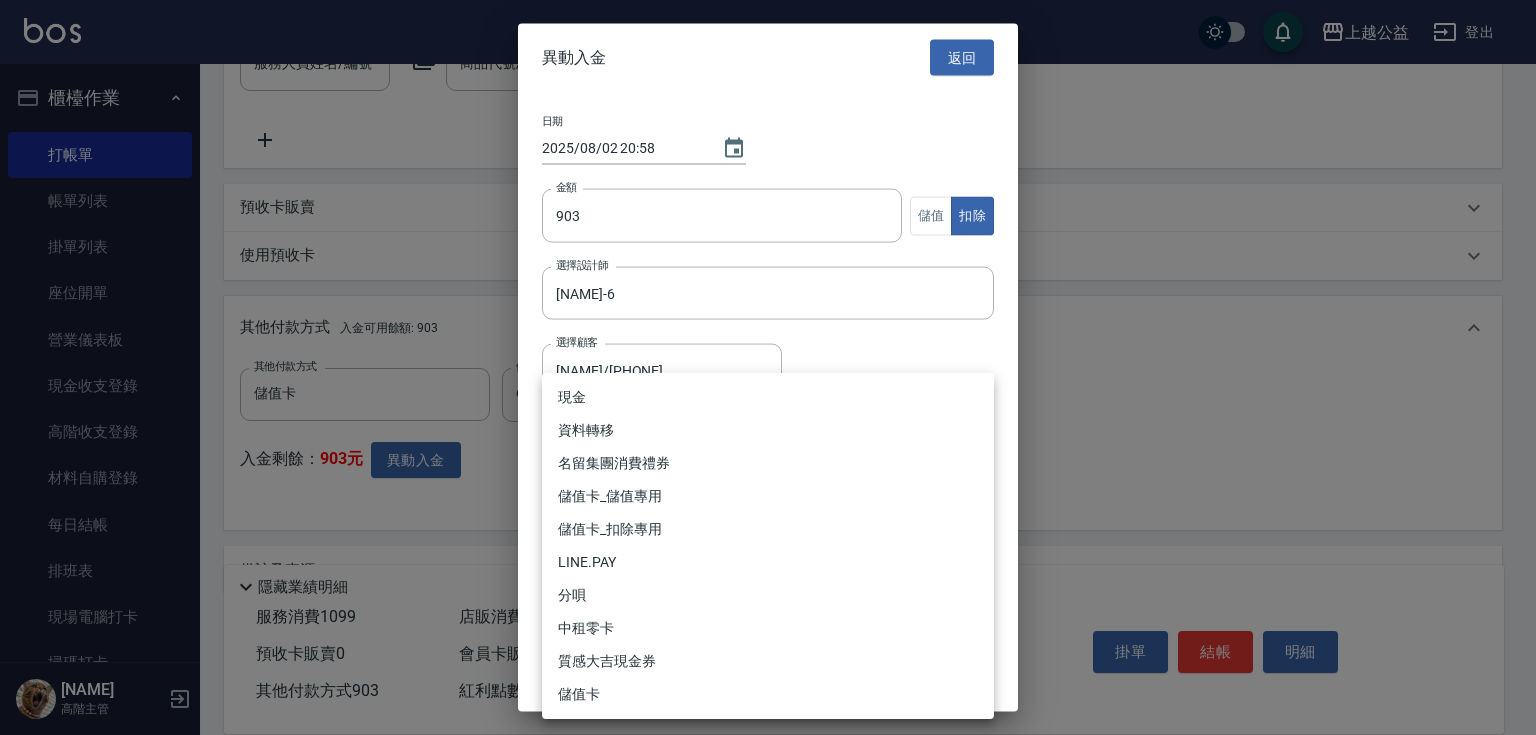 click on "上越公益 登出 櫃檯作業 打帳單 帳單列表 掛單列表 座位開單 營業儀表板 現金收支登錄 高階收支登錄 材料自購登錄 每日結帳 排班表 現場電腦打卡 掃碼打卡 預約管理 預約管理 單日預約紀錄 單週預約紀錄 報表及分析 報表目錄 消費分析儀表板 店家區間累計表 店家日報表 店家排行榜 互助日報表 互助月報表 互助排行榜 互助點數明細 互助業績報表 全店業績分析表 每日業績分析表 營業統計分析表 營業項目月分析表 設計師業績表 設計師日報表 設計師業績分析表 設計師業績月報表 設計師抽成報表 設計師排行榜 商品銷售排行榜 商品消耗明細 商品進銷貨報表 商品庫存表 商品庫存盤點表 會員卡銷售報表 服務扣項明細表 單一服務項目查詢 店販抽成明細 店販分類抽成明細 顧客入金餘額表 顧客卡券餘額表 每日非現金明細 每日收支明細 收支分類明細表 收支匯款表 0" at bounding box center (768, 62) 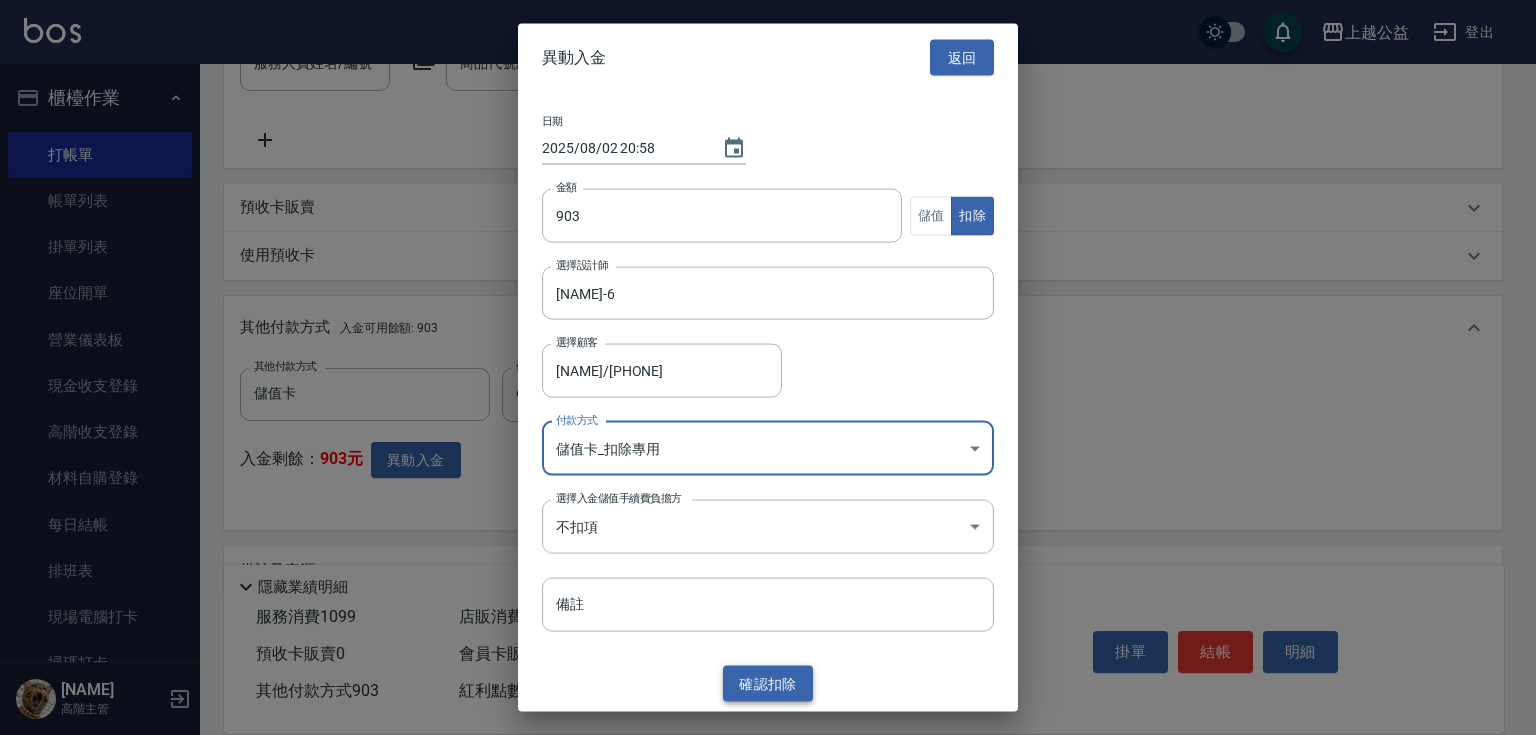 click on "確認 扣除" at bounding box center [768, 683] 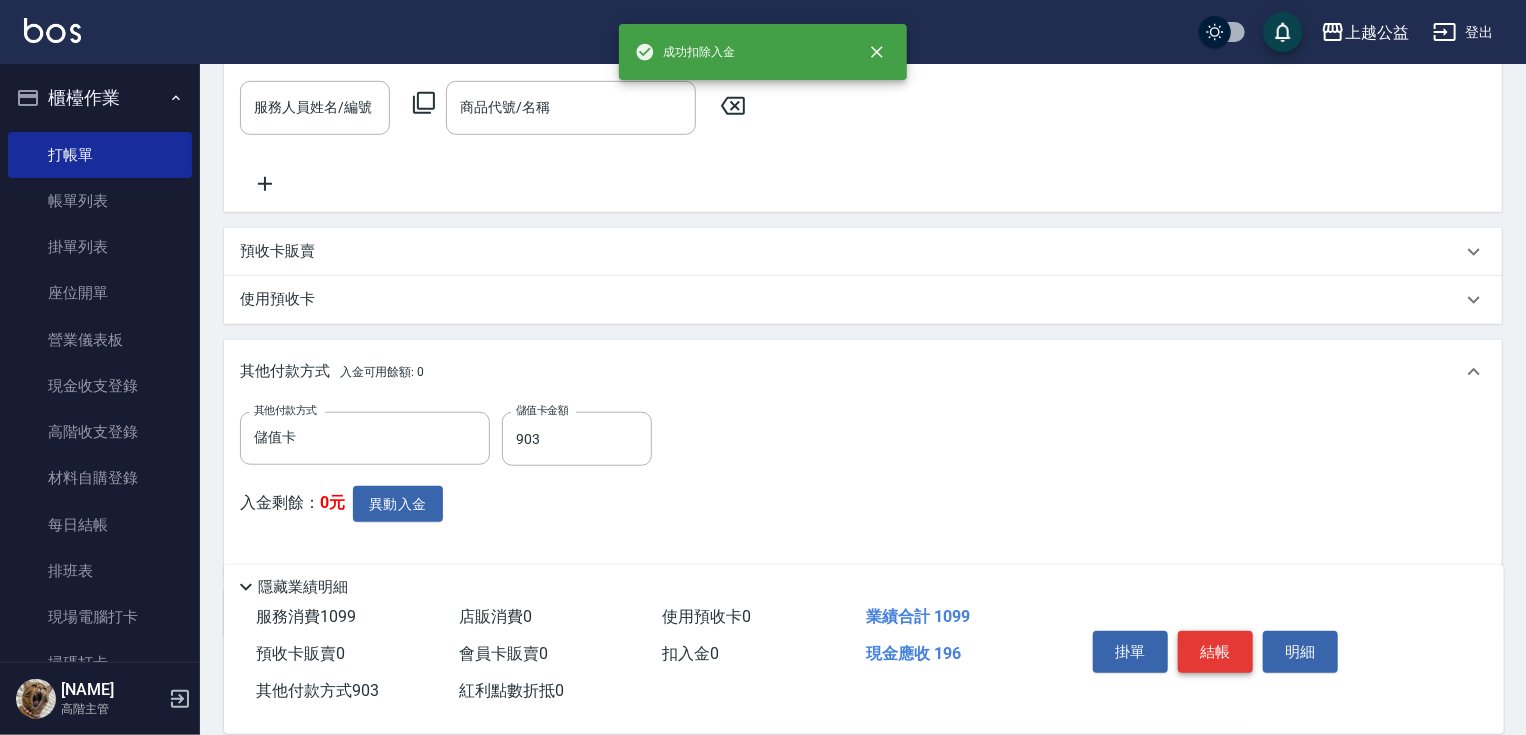 scroll, scrollTop: 660, scrollLeft: 0, axis: vertical 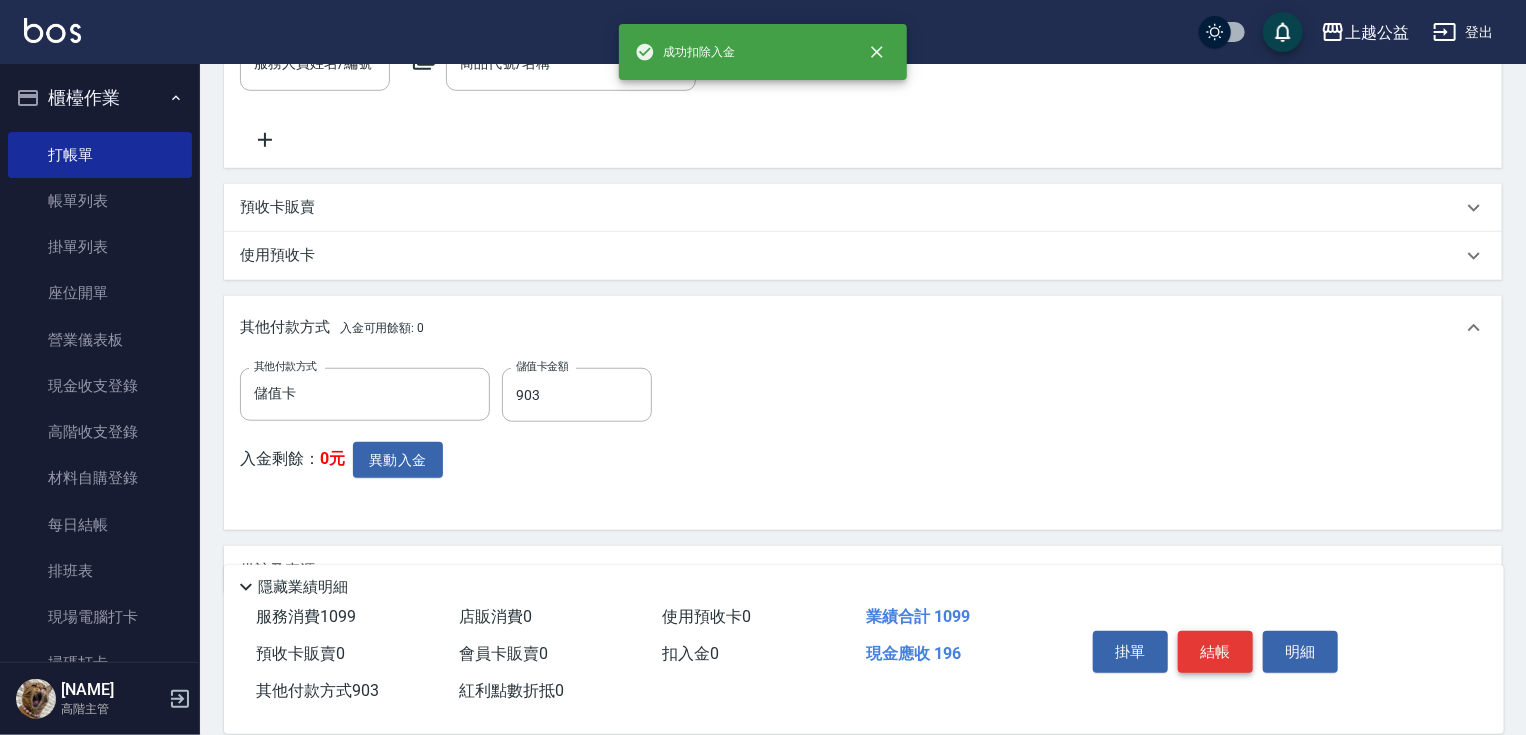 click on "結帳" at bounding box center (1215, 652) 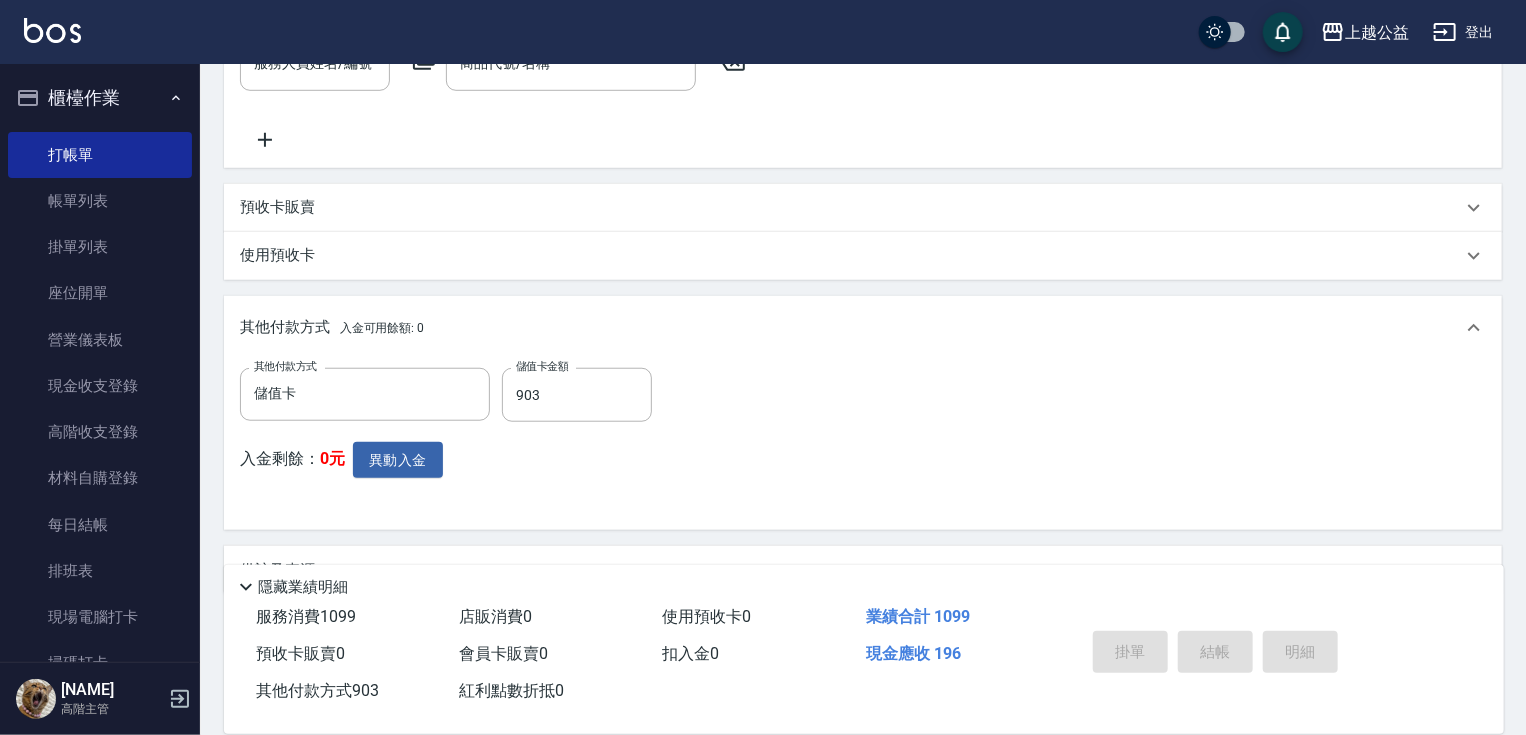 type on "2025/08/02 20:59" 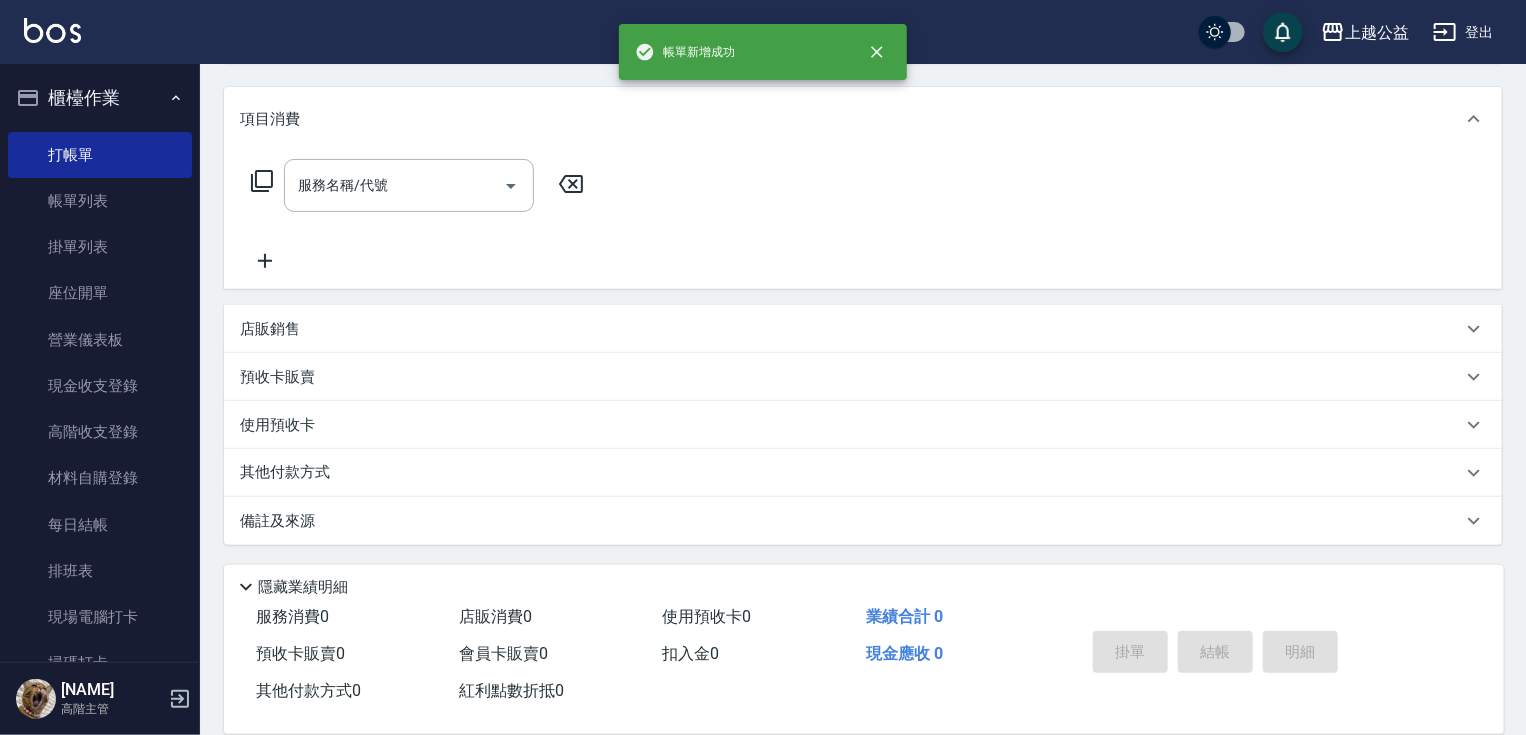 scroll, scrollTop: 0, scrollLeft: 0, axis: both 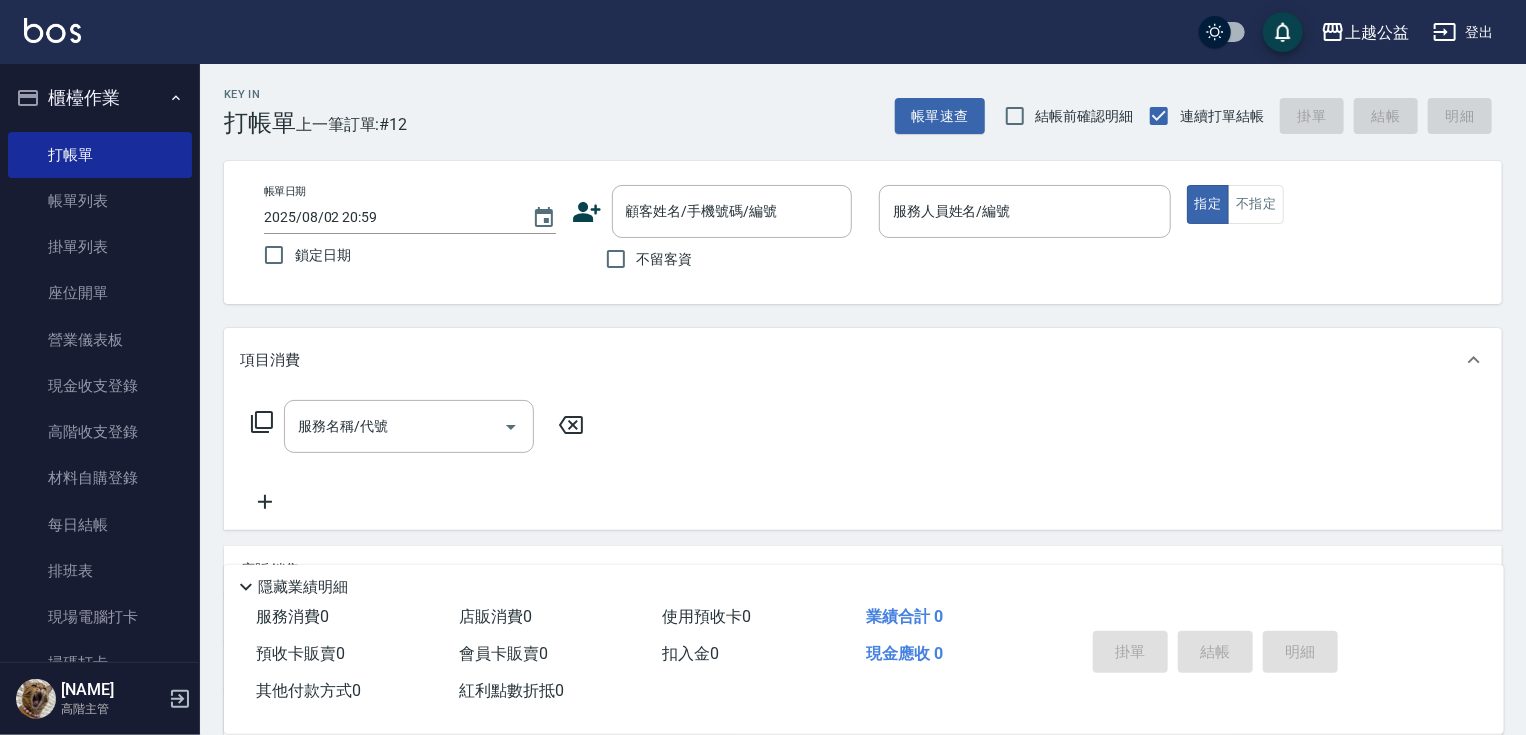 click on "不留客資" at bounding box center [644, 259] 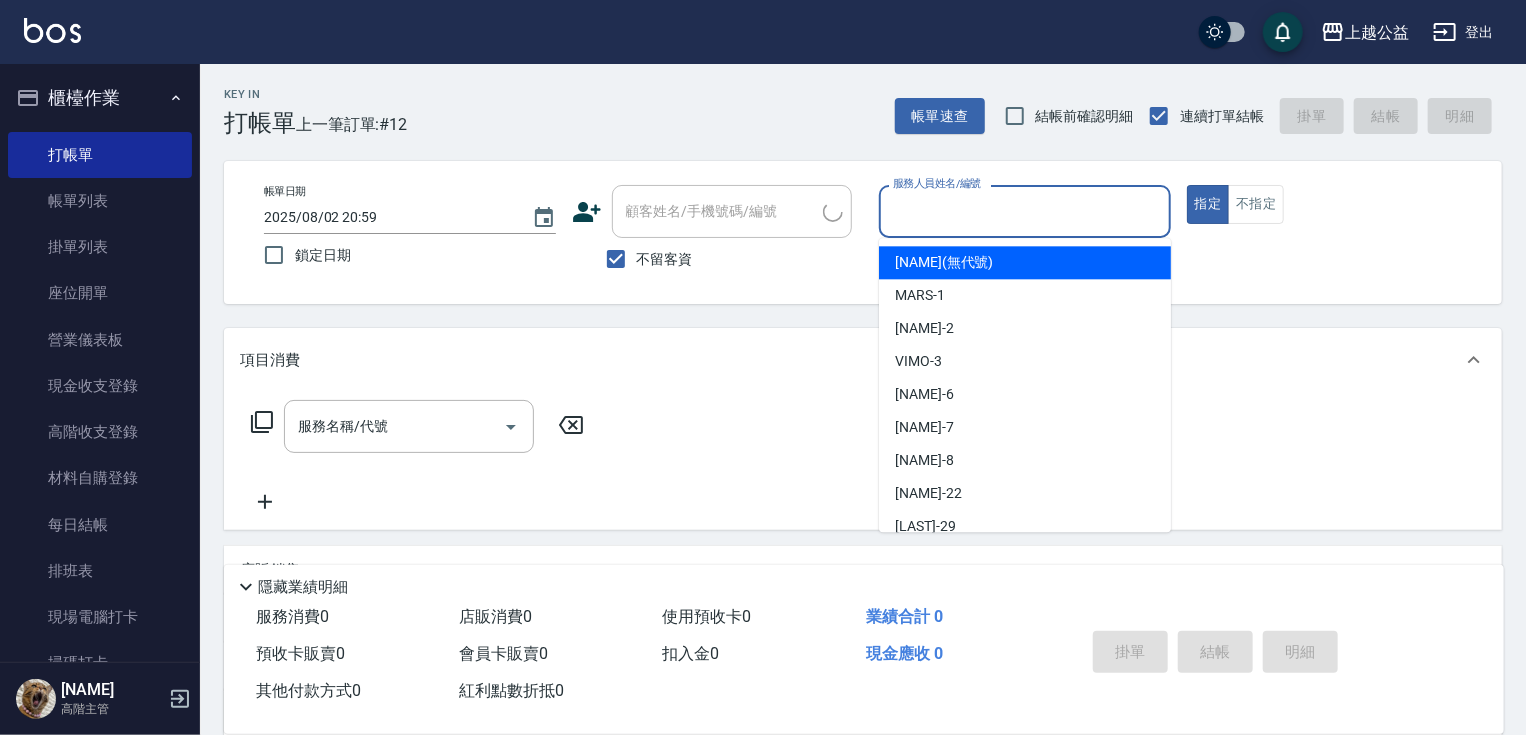 click on "服務人員姓名/編號" at bounding box center (1025, 211) 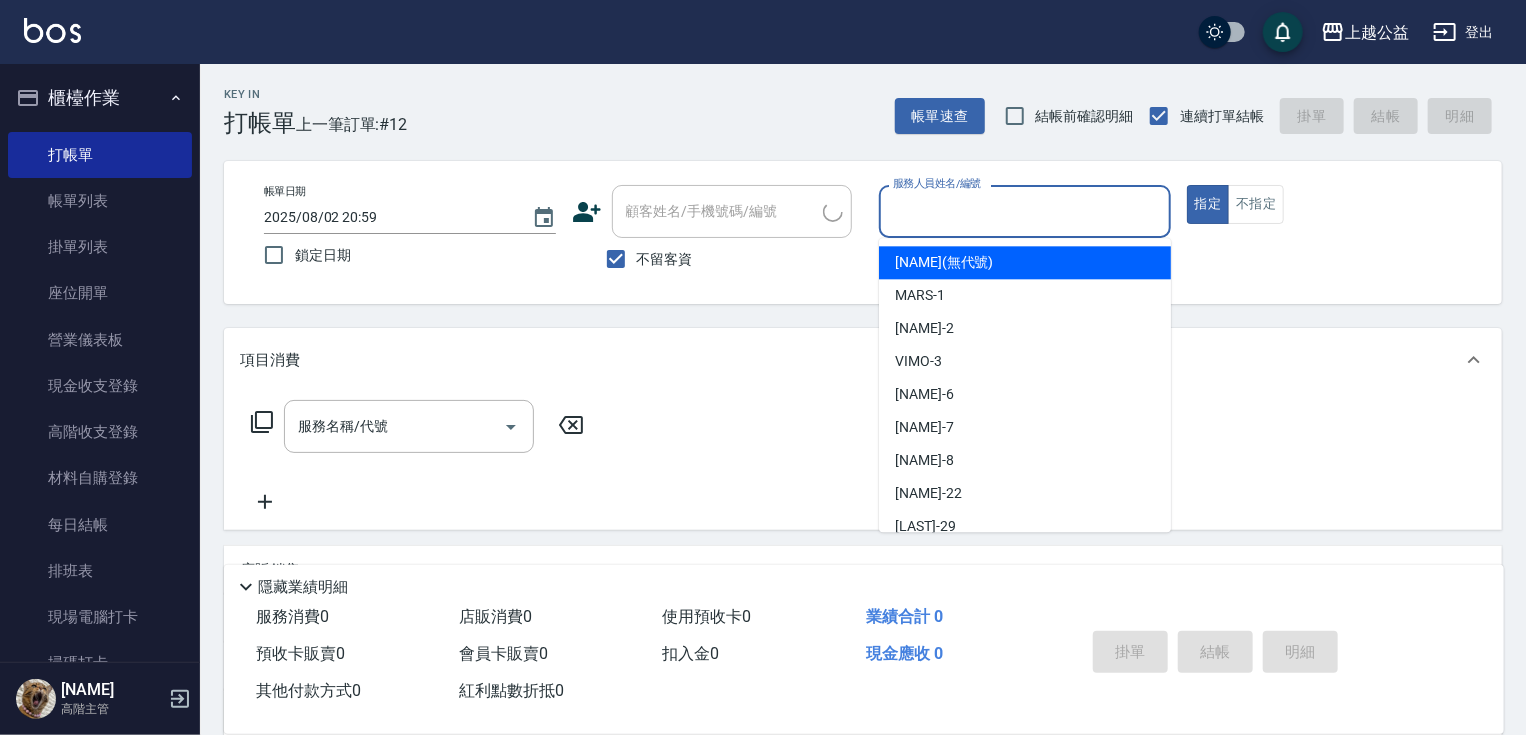 type on "[NAME]/[PHONE]/" 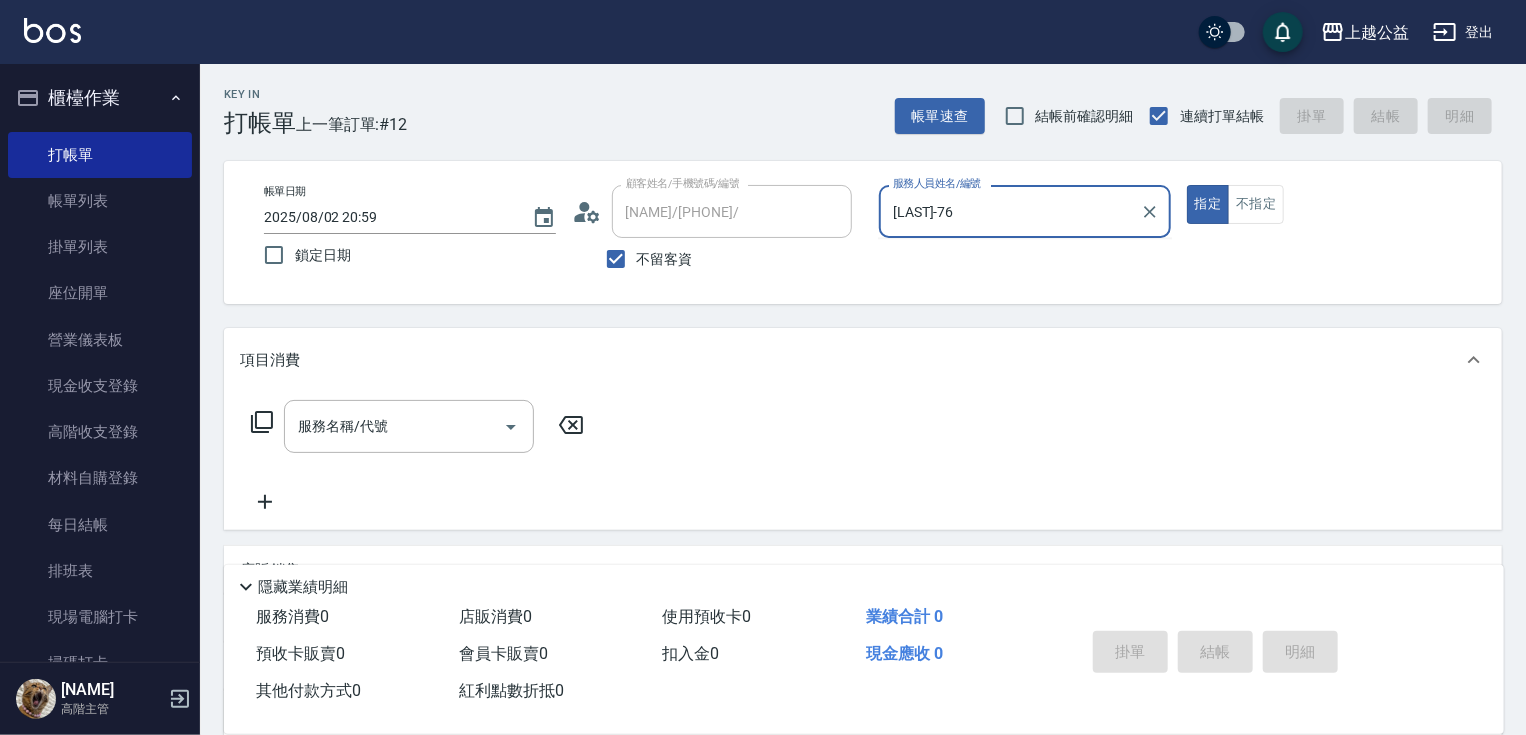 click on "指定" at bounding box center (1208, 204) 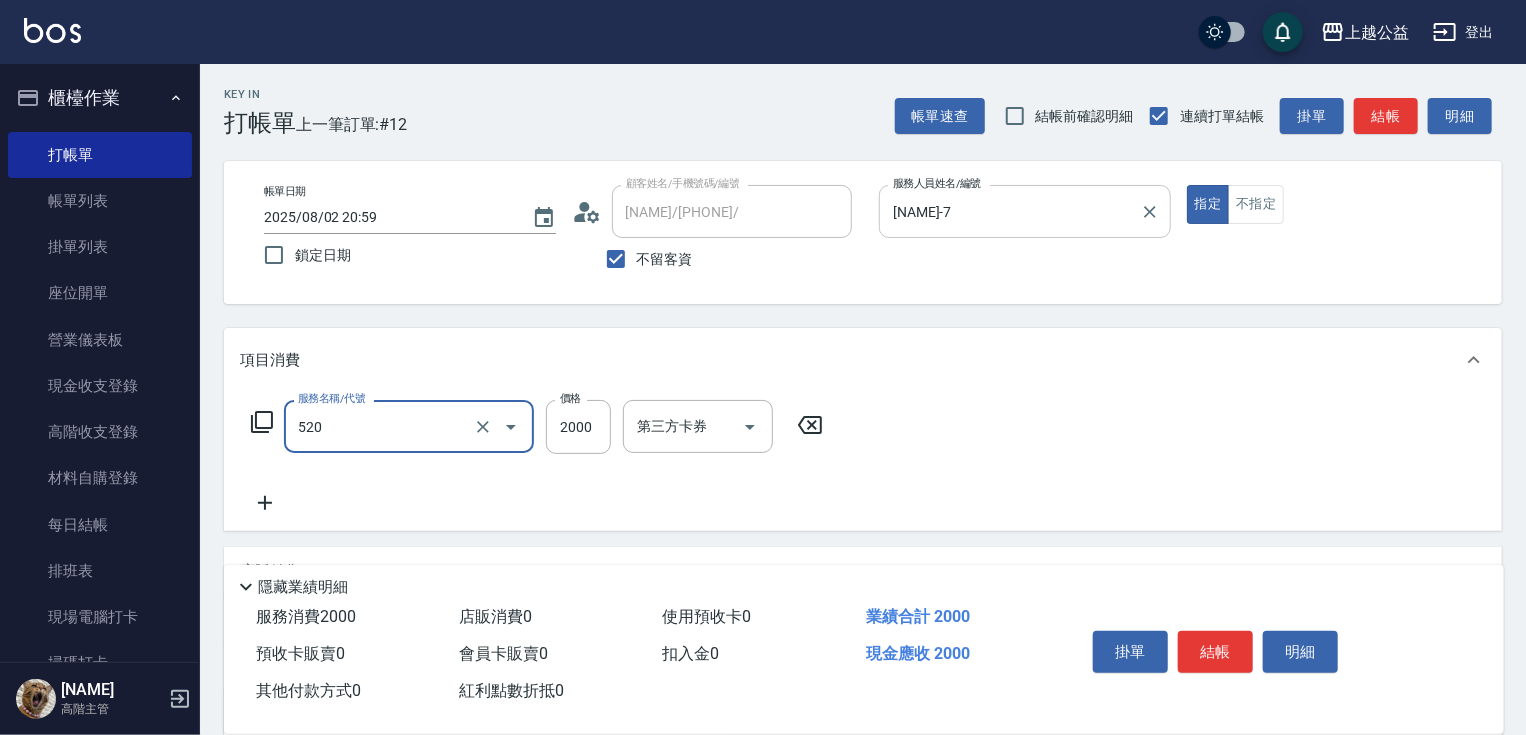 type on "繽紛染髮(520)" 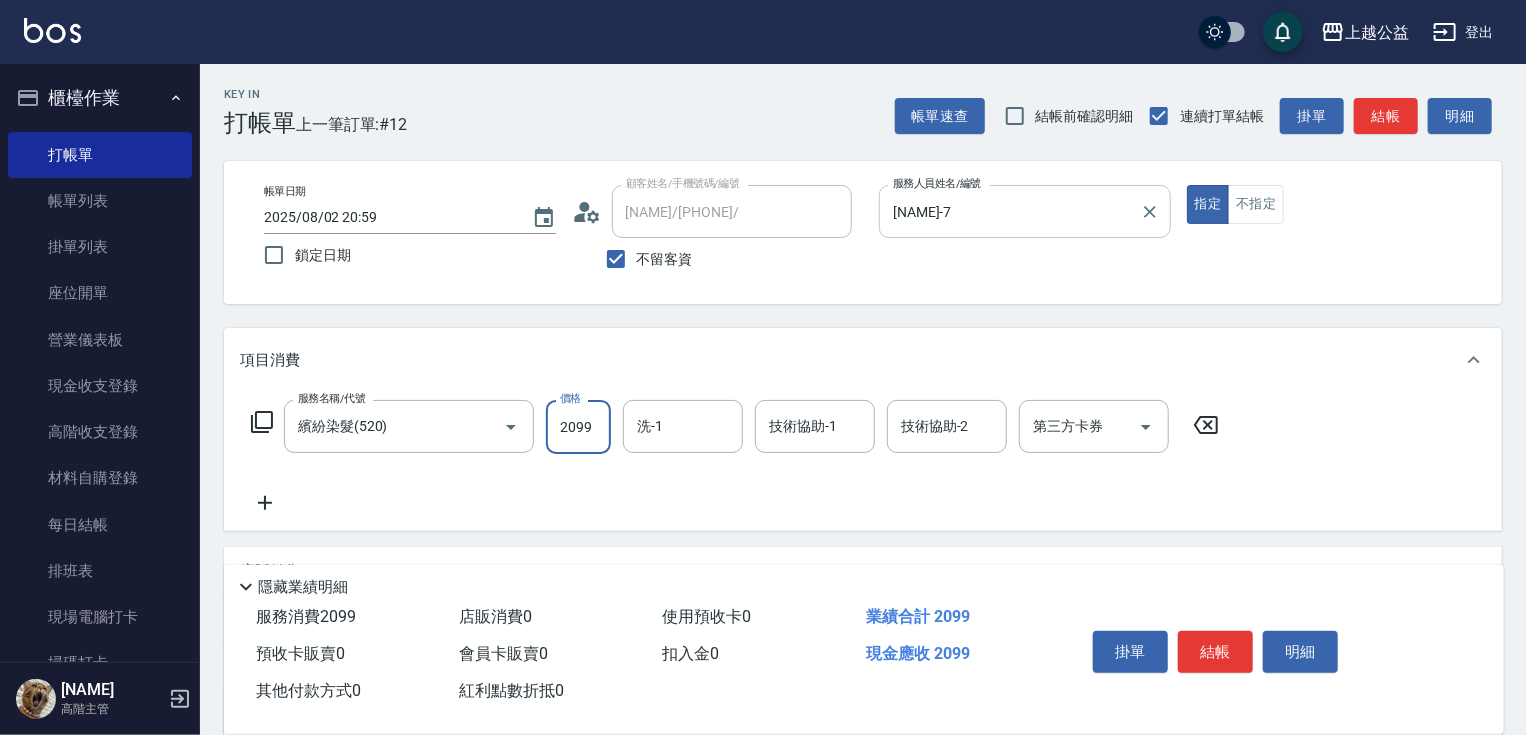 type on "2099" 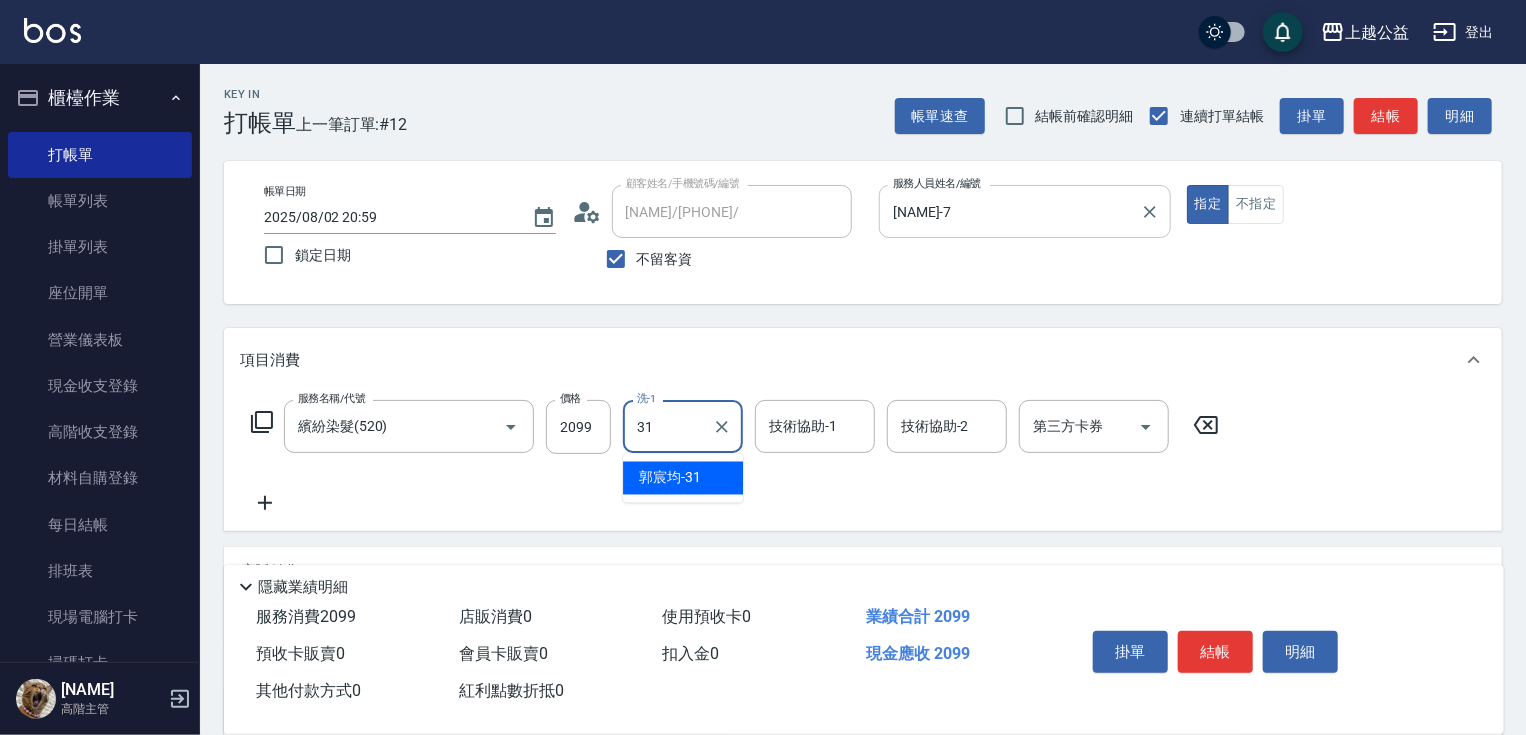 type on "[NAME]-31" 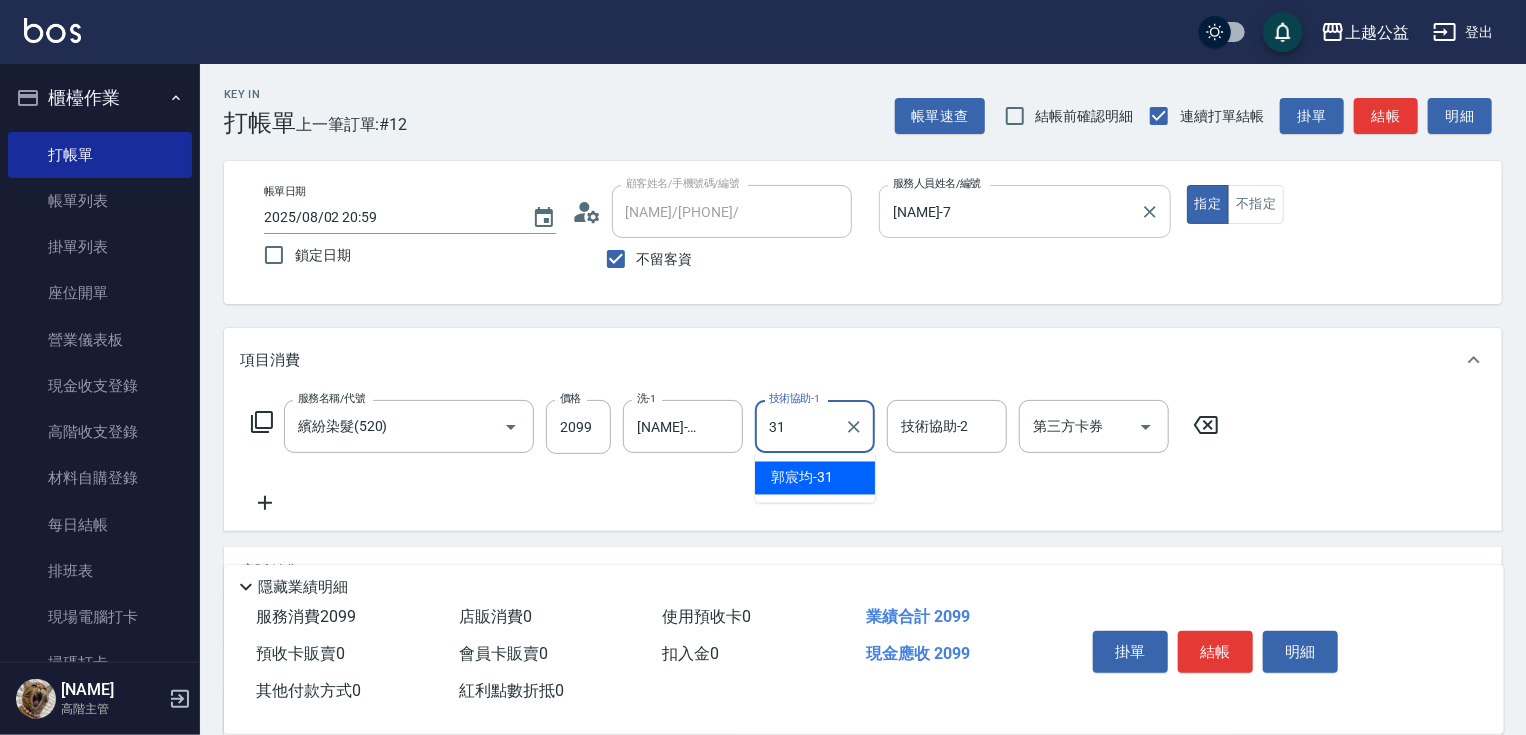 type on "[NAME]-31" 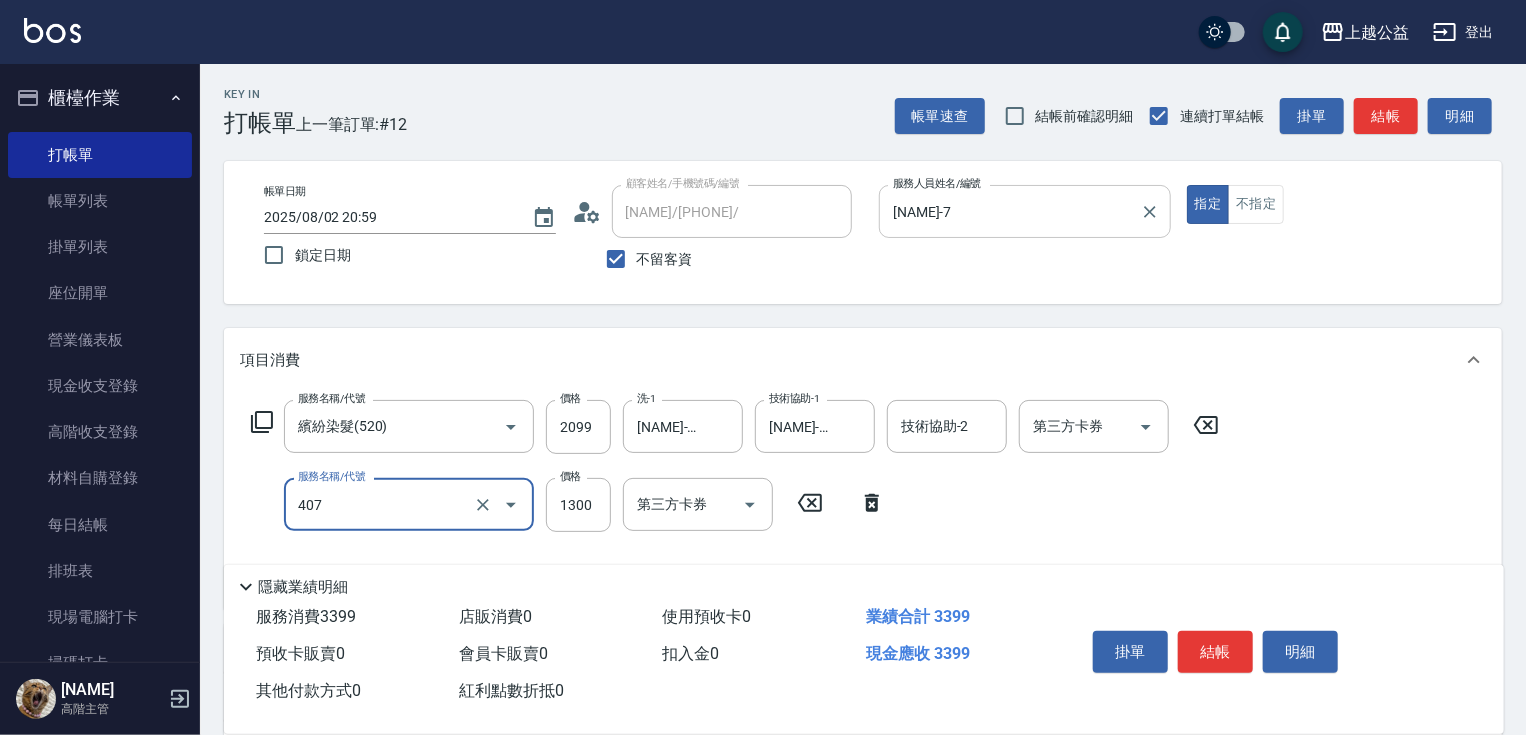 type on "女神鉑金護髮([NUMBER])" 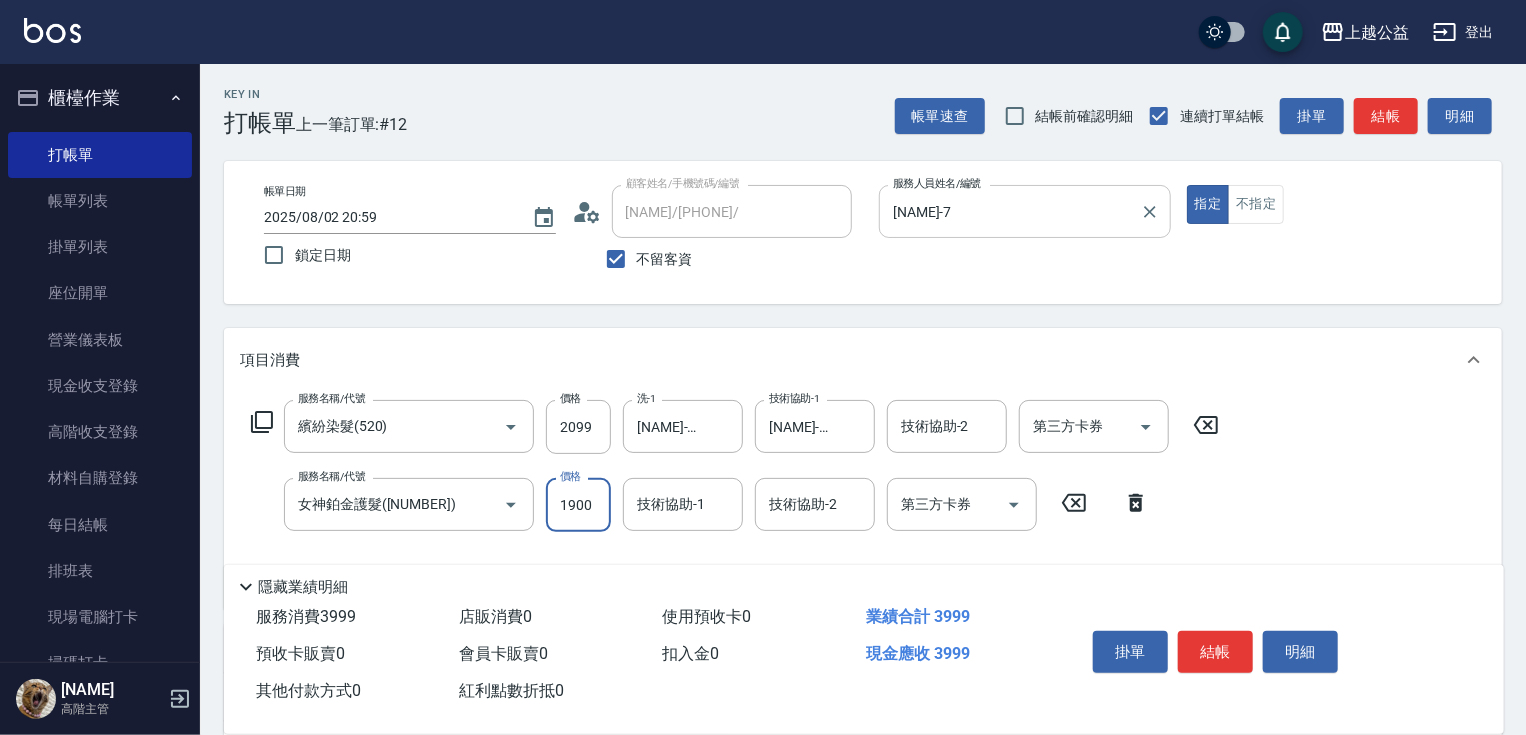type on "1900" 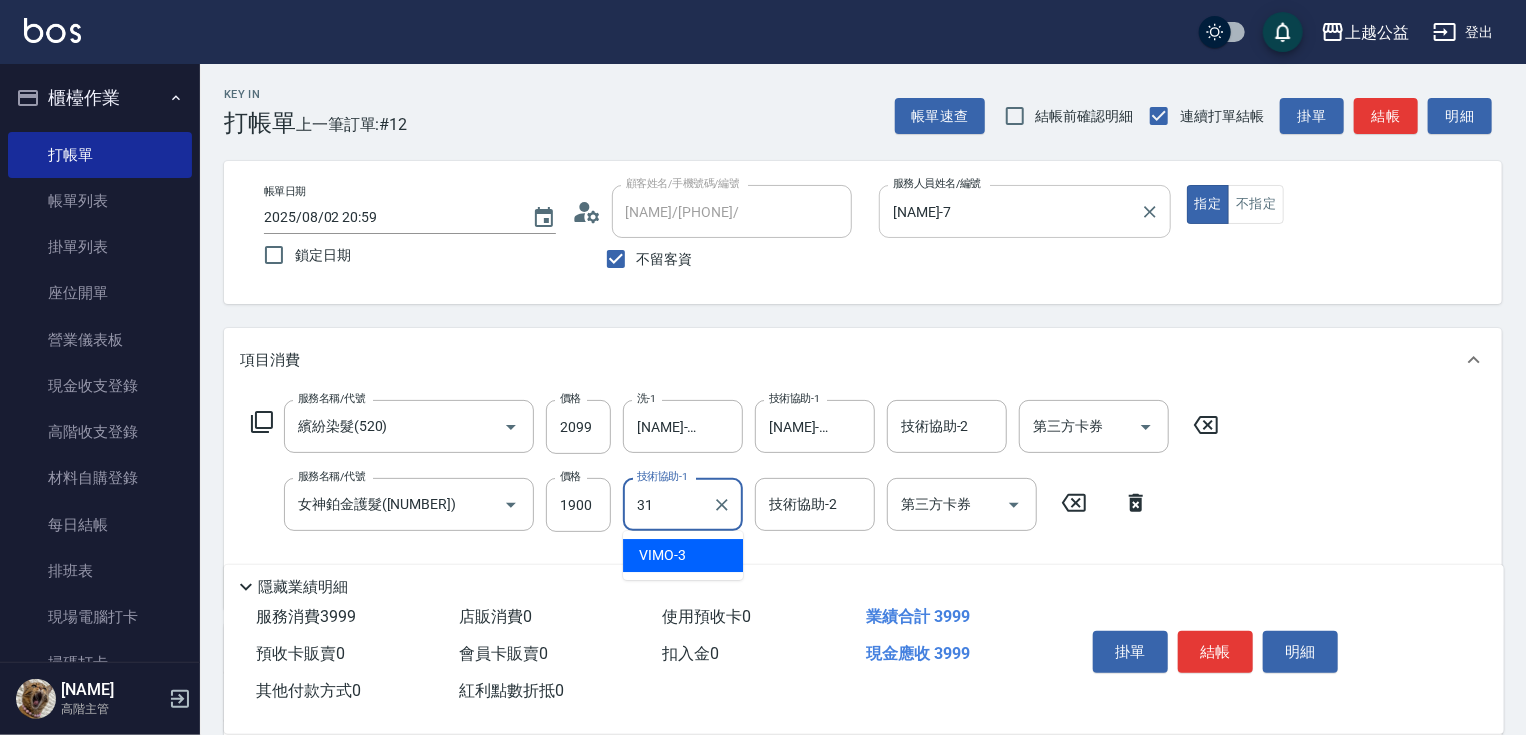 type on "[NAME]-31" 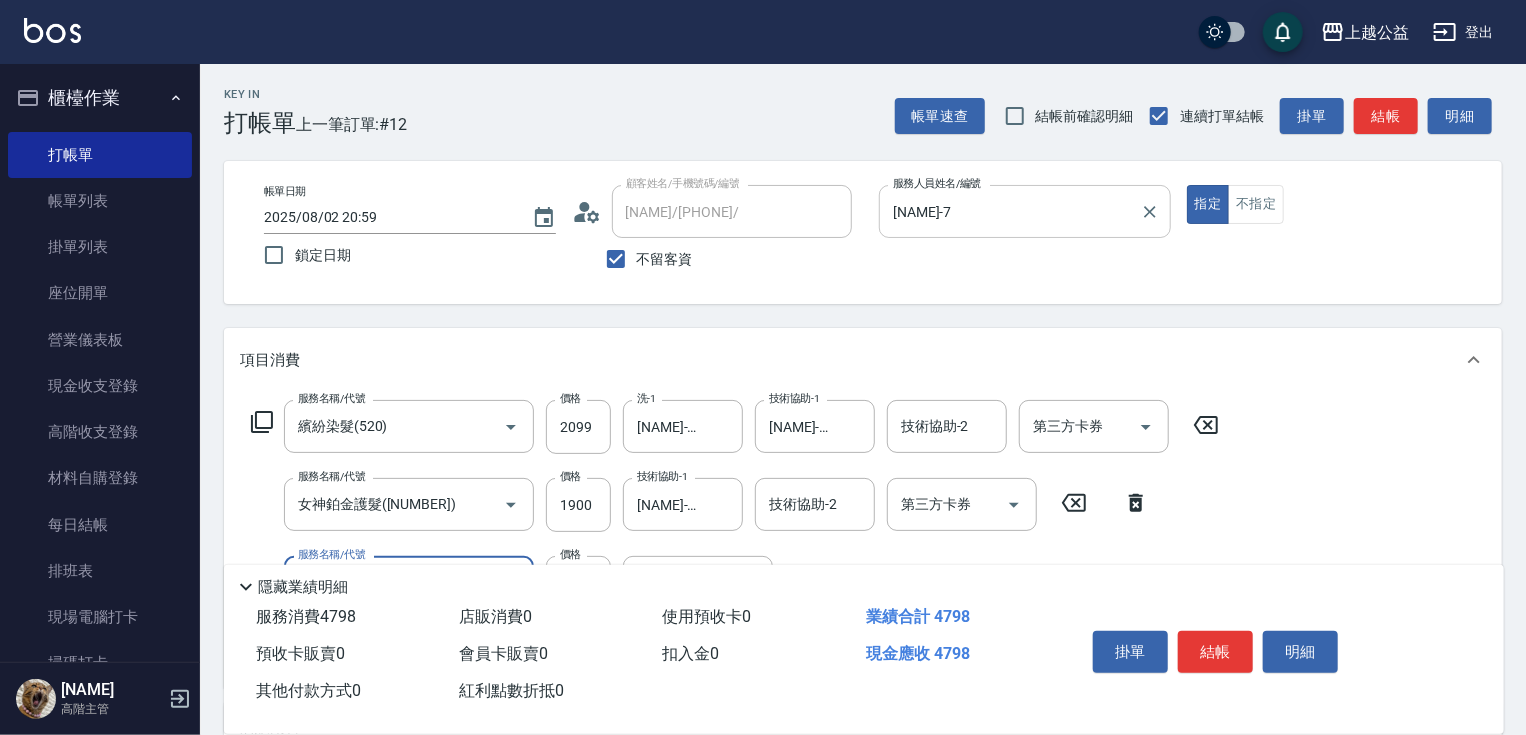 type on "精油SPA([NUMBER])" 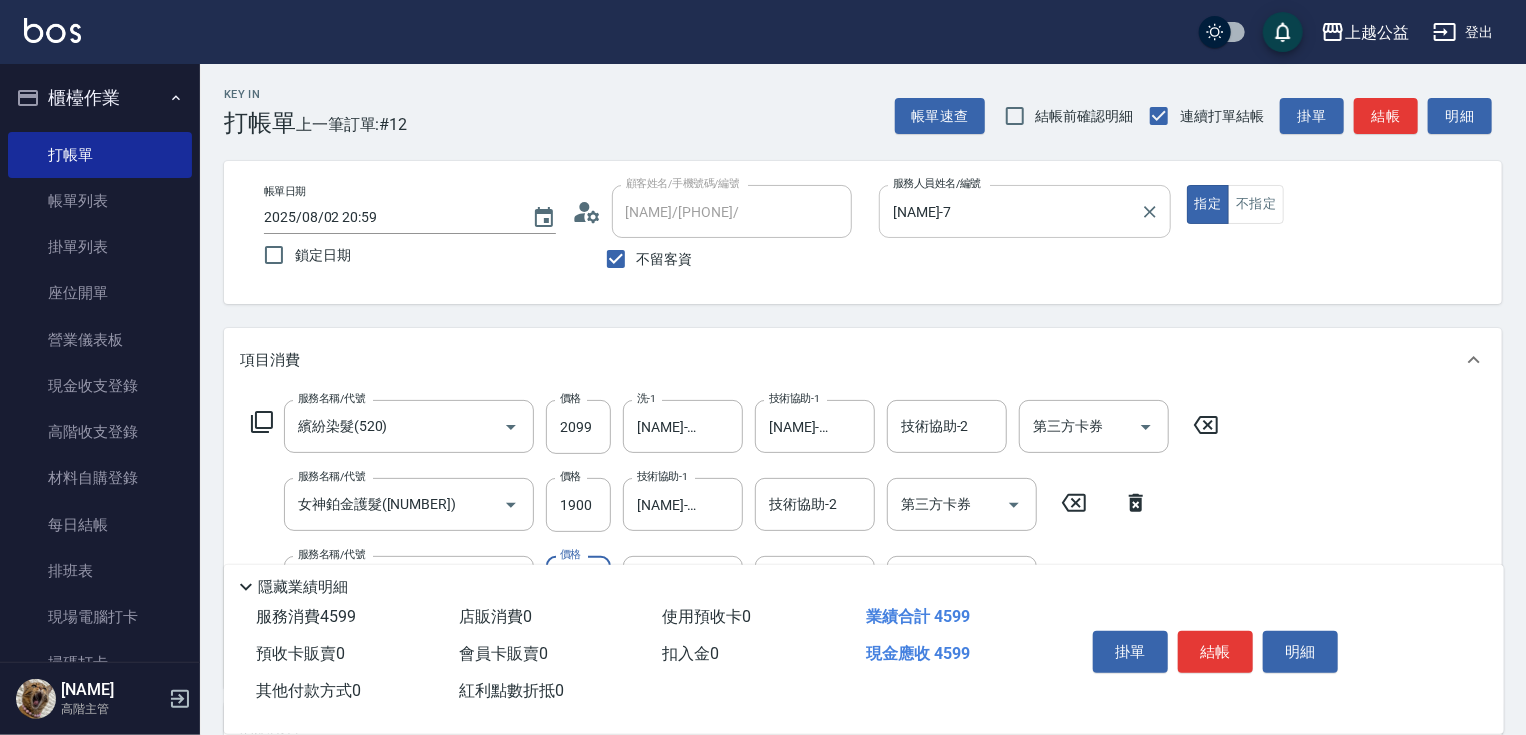 type on "600" 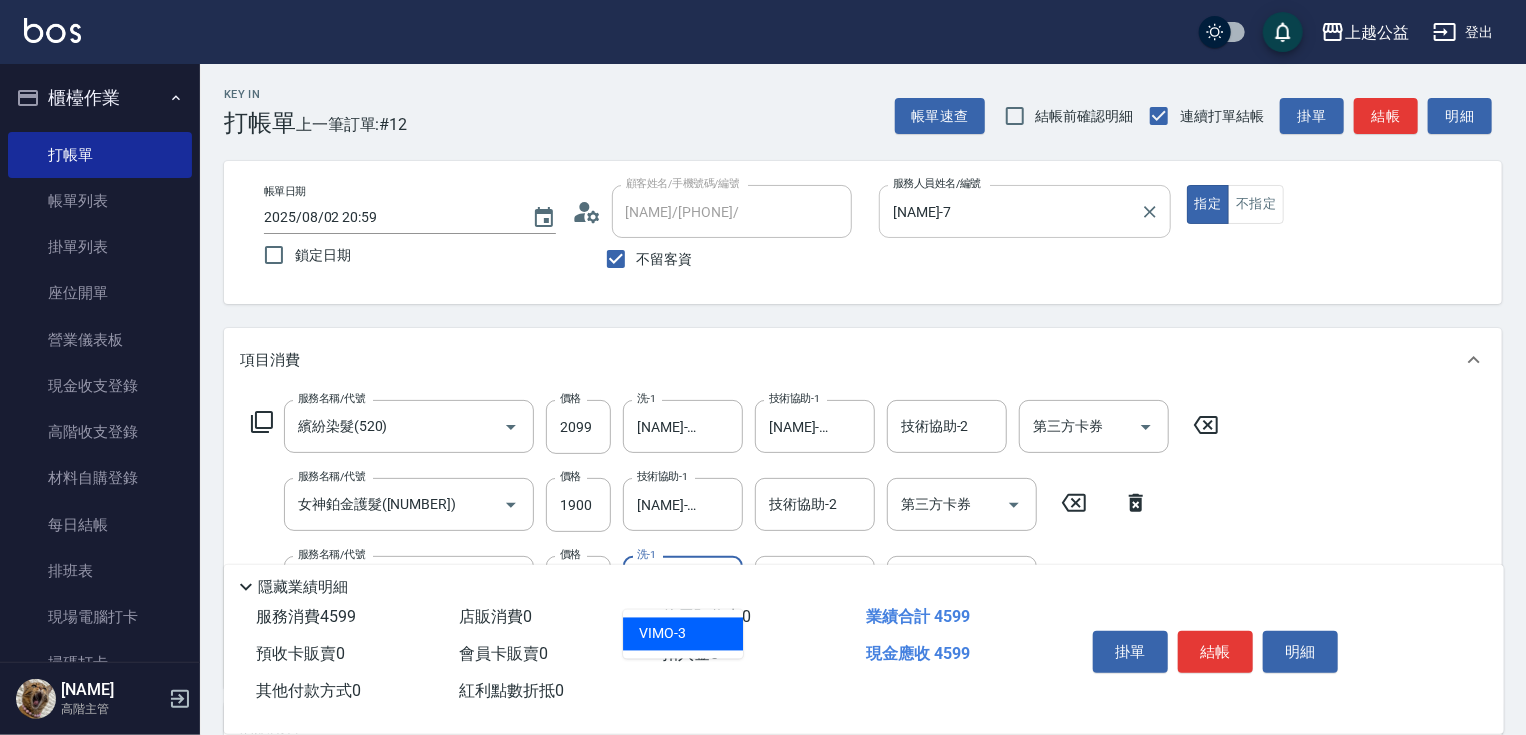 type on "[NAME]-31" 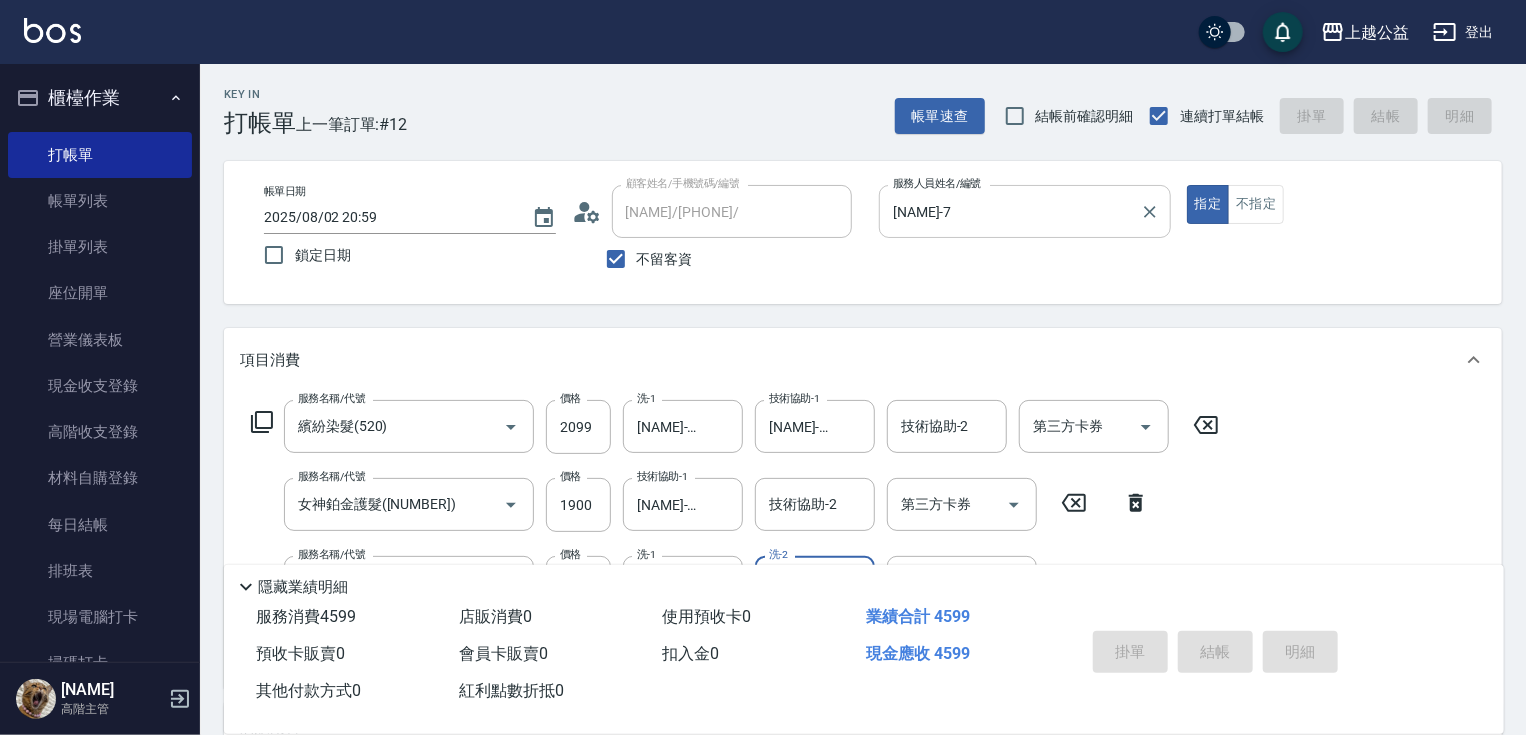 type 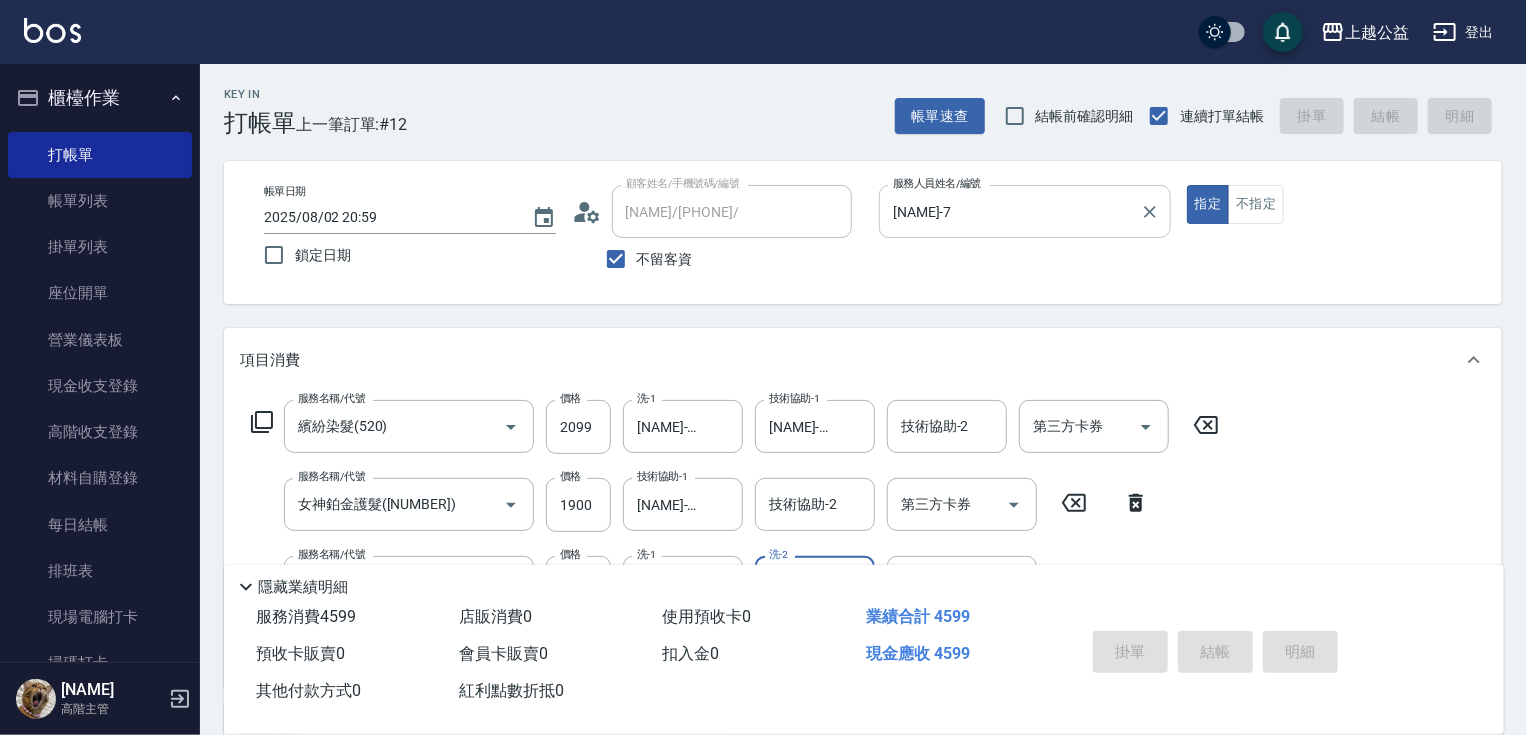 type 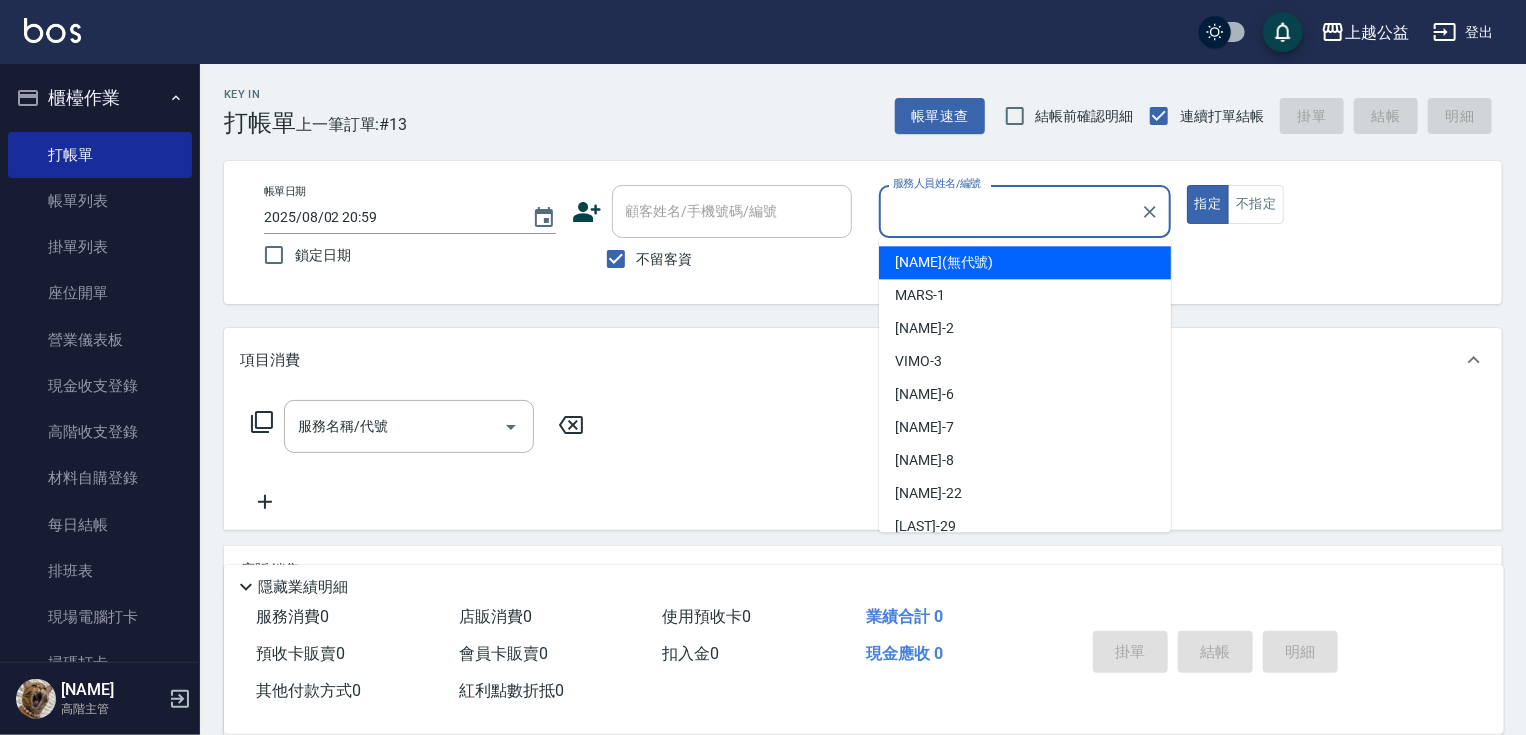 click on "帳單日期 [YEAR]-[MONTH]-[DAY] [HOUR]:[MINUTE] 鎖定日期 顧客姓名/手機號碼/編號 顧客姓名/手機號碼/編號 不留客資 服務人員姓名/編號 服務人員姓名/編號 指定 不指定" at bounding box center [863, 232] 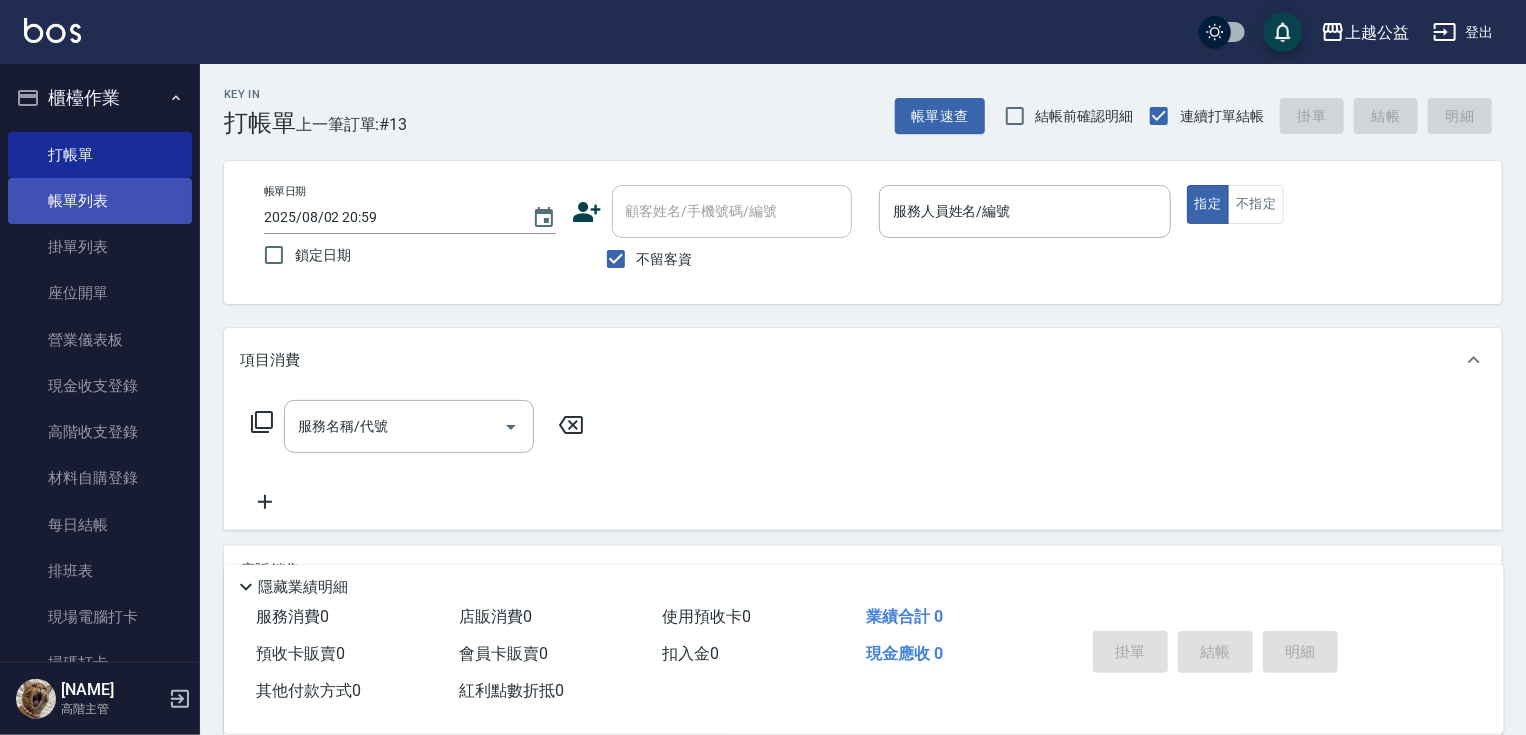 click on "帳單列表" at bounding box center (100, 201) 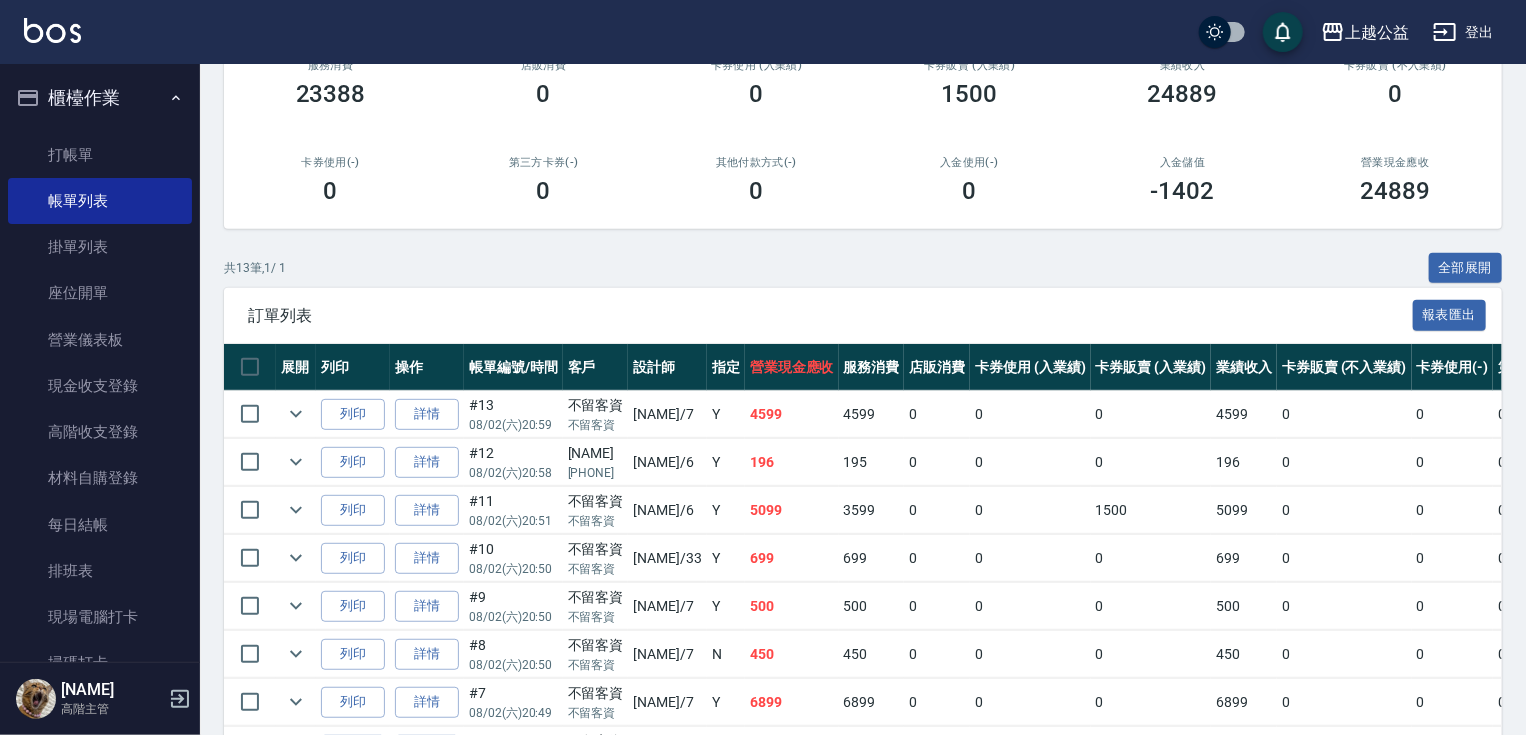 scroll, scrollTop: 383, scrollLeft: 0, axis: vertical 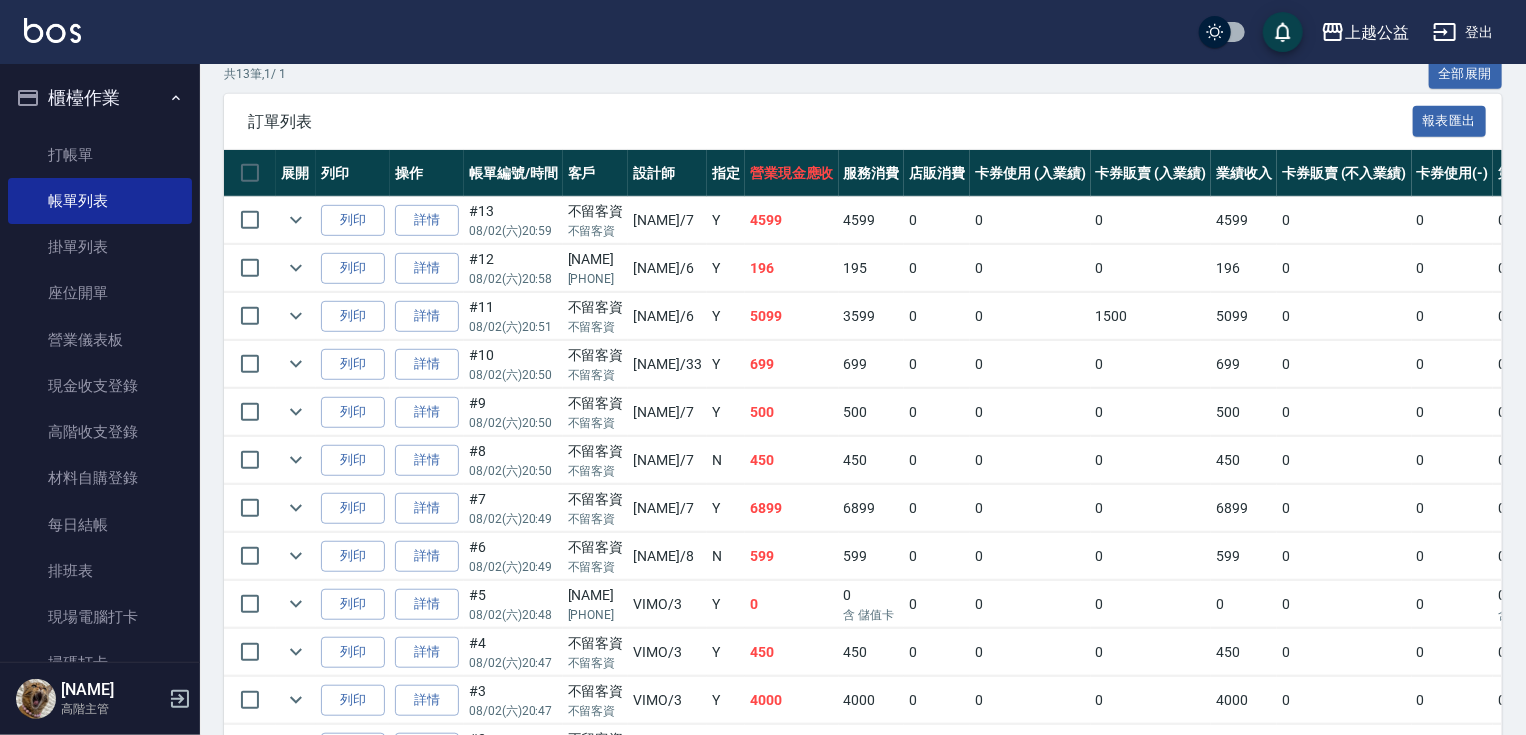 drag, startPoint x: 740, startPoint y: 494, endPoint x: 743, endPoint y: 513, distance: 19.235384 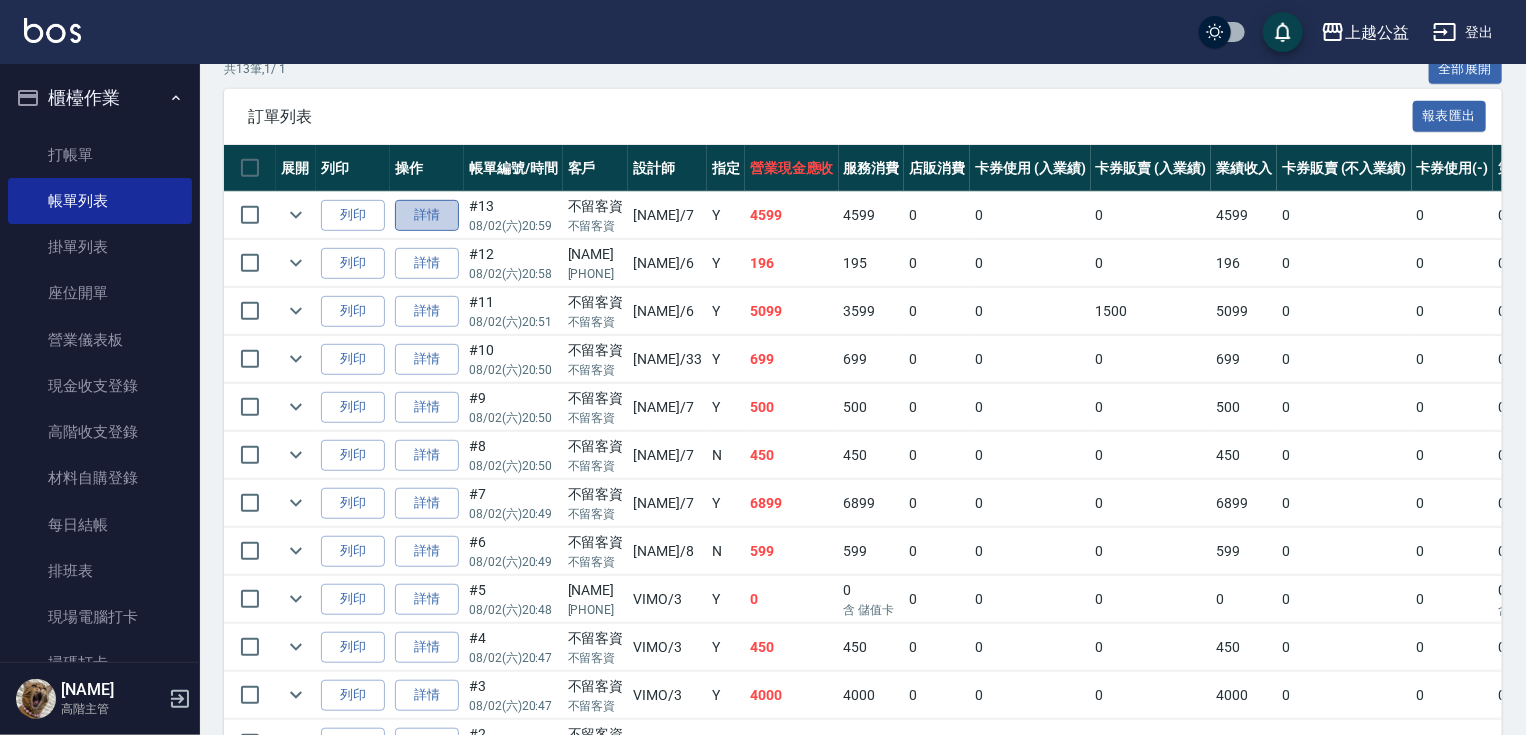 click on "詳情" at bounding box center (427, 215) 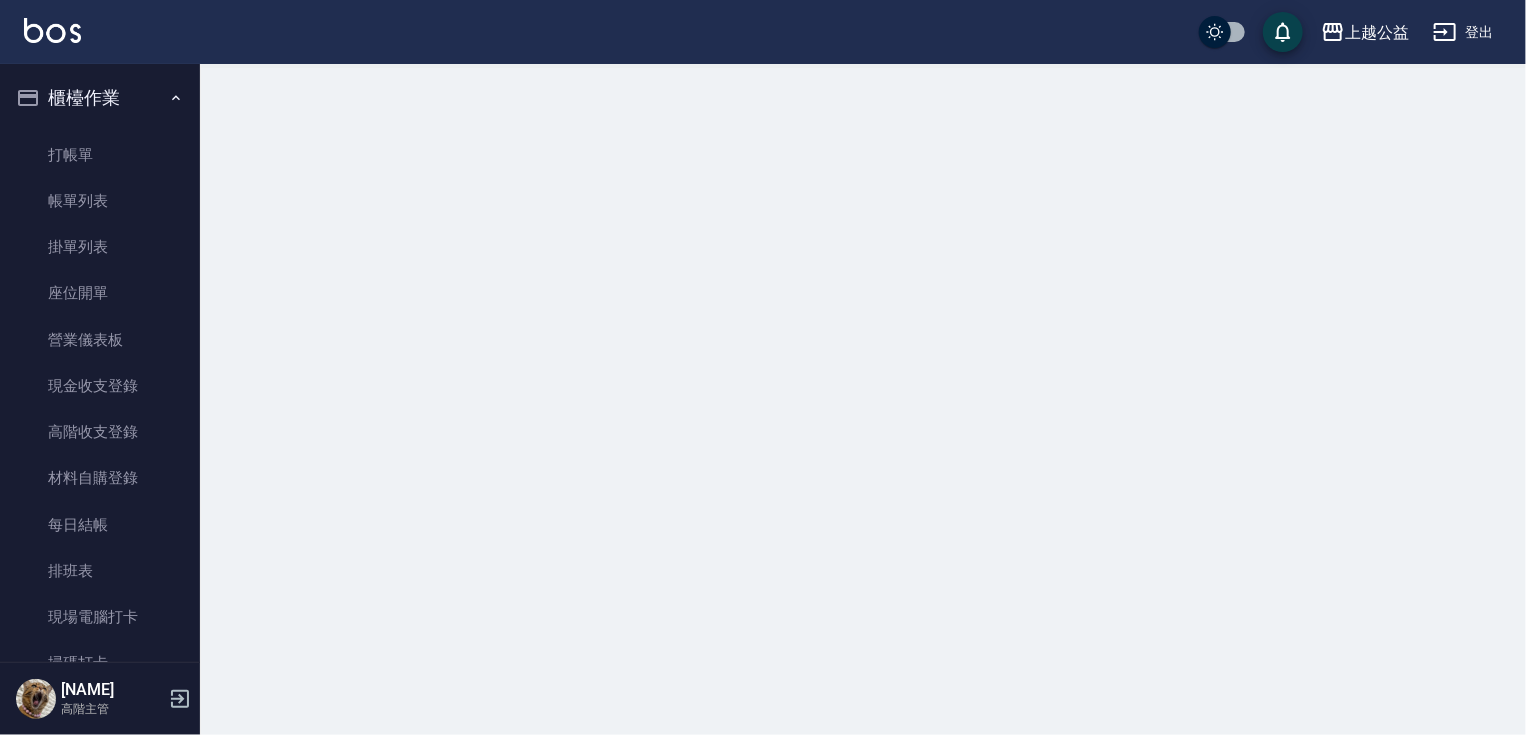 scroll, scrollTop: 0, scrollLeft: 0, axis: both 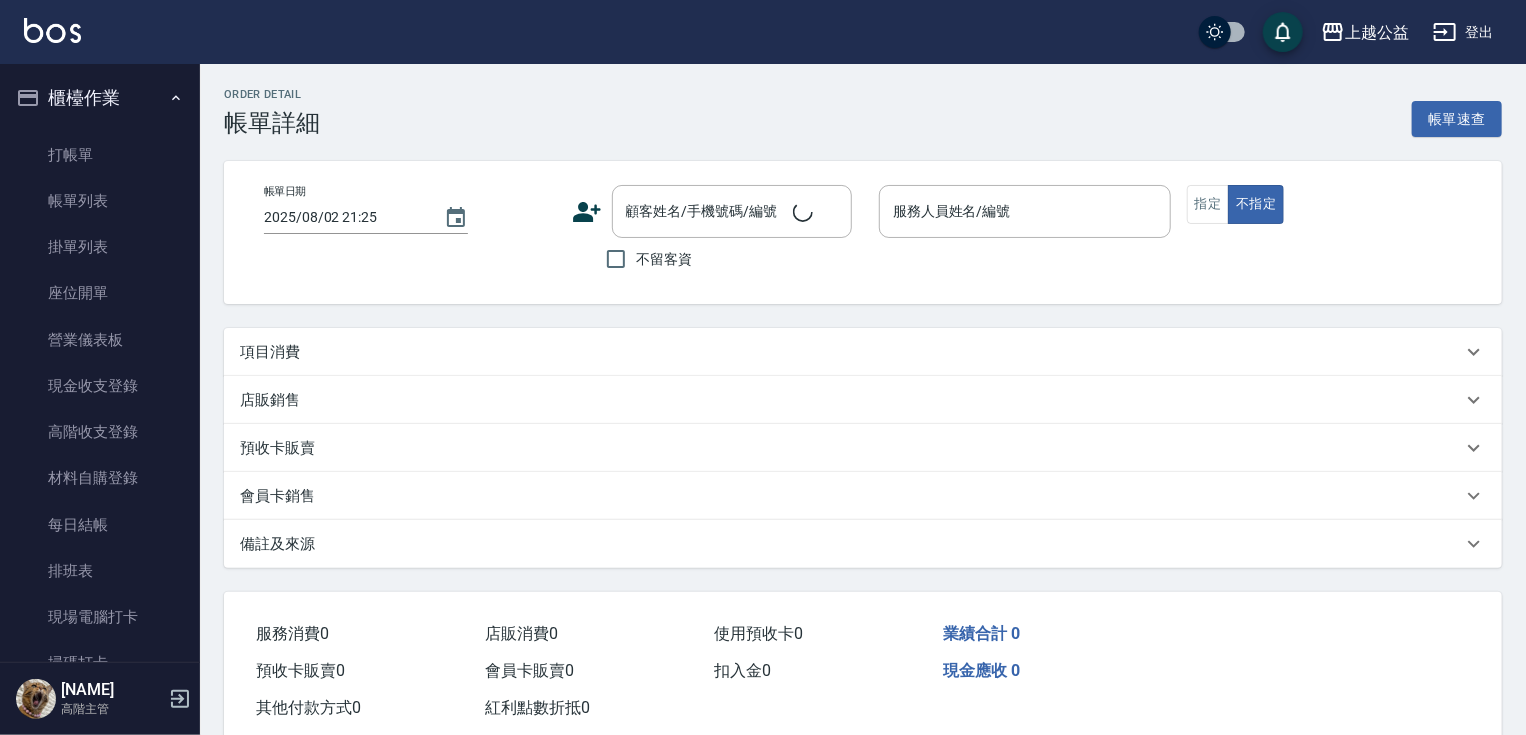 type on "2025/08/02 20:59" 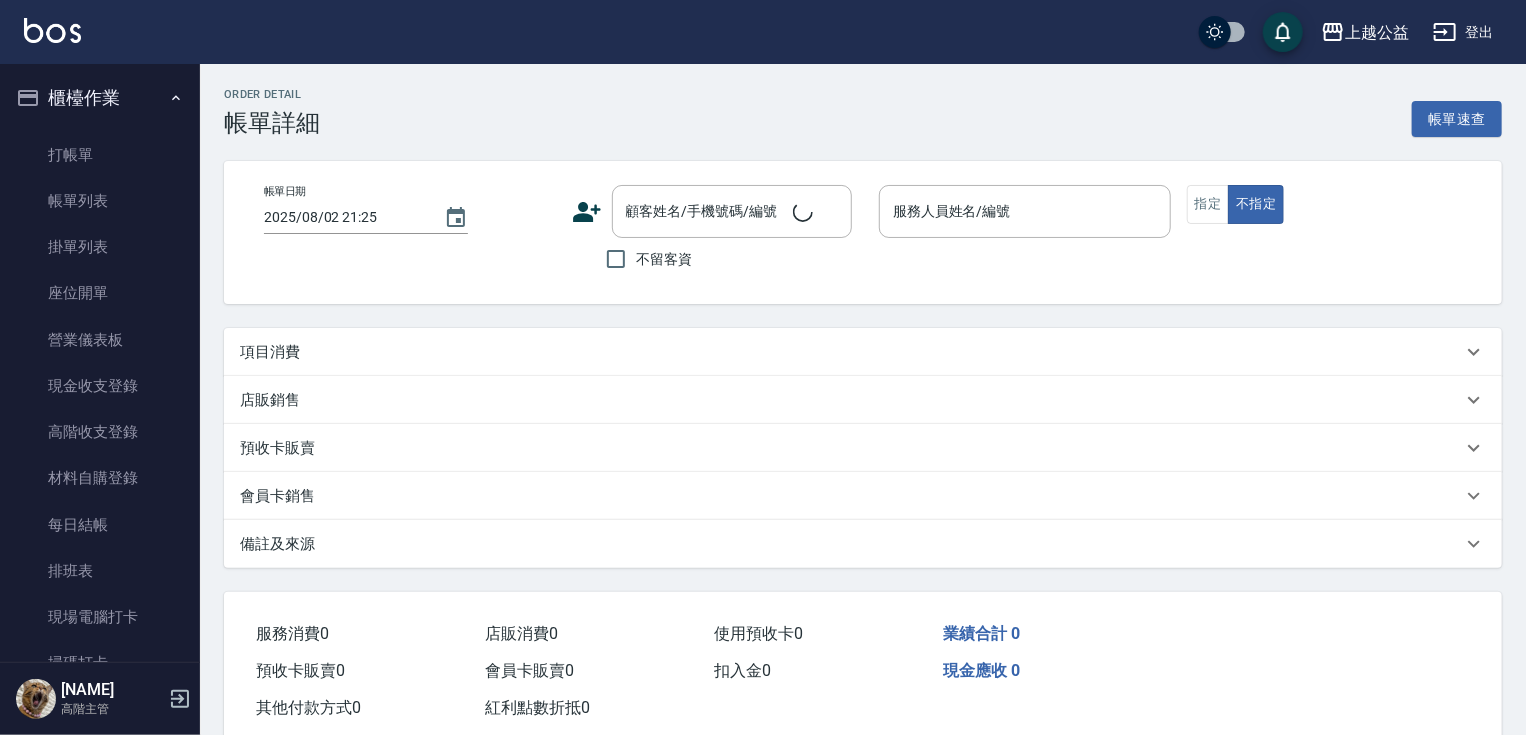 checkbox on "true" 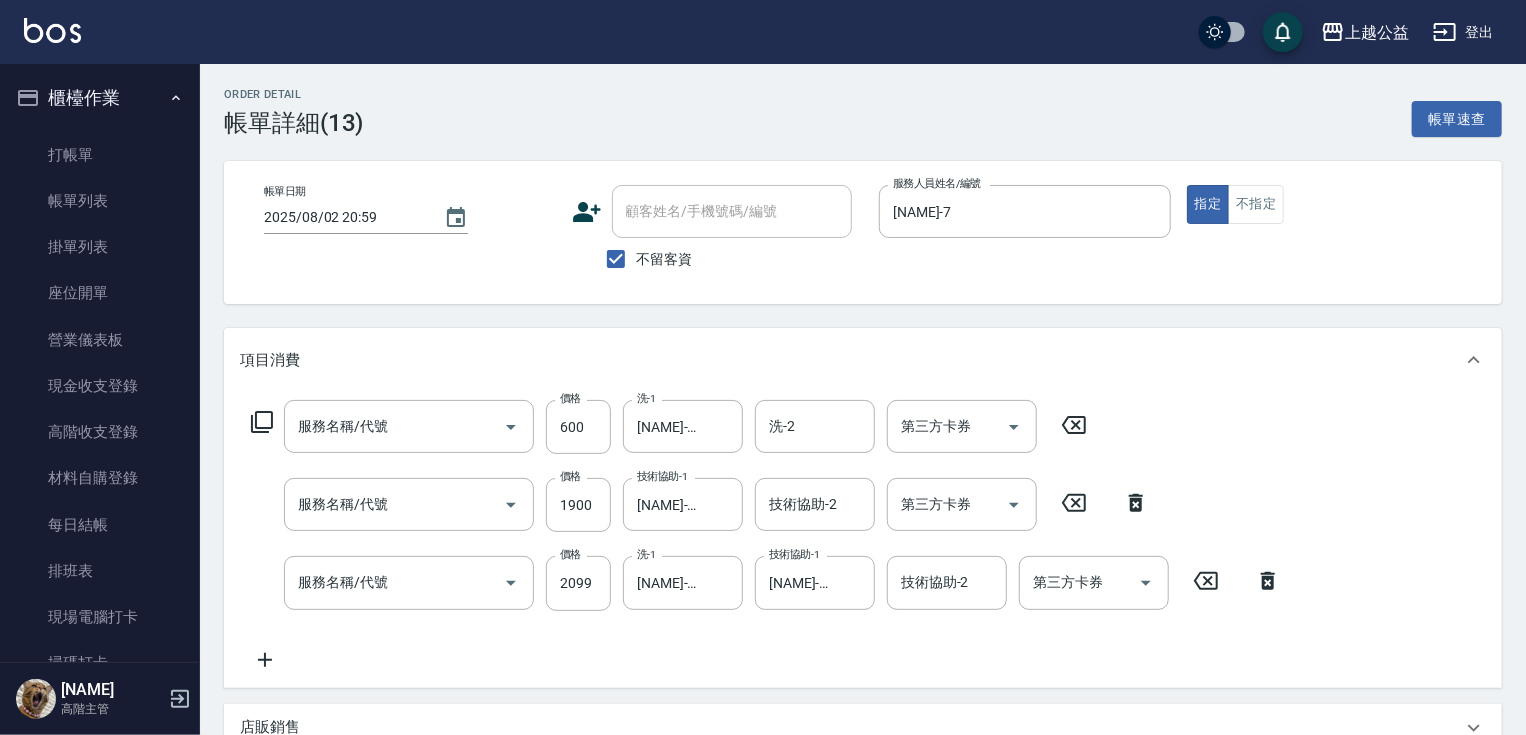 type on "精油SPA([NUMBER])" 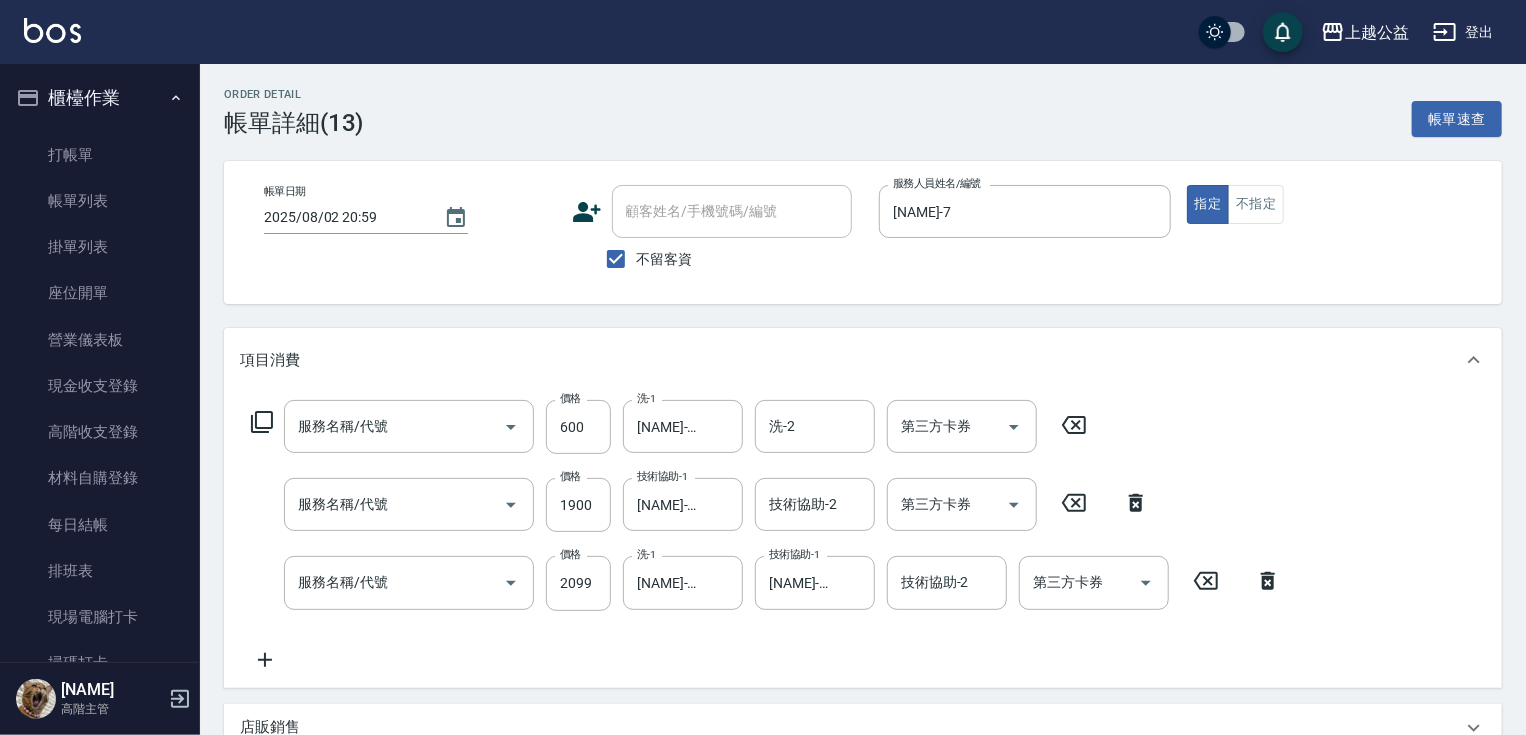 type on "女神鉑金護髮([NUMBER])" 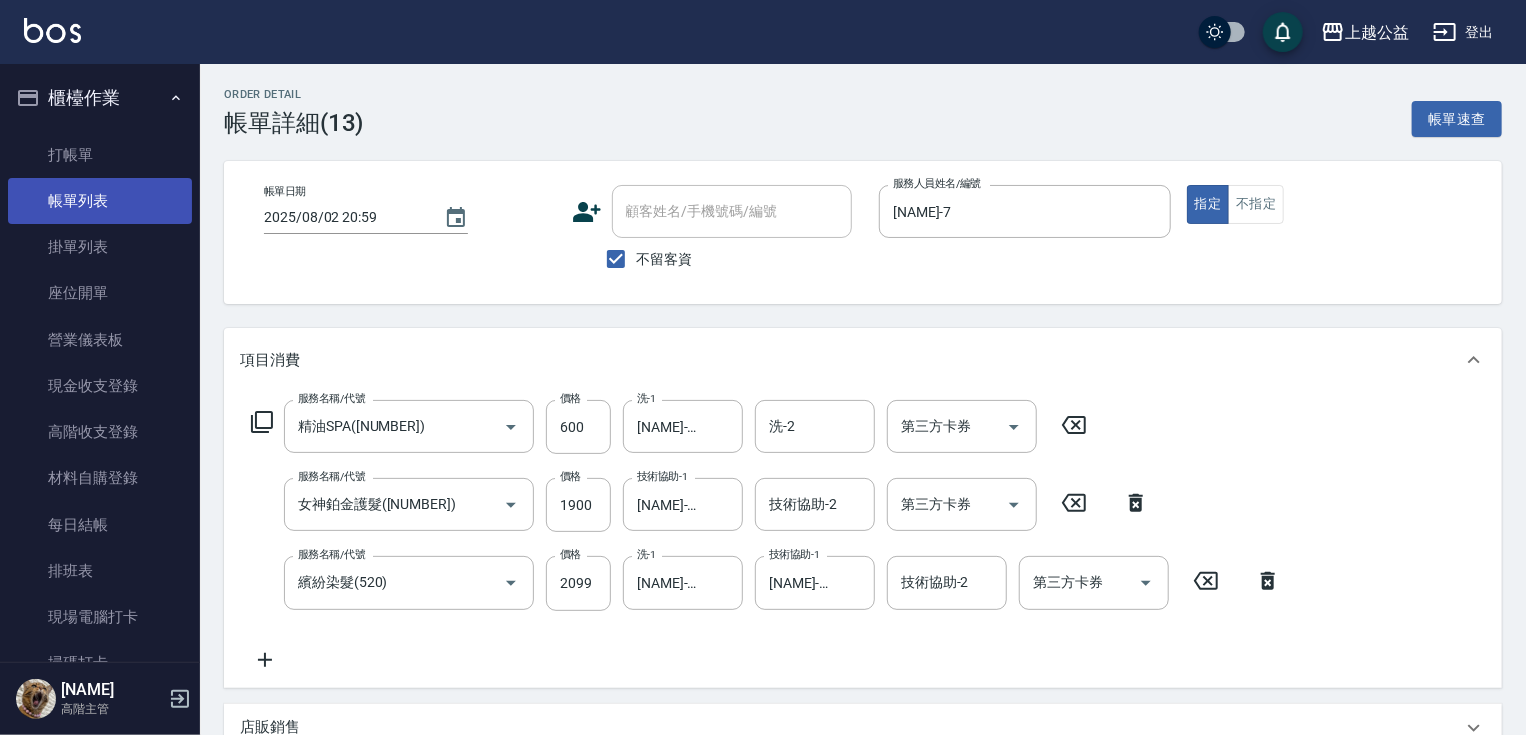 click on "帳單列表" at bounding box center (100, 201) 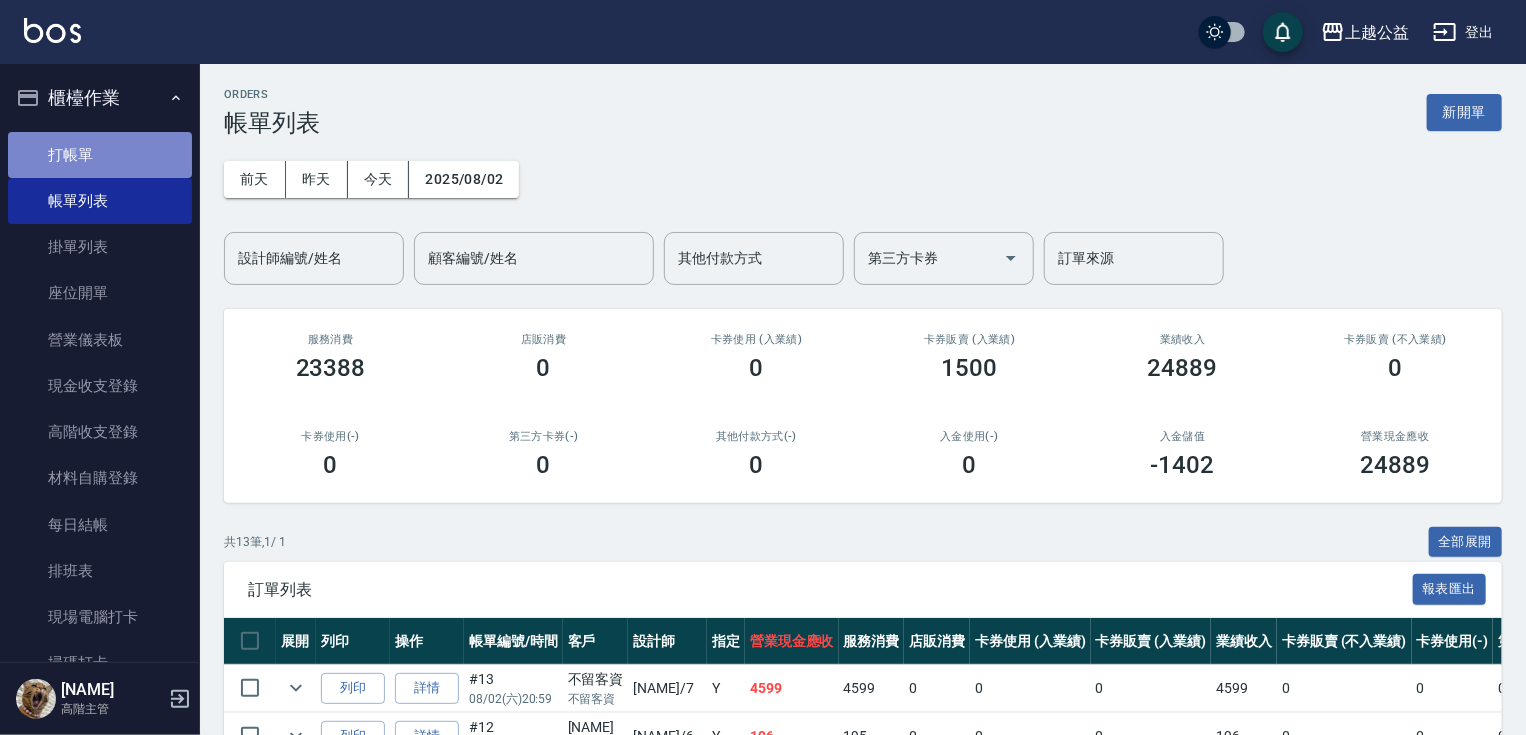 click on "打帳單" at bounding box center (100, 155) 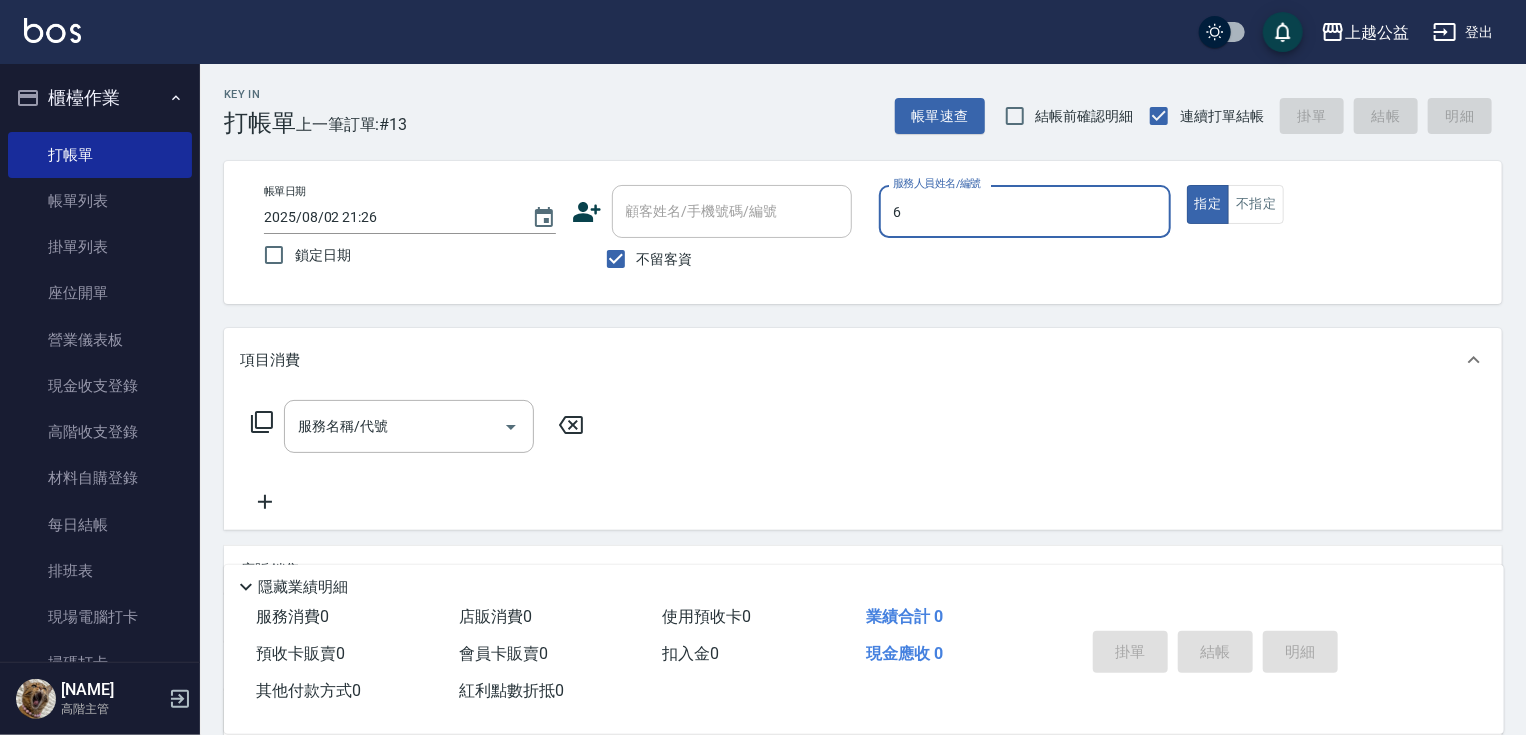 type on "[NAME]-6" 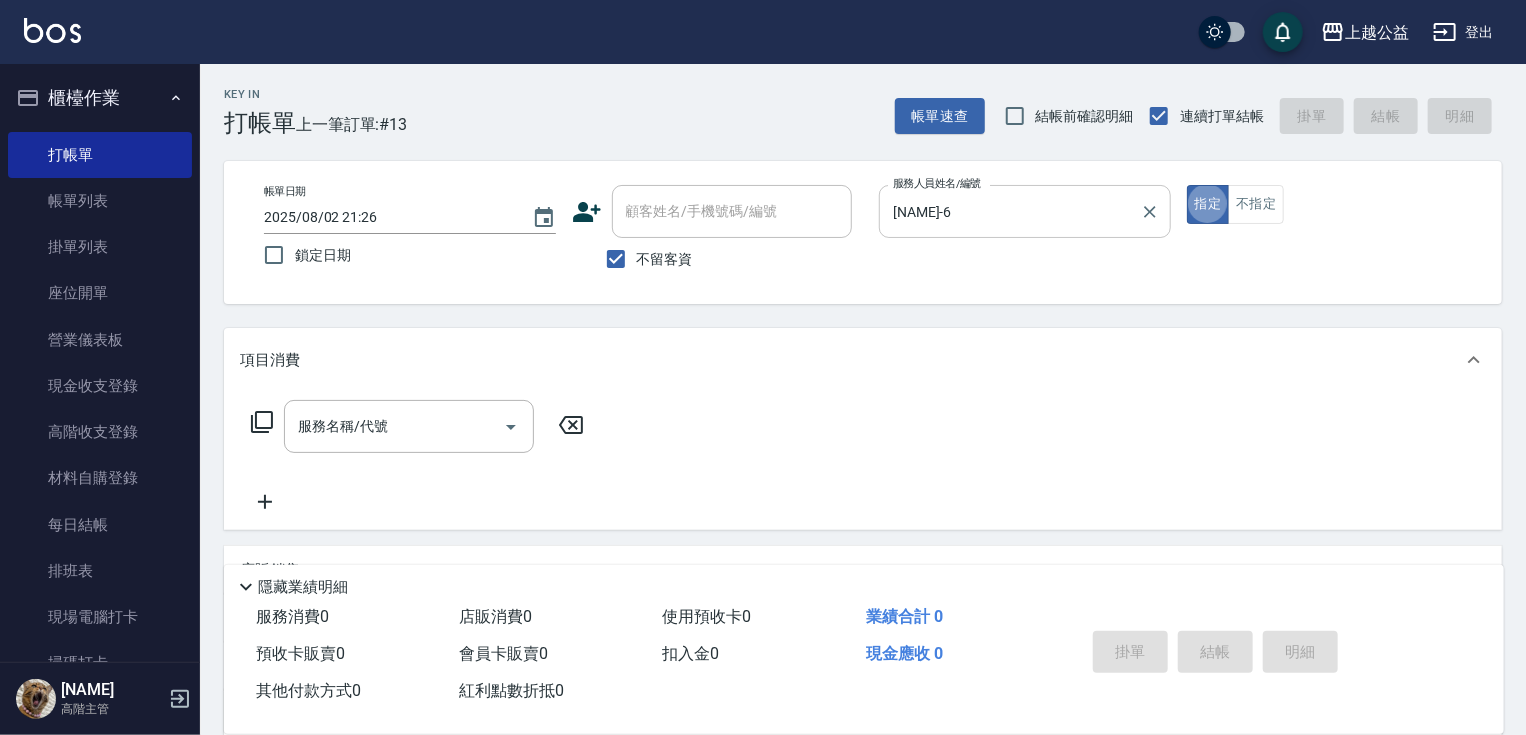 type on "true" 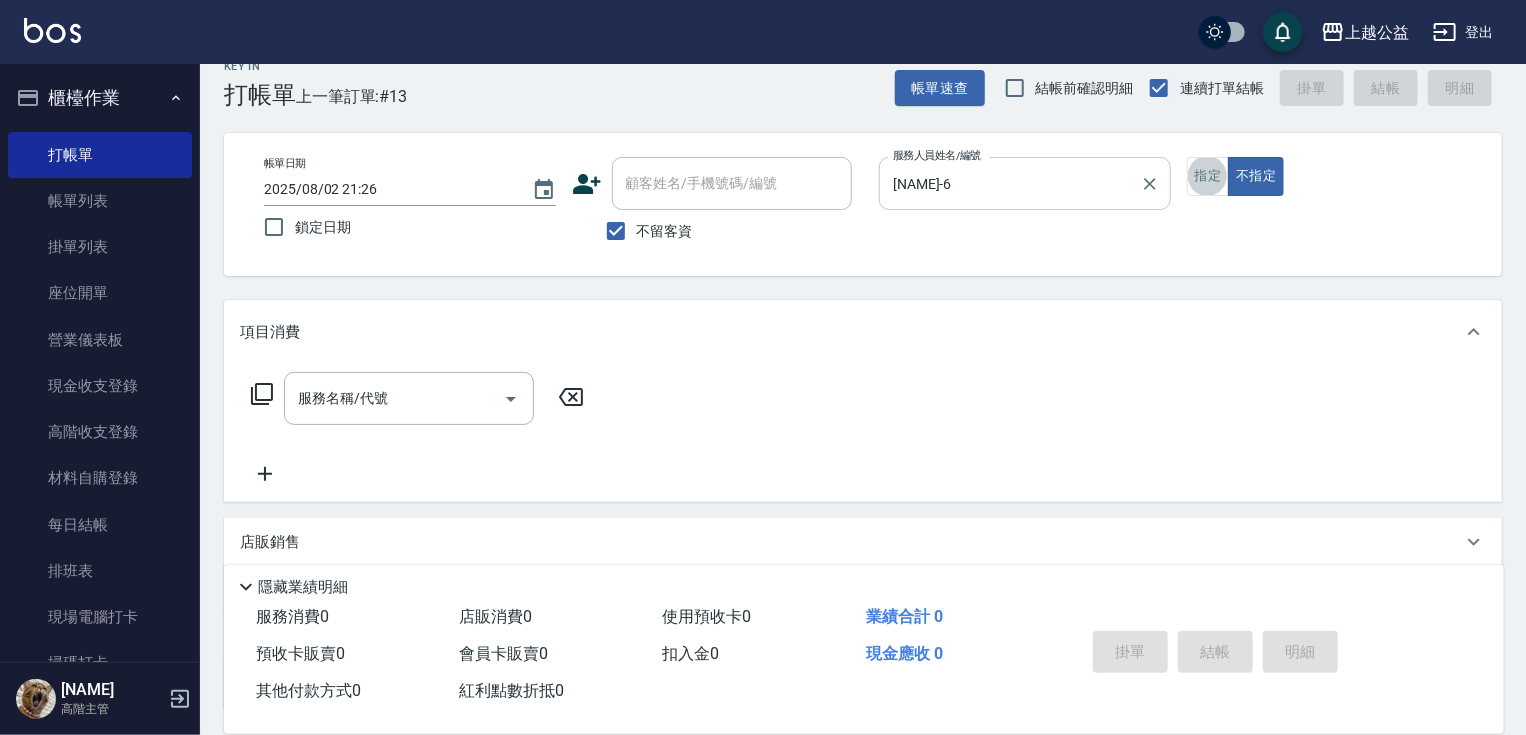 scroll, scrollTop: 32, scrollLeft: 0, axis: vertical 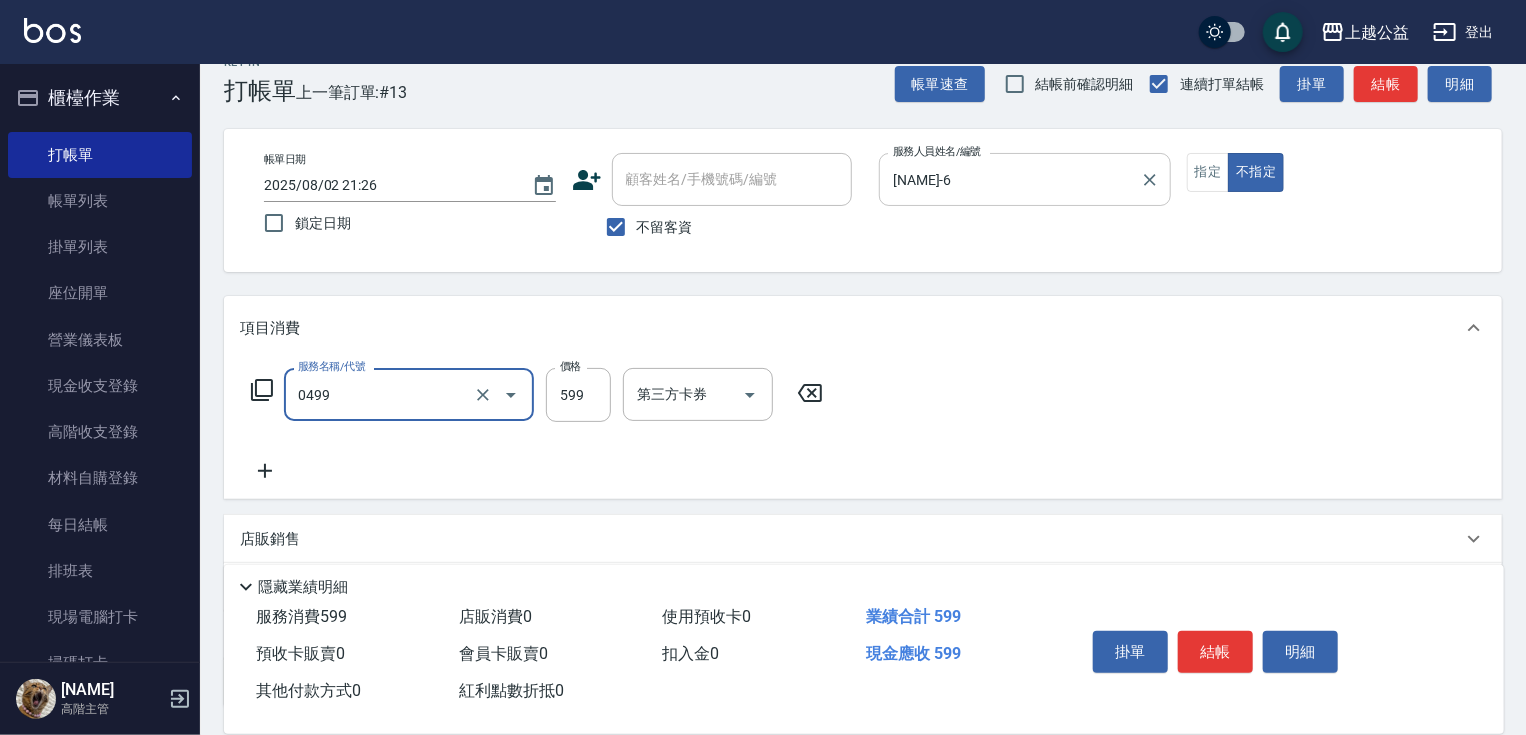 type on "頭皮去角質([NUMBER])" 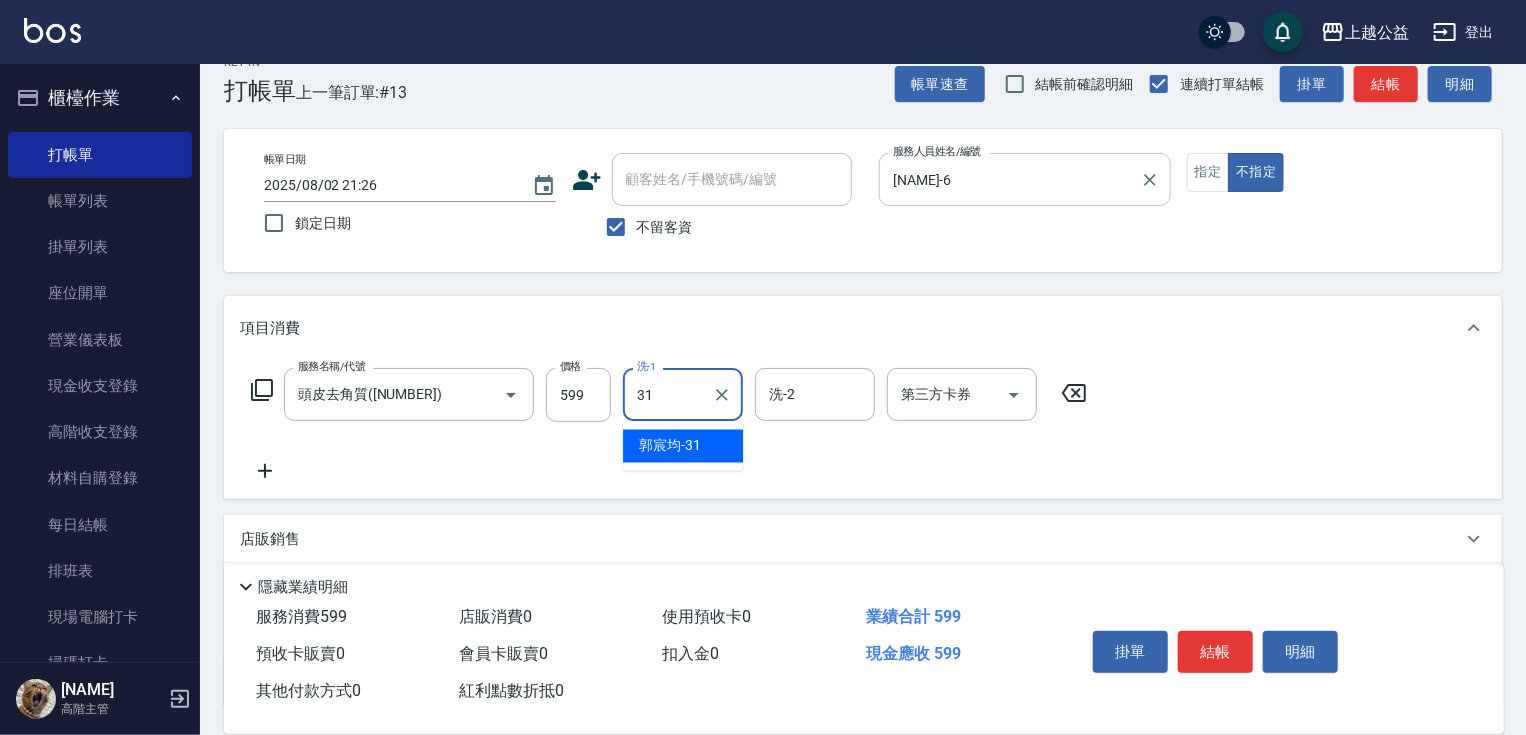 type on "[NAME]-31" 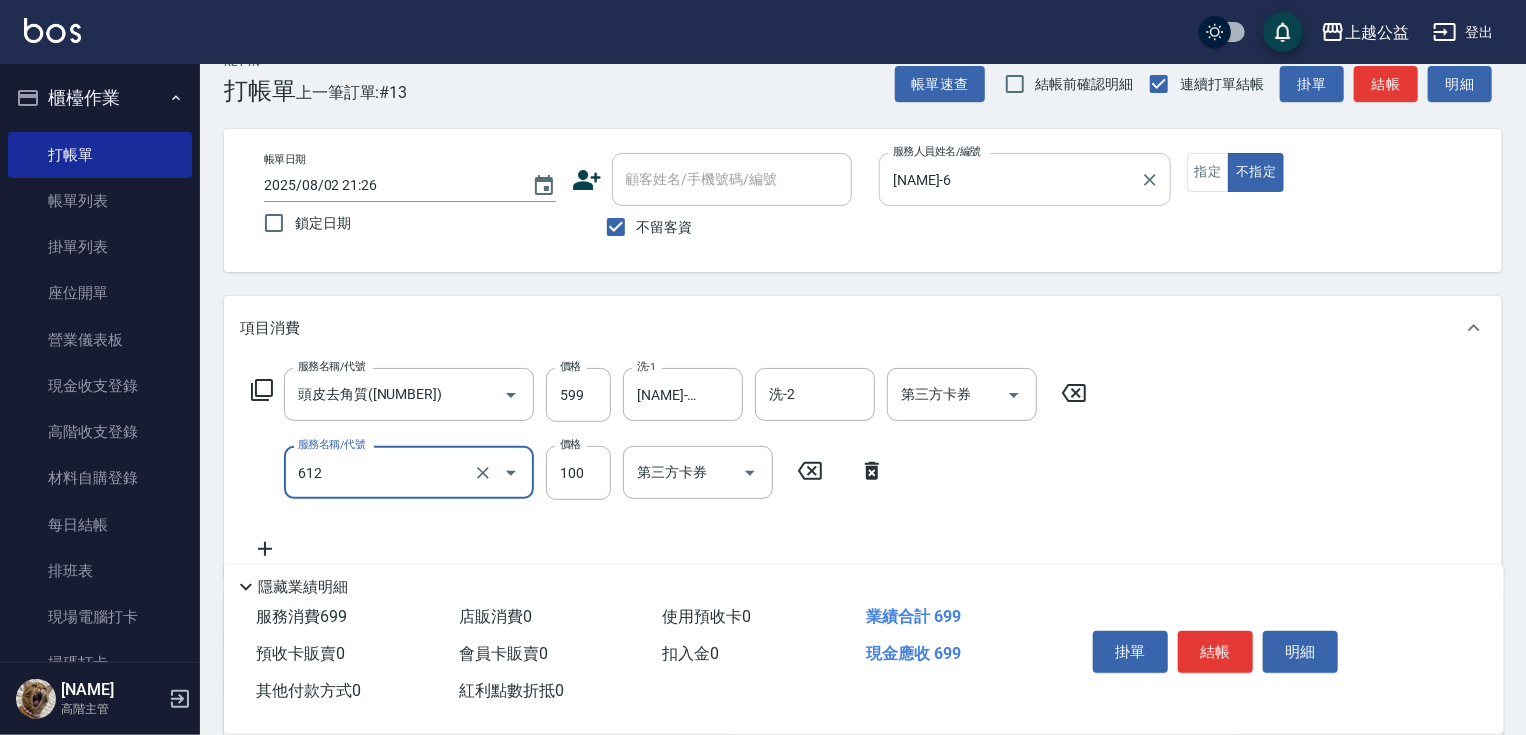 type on "造型2(612)" 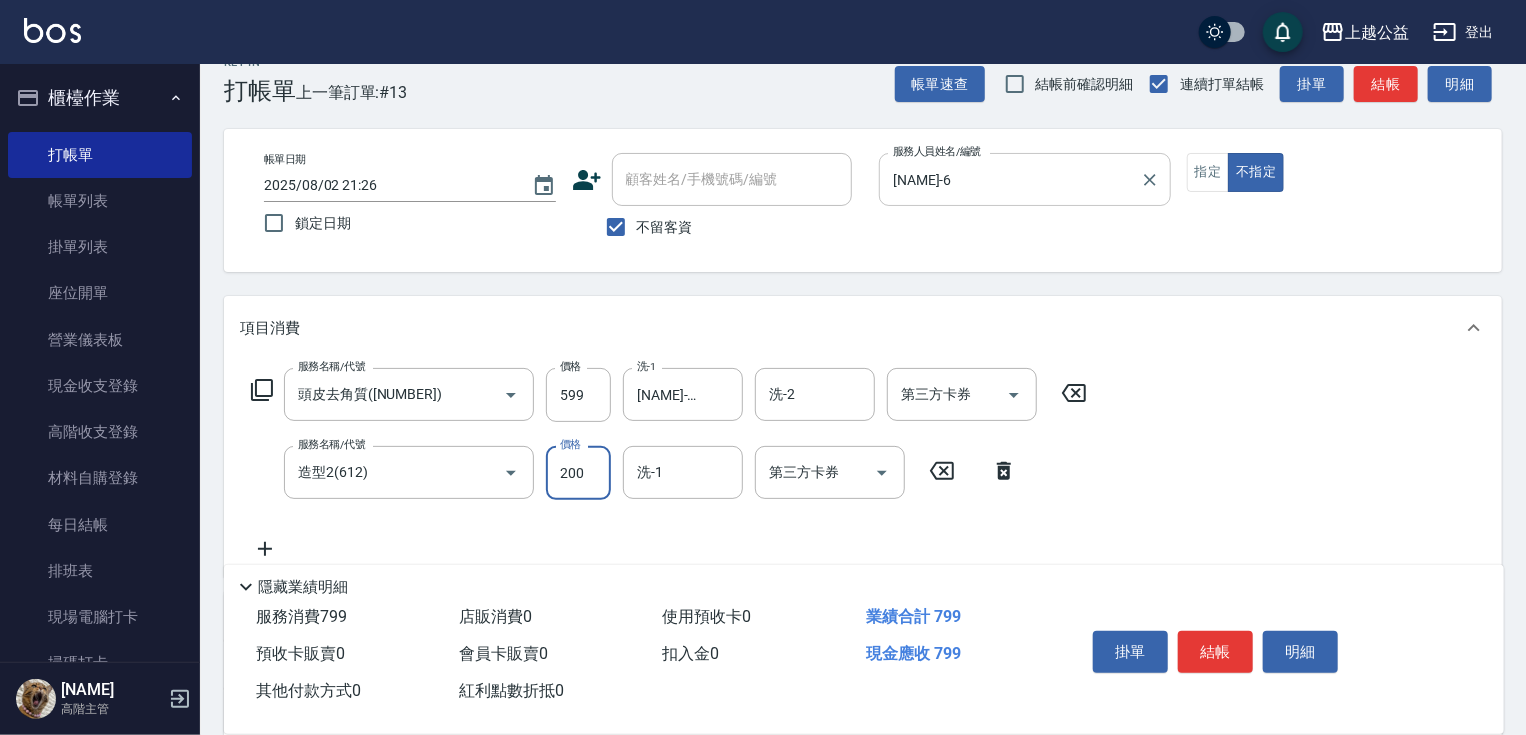 type on "200" 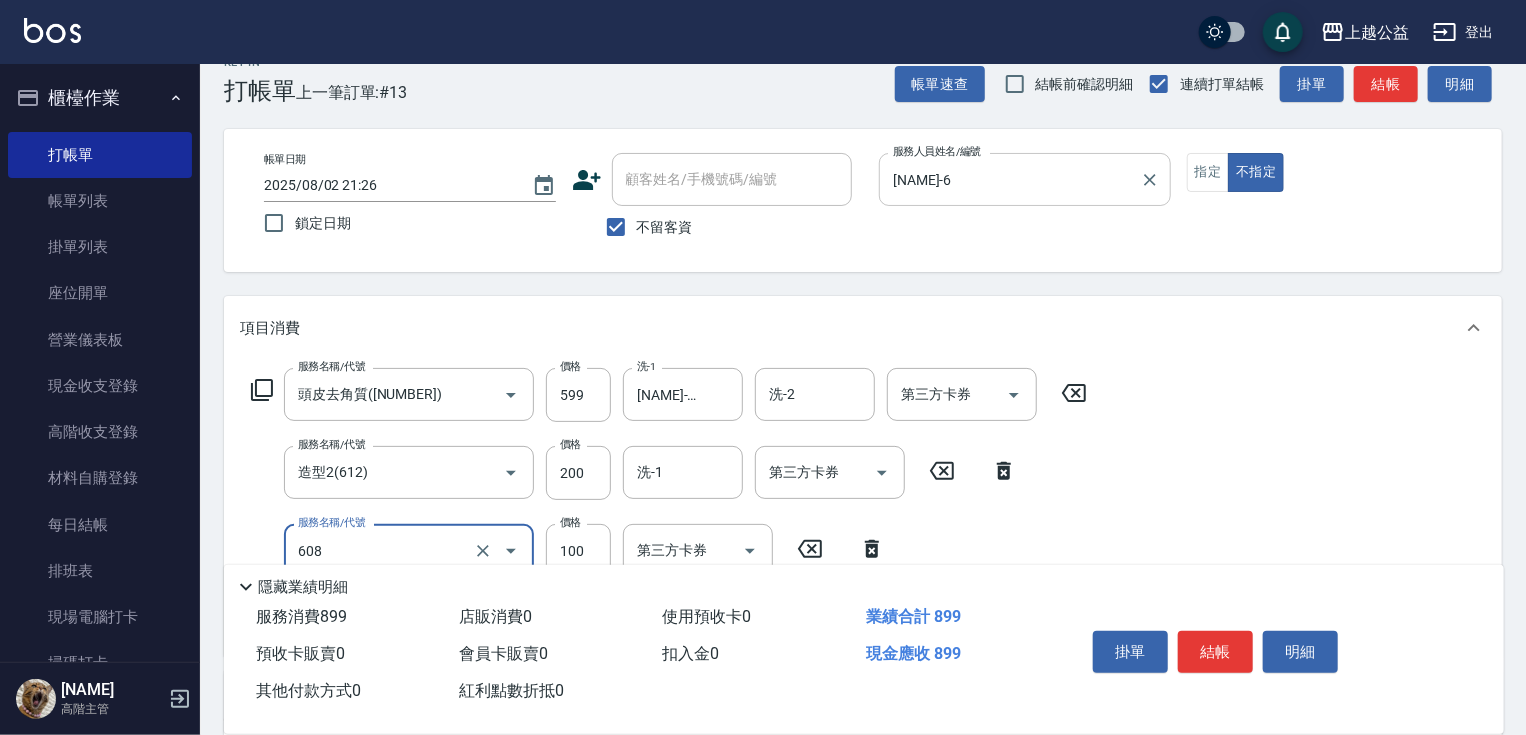 type on "精油長髮(608)" 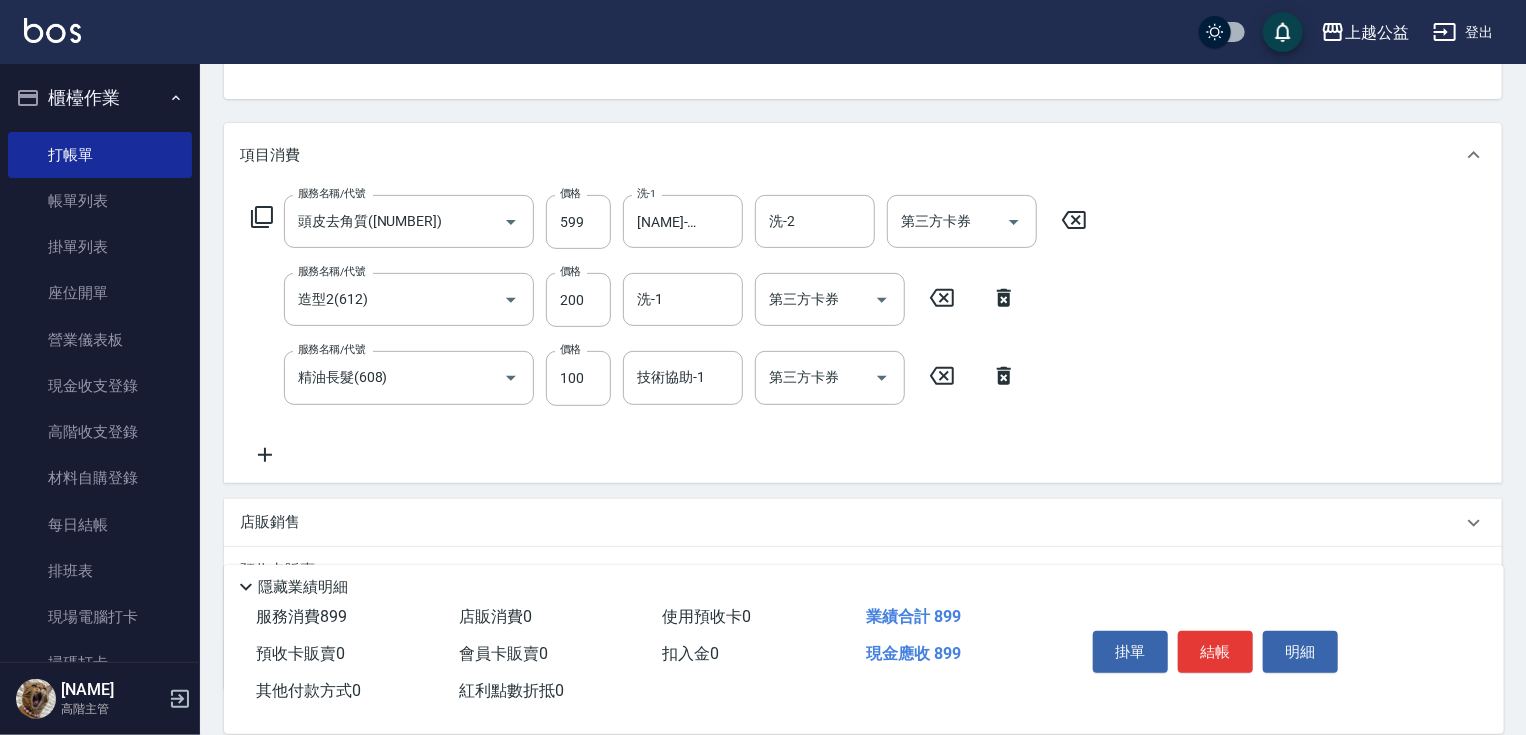 drag, startPoint x: 852, startPoint y: 360, endPoint x: 856, endPoint y: 399, distance: 39.20459 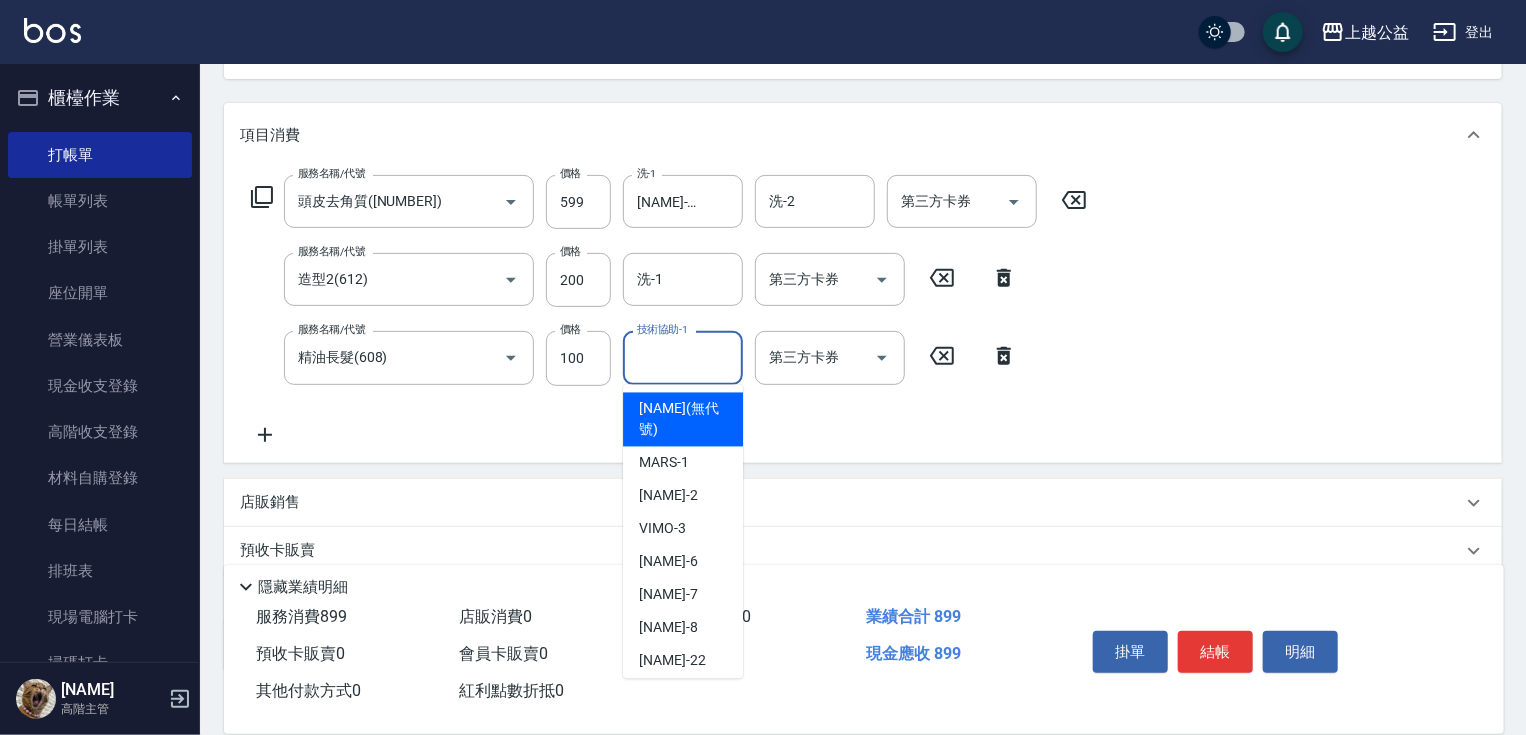 click on "技術協助-1" at bounding box center (683, 357) 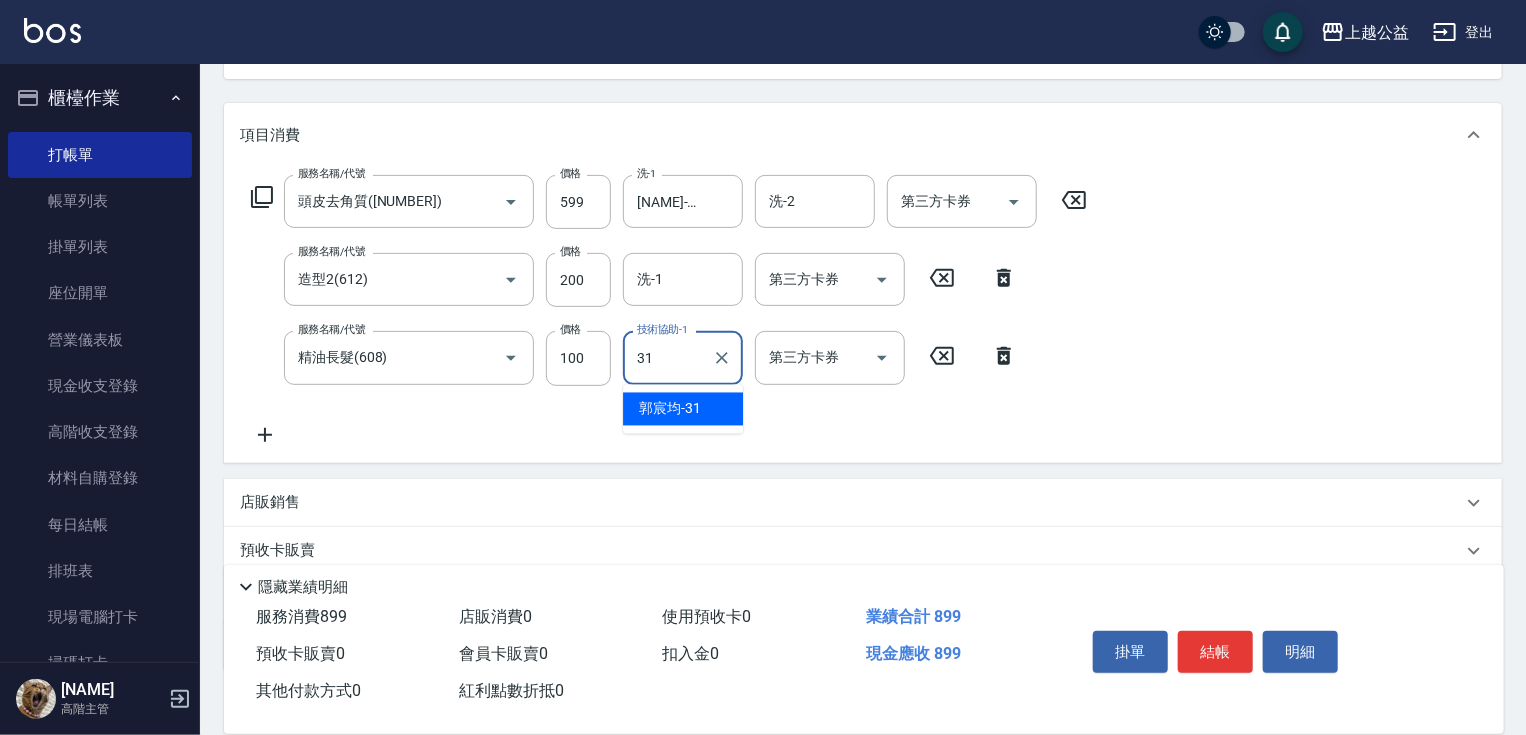type on "[NAME]-31" 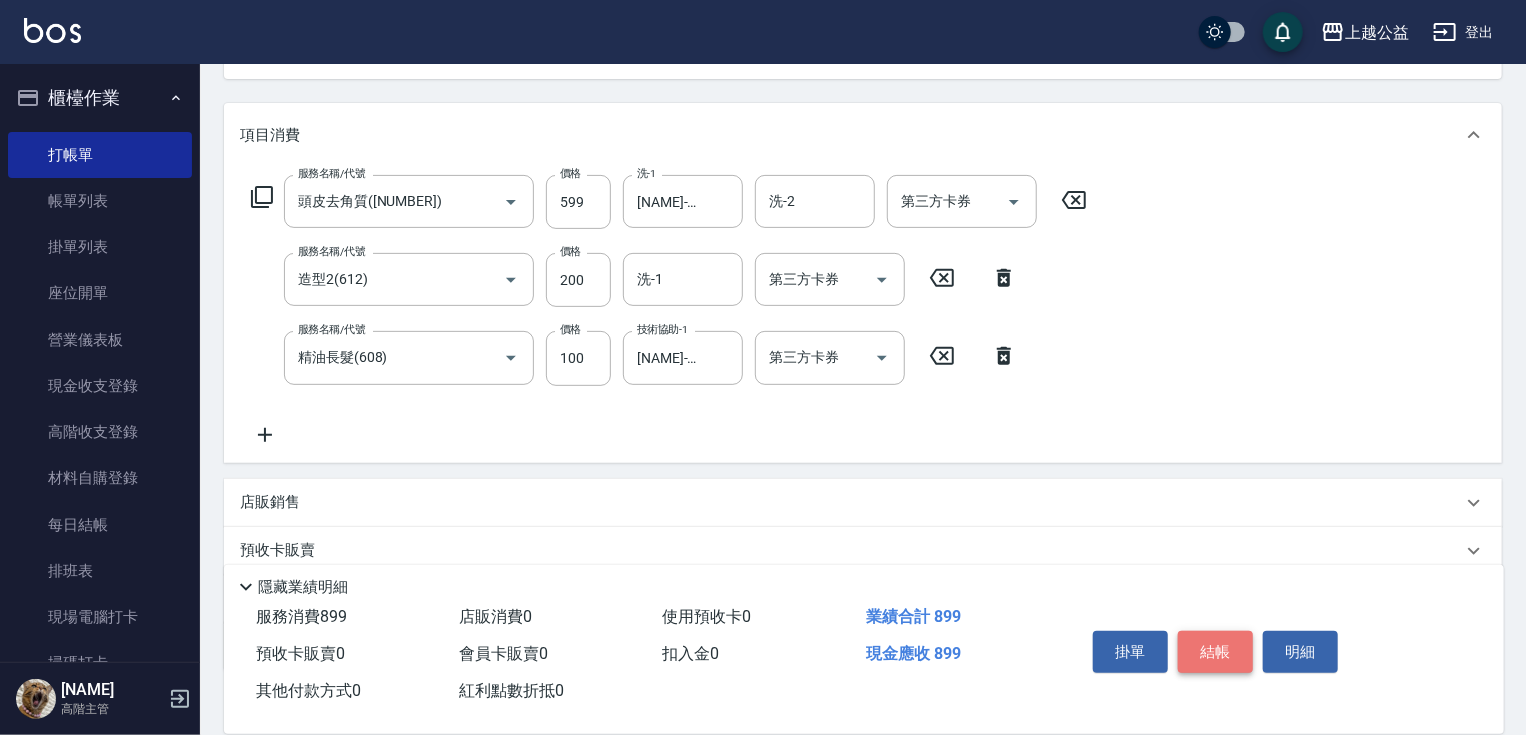 click on "結帳" at bounding box center (1215, 652) 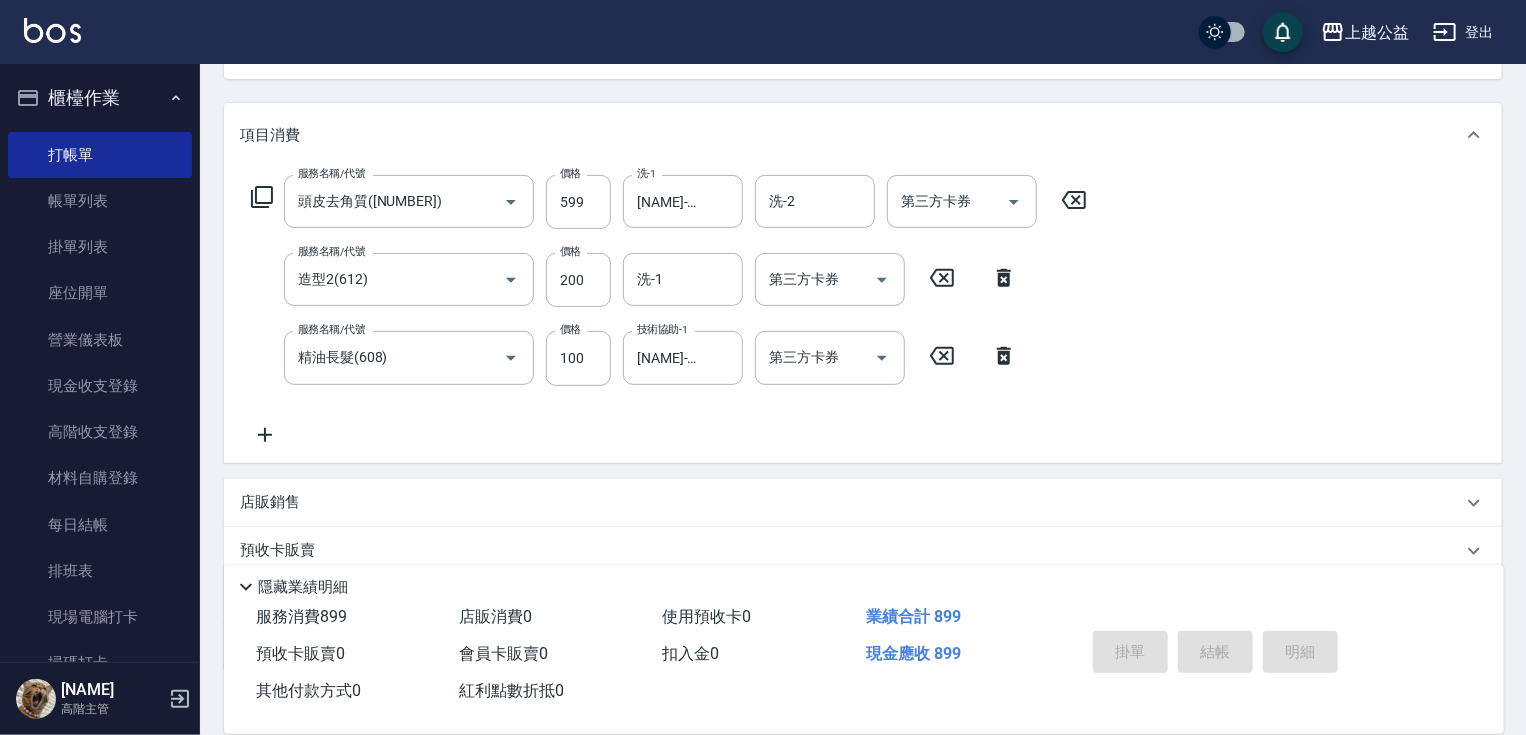 type 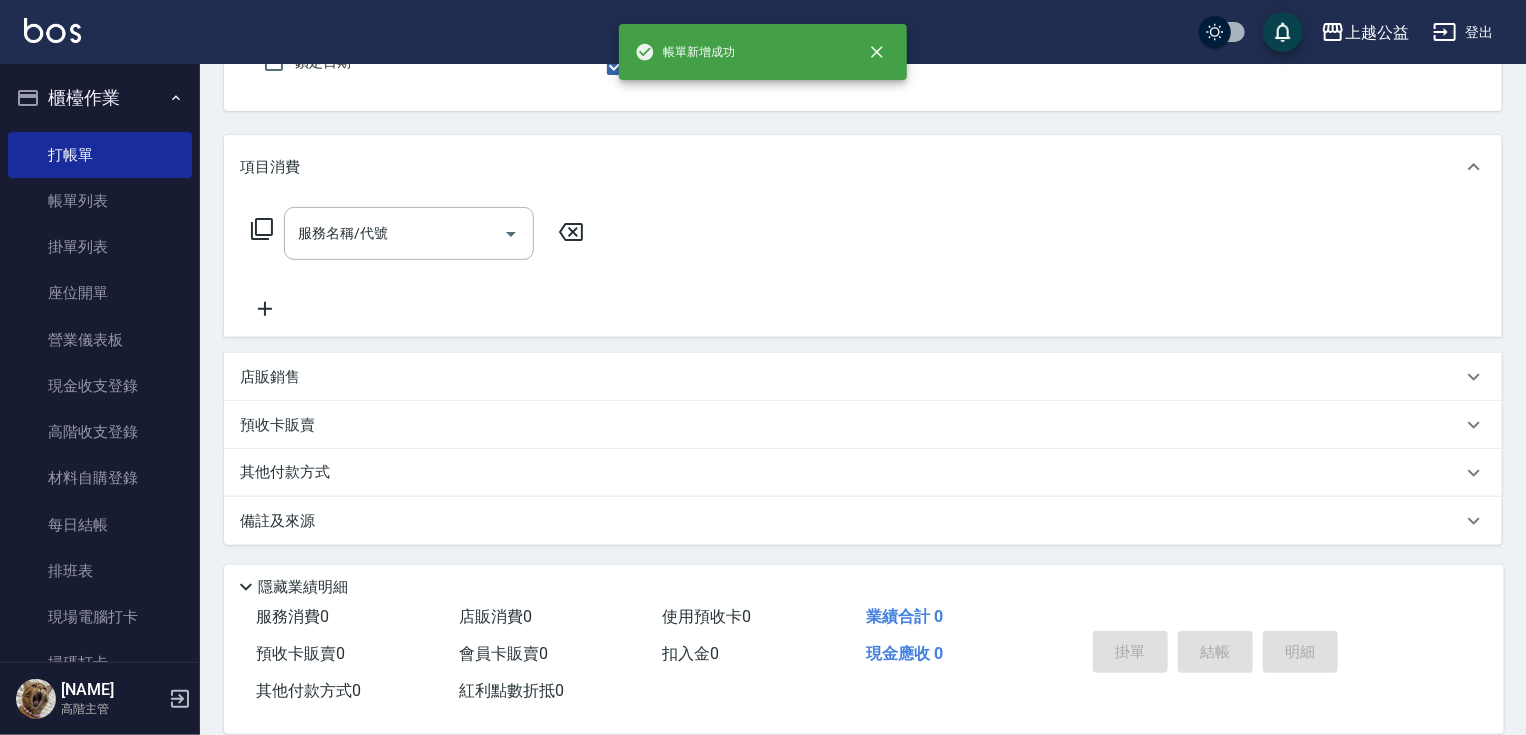 scroll, scrollTop: 192, scrollLeft: 0, axis: vertical 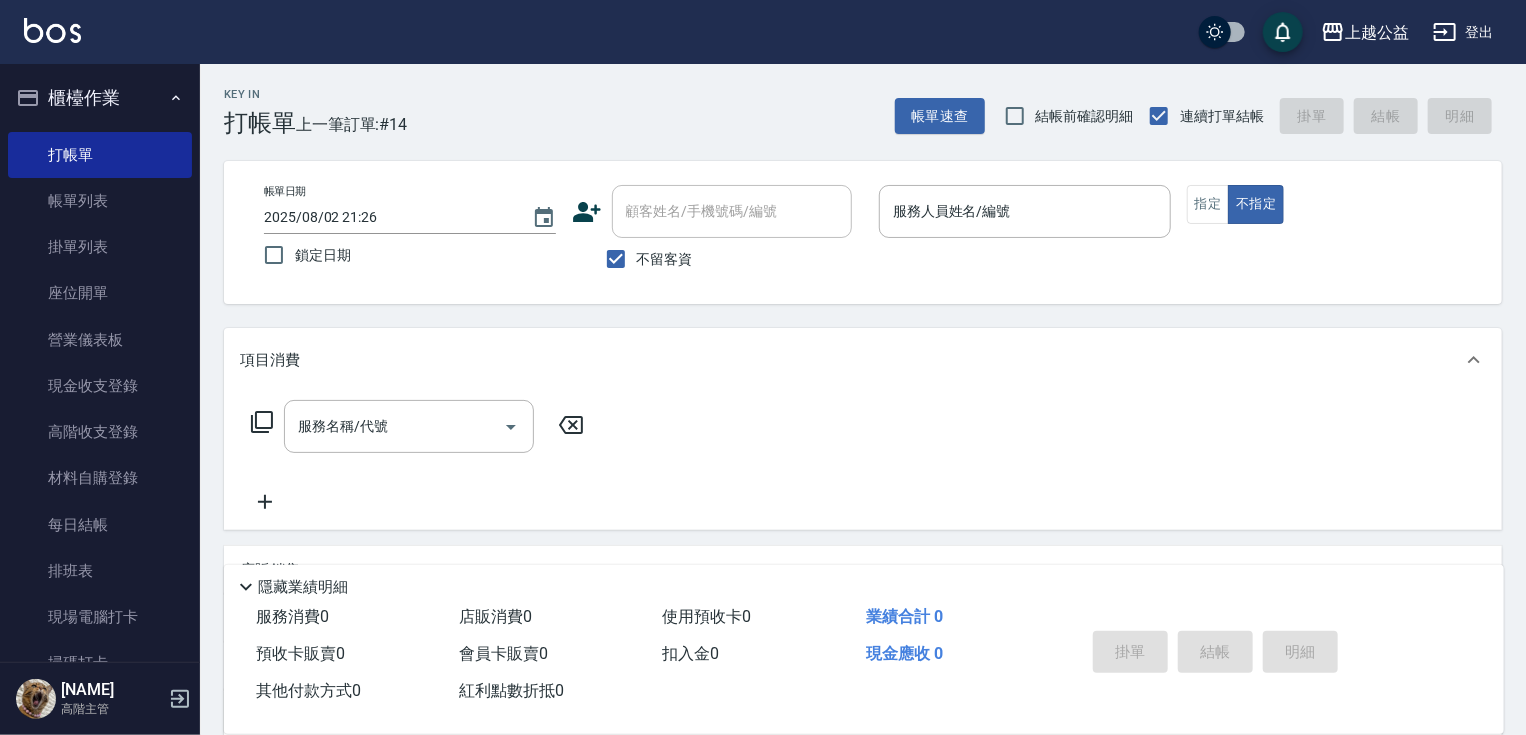 drag, startPoint x: 1132, startPoint y: 456, endPoint x: 1193, endPoint y: 256, distance: 209.09567 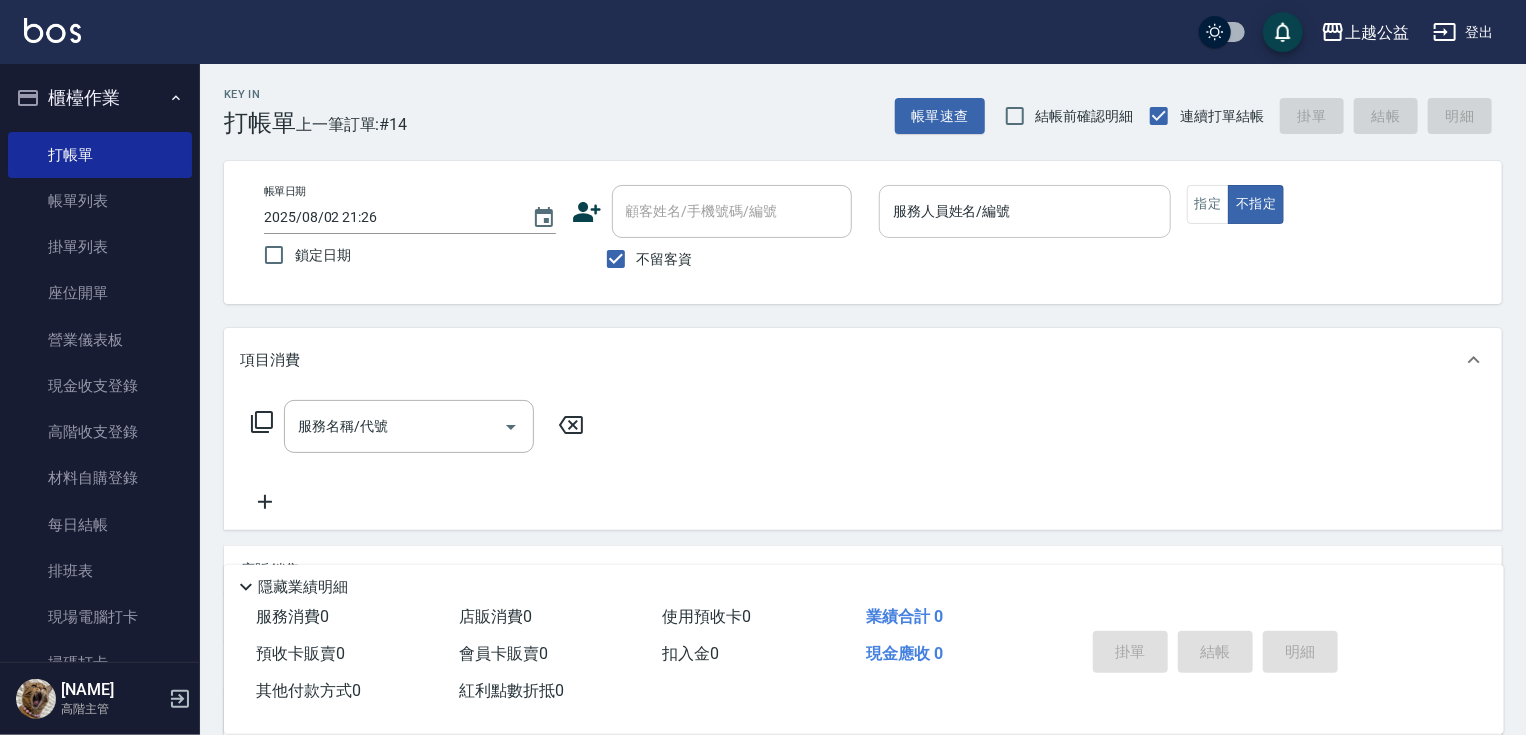 click on "服務人員姓名/編號" at bounding box center [1025, 211] 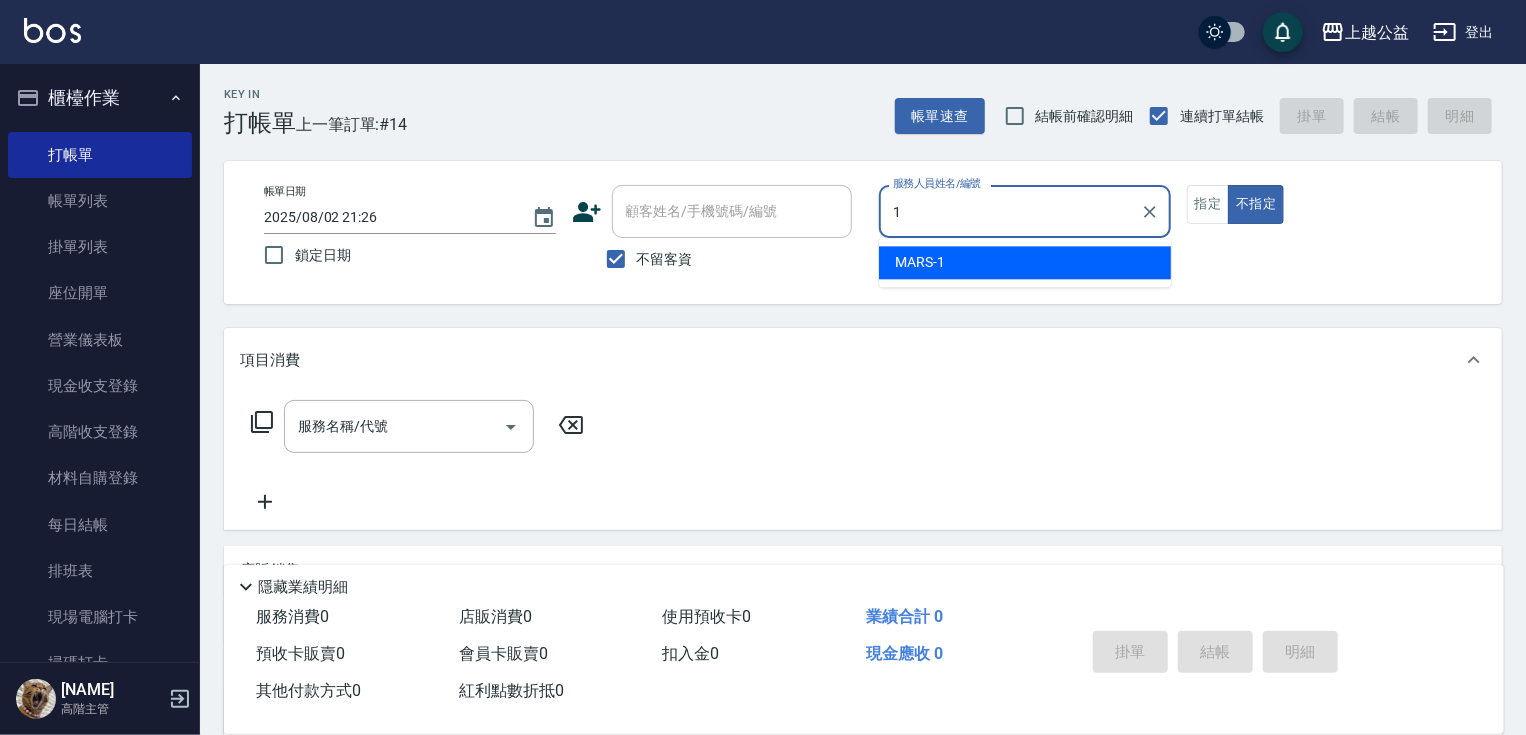 type on "MARS-1" 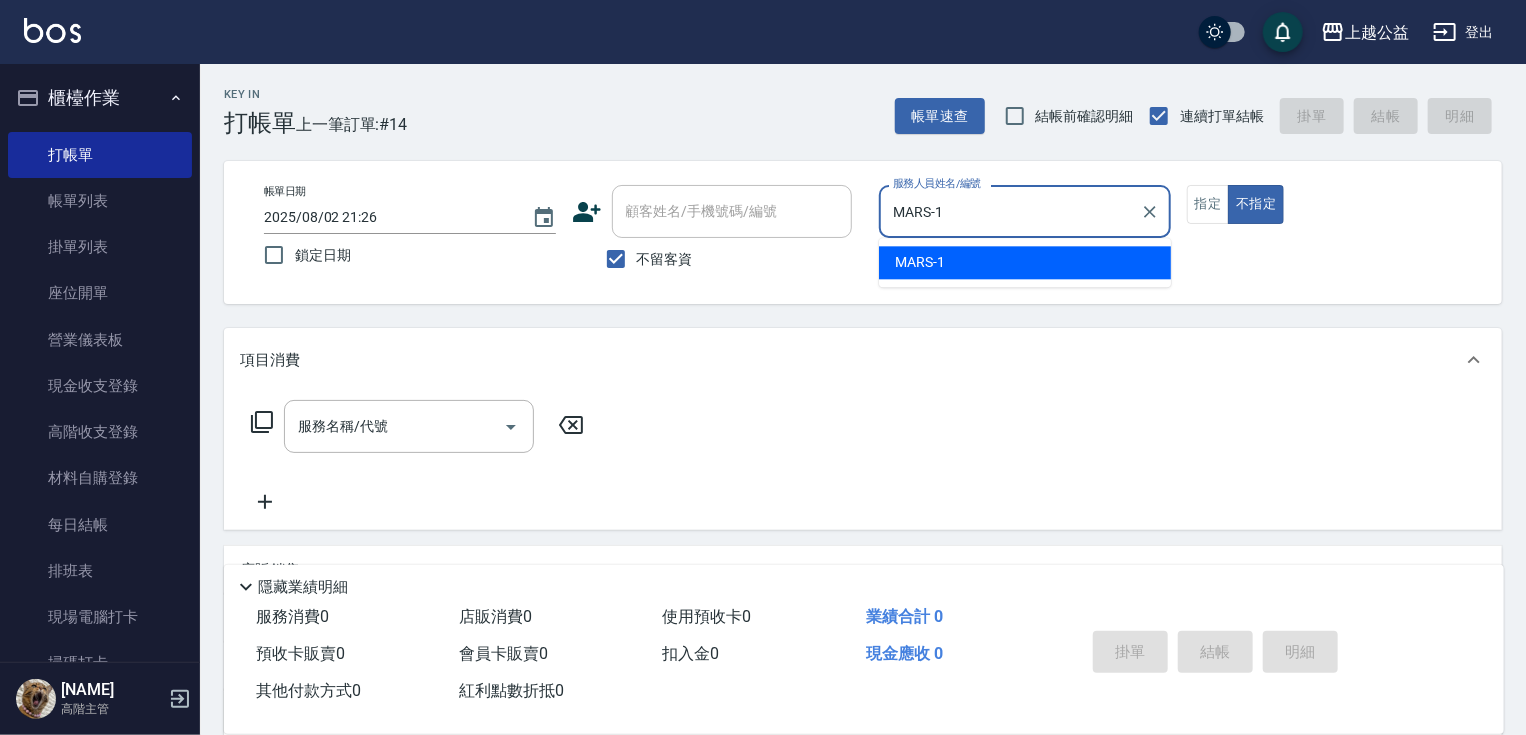 type on "false" 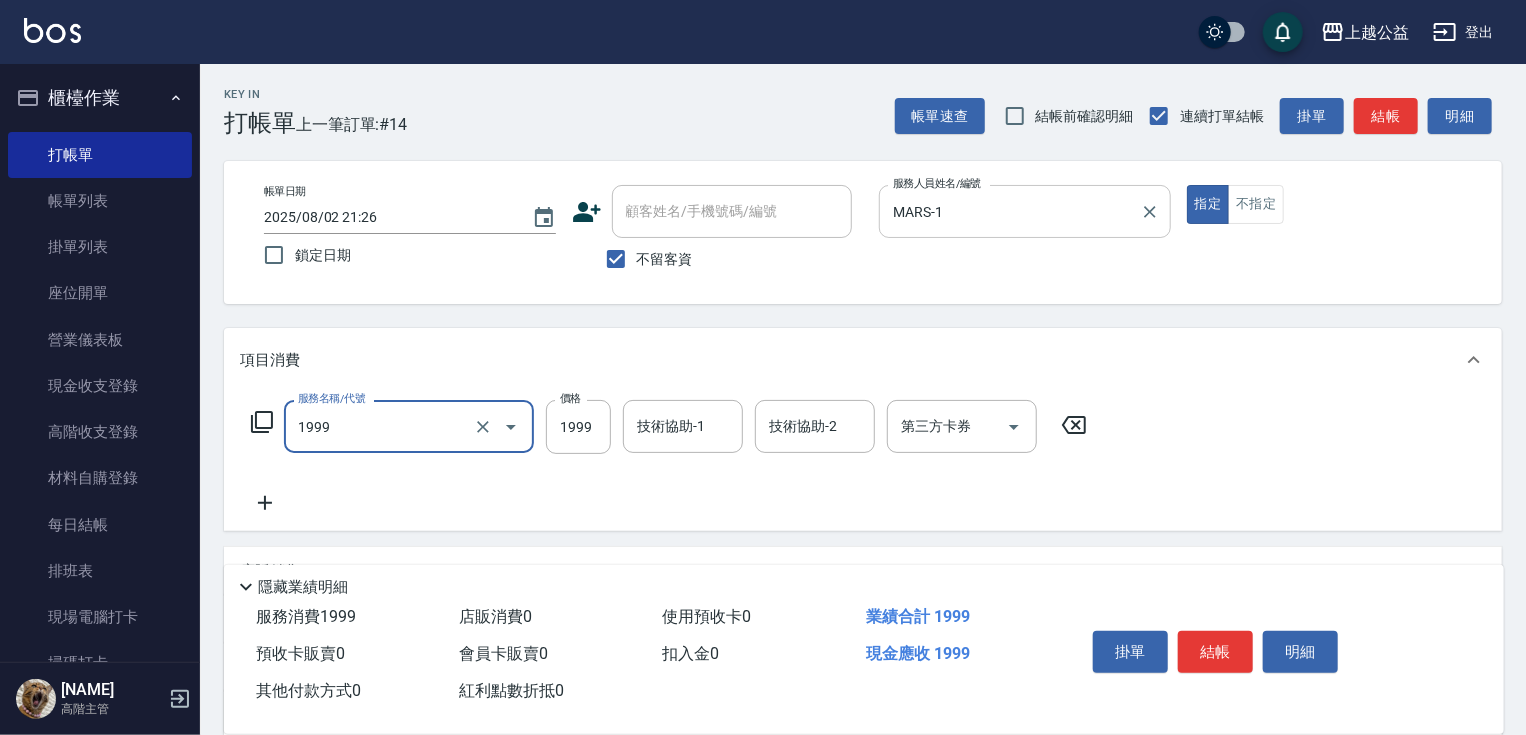 type on "1999套餐(1999)" 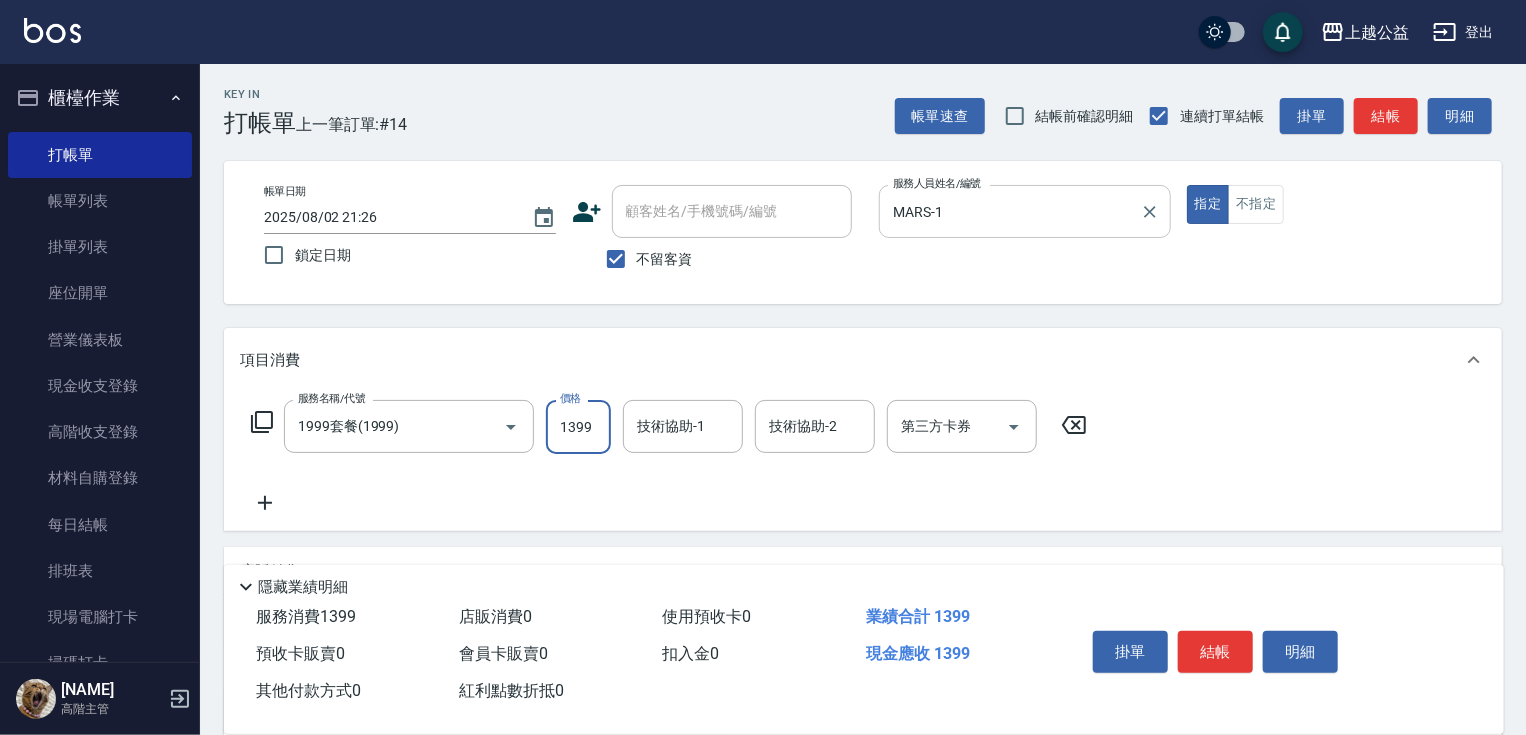 type on "1399" 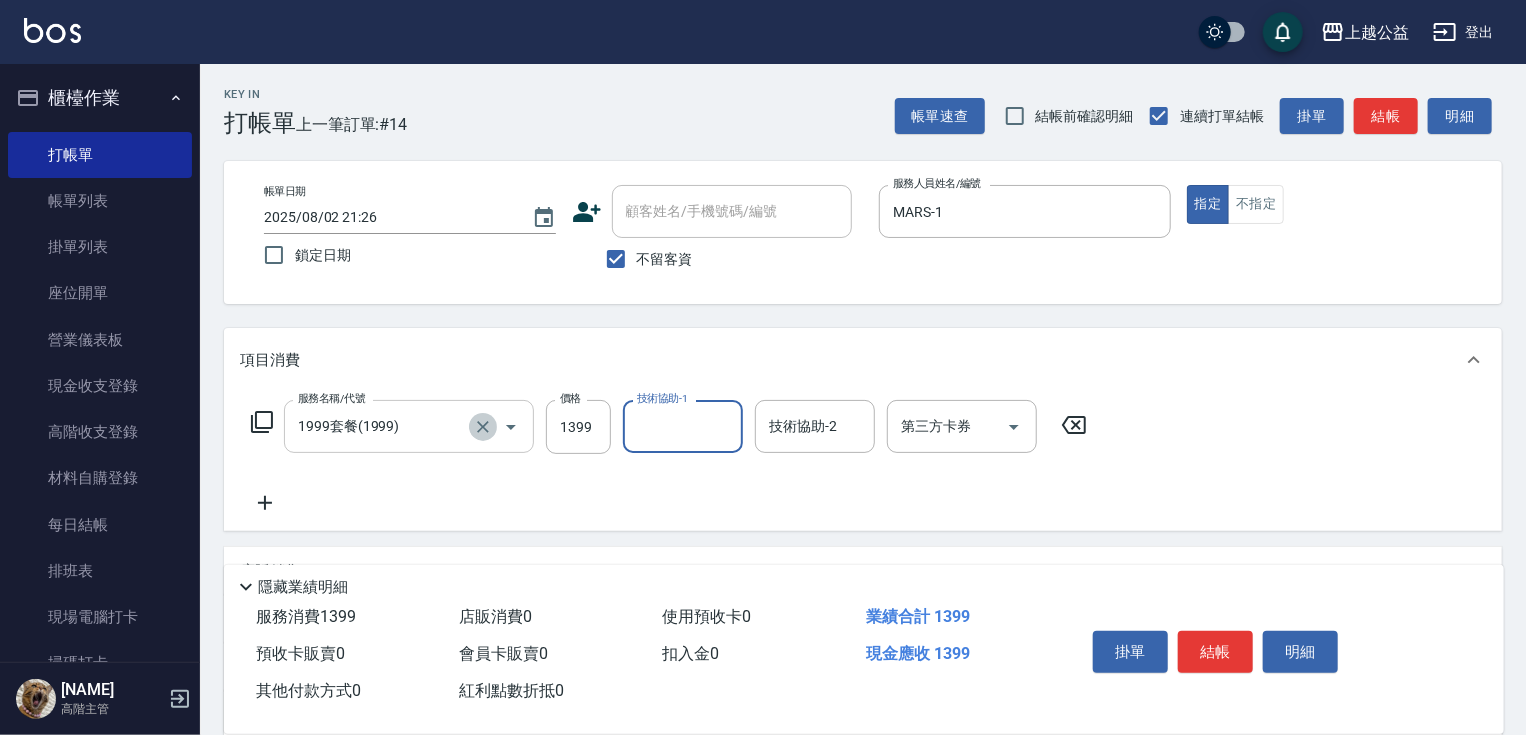 click 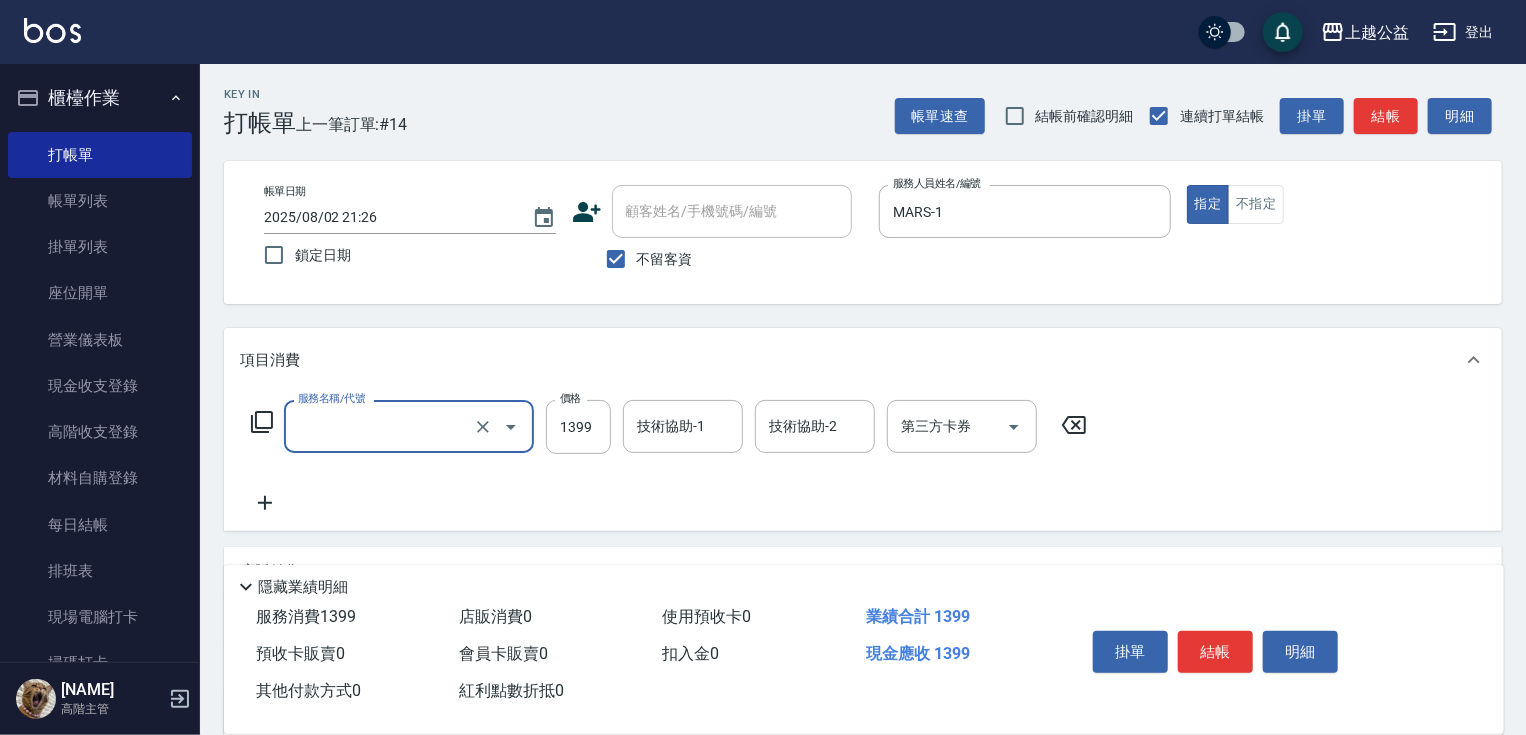 type on "1999套餐(1999)" 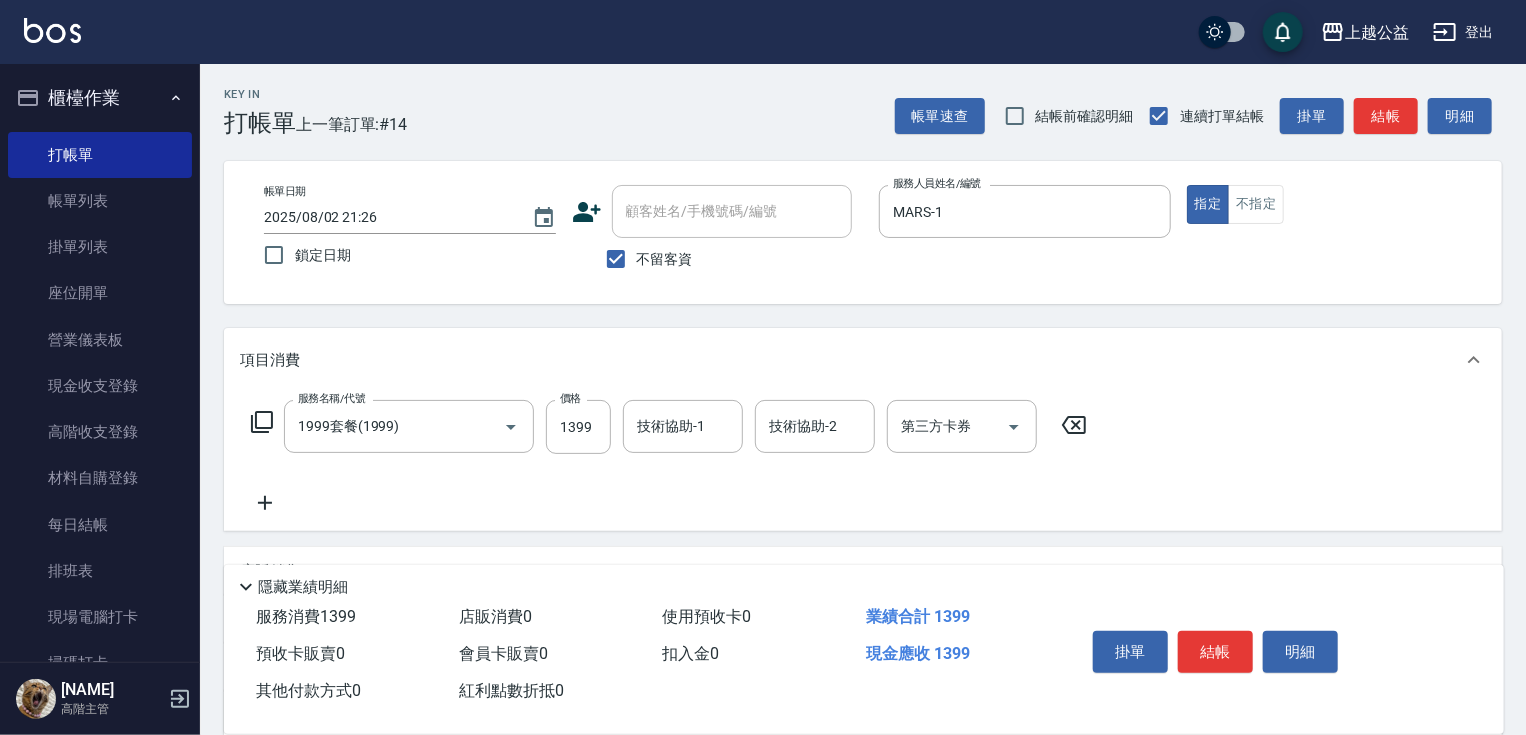 click 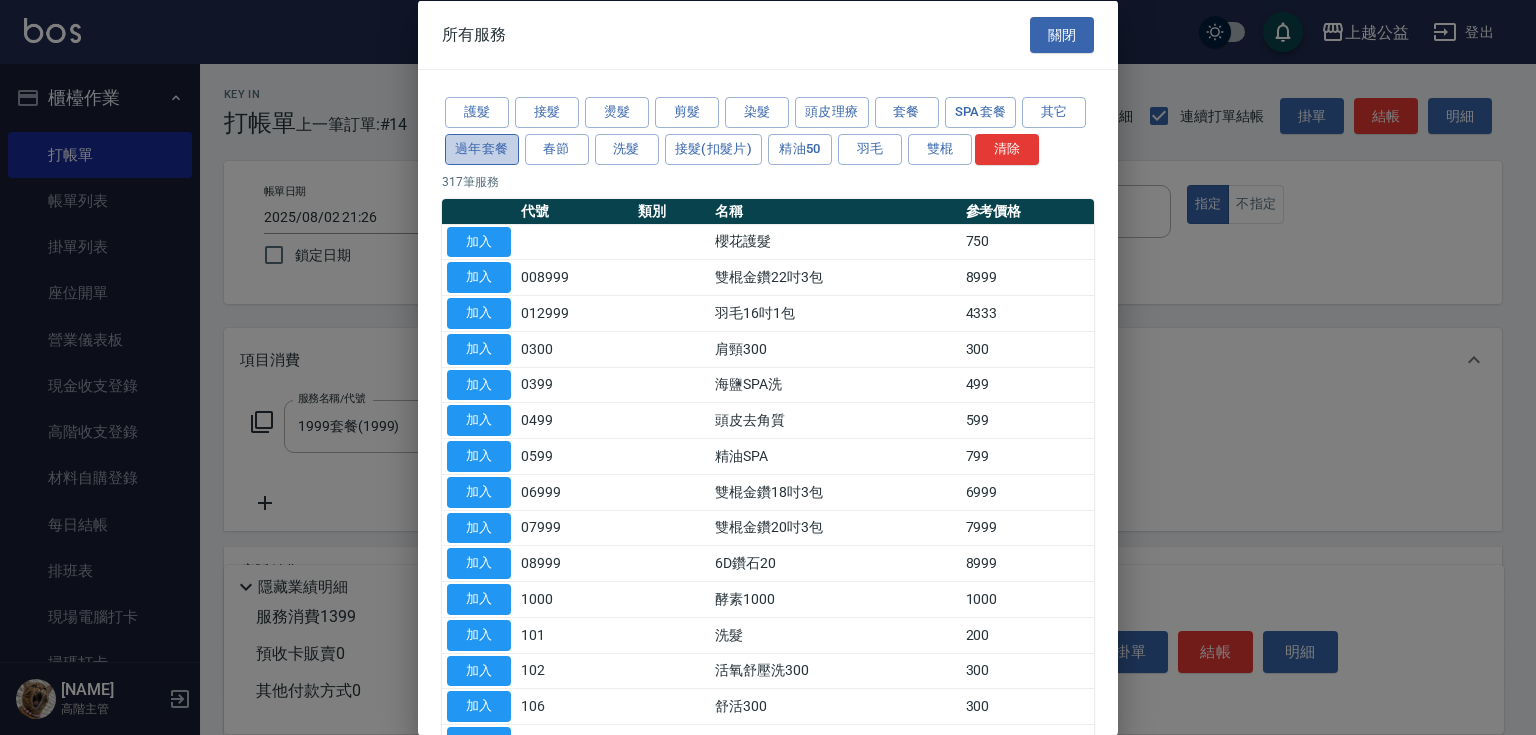 click on "過年套餐" at bounding box center [482, 148] 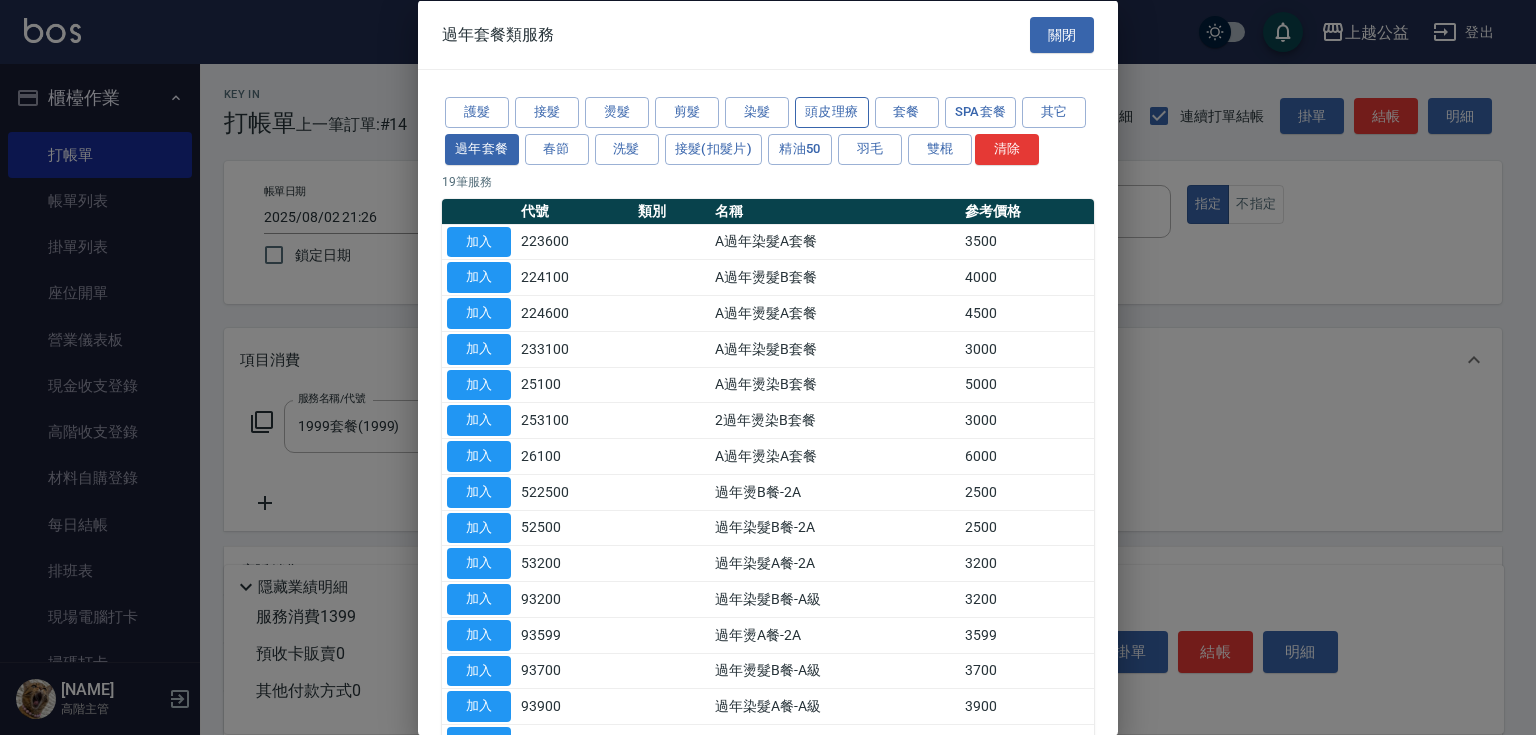 click on "頭皮理療" at bounding box center (832, 112) 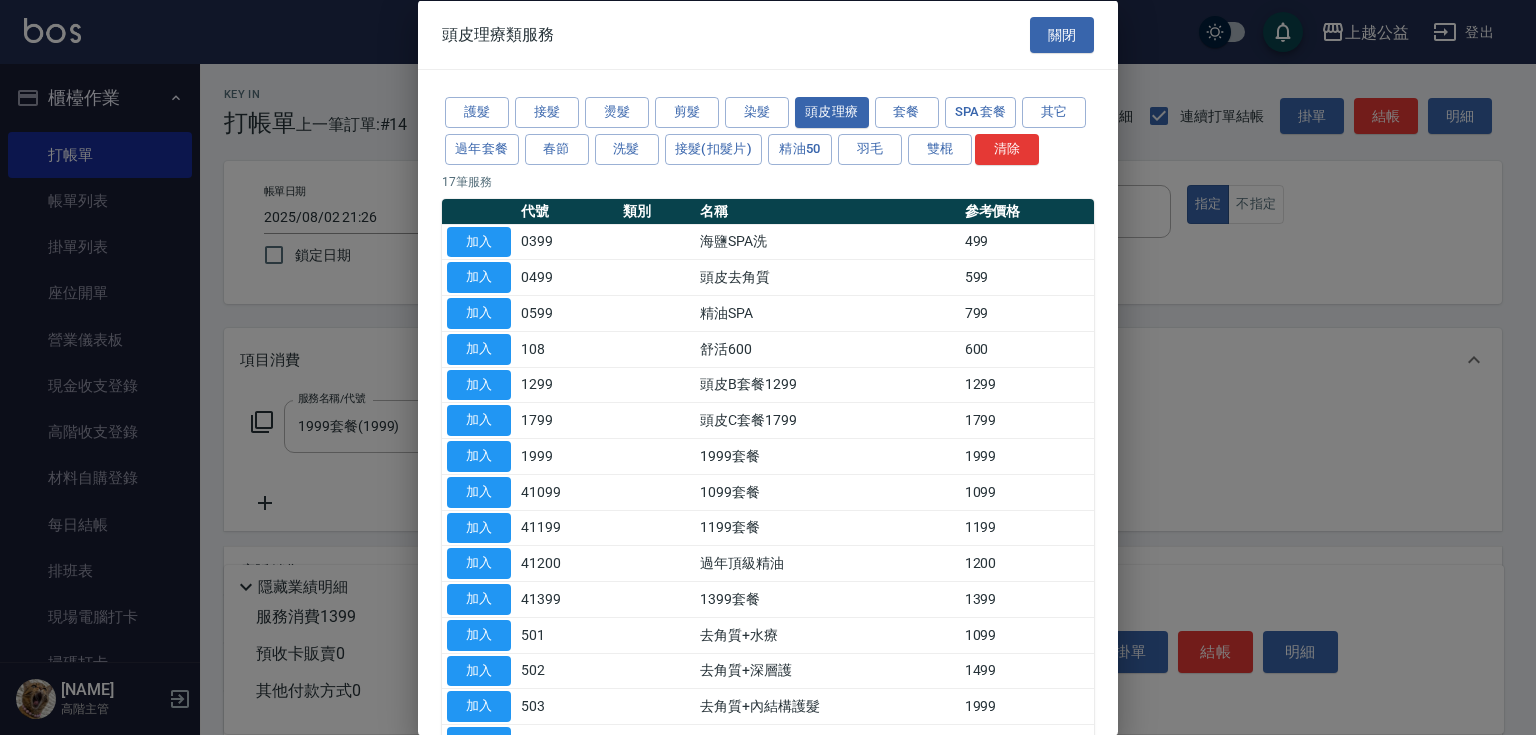 drag, startPoint x: 1131, startPoint y: 378, endPoint x: 1131, endPoint y: 391, distance: 13 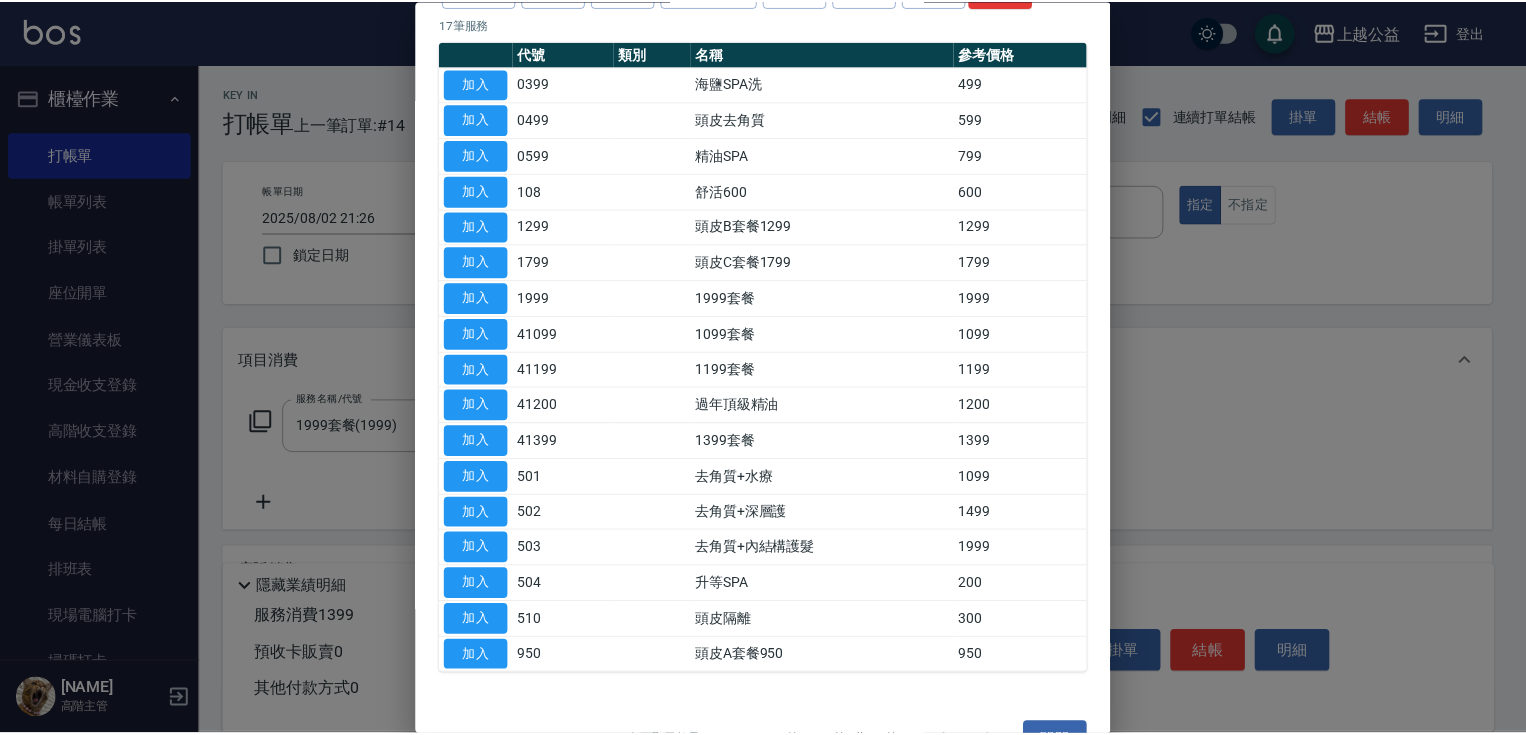 scroll, scrollTop: 187, scrollLeft: 0, axis: vertical 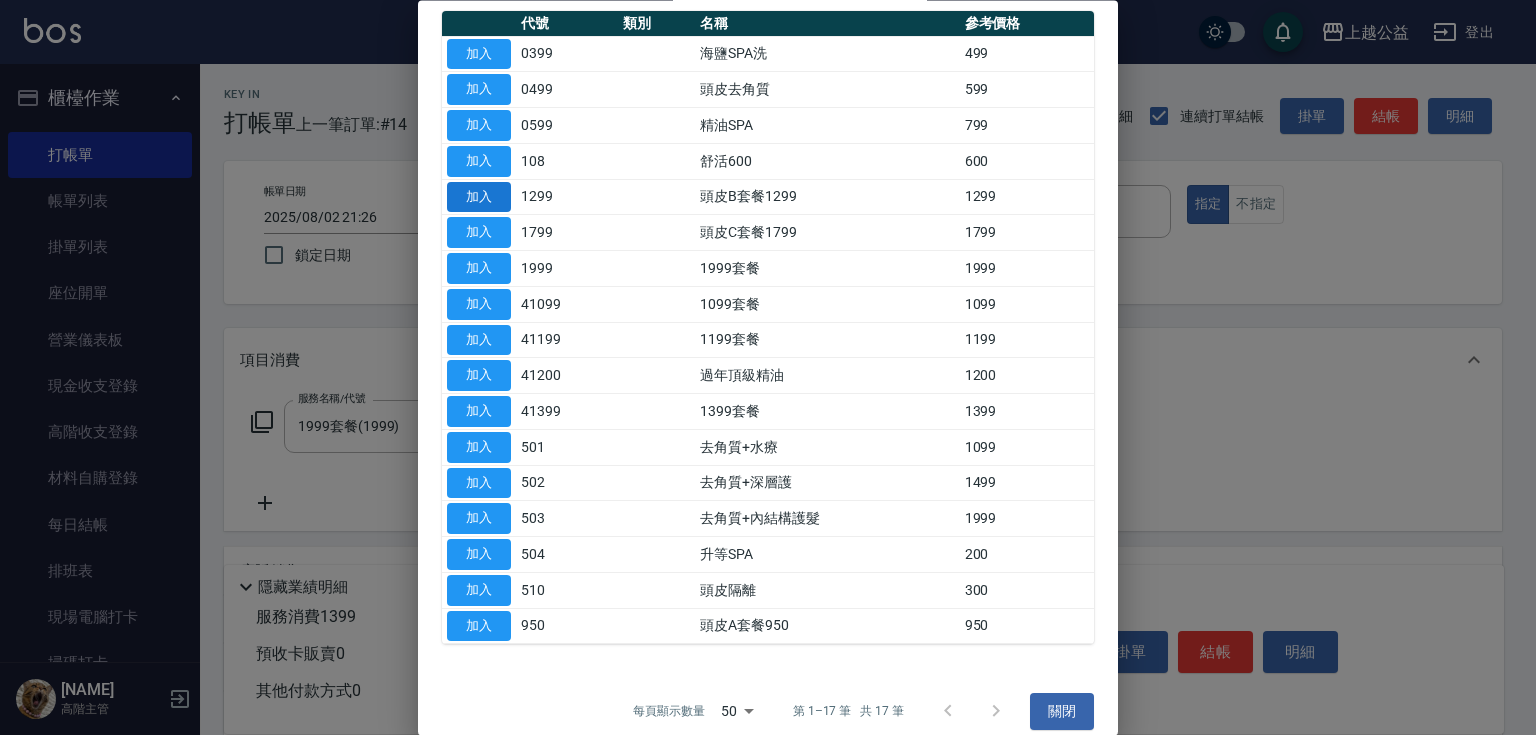 click on "加入" at bounding box center [479, 197] 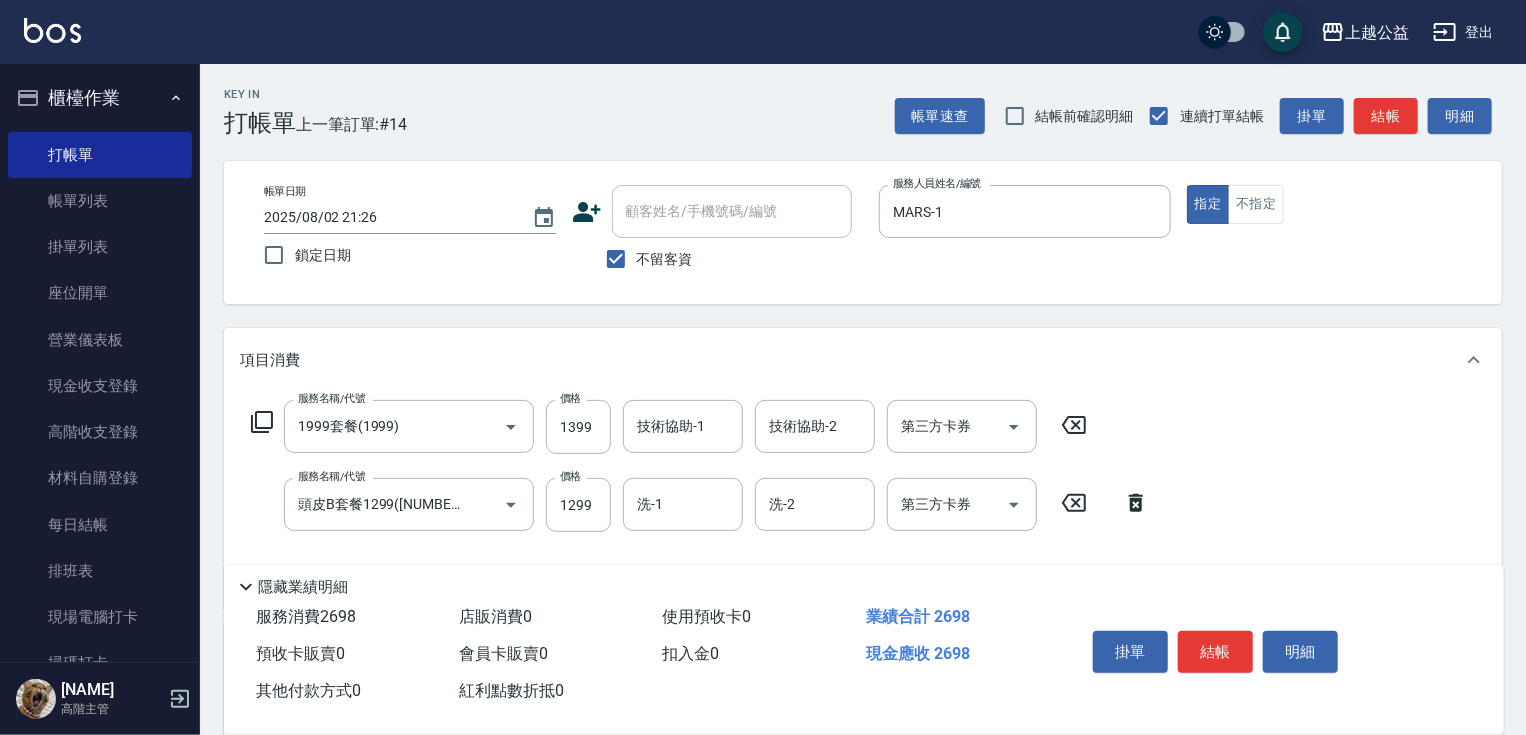 click 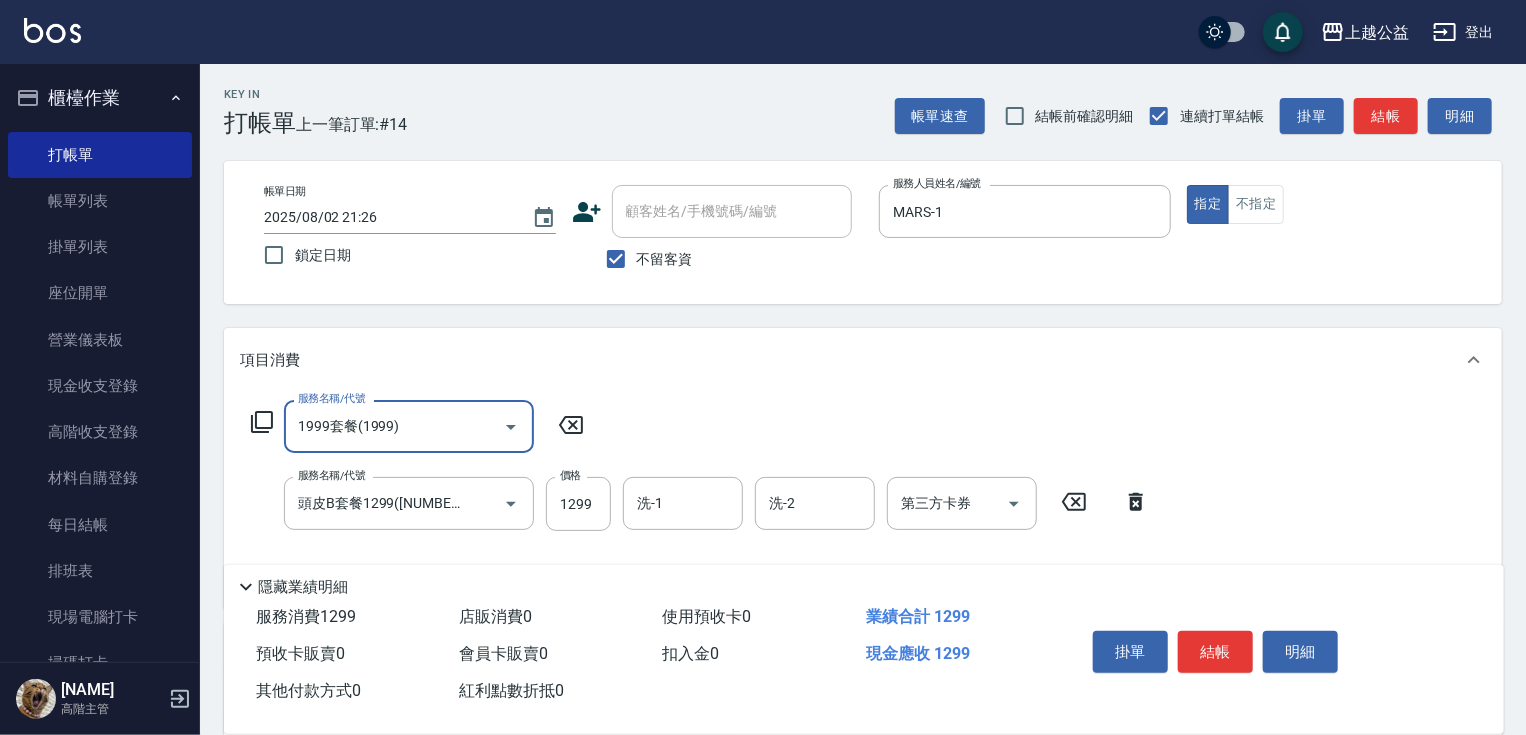 type 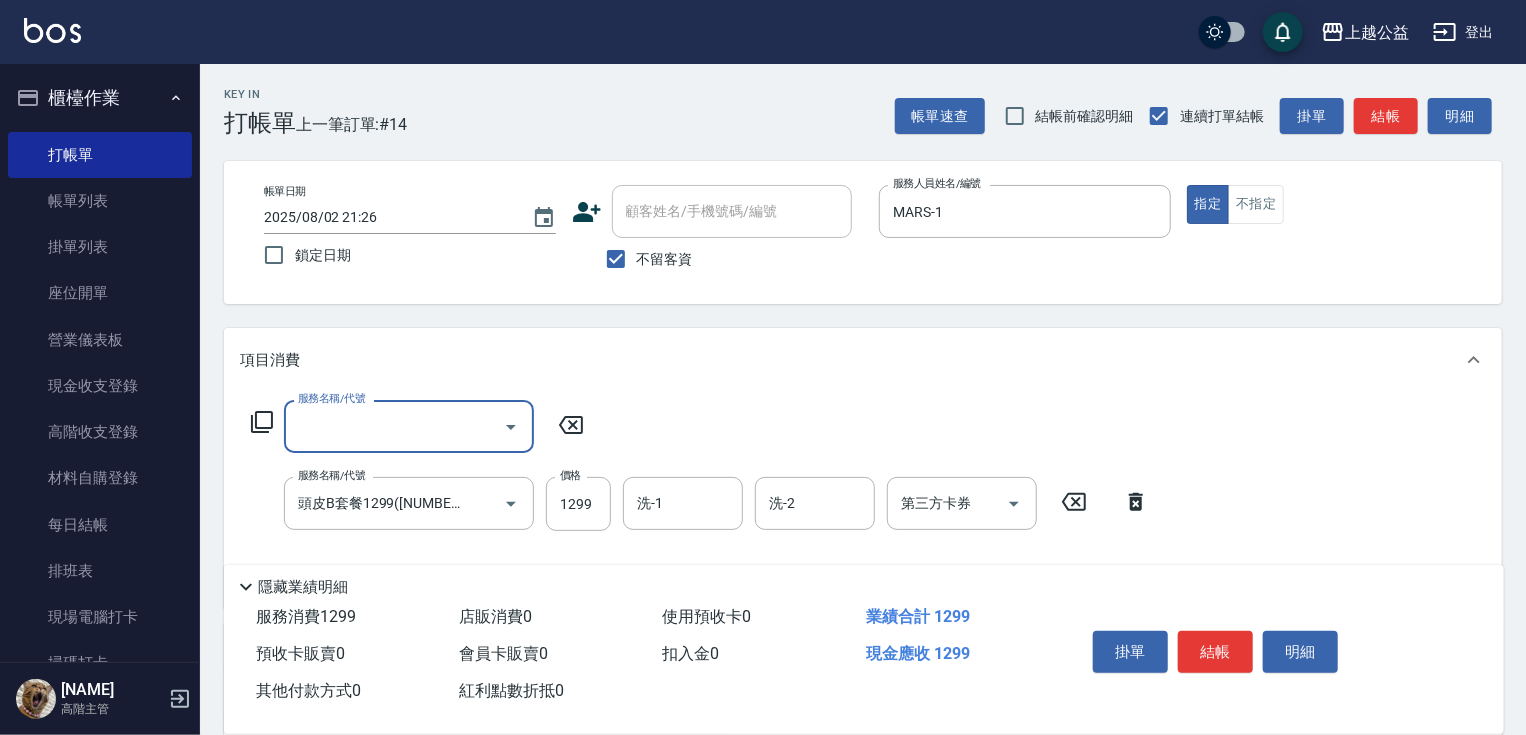 click on "服務名稱/代號 頭皮B套餐1299(1299) 服務名稱/代號 價格 1299 價格 洗-1 洗-1 洗-2 洗-2 第三方卡券 第三方卡券" at bounding box center [700, 504] 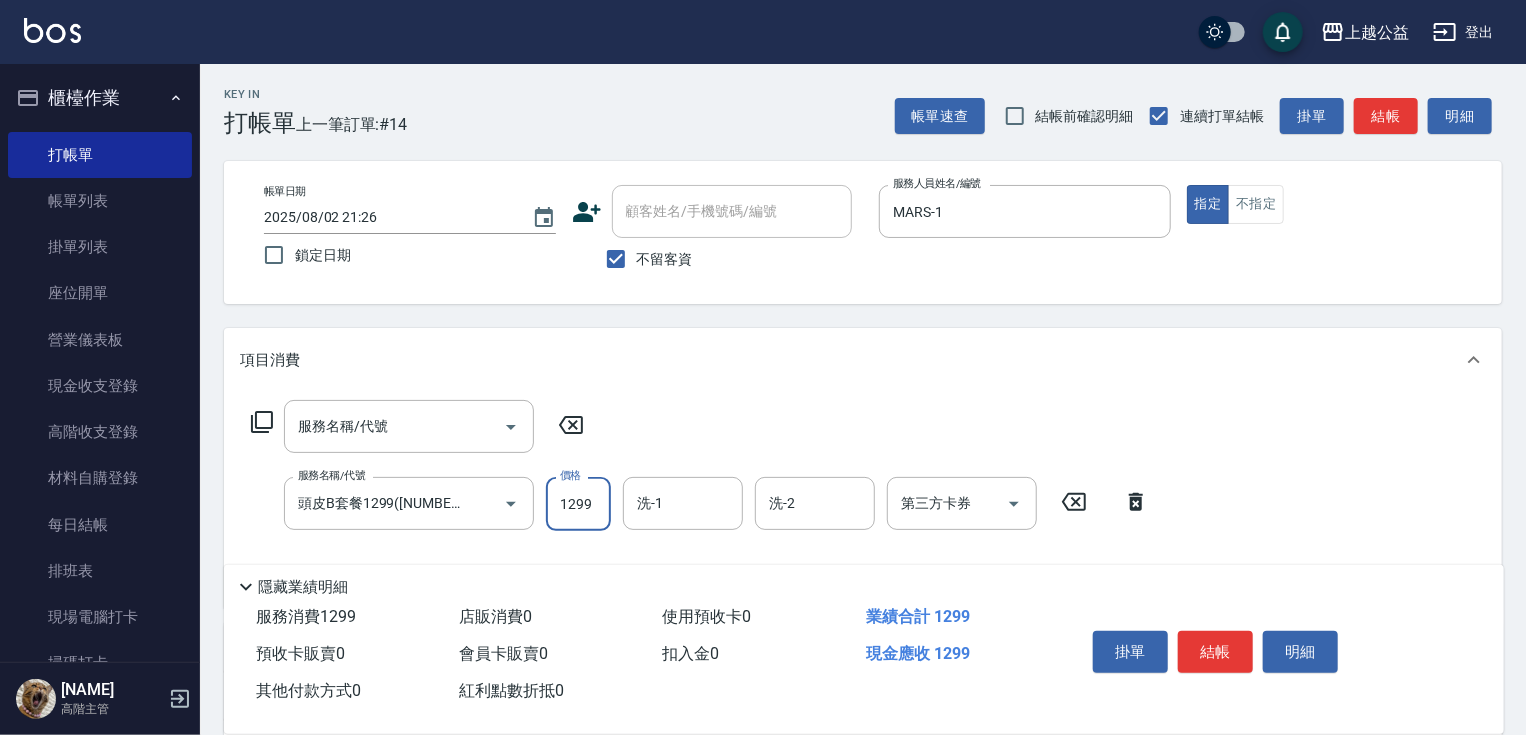click on "1299" at bounding box center (578, 504) 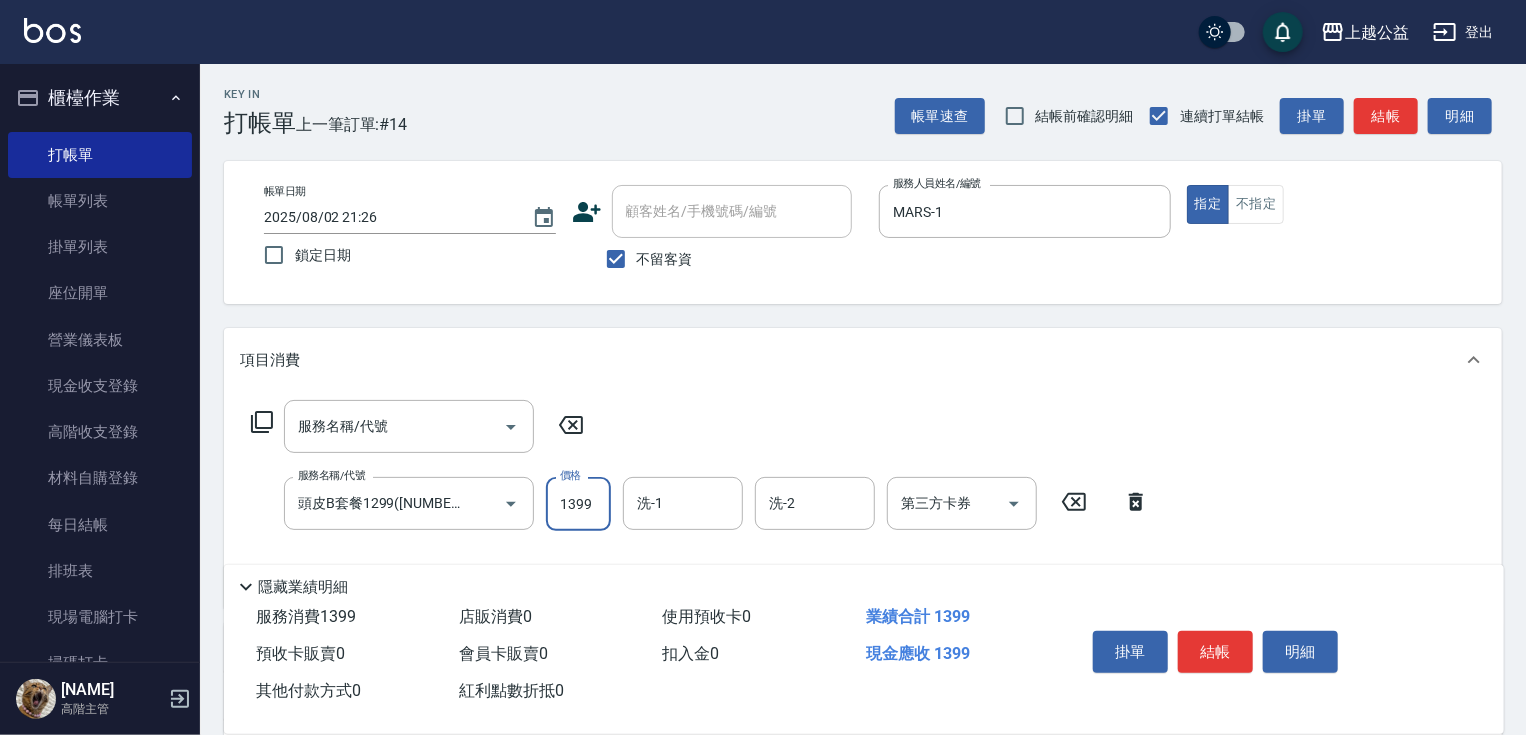 type on "1399" 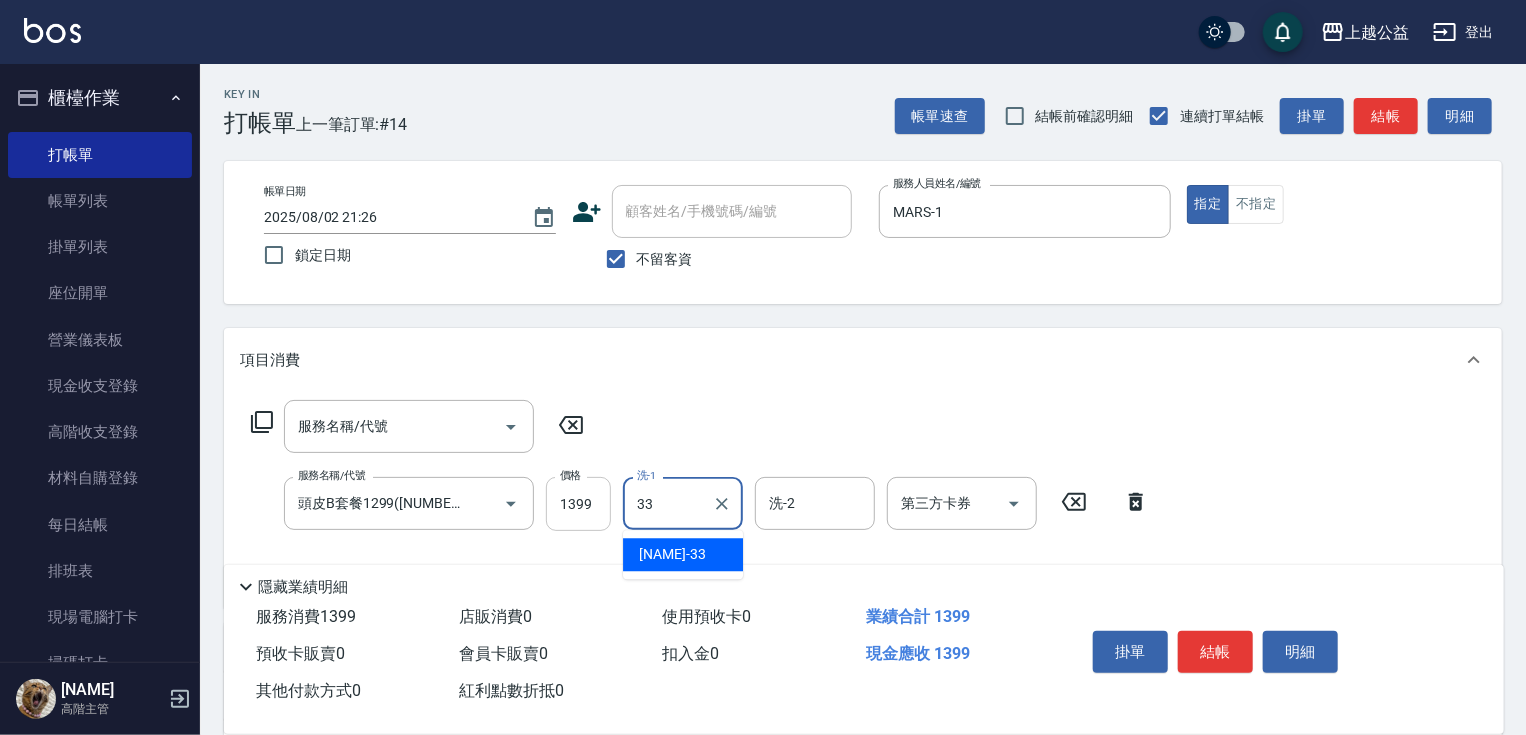 type on "[NAME]-33" 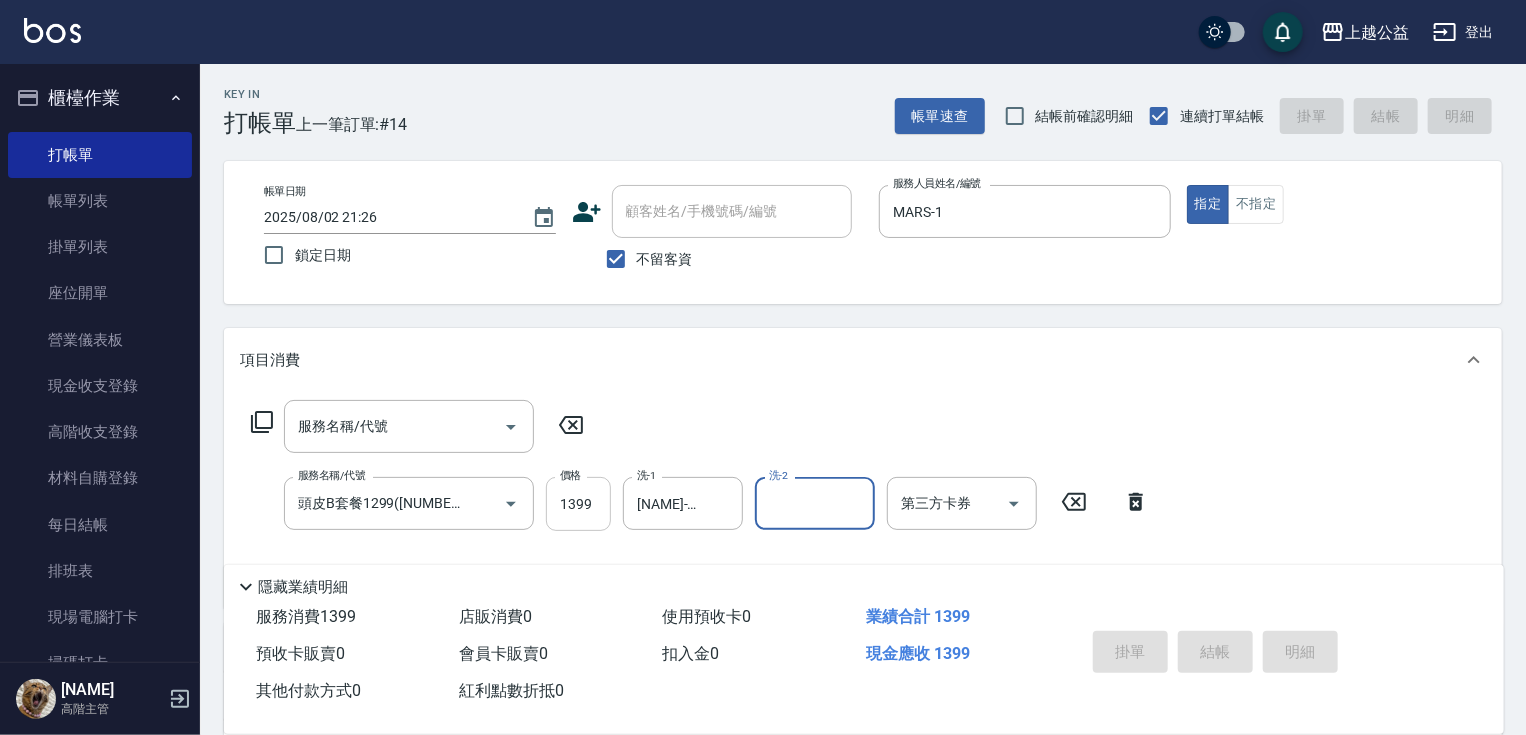 type on "2025/08/02 21:28" 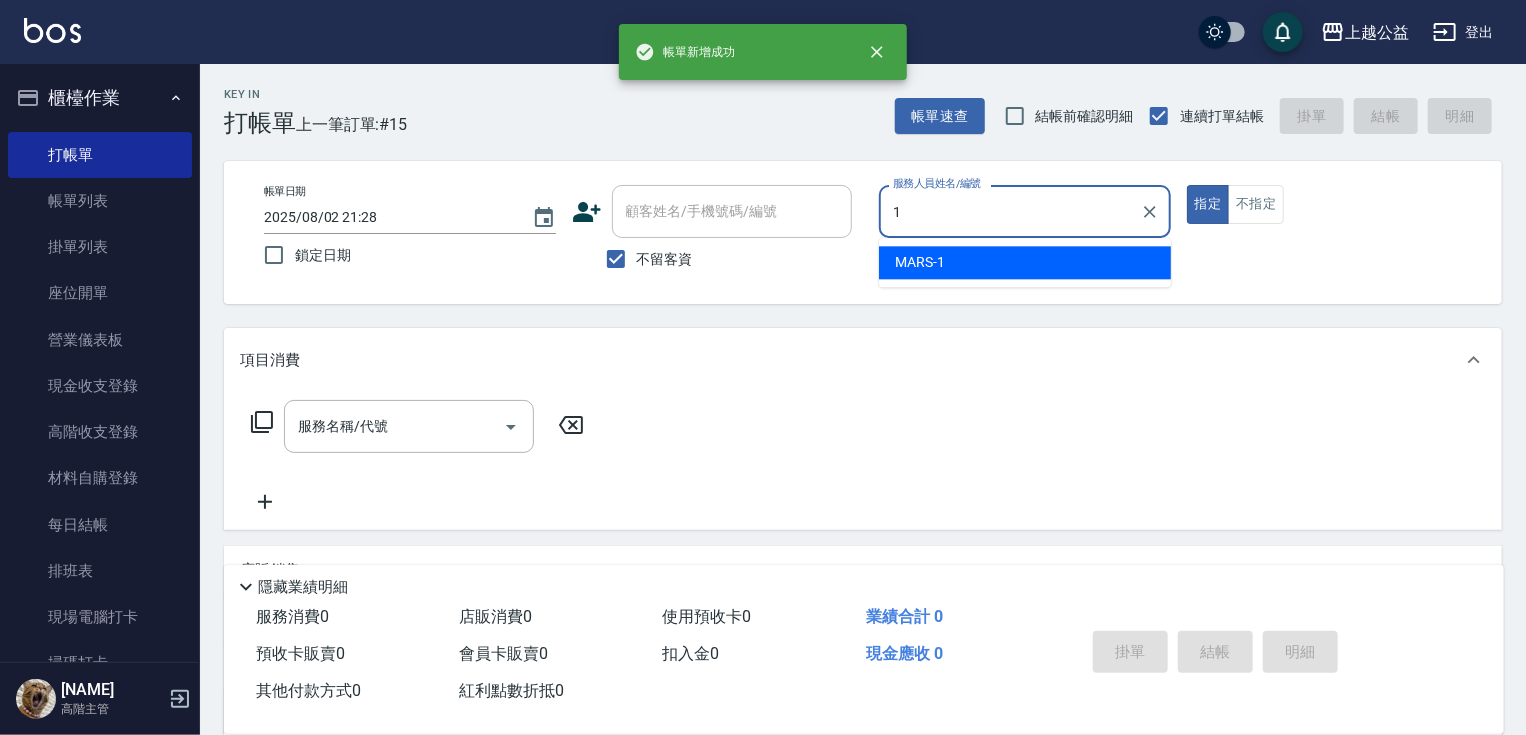 type on "MARS-1" 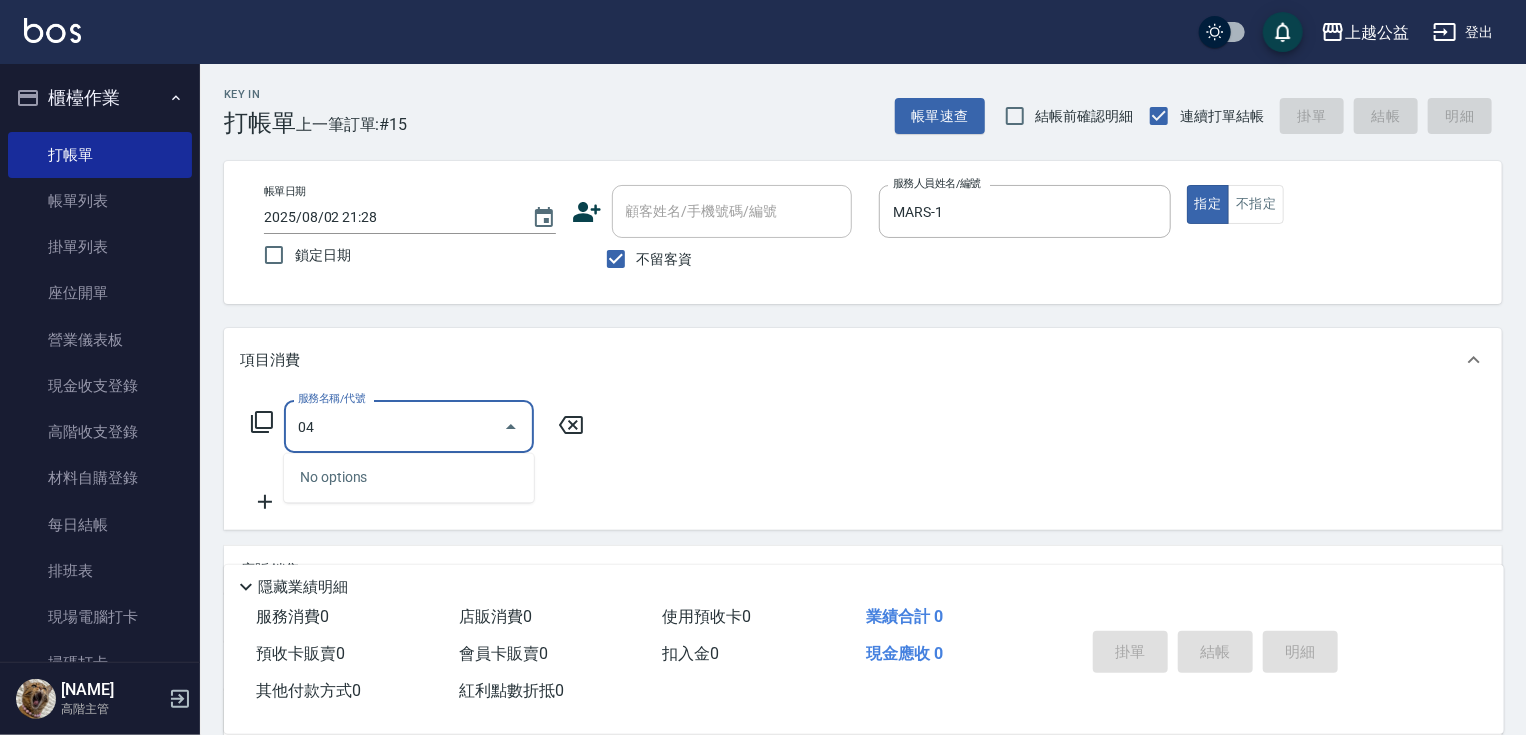 type on "0" 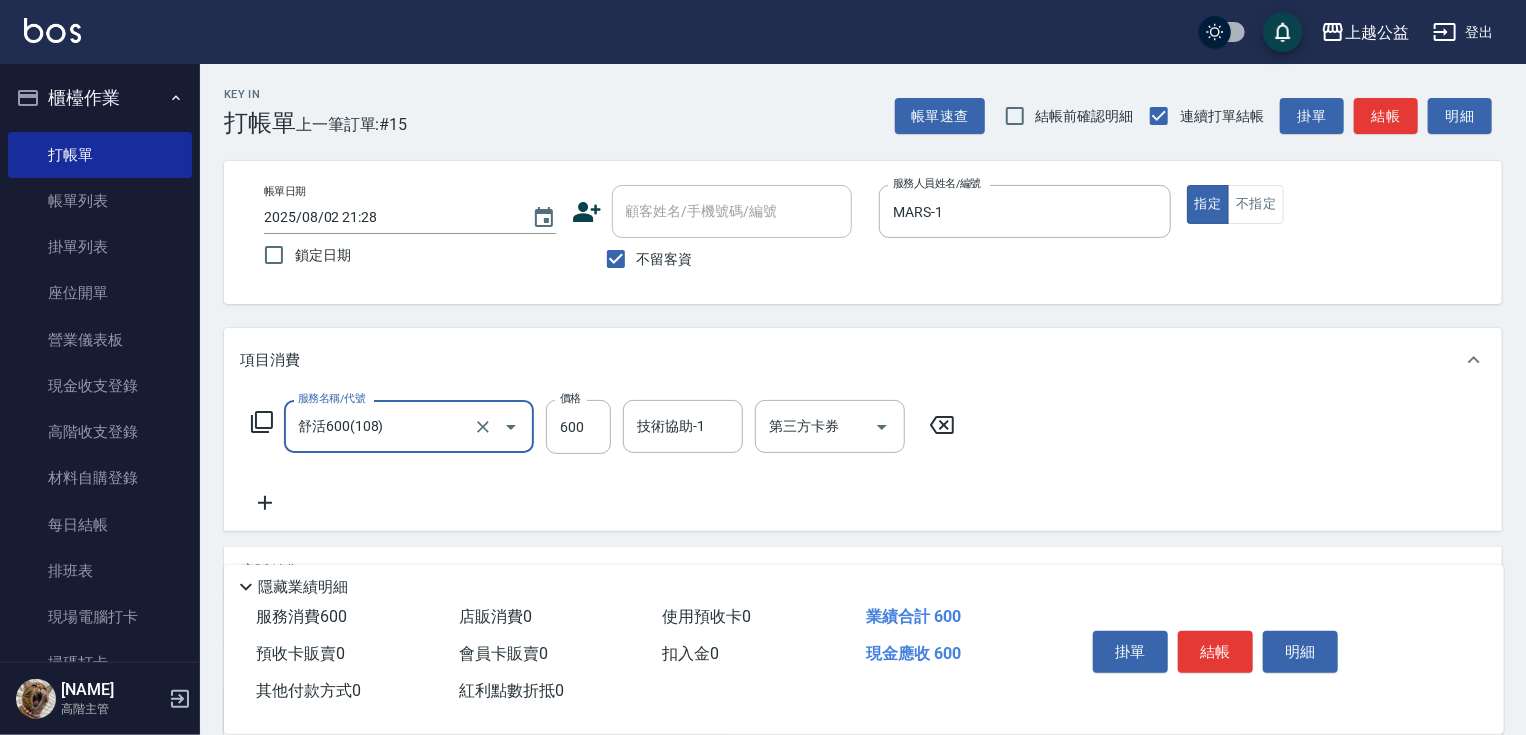 type on "舒活600(108)" 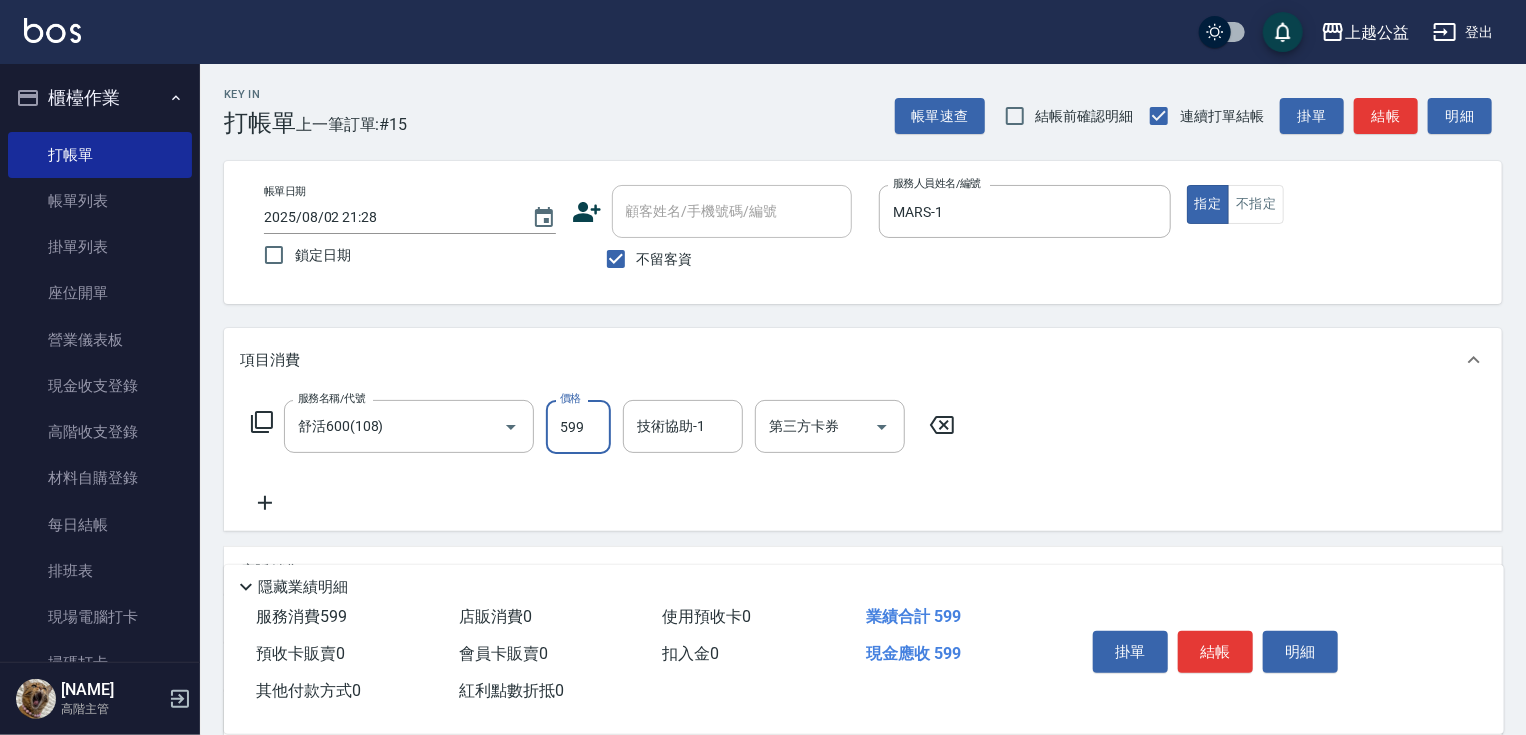 type on "599" 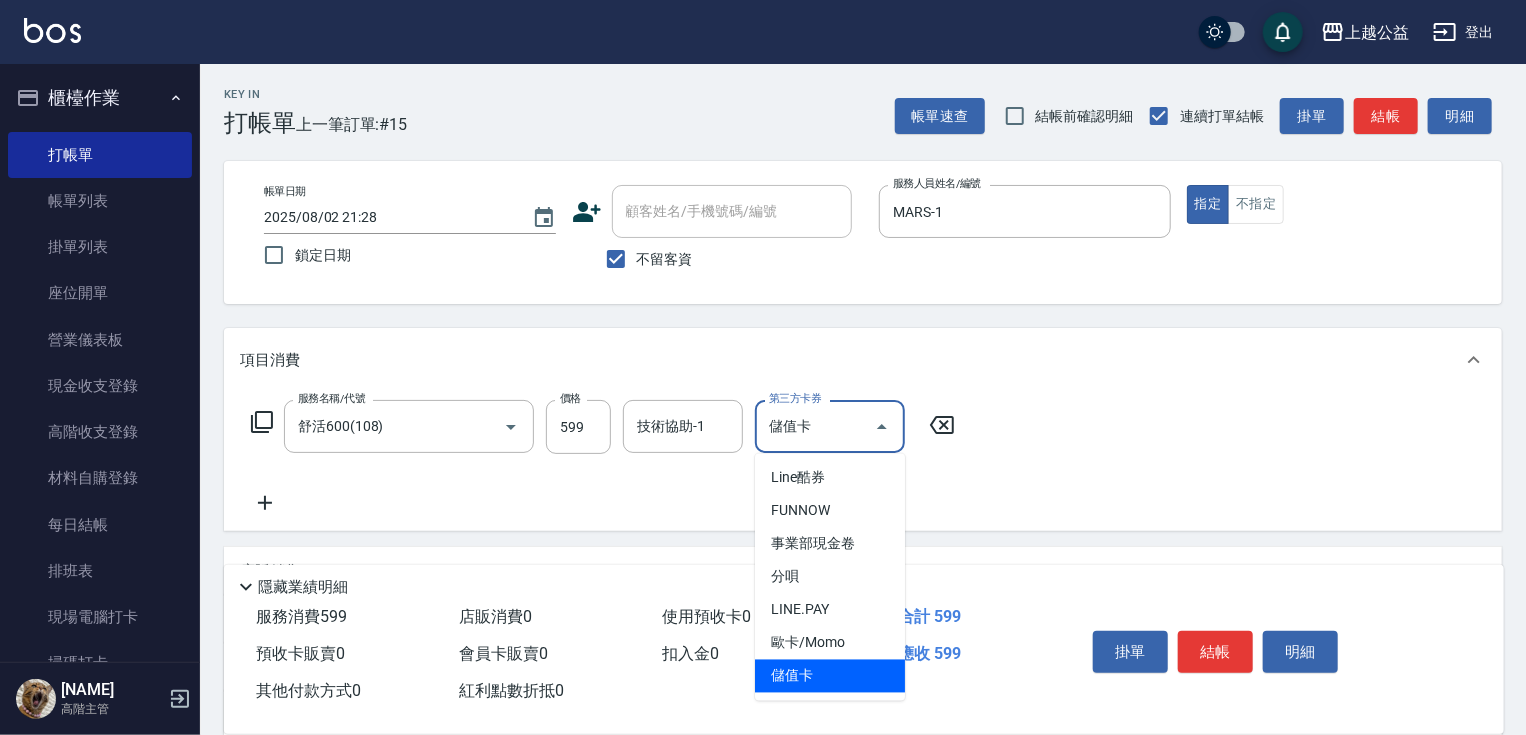 type on "儲值卡" 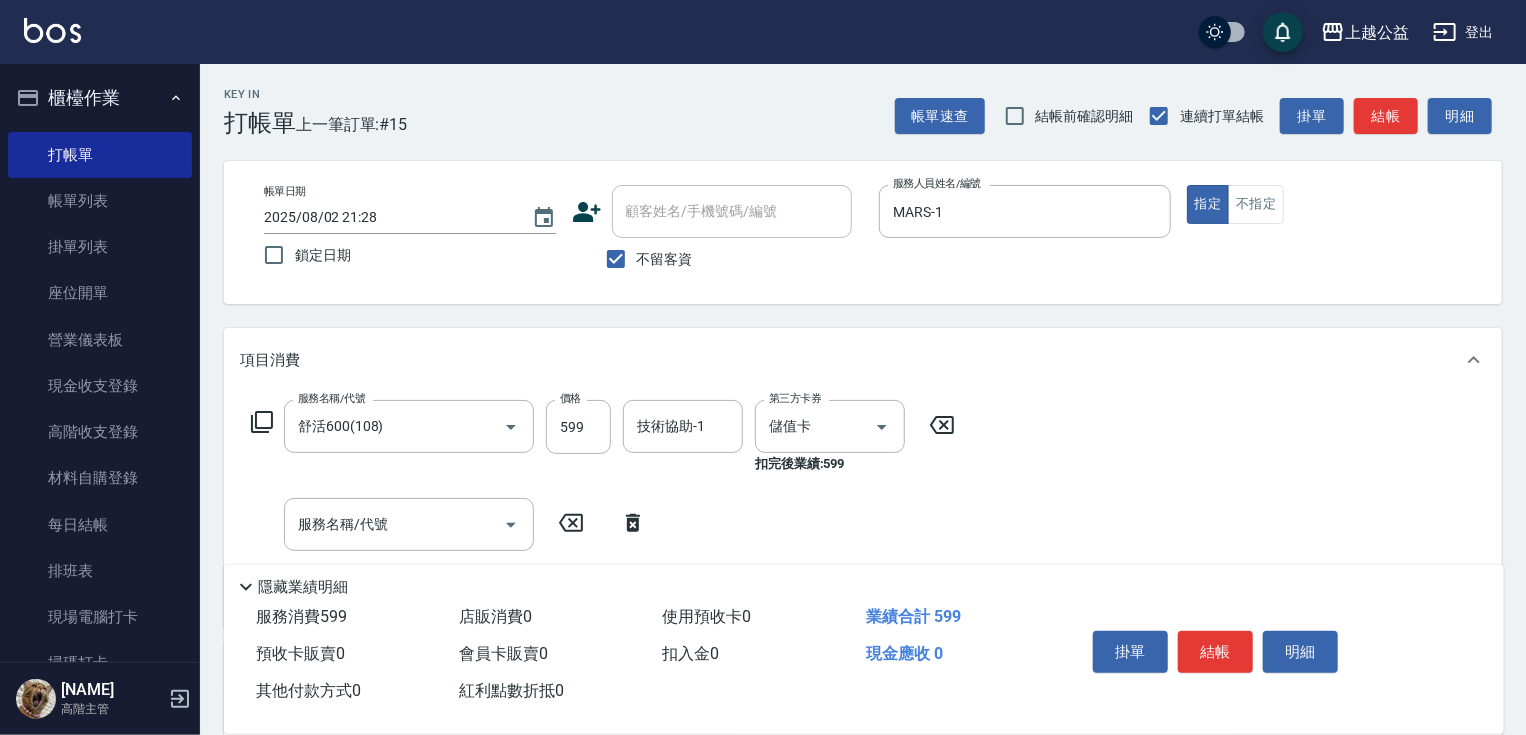 click on "不留客資" at bounding box center [665, 259] 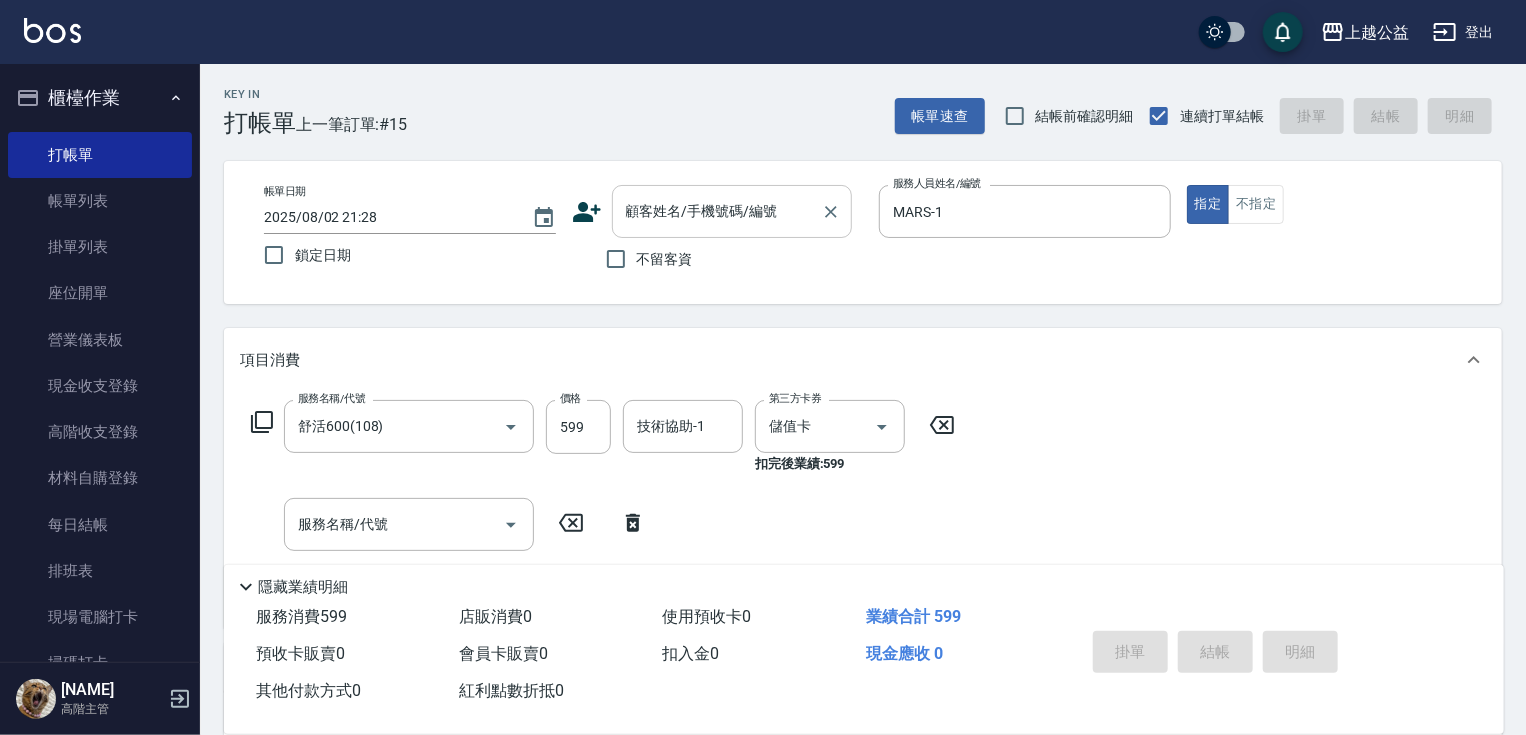 click on "顧客姓名/手機號碼/編號" at bounding box center [717, 211] 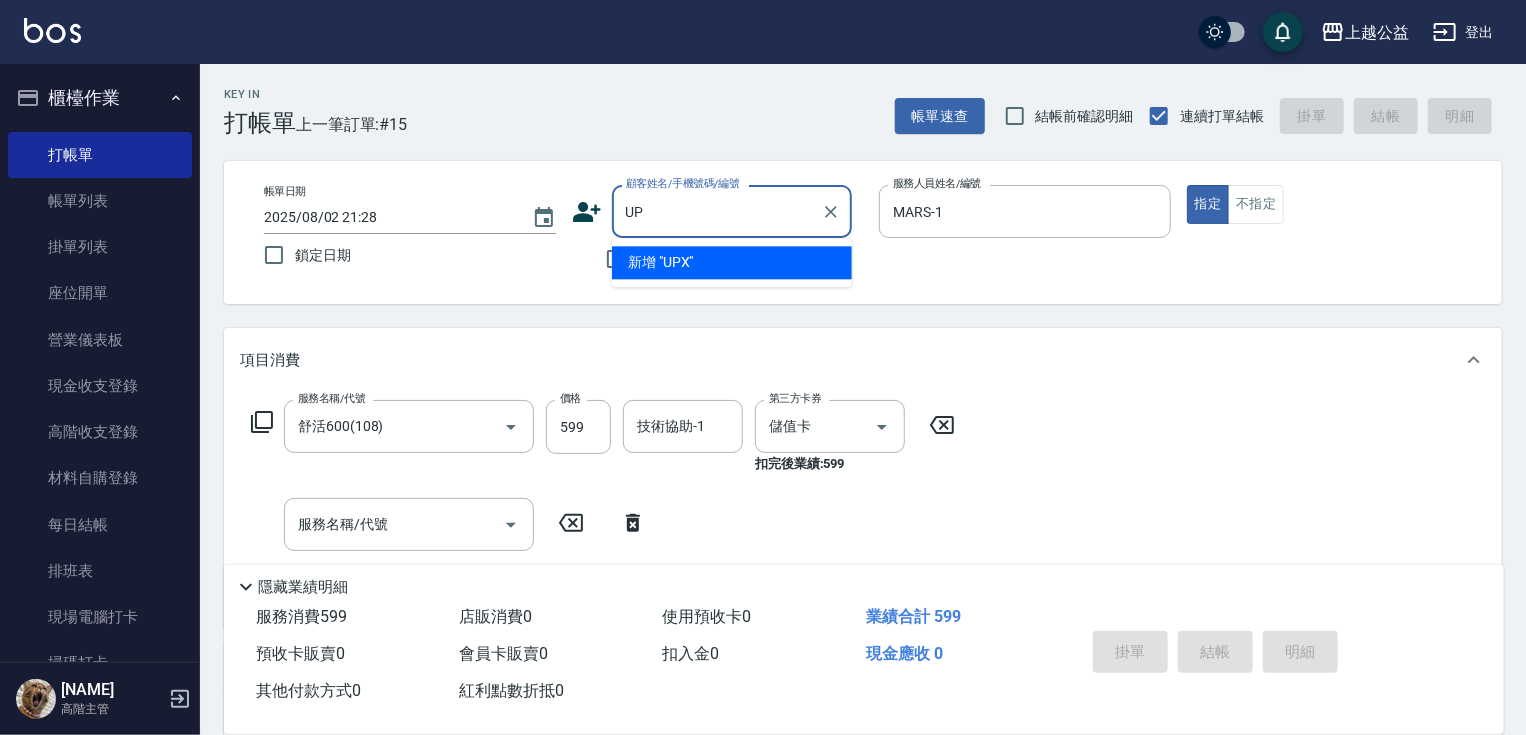 type on "U" 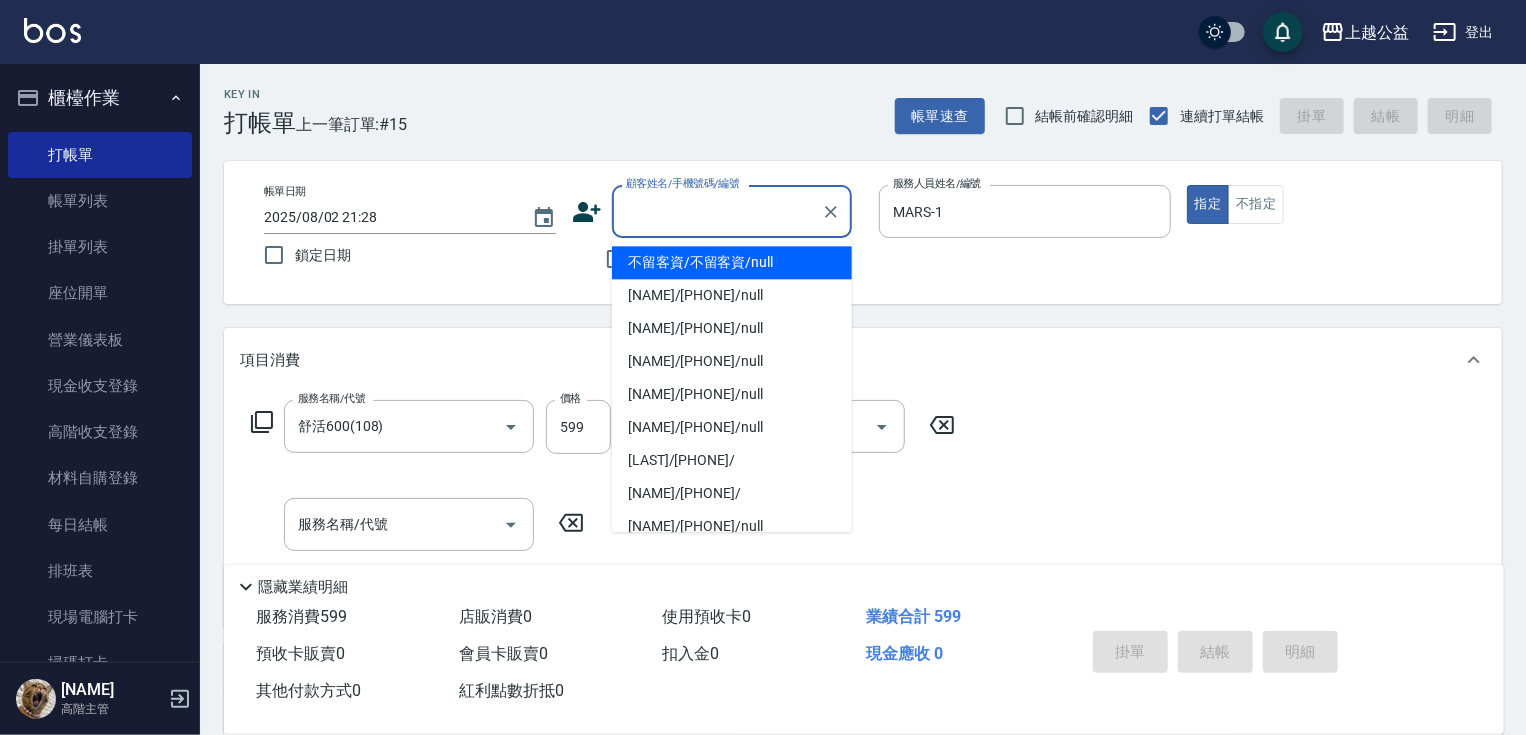 drag, startPoint x: 693, startPoint y: 224, endPoint x: 693, endPoint y: 144, distance: 80 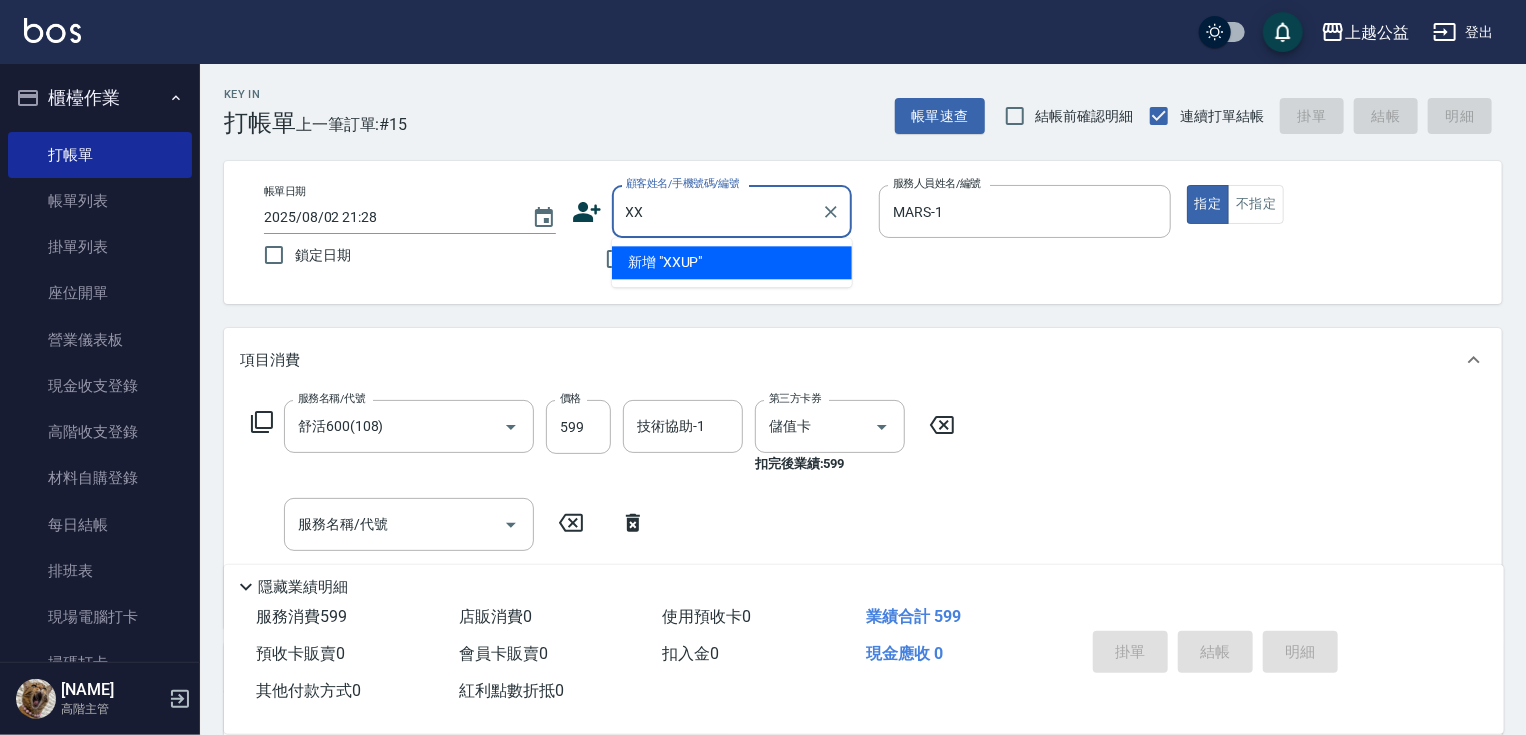 type on "X" 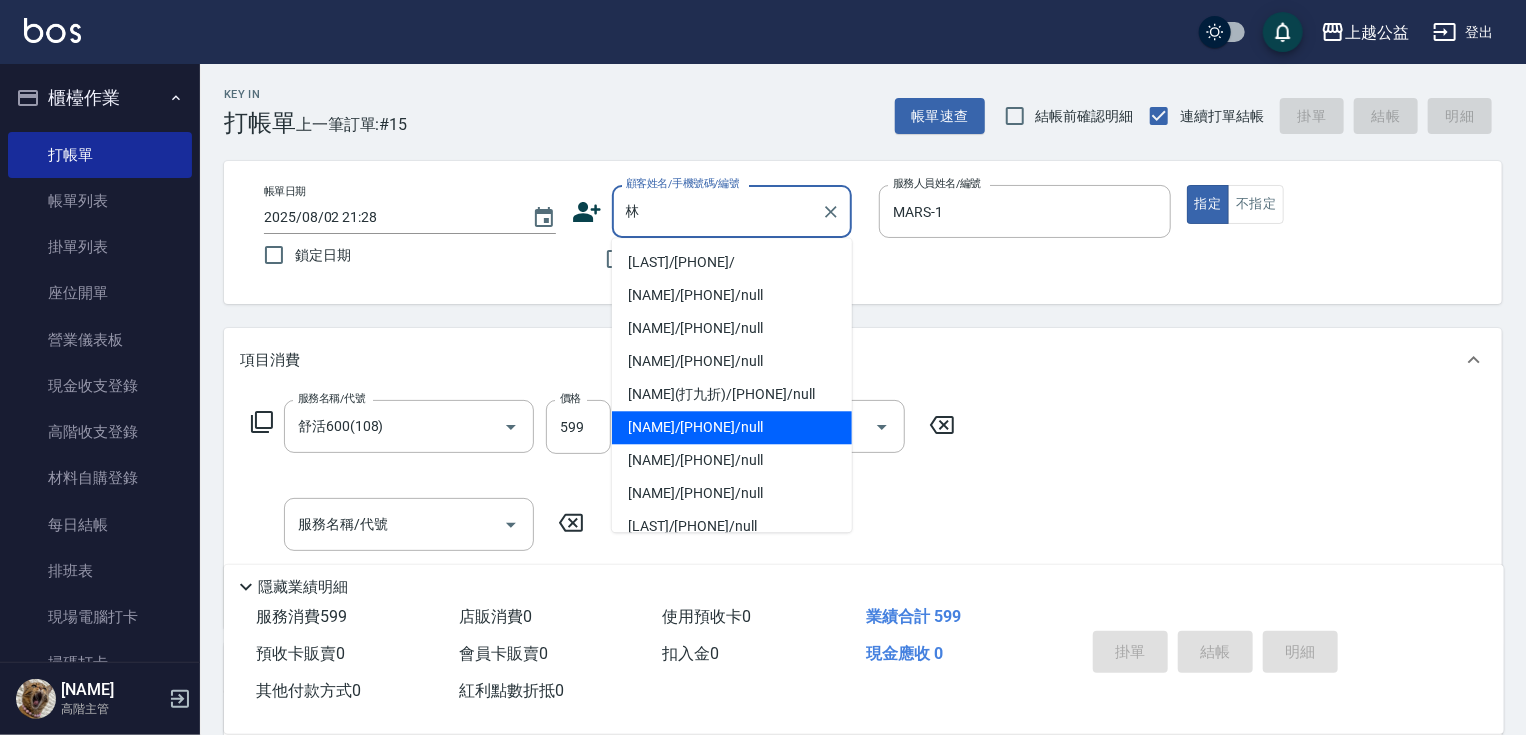 type on "[NAME]/[PHONE]/null" 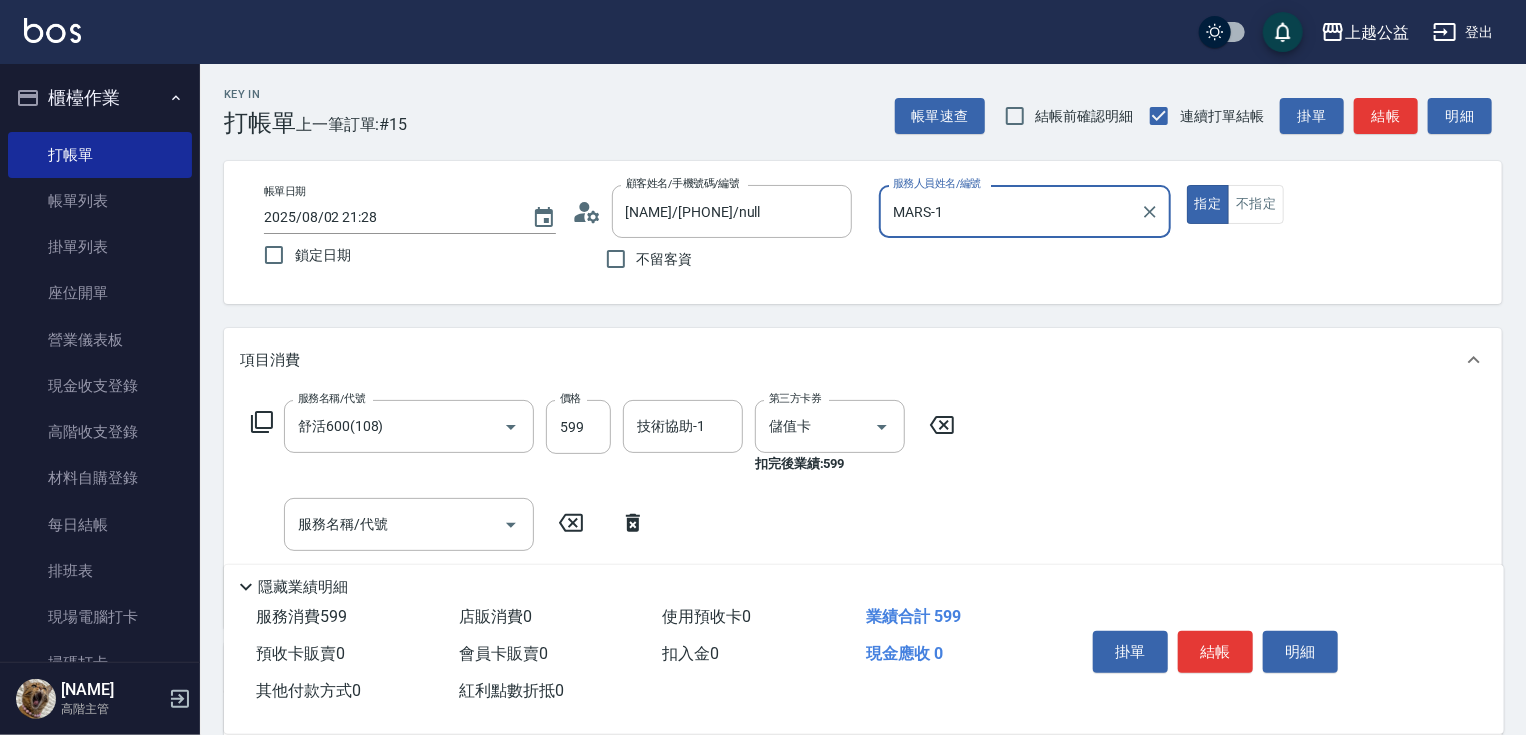 click on "指定" at bounding box center (1208, 204) 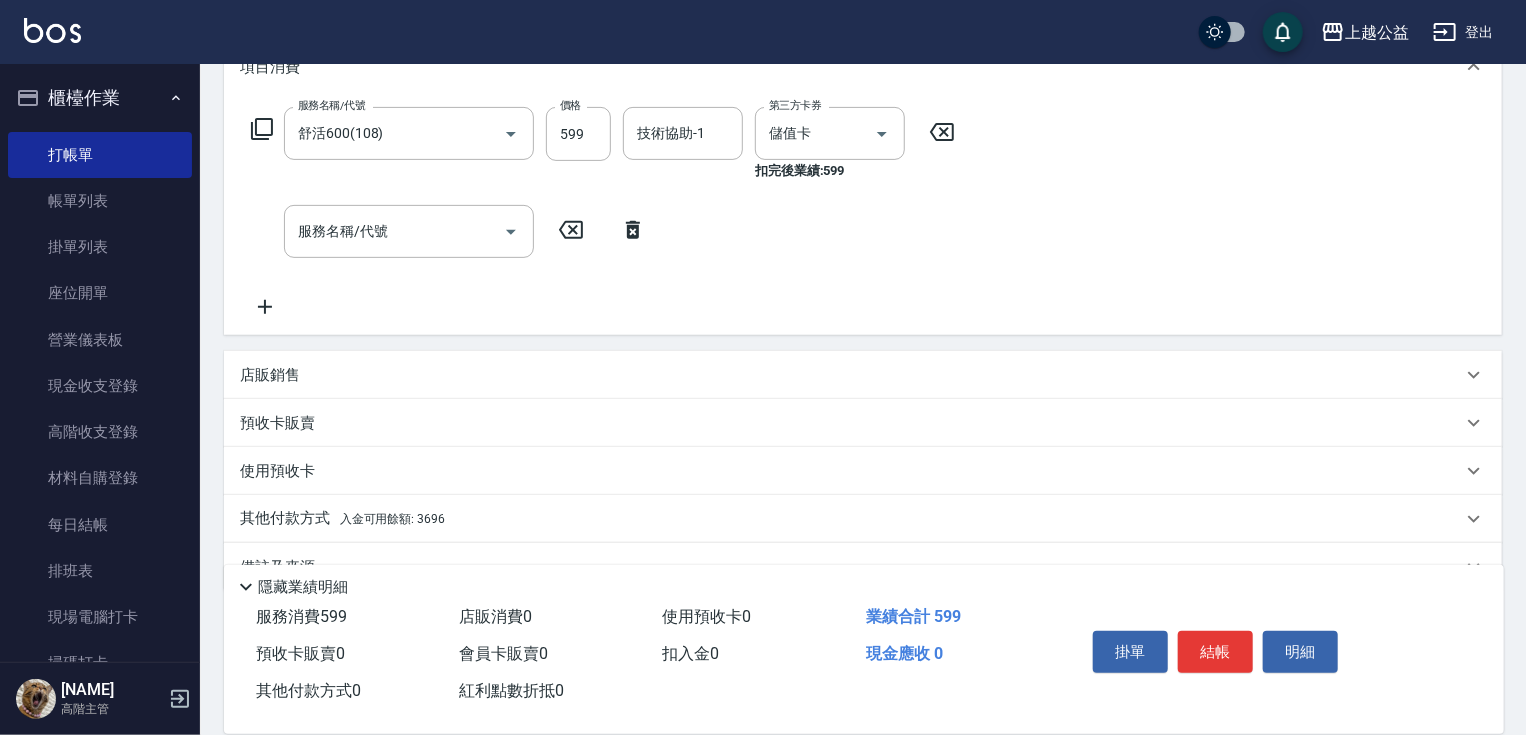 scroll, scrollTop: 339, scrollLeft: 0, axis: vertical 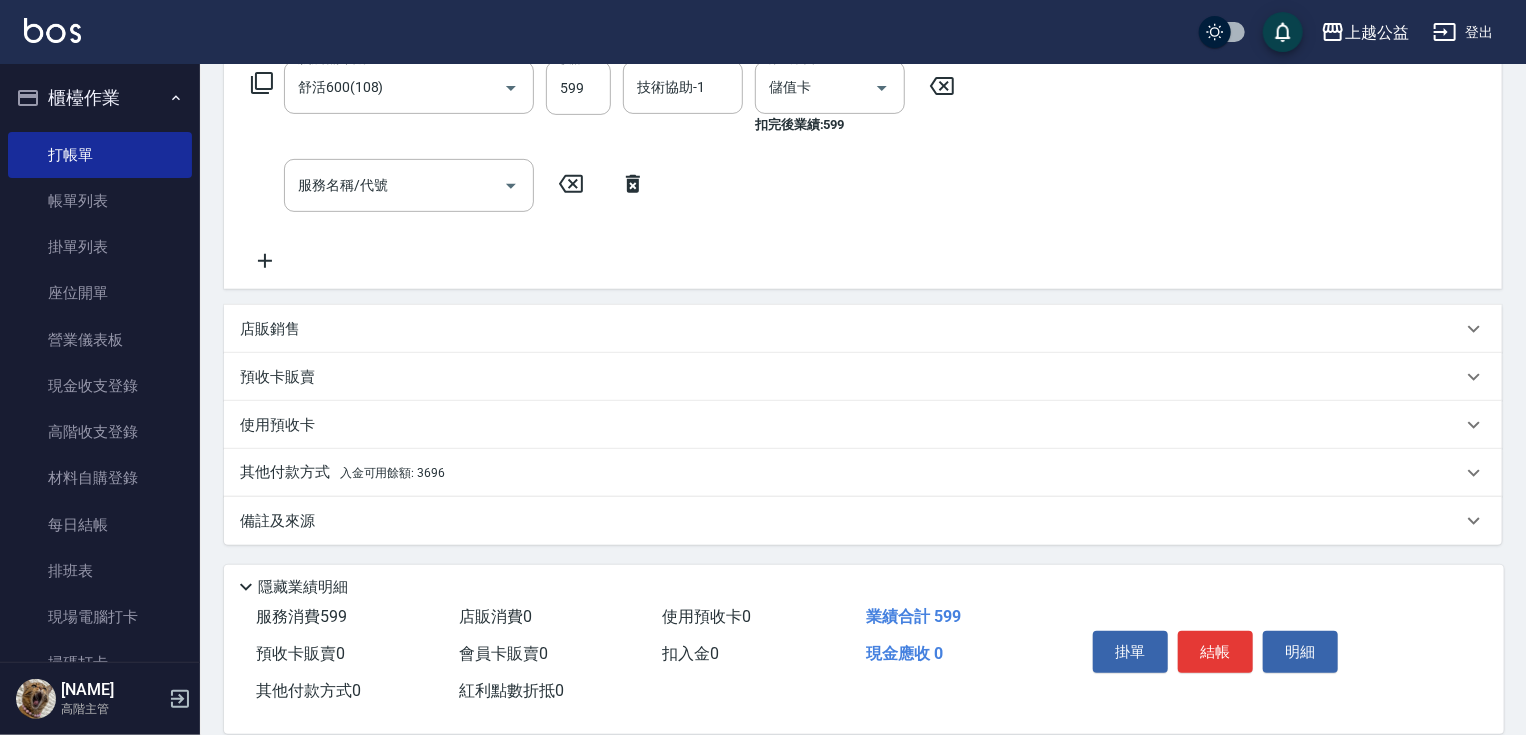 drag, startPoint x: 915, startPoint y: 349, endPoint x: 716, endPoint y: 549, distance: 282.1365 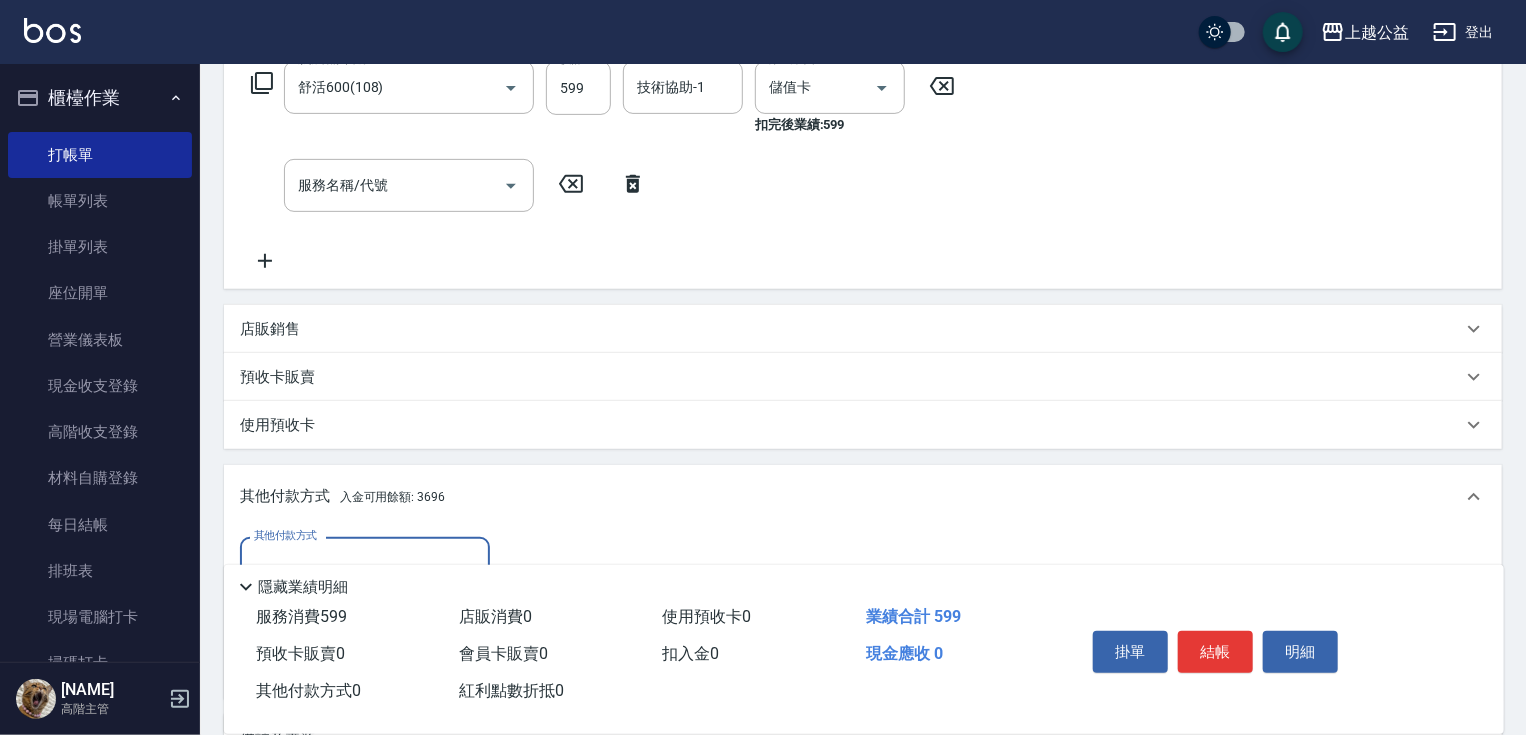 scroll, scrollTop: 0, scrollLeft: 0, axis: both 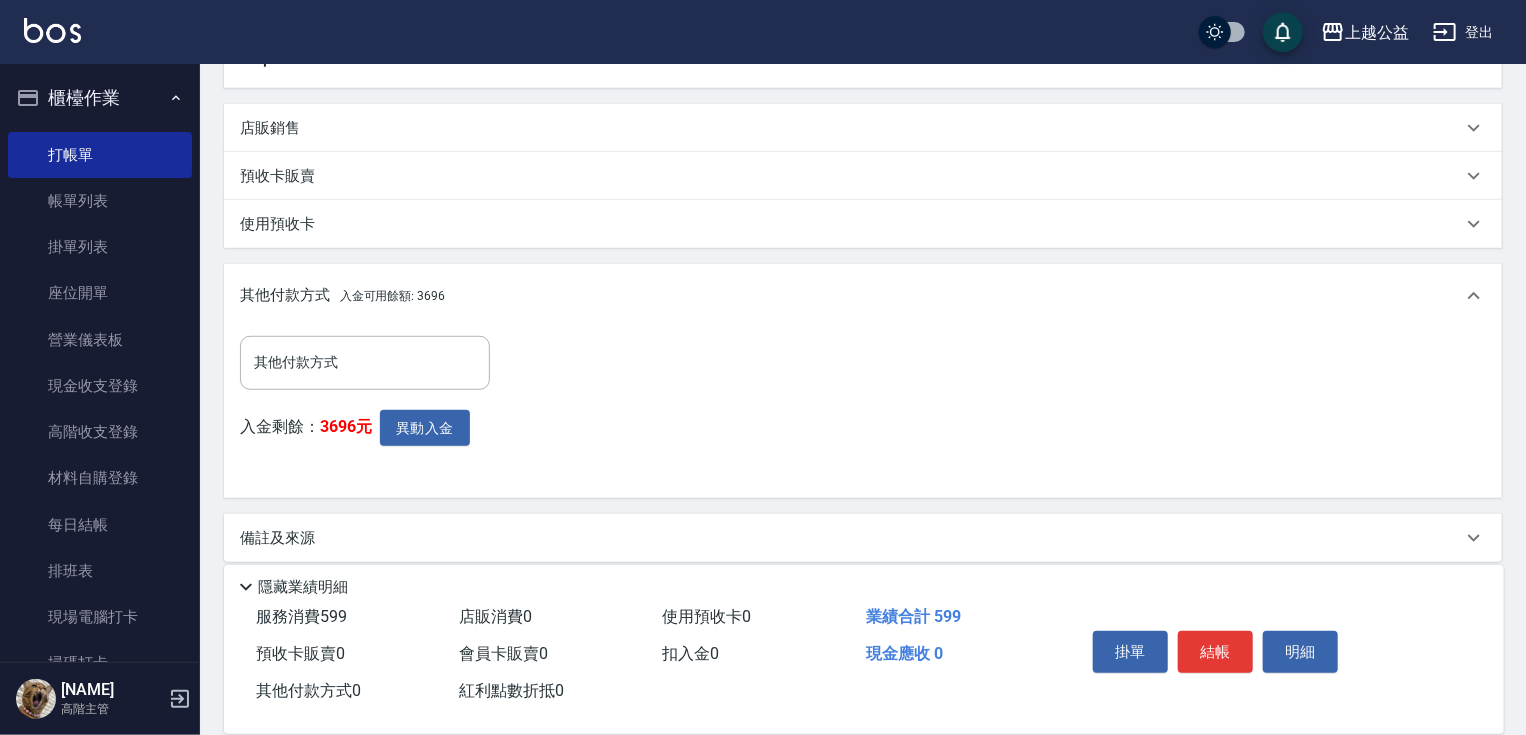 drag, startPoint x: 472, startPoint y: 376, endPoint x: 418, endPoint y: 446, distance: 88.40814 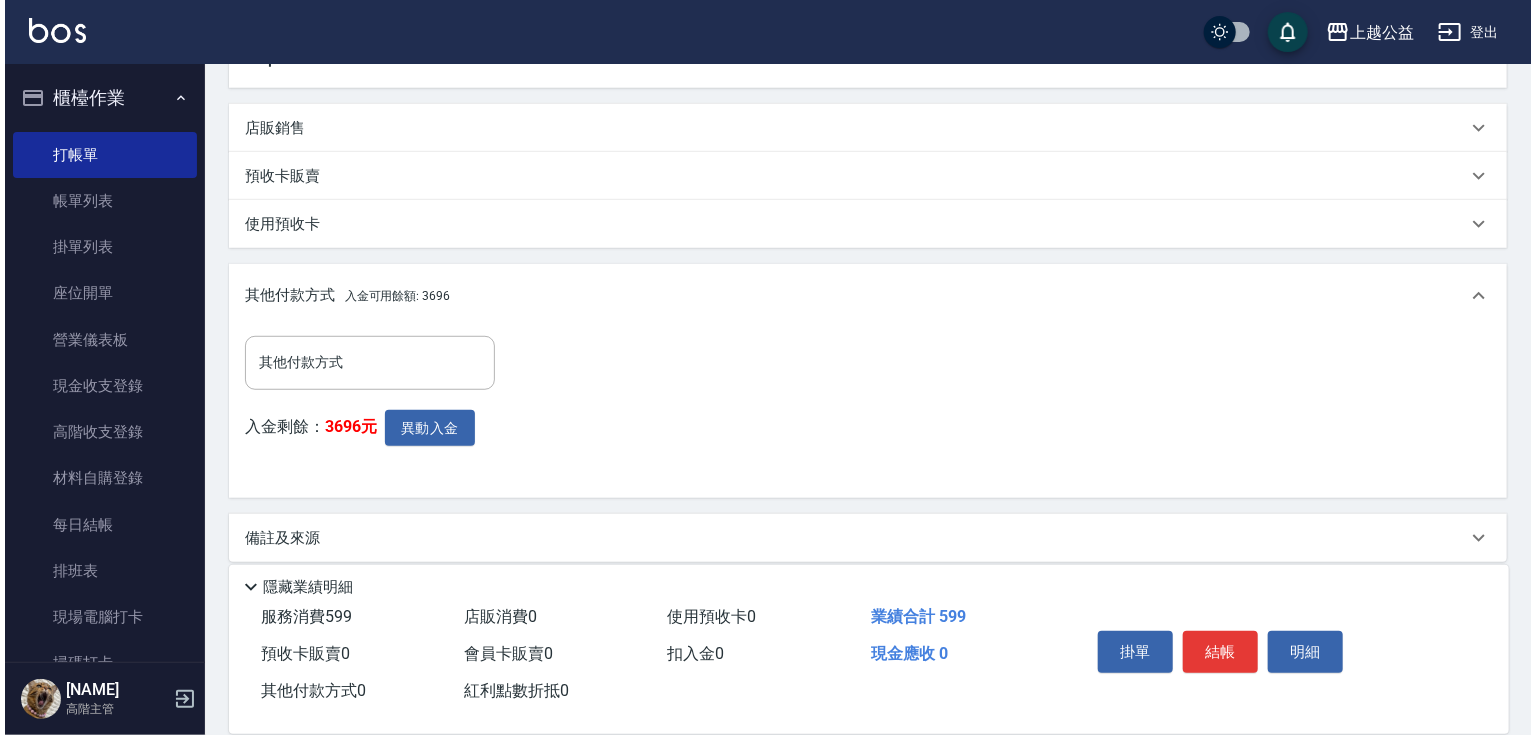 scroll, scrollTop: 556, scrollLeft: 0, axis: vertical 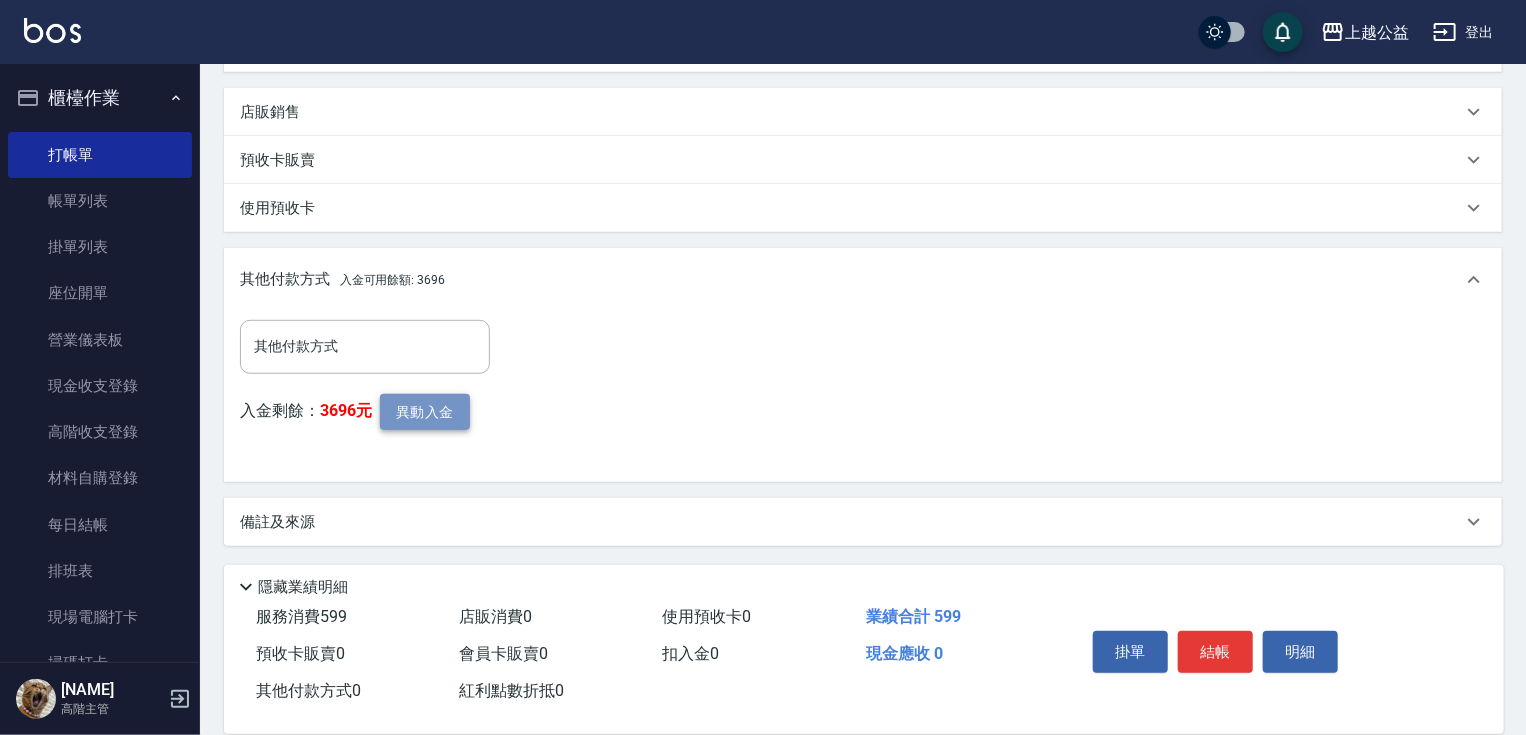 click on "異動入金" at bounding box center (425, 412) 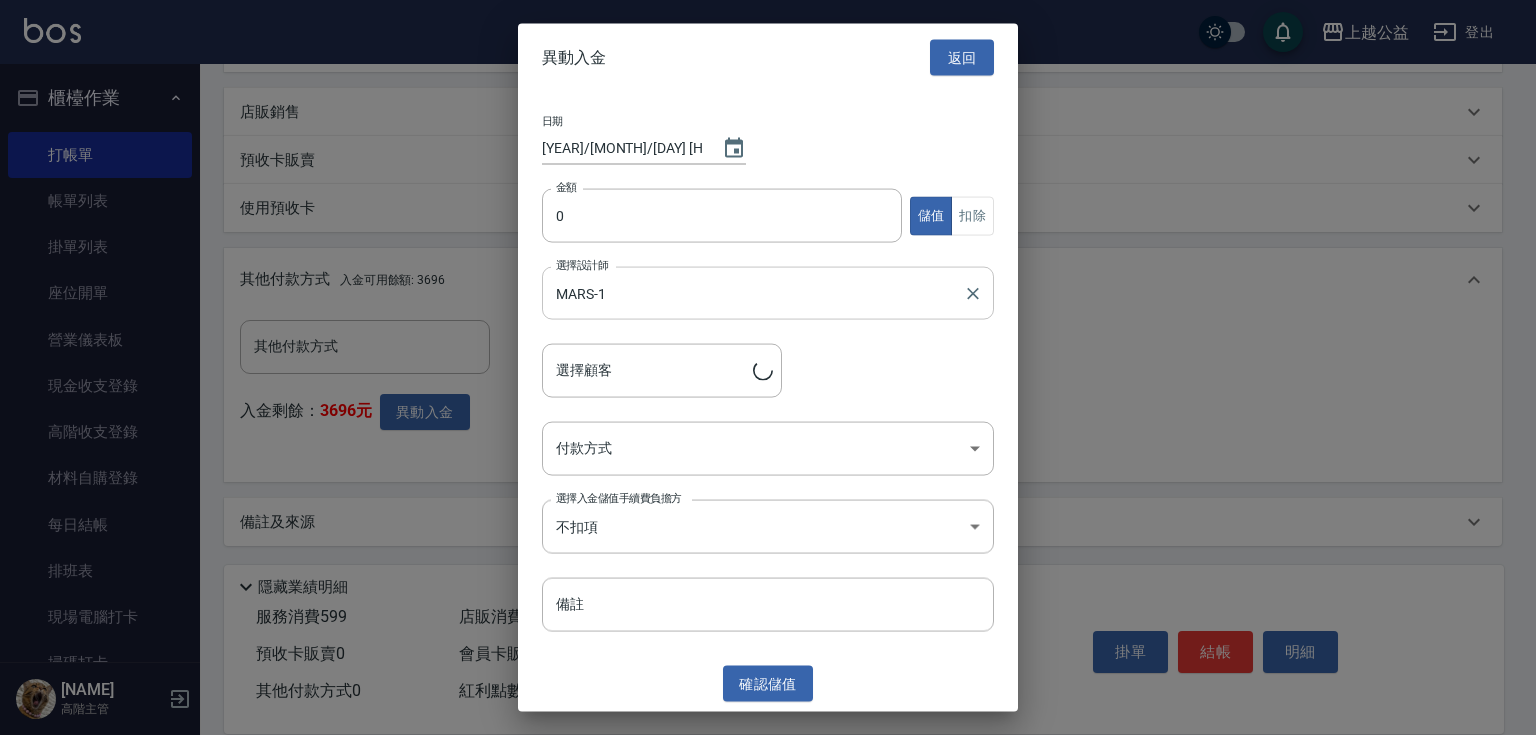 type on "[NAME]/[PHONE]" 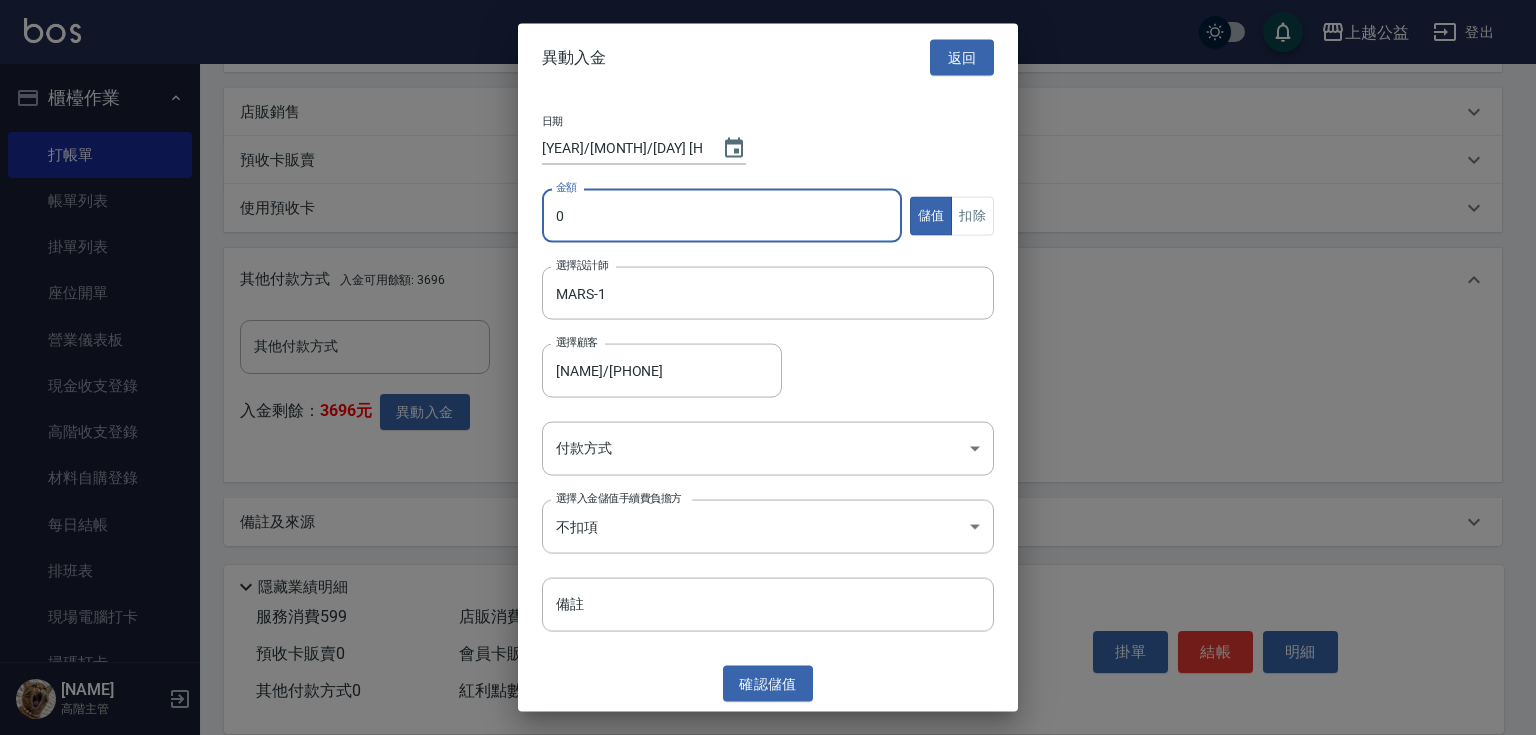 click on "0" at bounding box center (722, 216) 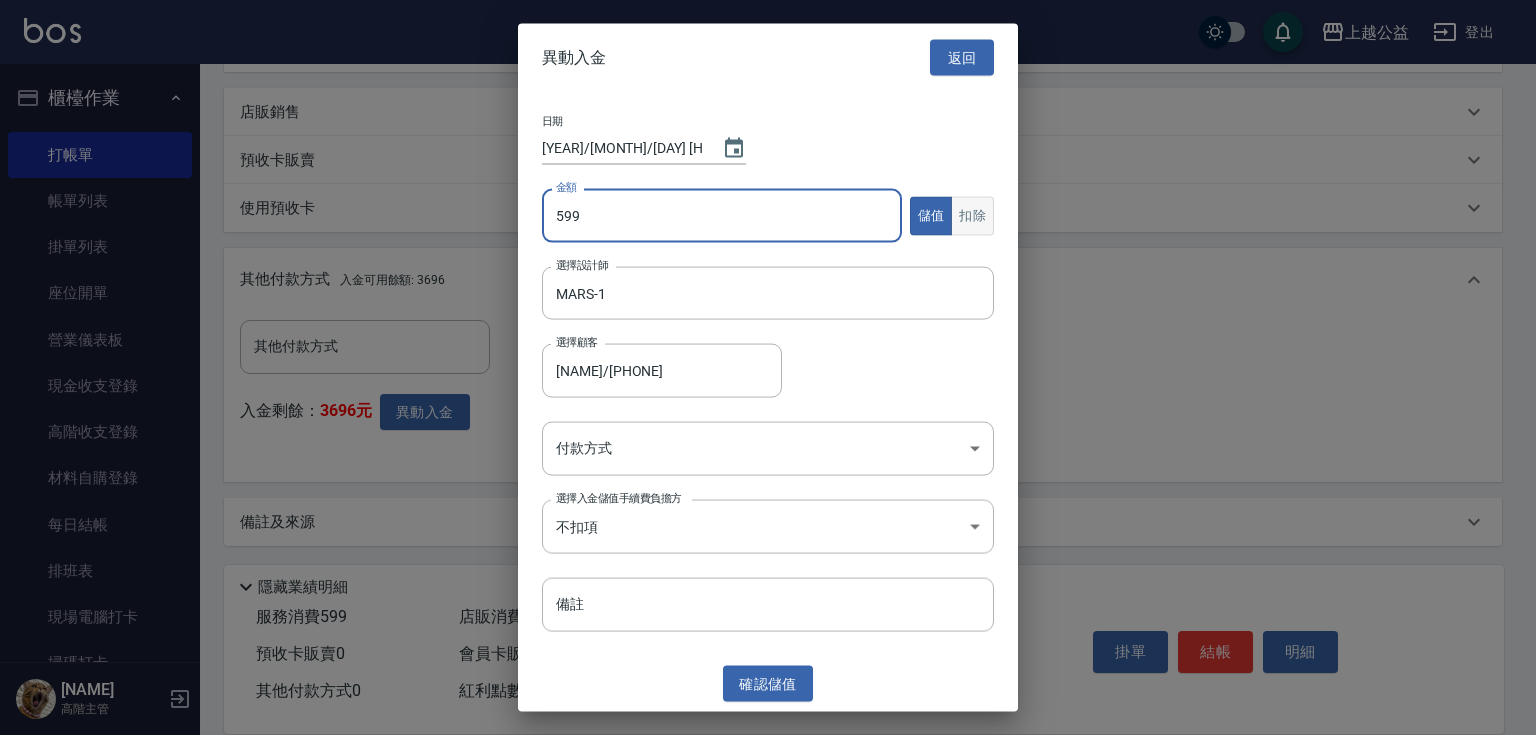 type on "599" 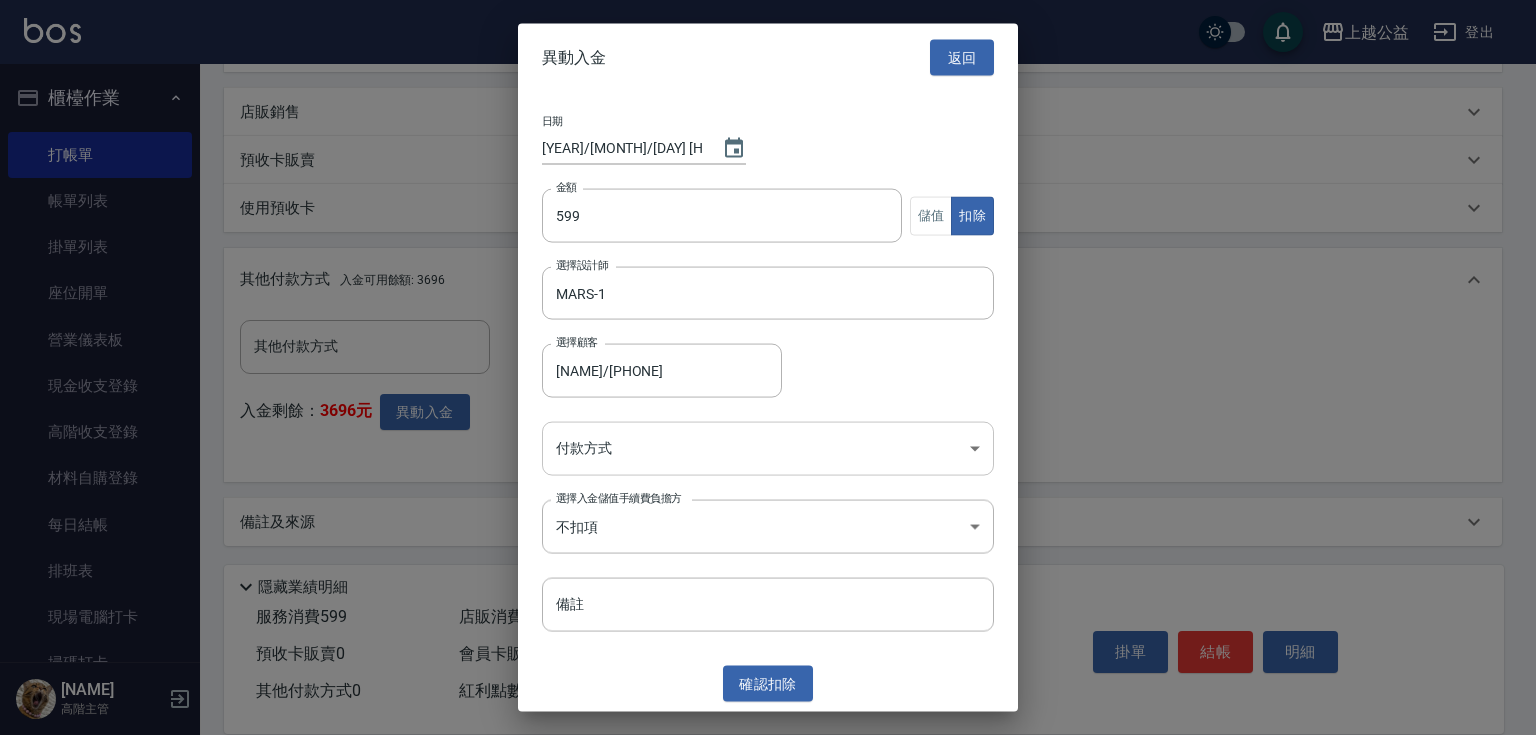 click on "上越公益 登出 櫃檯作業 打帳單 帳單列表 掛單列表 座位開單 營業儀表板 現金收支登錄 高階收支登錄 材料自購登錄 每日結帳 排班表 現場電腦打卡 掃碼打卡 預約管理 預約管理 單日預約紀錄 單週預約紀錄 報表及分析 報表目錄 消費分析儀表板 店家區間累計表 店家日報表 店家排行榜 互助日報表 互助月報表 互助排行榜 互助點數明細 互助業績報表 全店業績分析表 每日業績分析表 營業統計分析表 營業項目月分析表 設計師業績表 設計師日報表 設計師業績分析表 設計師業績月報表 設計師抽成報表 設計師排行榜 商品銷售排行榜 商品消耗明細 商品進銷貨報表 商品庫存表 商品庫存盤點表 會員卡銷售報表 服務扣項明細表 單一服務項目查詢 店販抽成明細 店販分類抽成明細 顧客入金餘額表 顧客卡券餘額表 每日非現金明細 每日收支明細 收支分類明細表 收支匯款表 0" at bounding box center (768, 90) 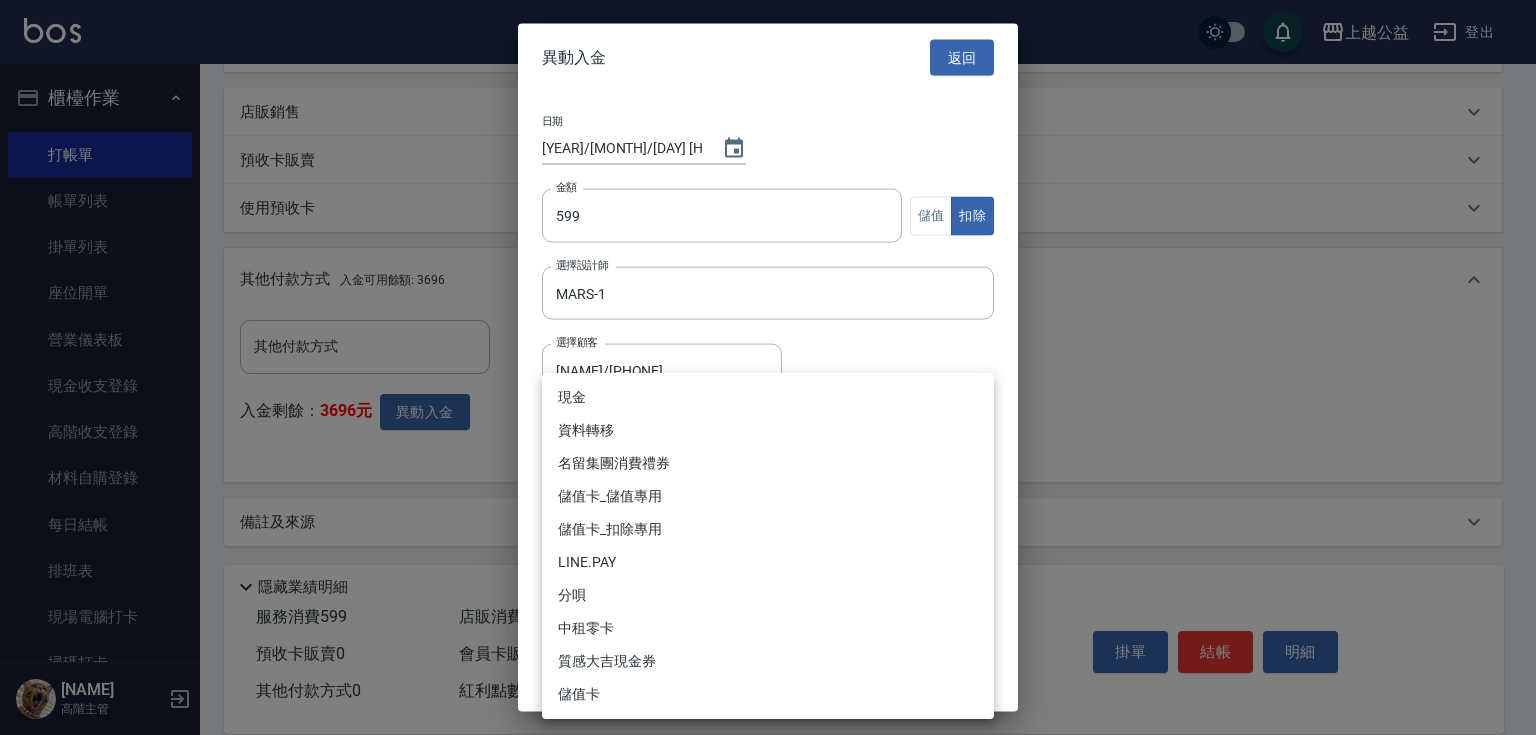 click on "儲值卡_扣除專用" at bounding box center [768, 529] 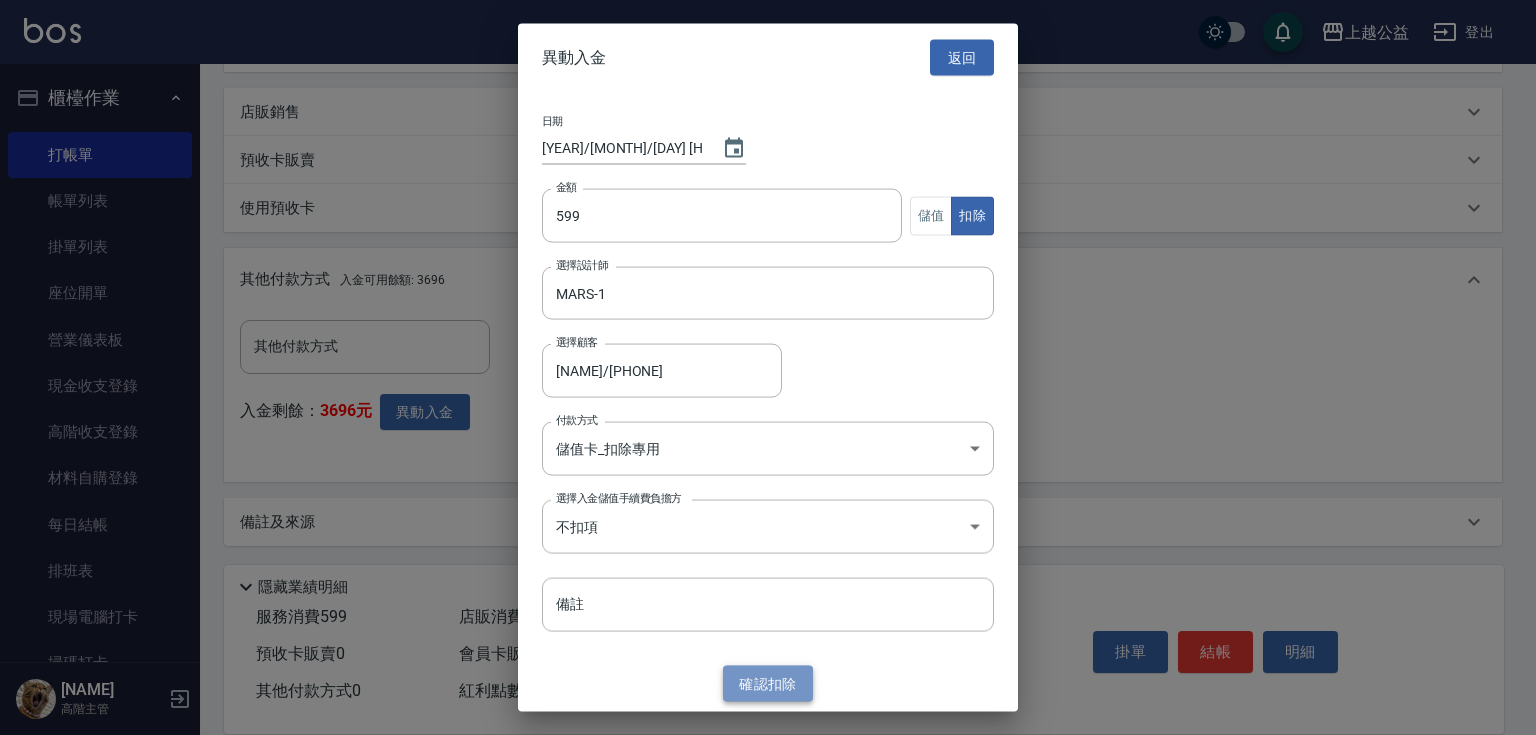 click on "確認 扣除" at bounding box center [768, 683] 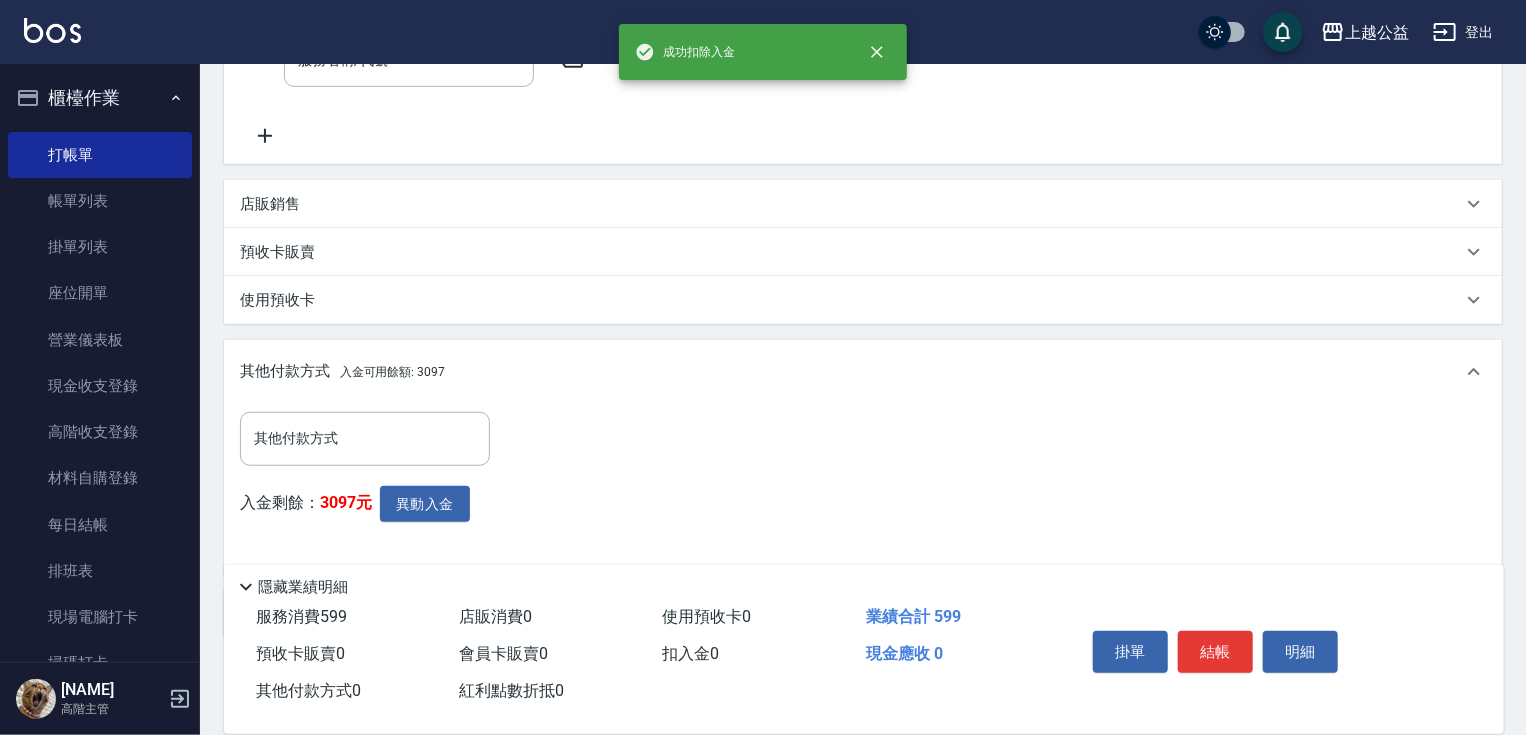 scroll, scrollTop: 556, scrollLeft: 0, axis: vertical 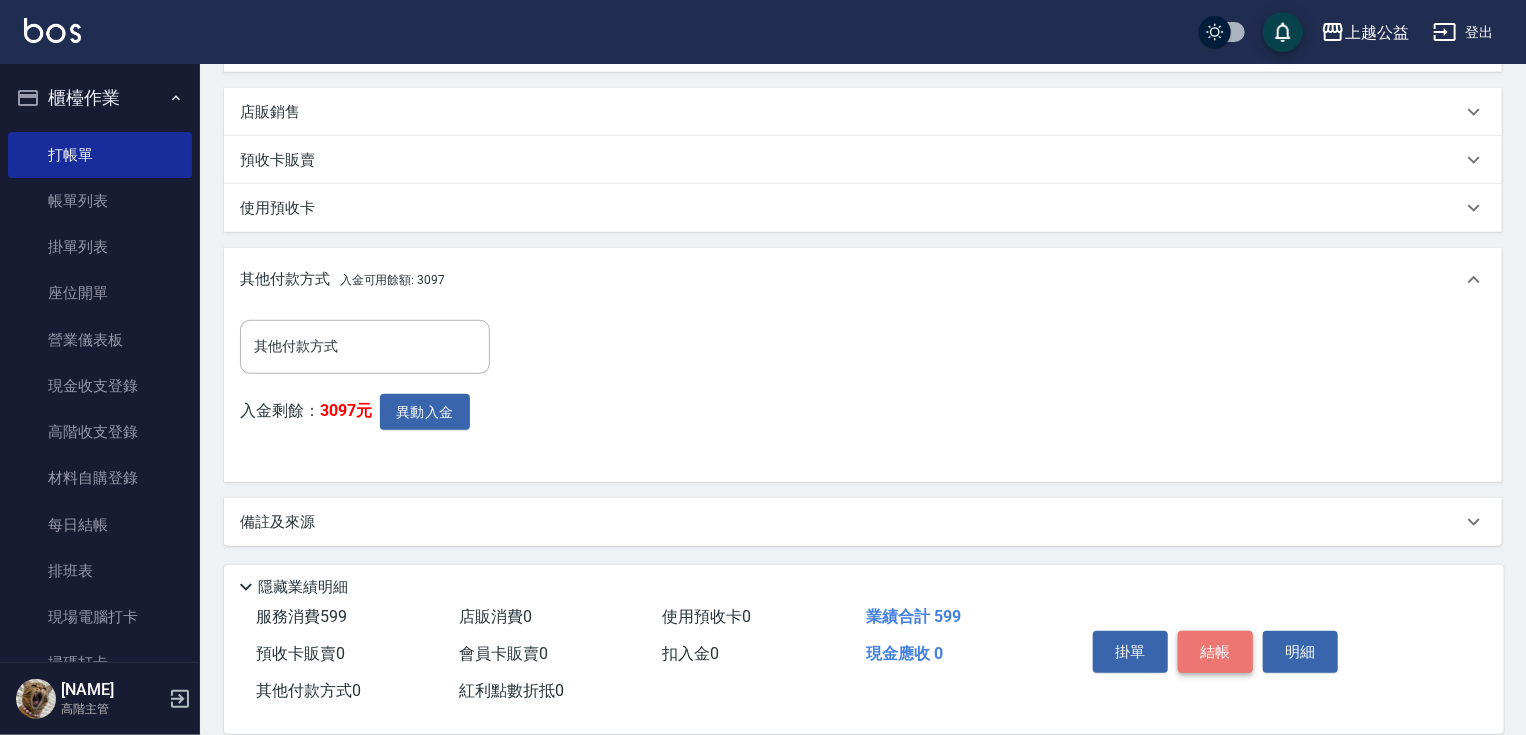 click on "結帳" at bounding box center (1215, 652) 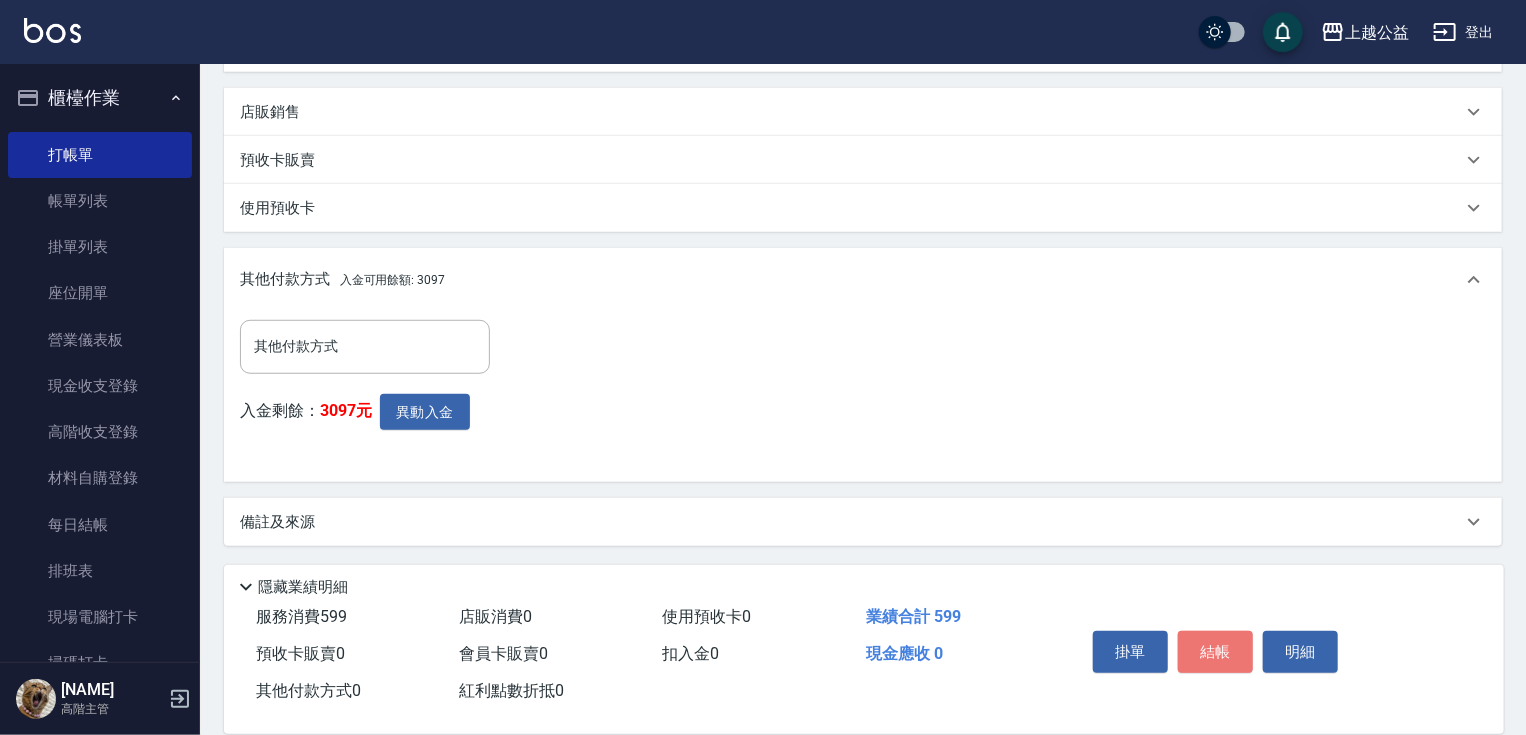 type on "[YEAR]/[MONTH]/[DAY] [HOUR]:[MINUTE]" 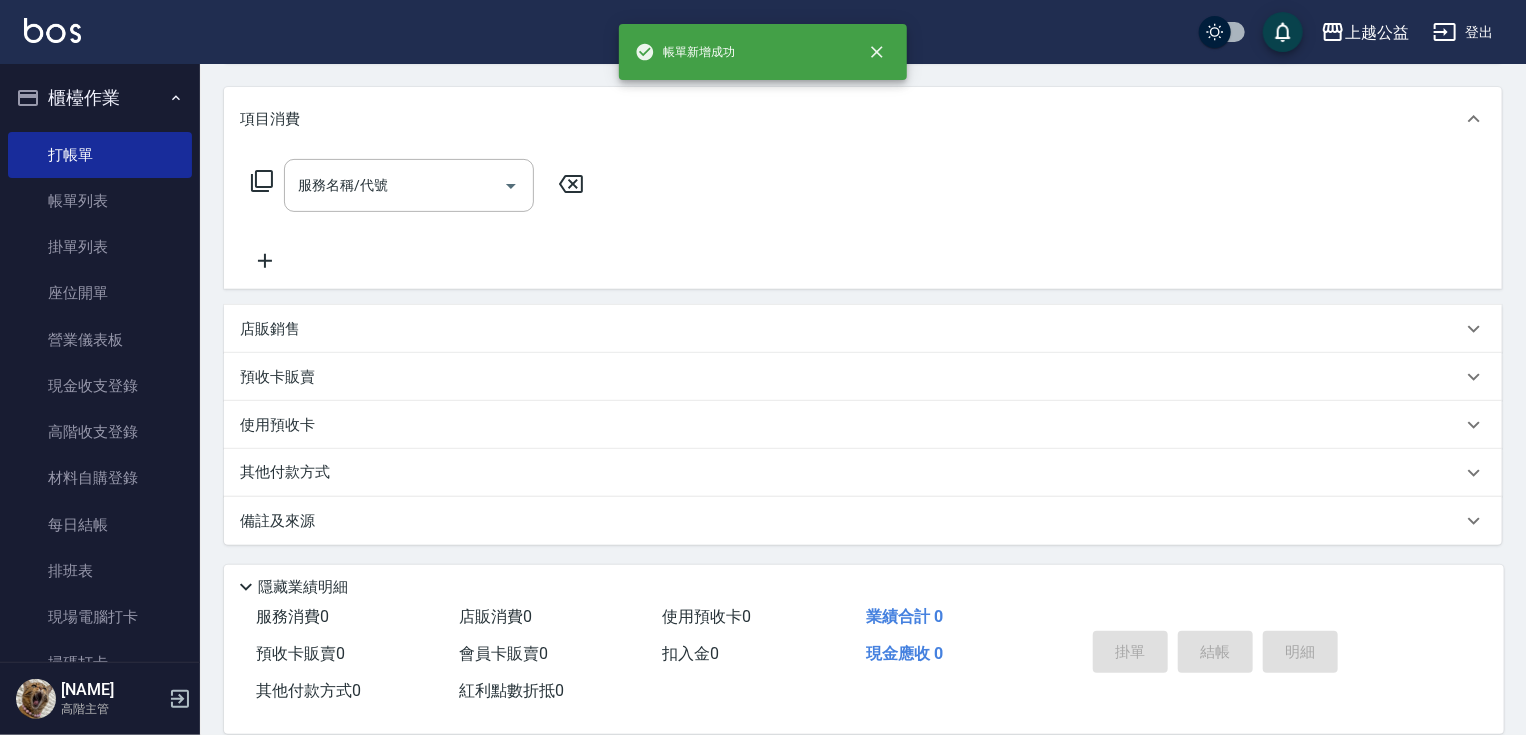 scroll, scrollTop: 0, scrollLeft: 0, axis: both 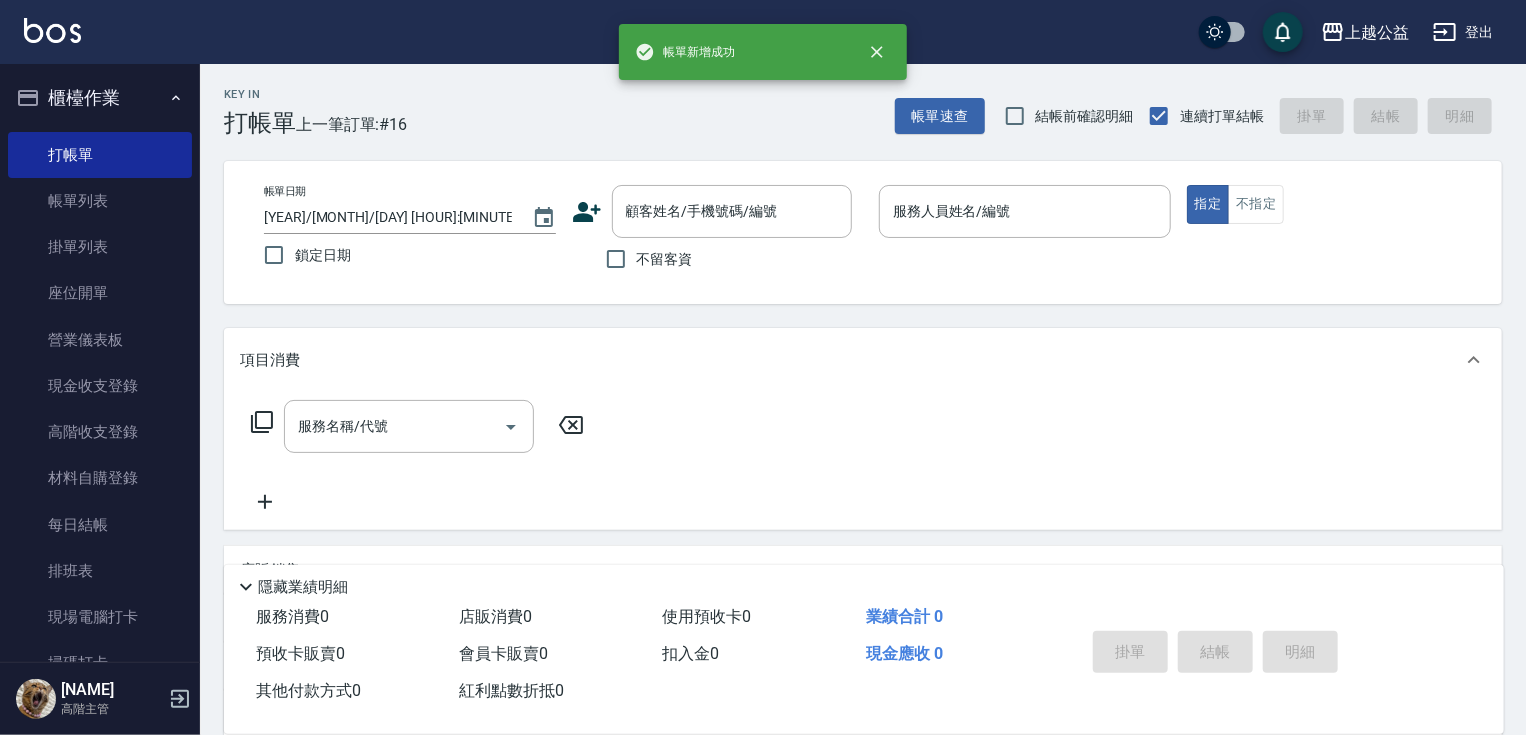 click on "不留客資" at bounding box center (644, 259) 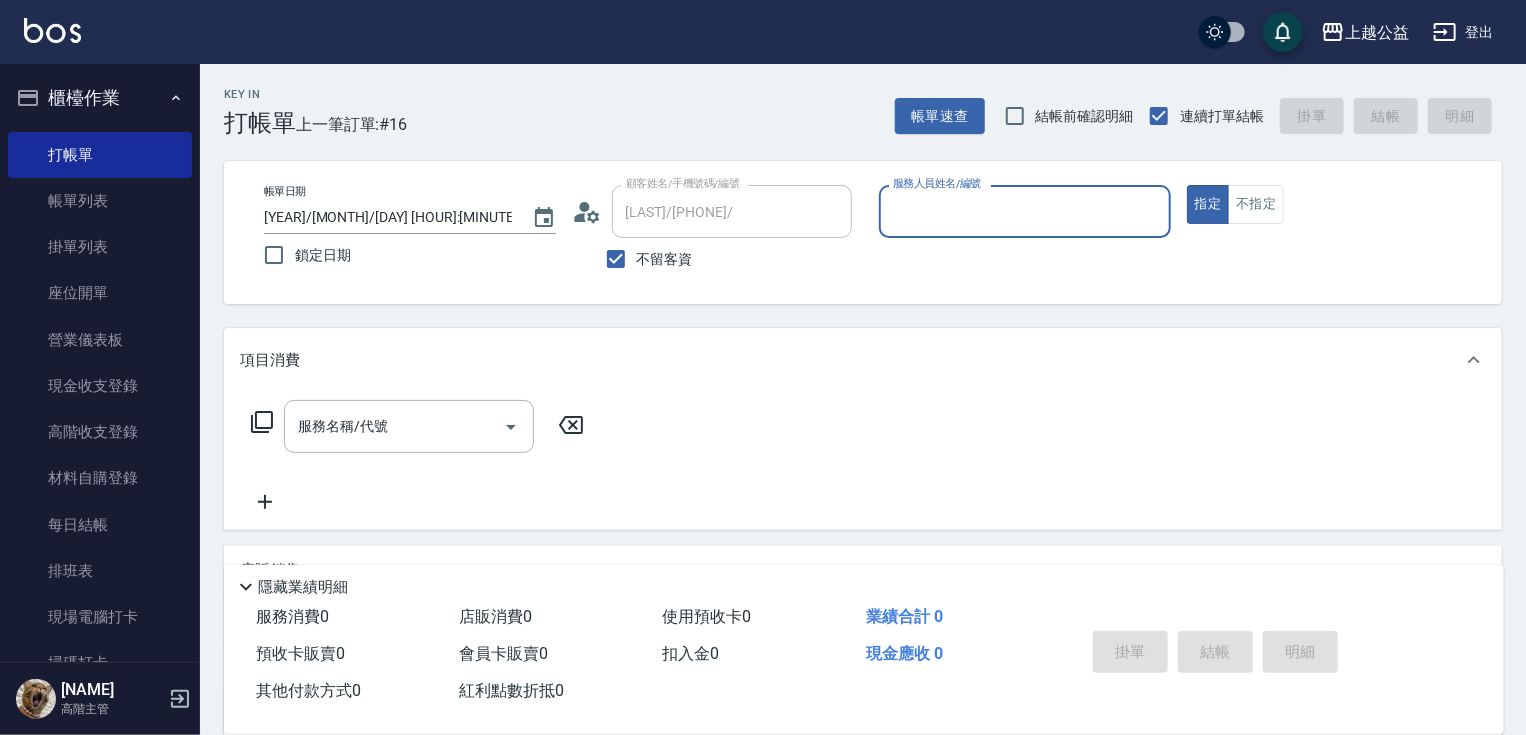 type on "MARS-1" 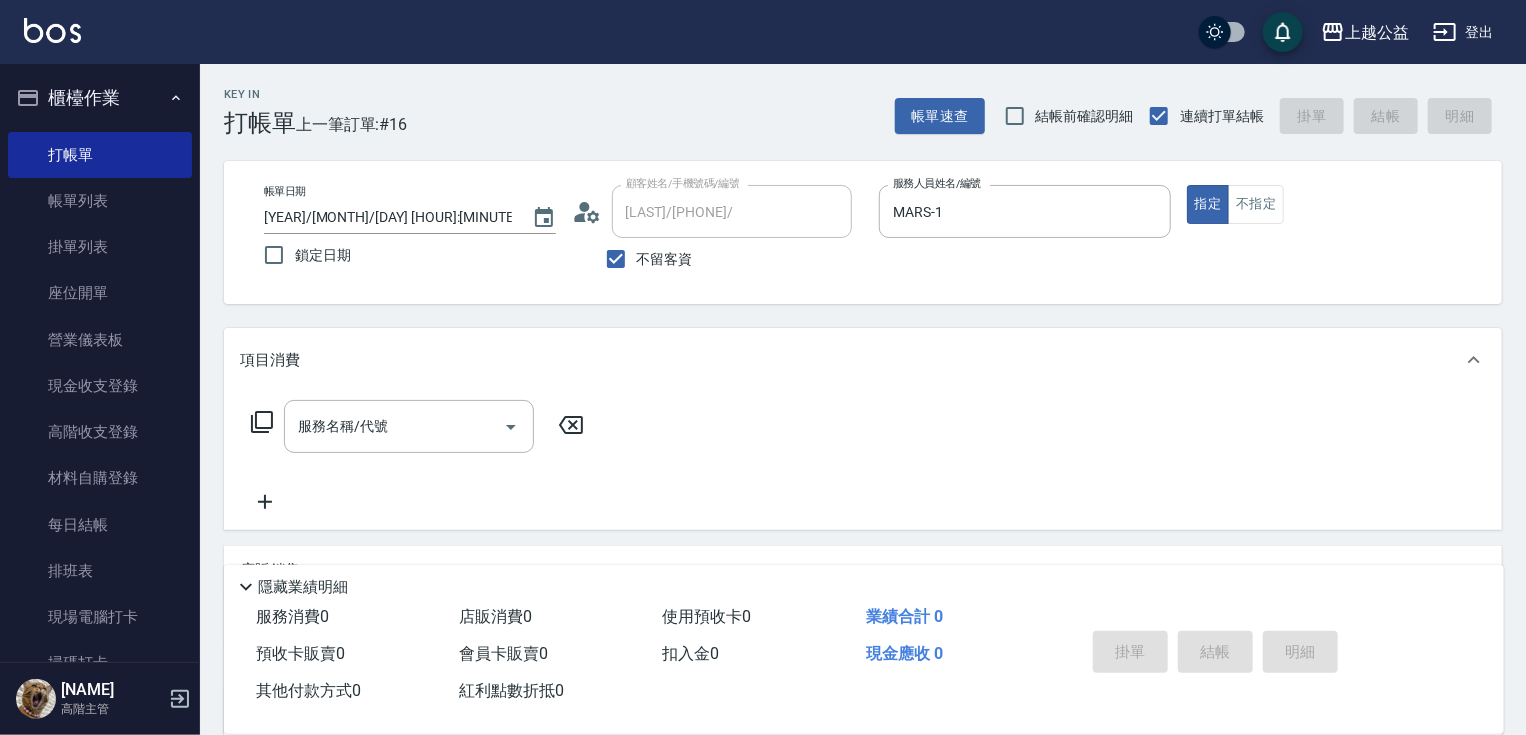 click on "不留客資" at bounding box center [665, 259] 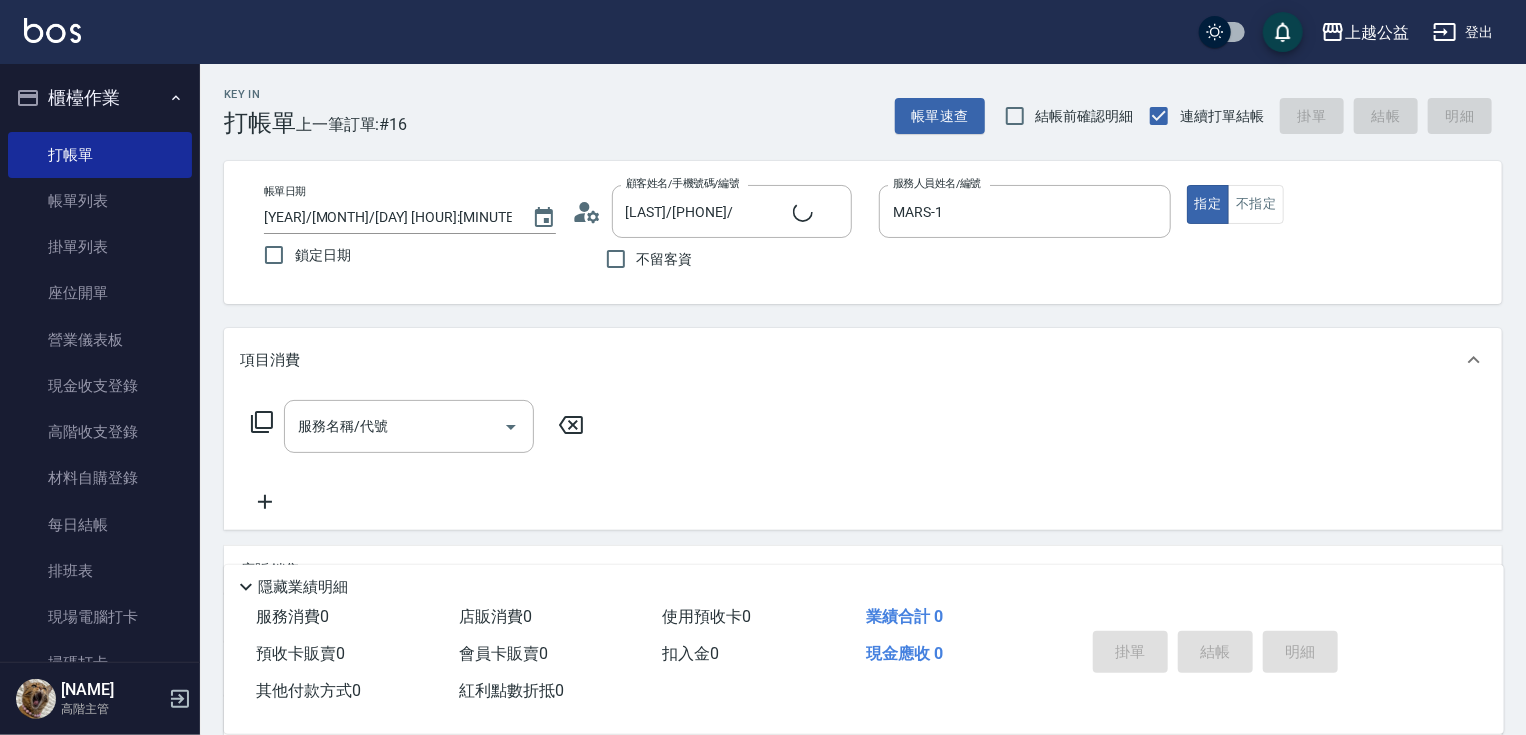 click on "不留客資" at bounding box center (665, 259) 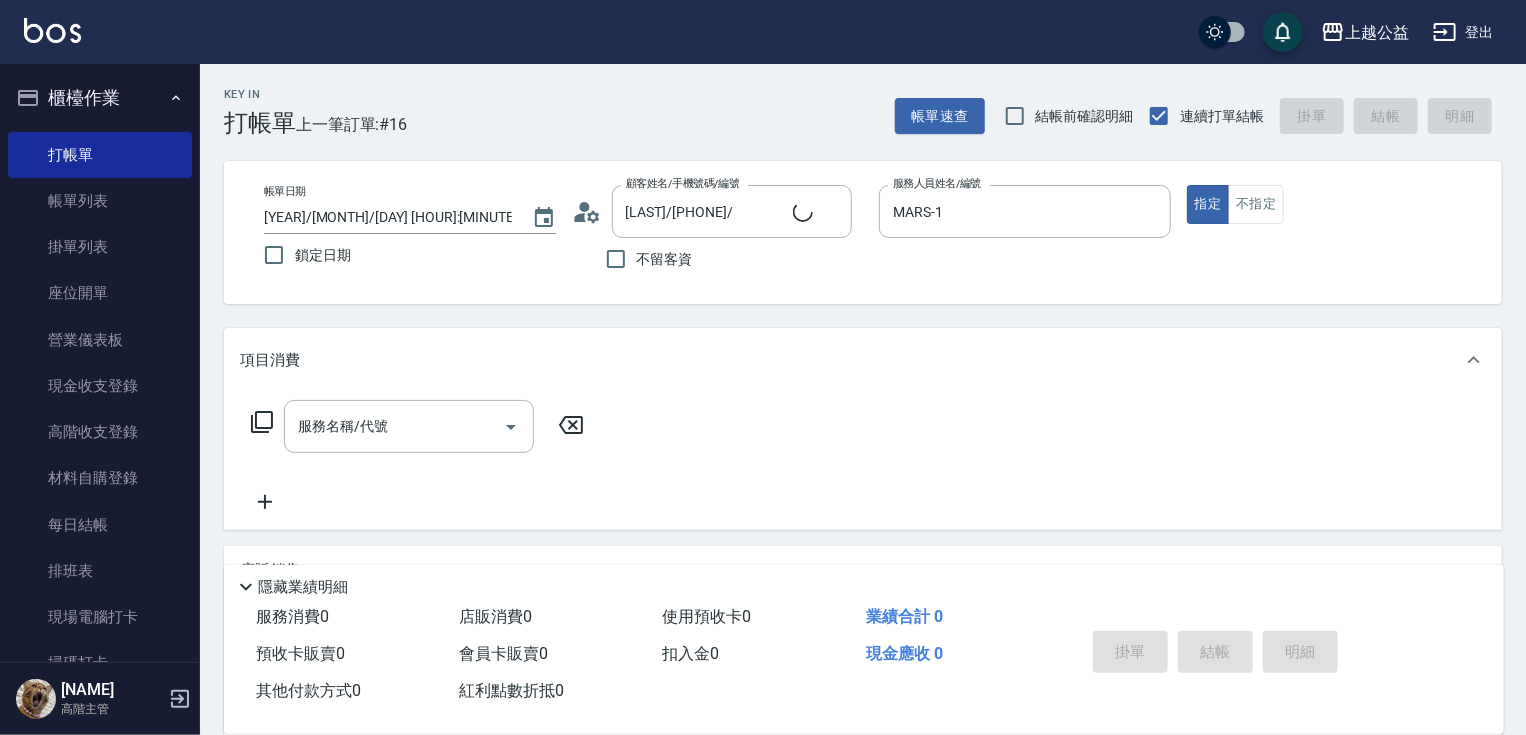 click on "不留客資" at bounding box center [616, 259] 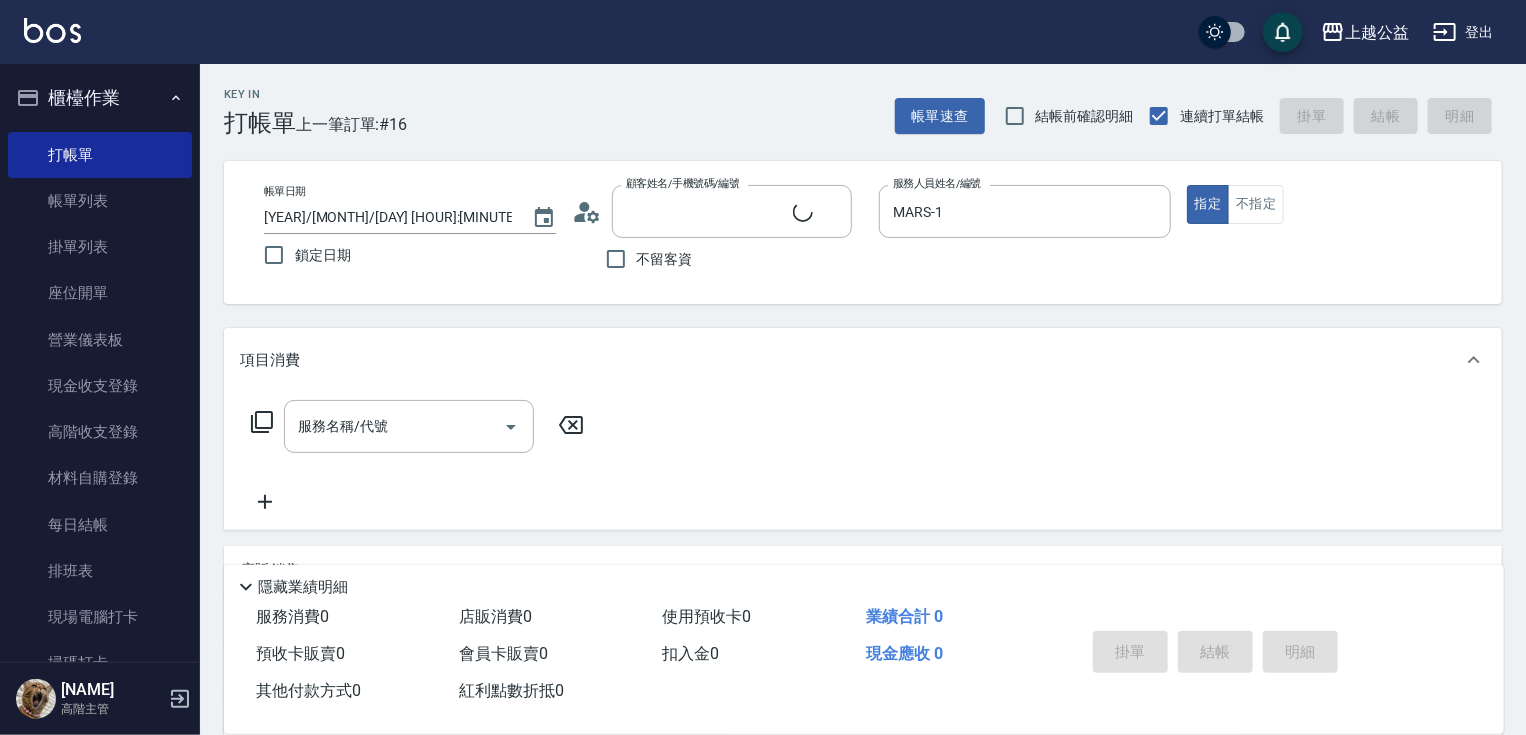 type on "[NAME]/[PHONE]/" 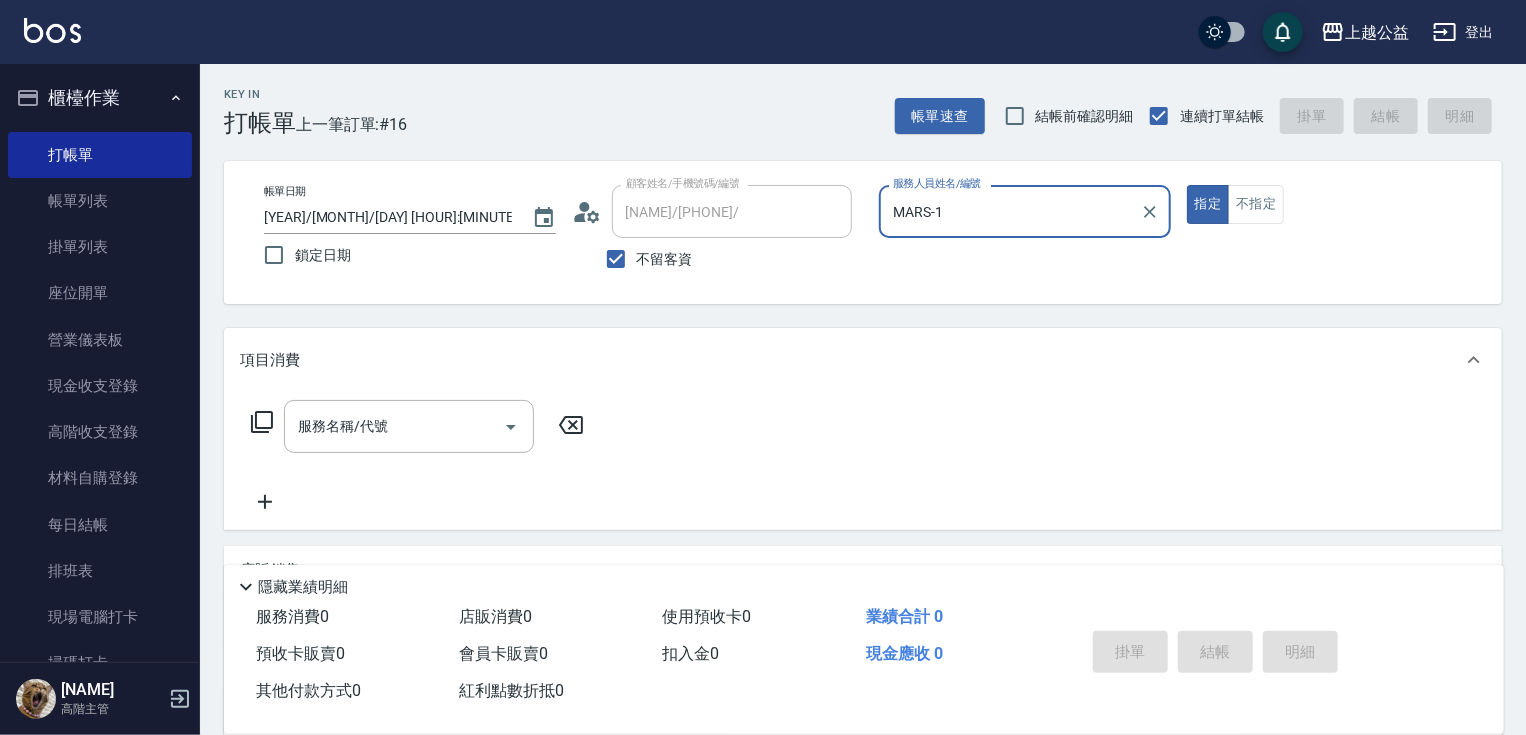 type on "[NAME]-7" 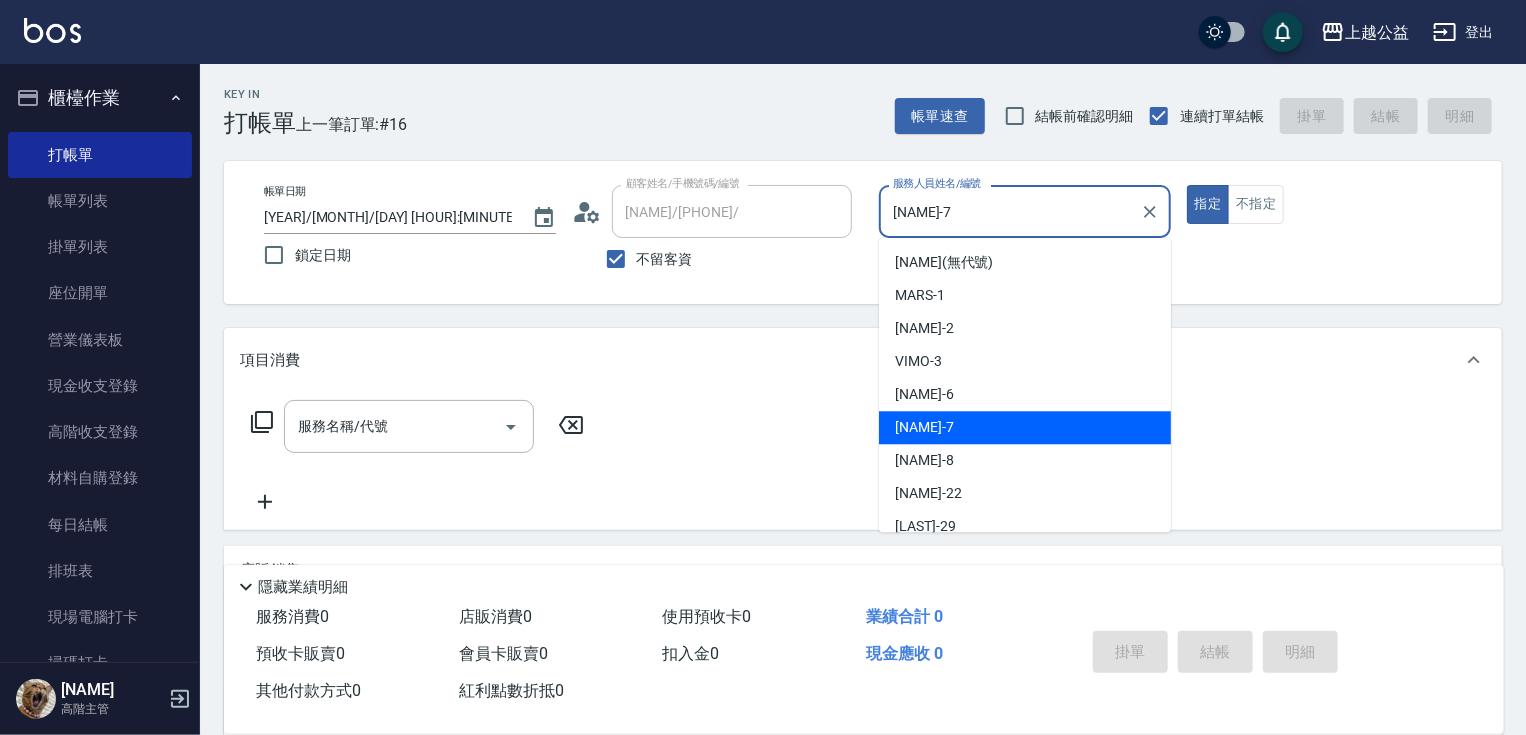 click on "[NAME]-7" at bounding box center (1010, 211) 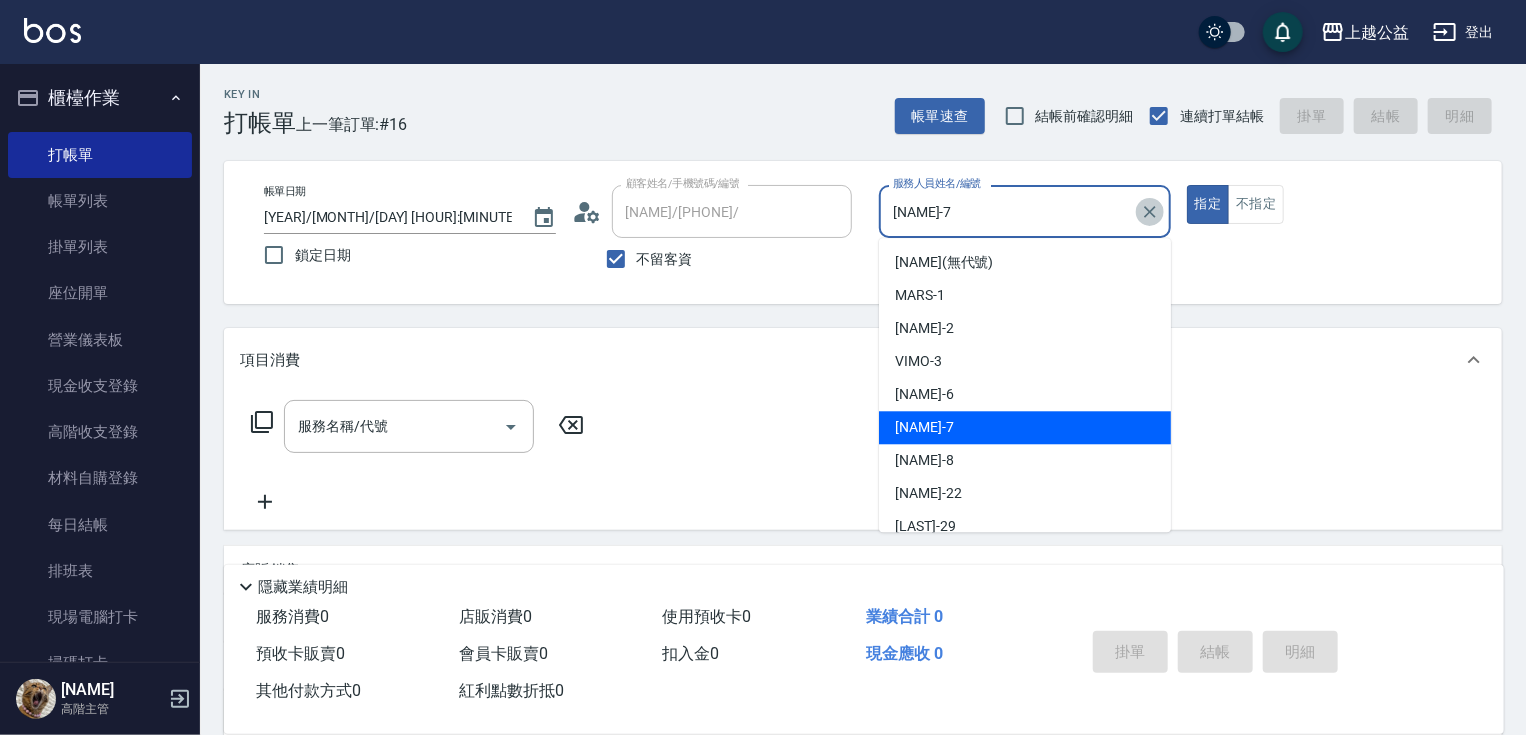 click at bounding box center [1150, 212] 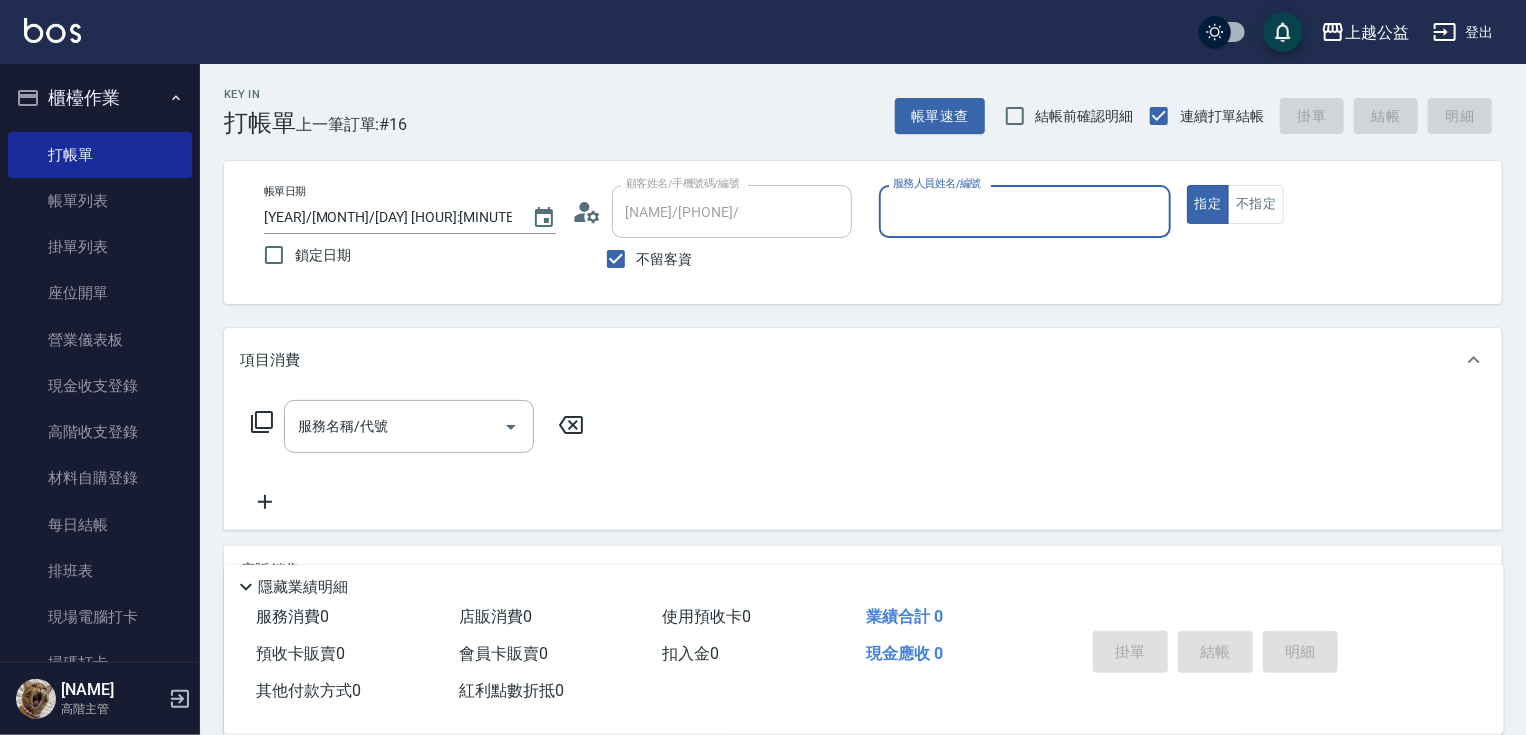 click on "服務人員姓名/編號" at bounding box center [1025, 211] 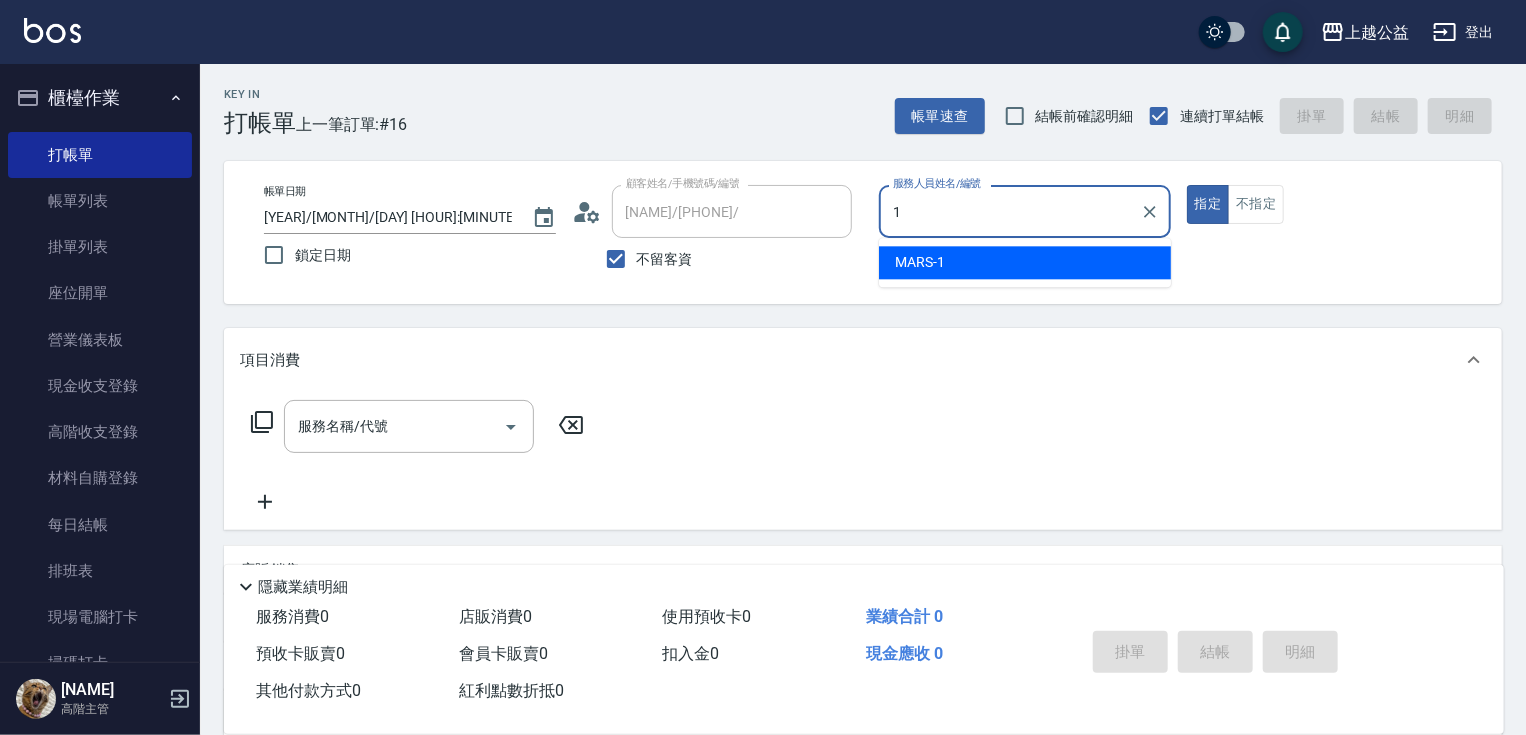 type on "MARS-1" 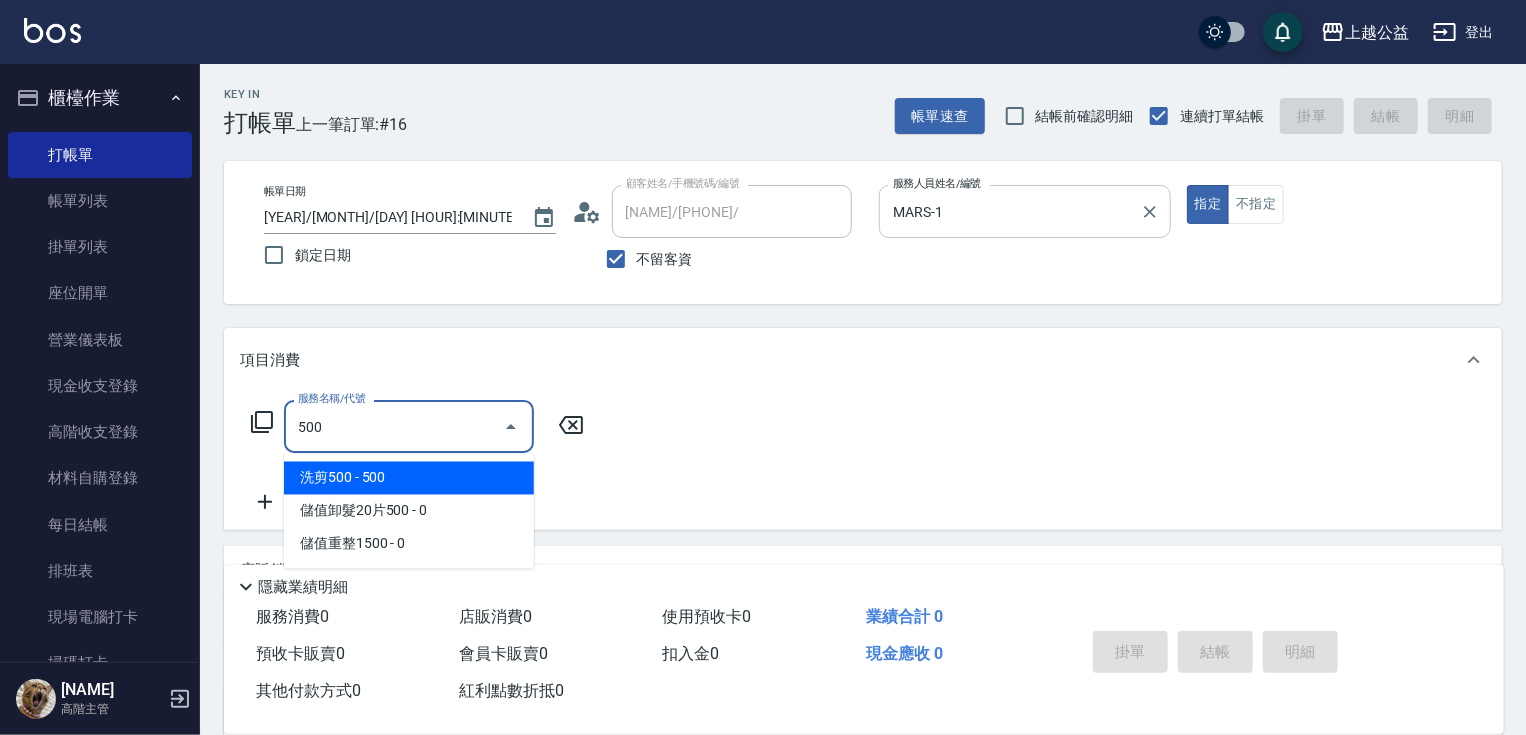 type on "洗剪500(500)" 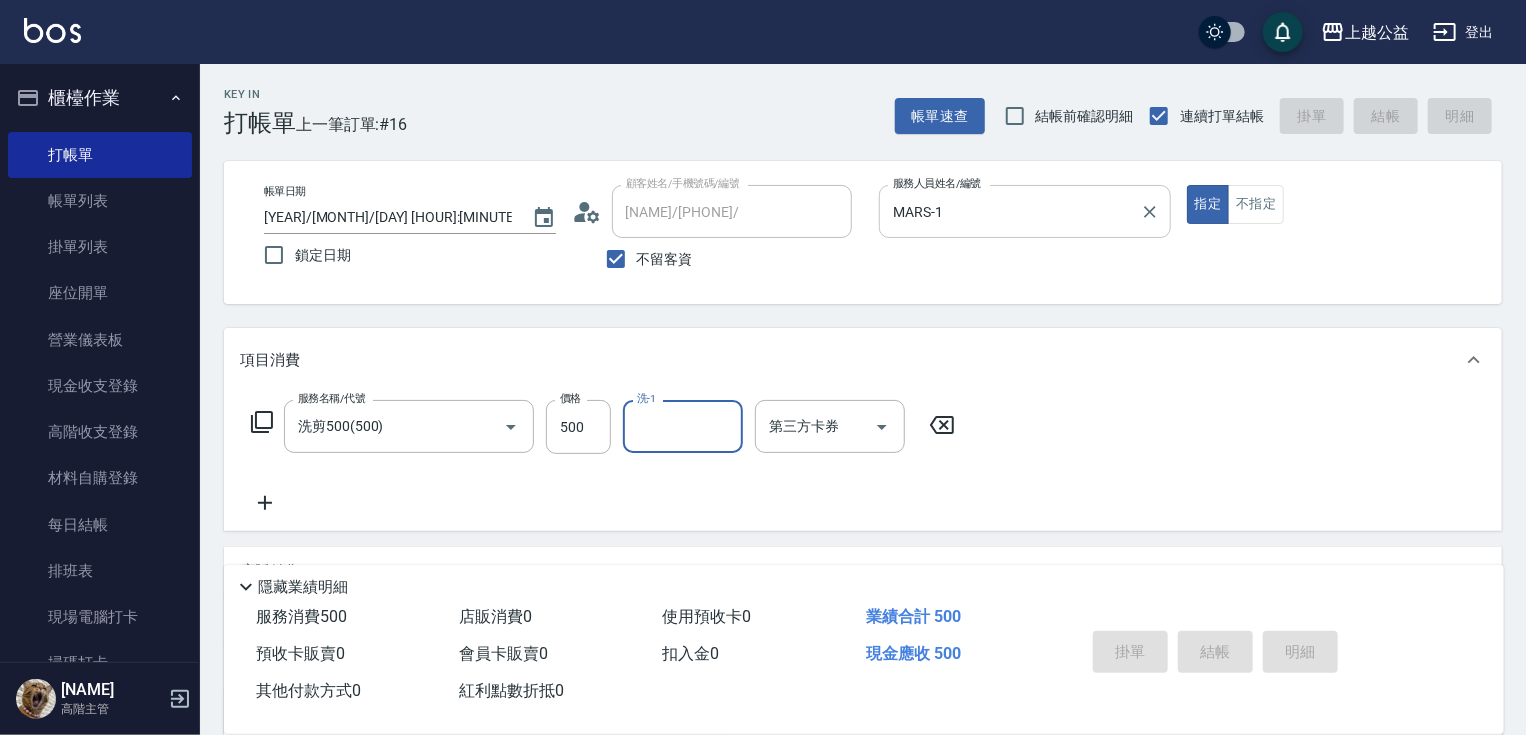 type 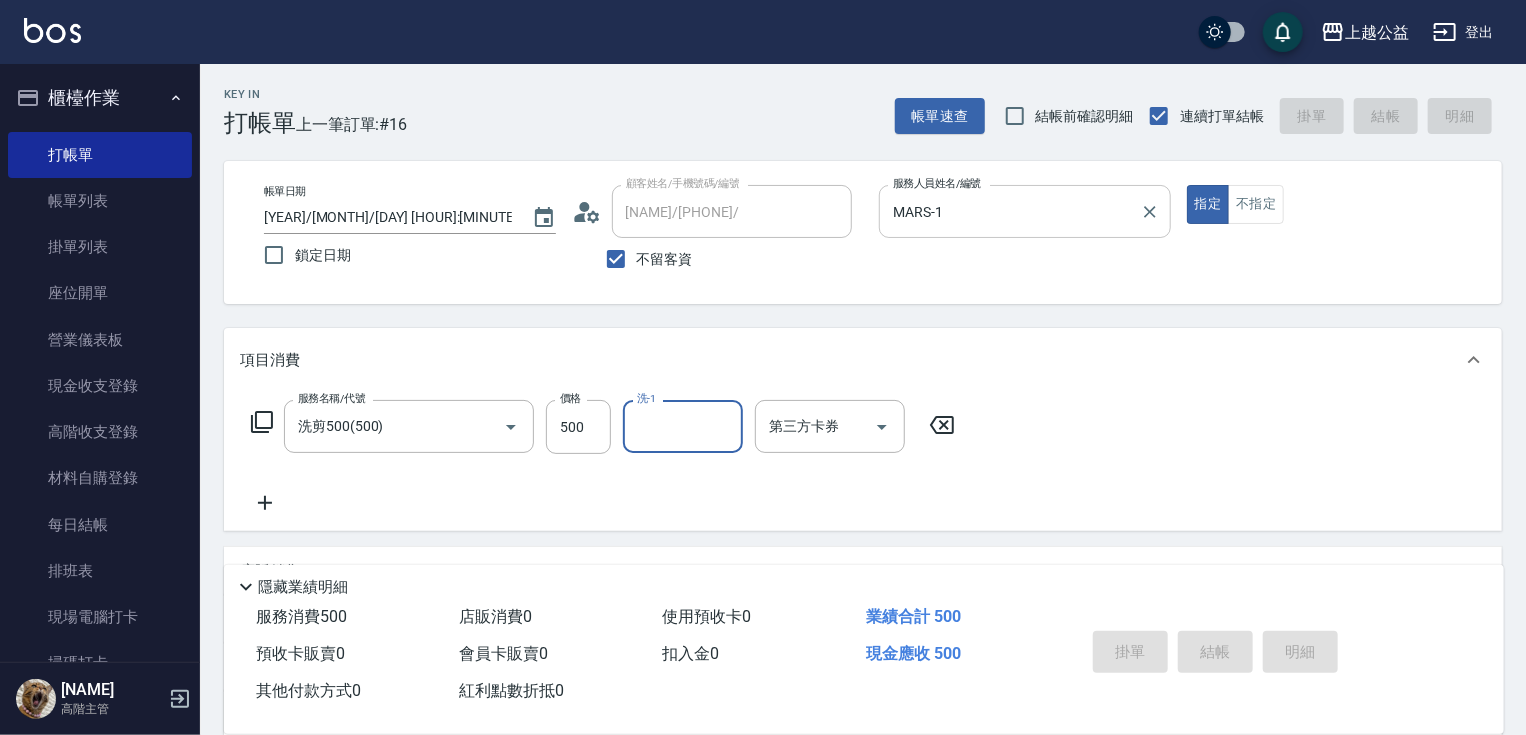 type 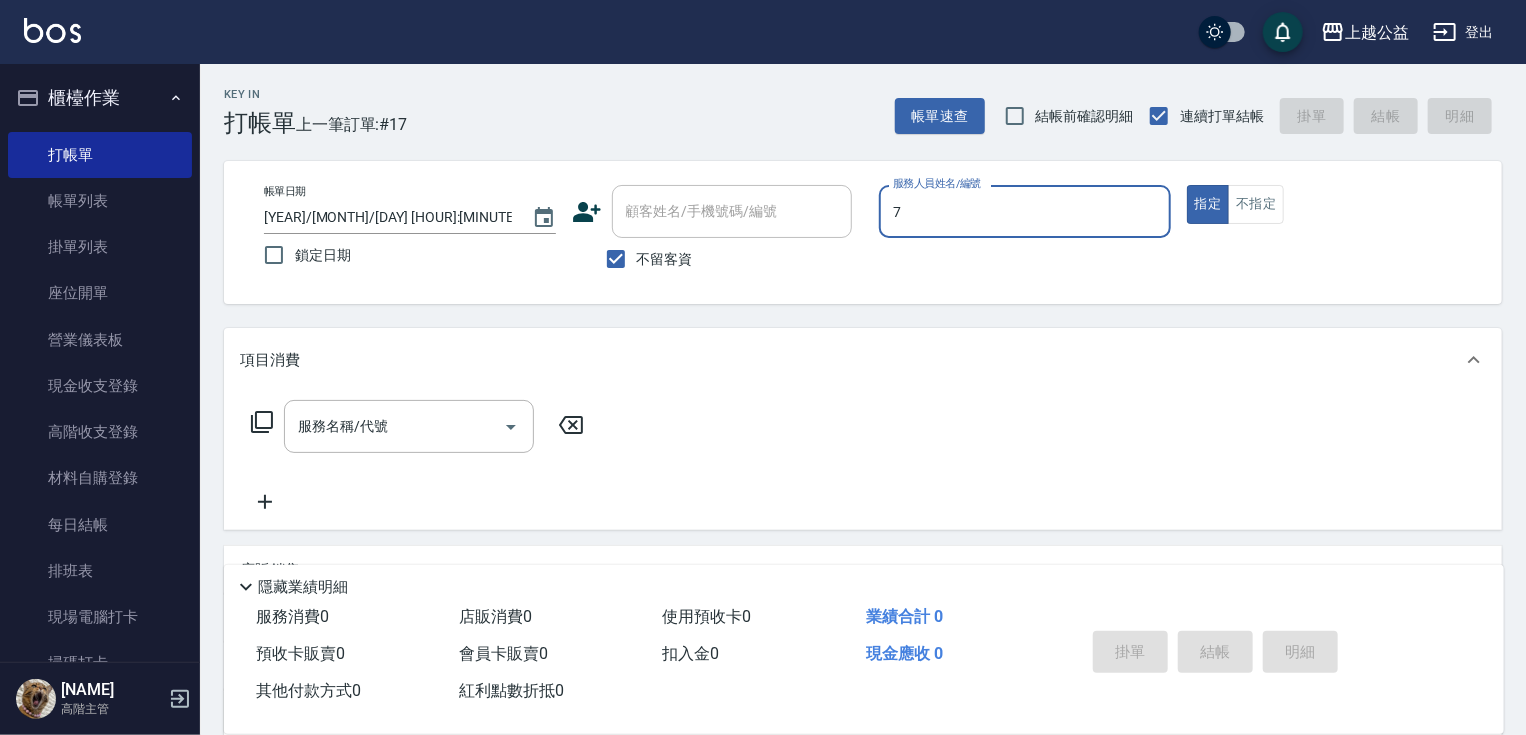 type on "[NAME]-7" 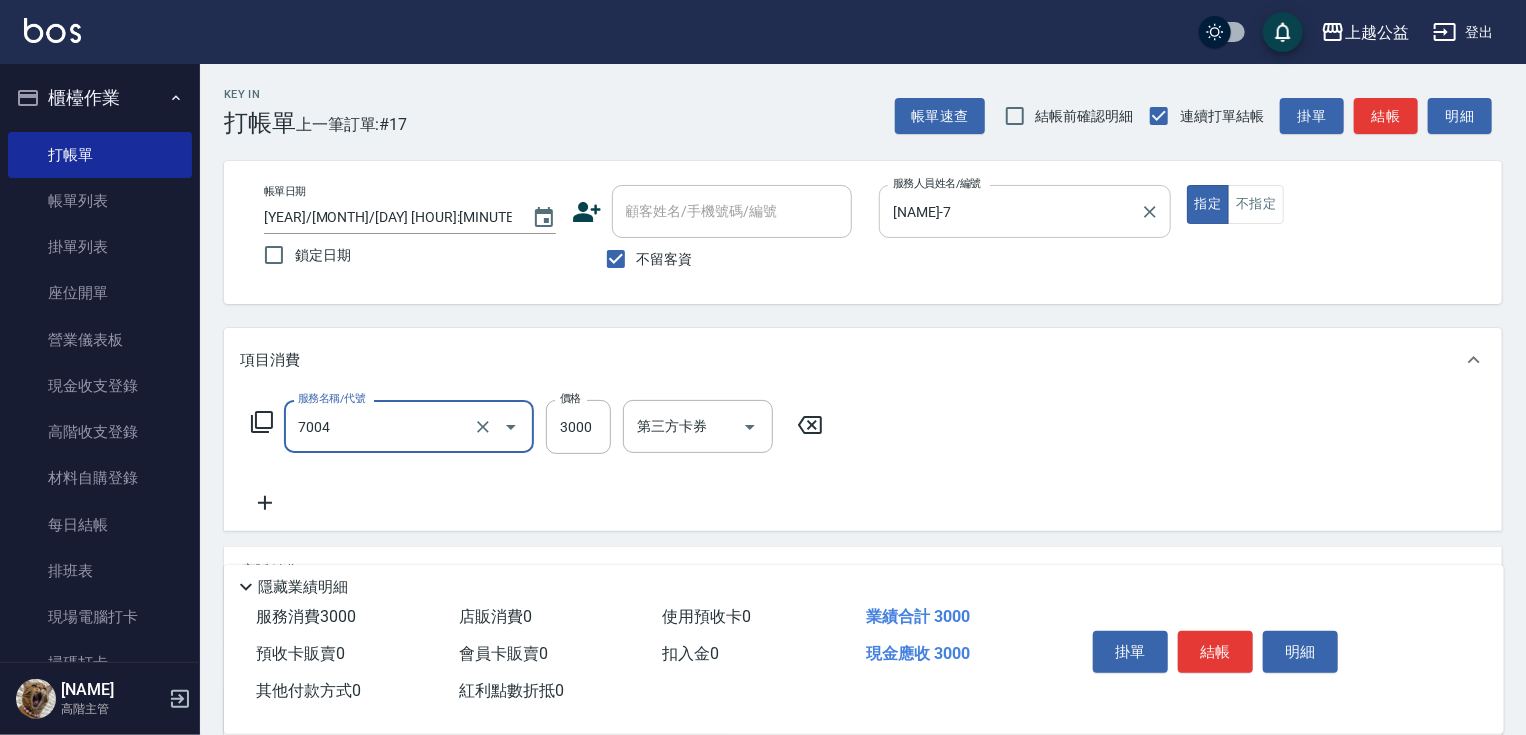 type on "重整3包([NUMBER])" 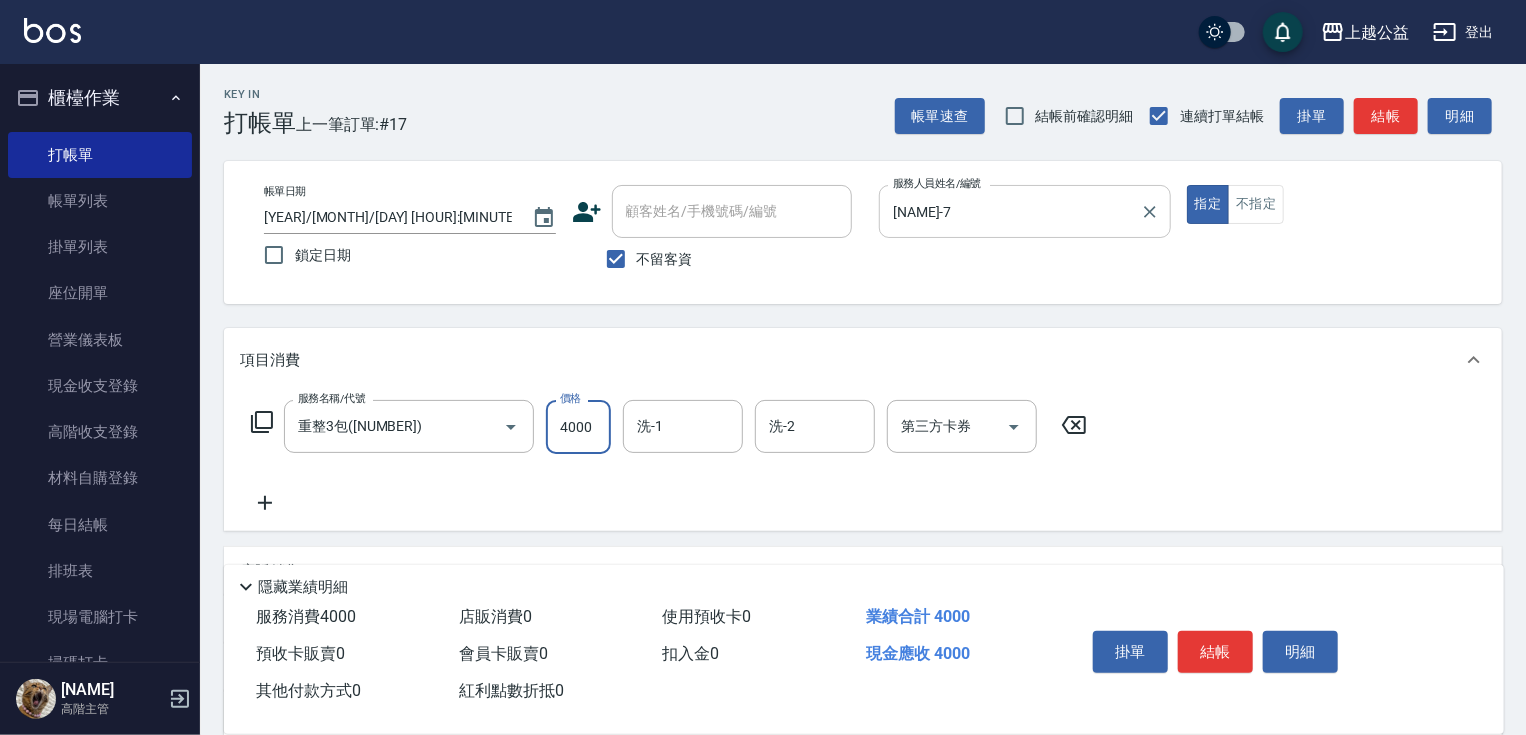 type on "4000" 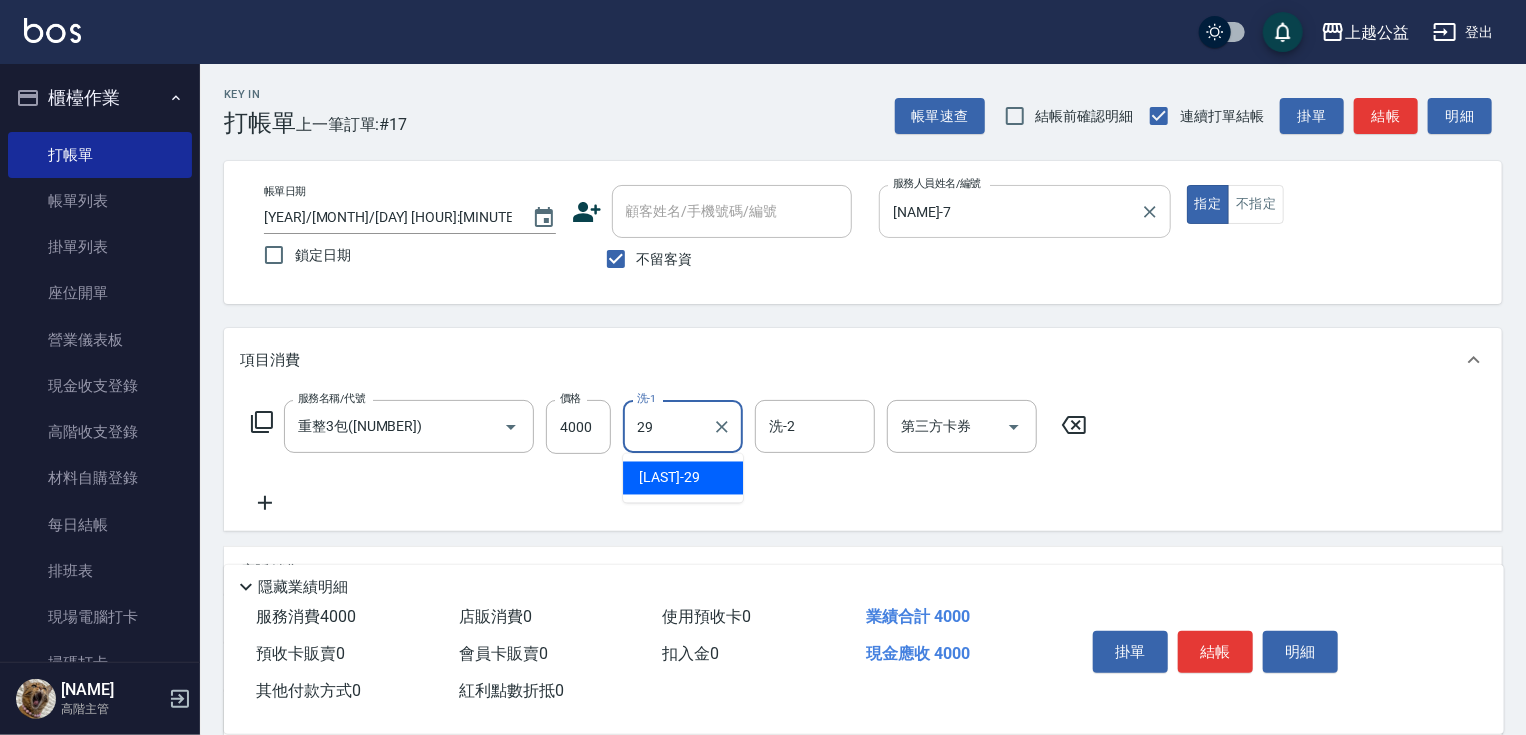 type on "[NAME]-29" 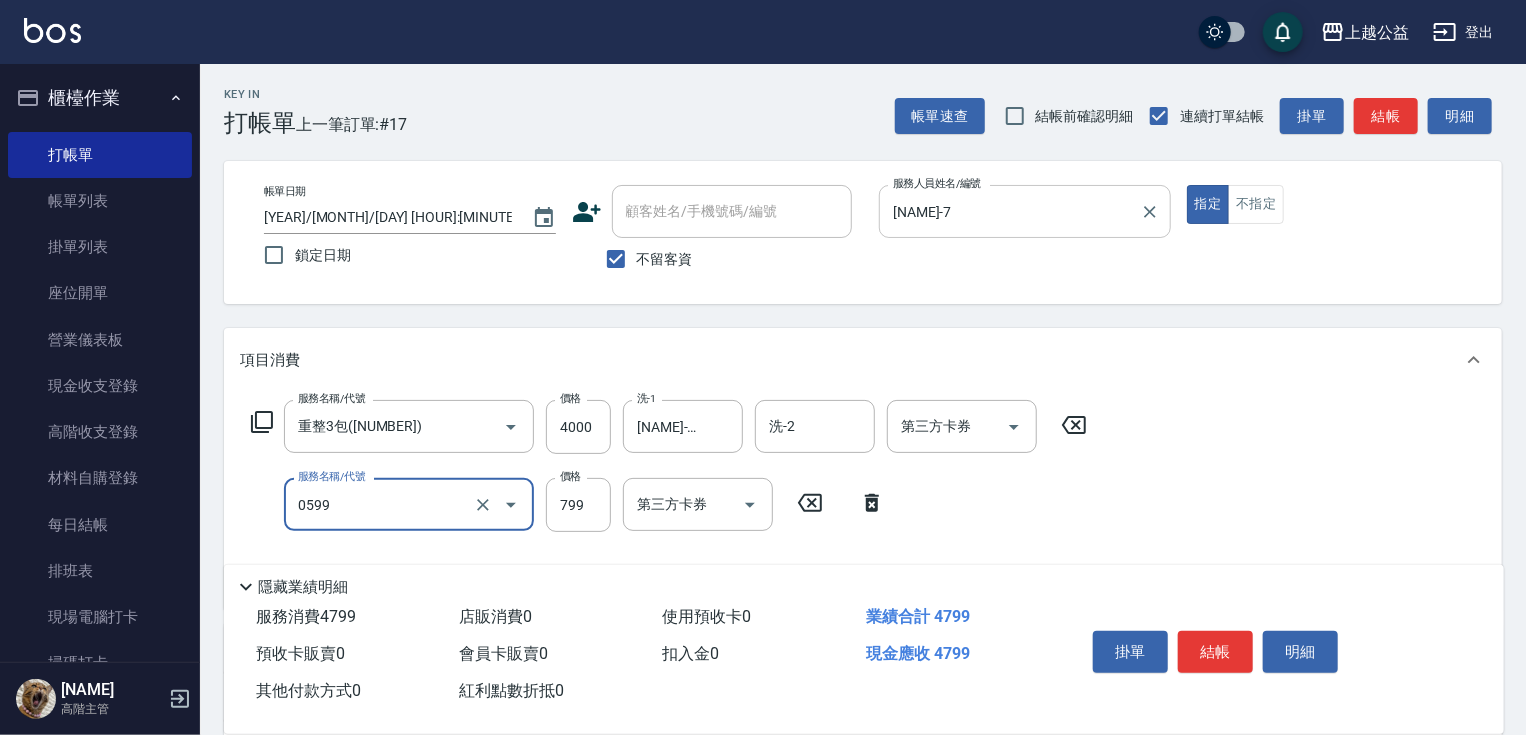 type on "精油SPA([NUMBER])" 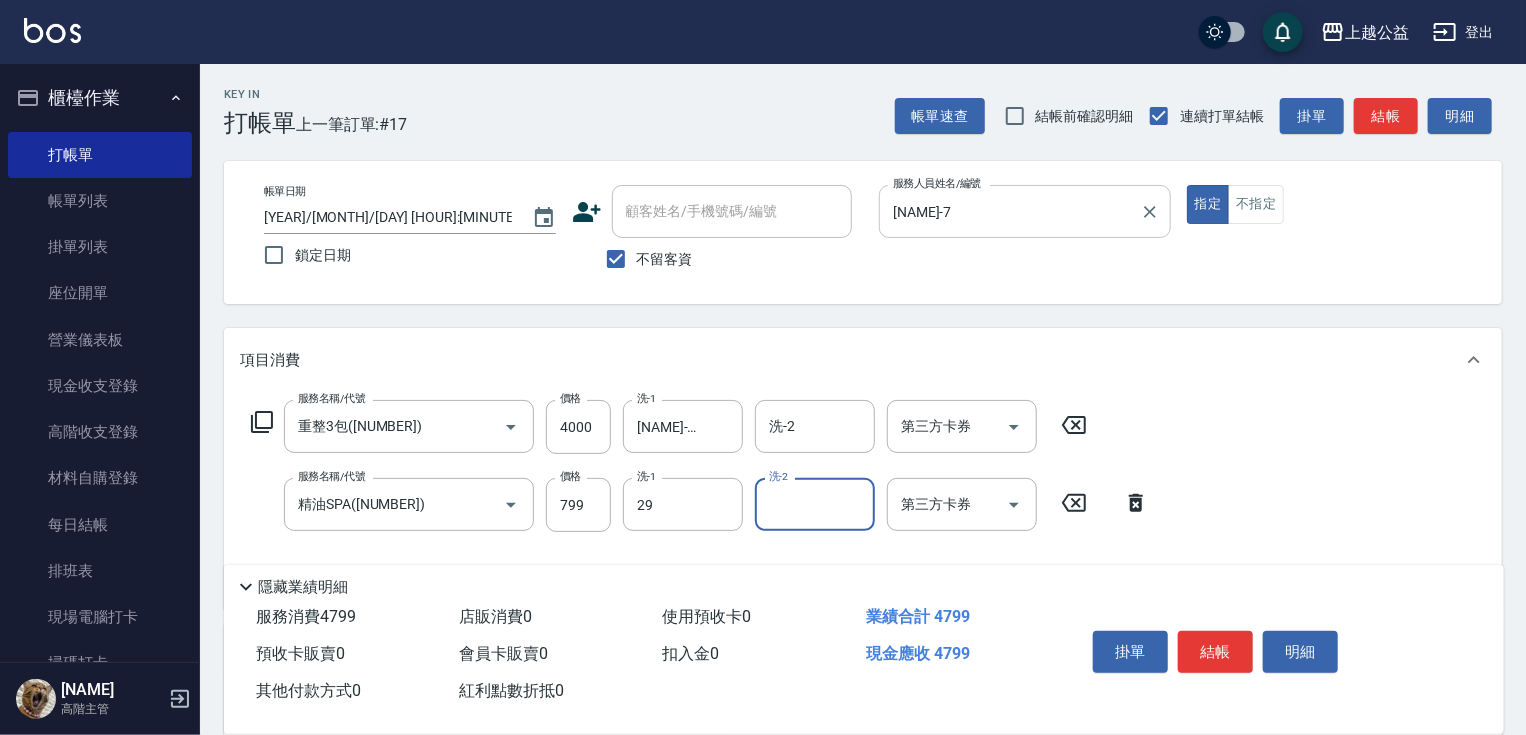type on "[NAME]-29" 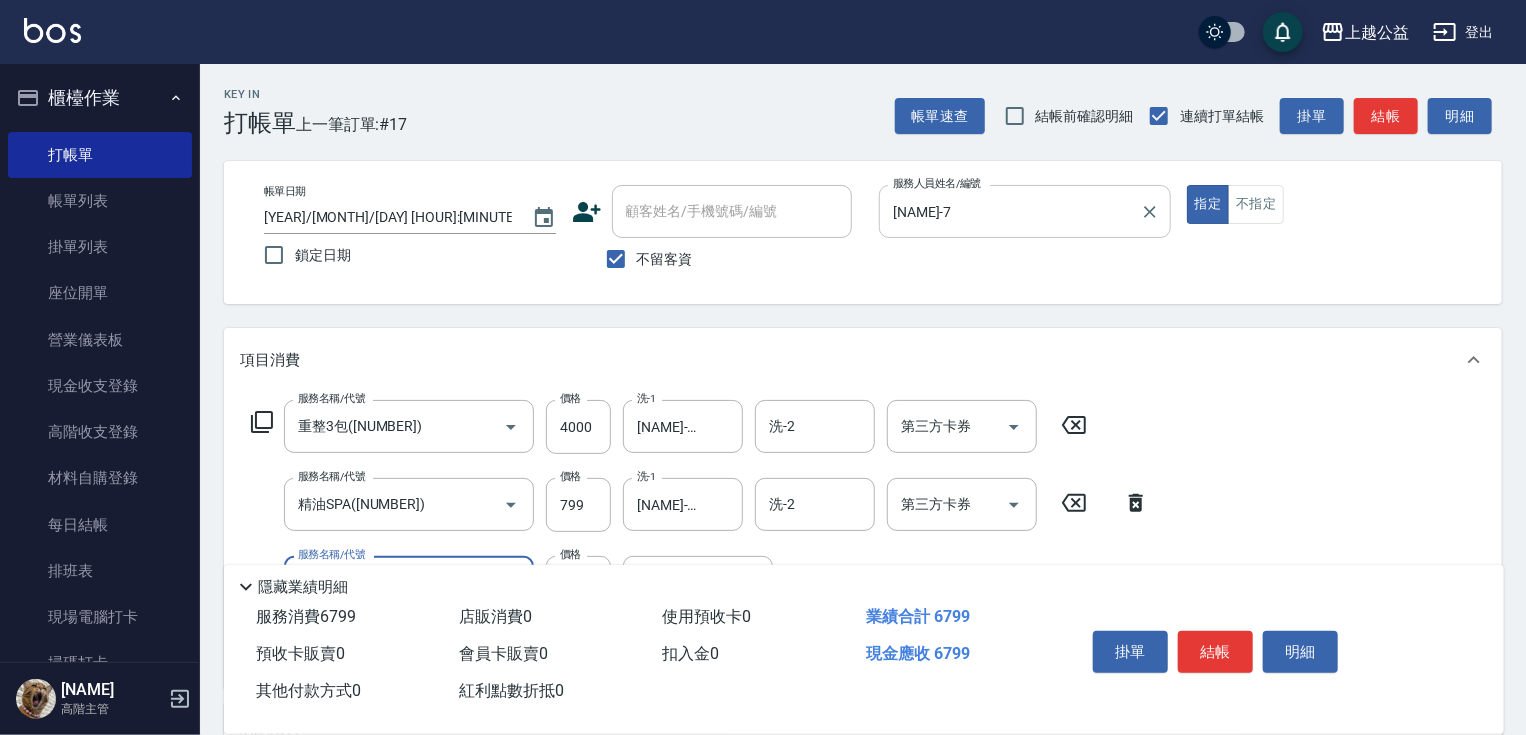 type on "黑耀光護髮([NUMBER])" 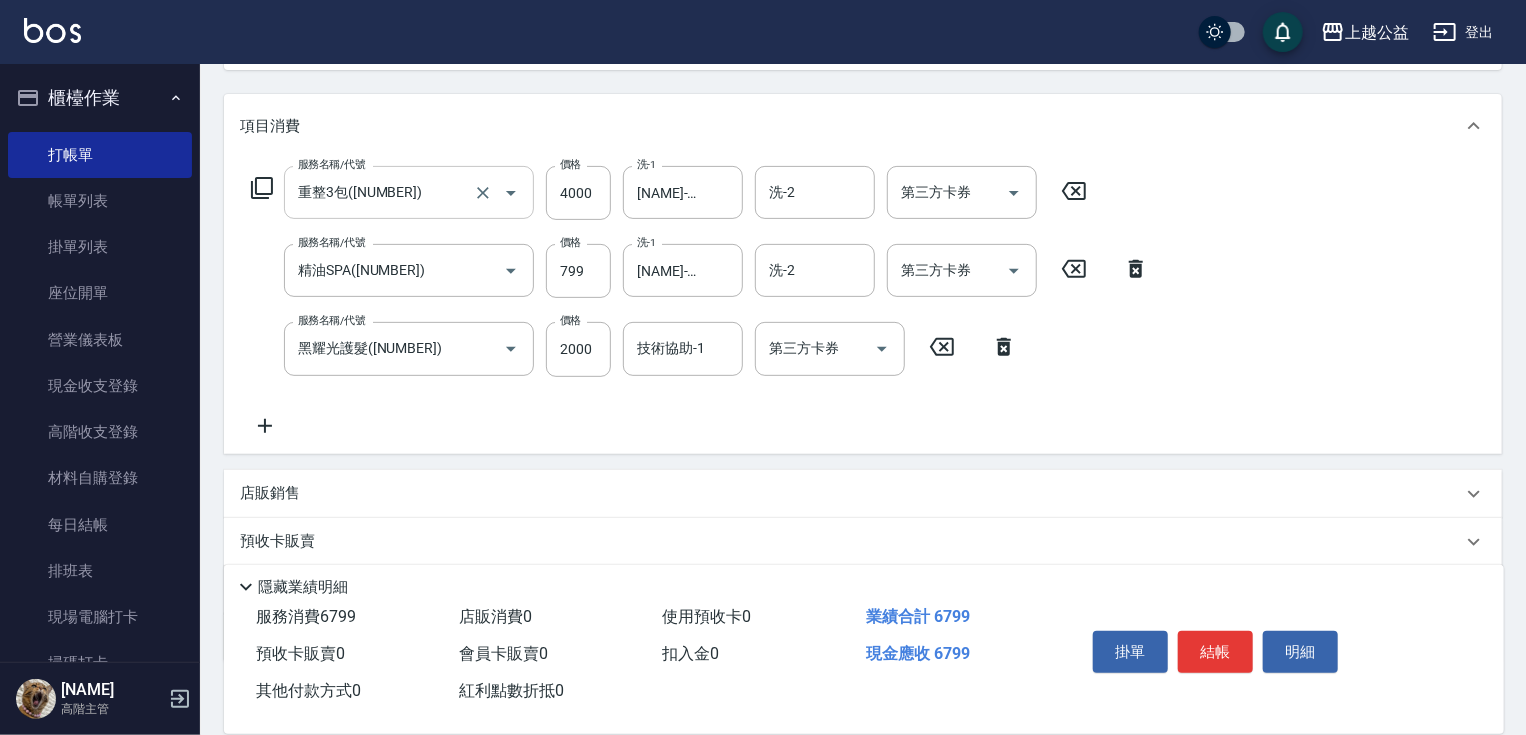 drag, startPoint x: 463, startPoint y: 384, endPoint x: 463, endPoint y: 400, distance: 16 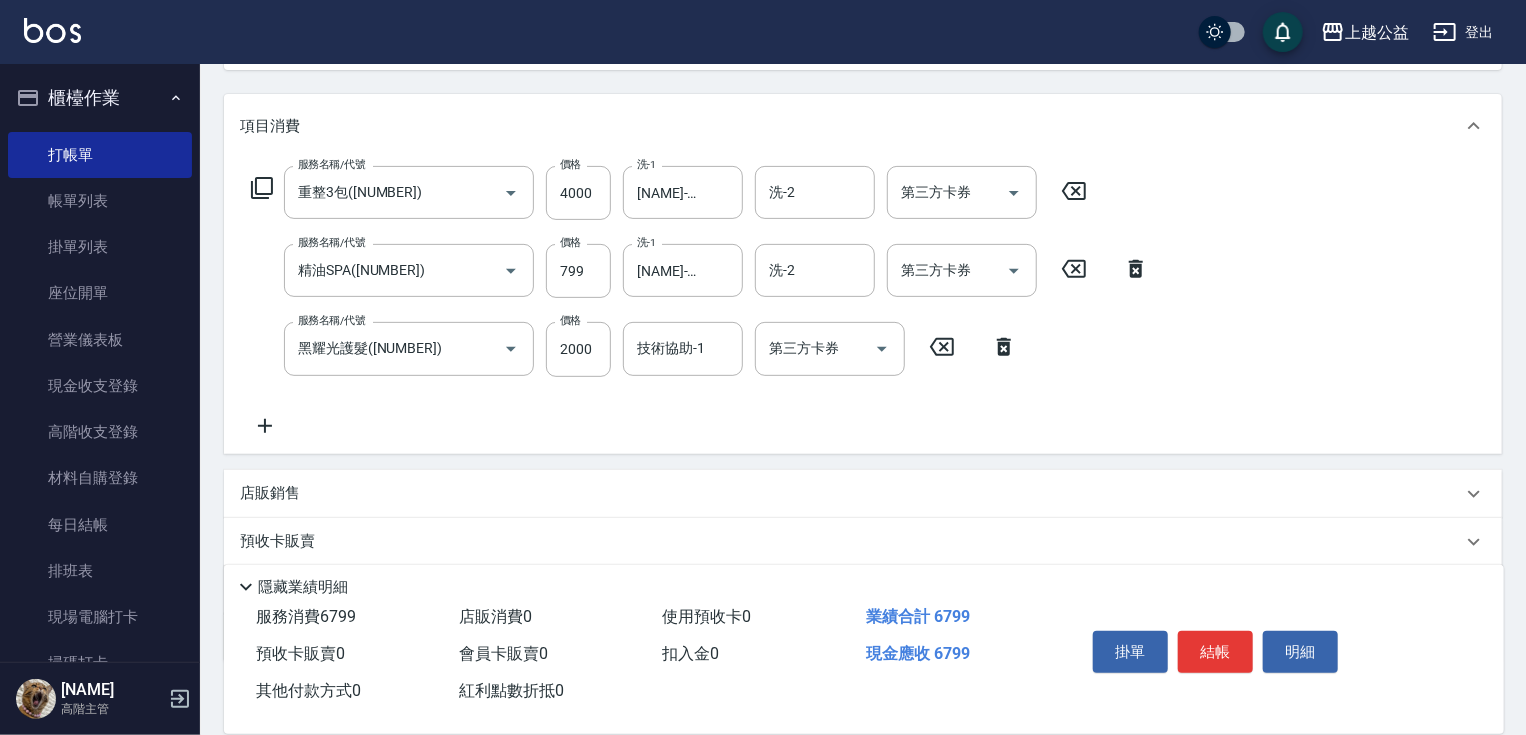 scroll, scrollTop: 252, scrollLeft: 0, axis: vertical 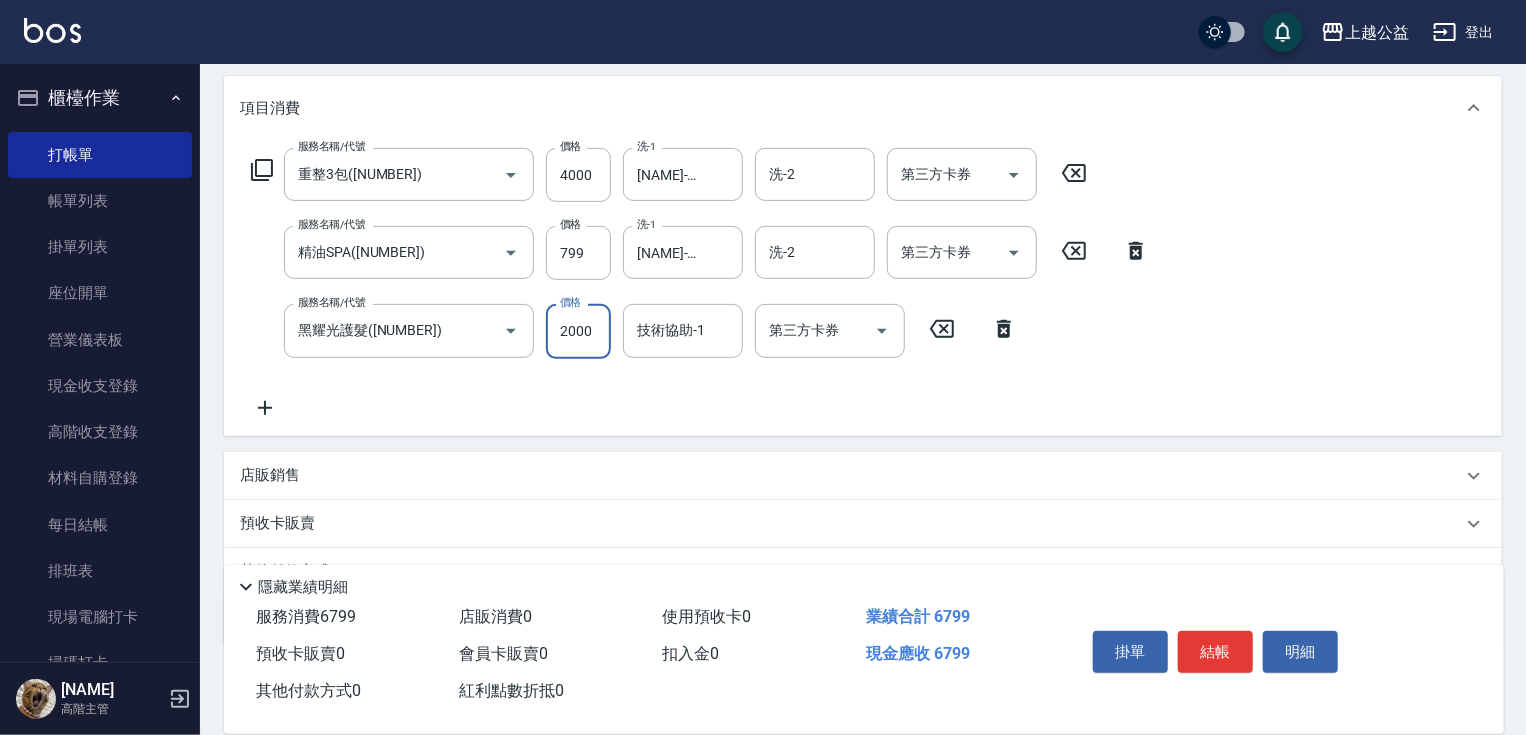 click on "2000" at bounding box center (578, 331) 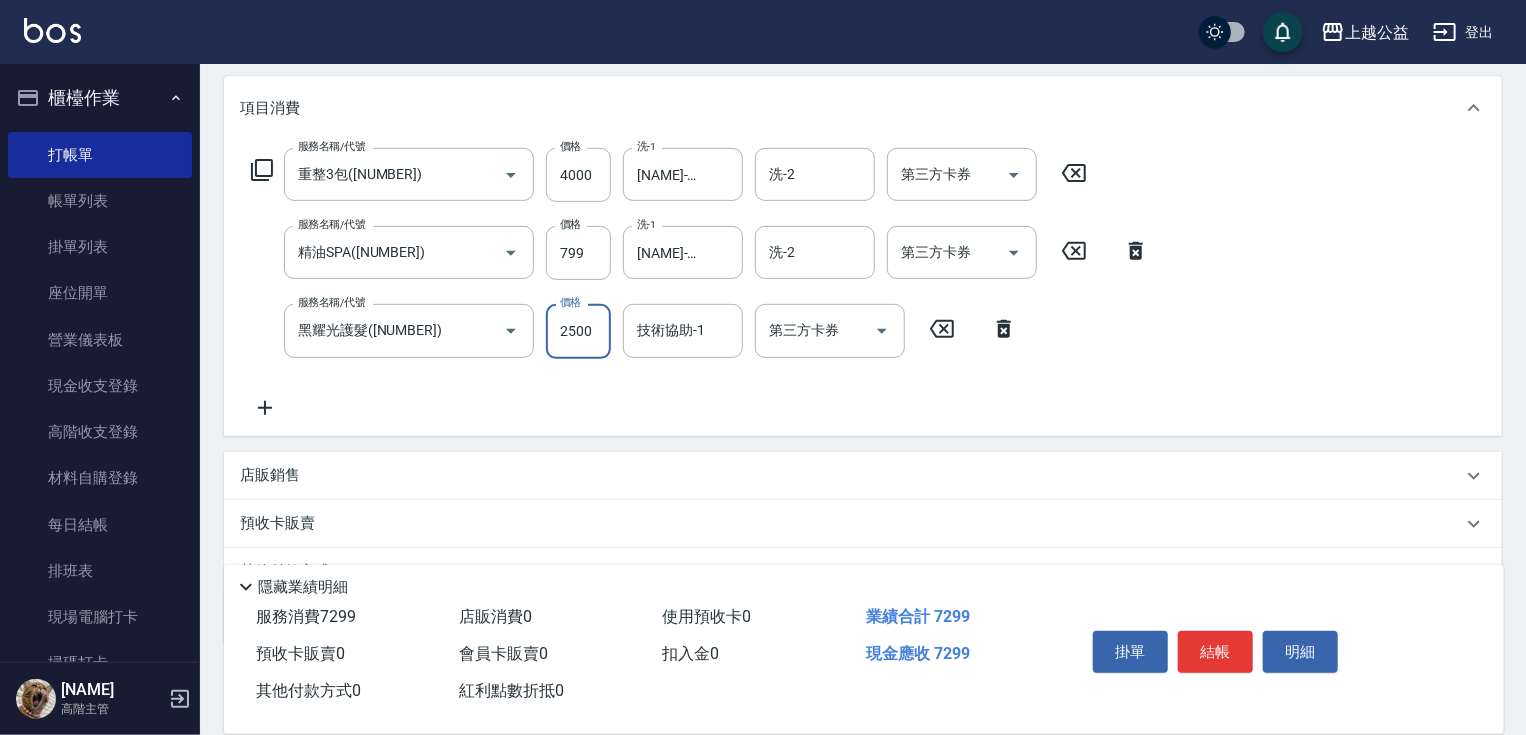 type on "2500" 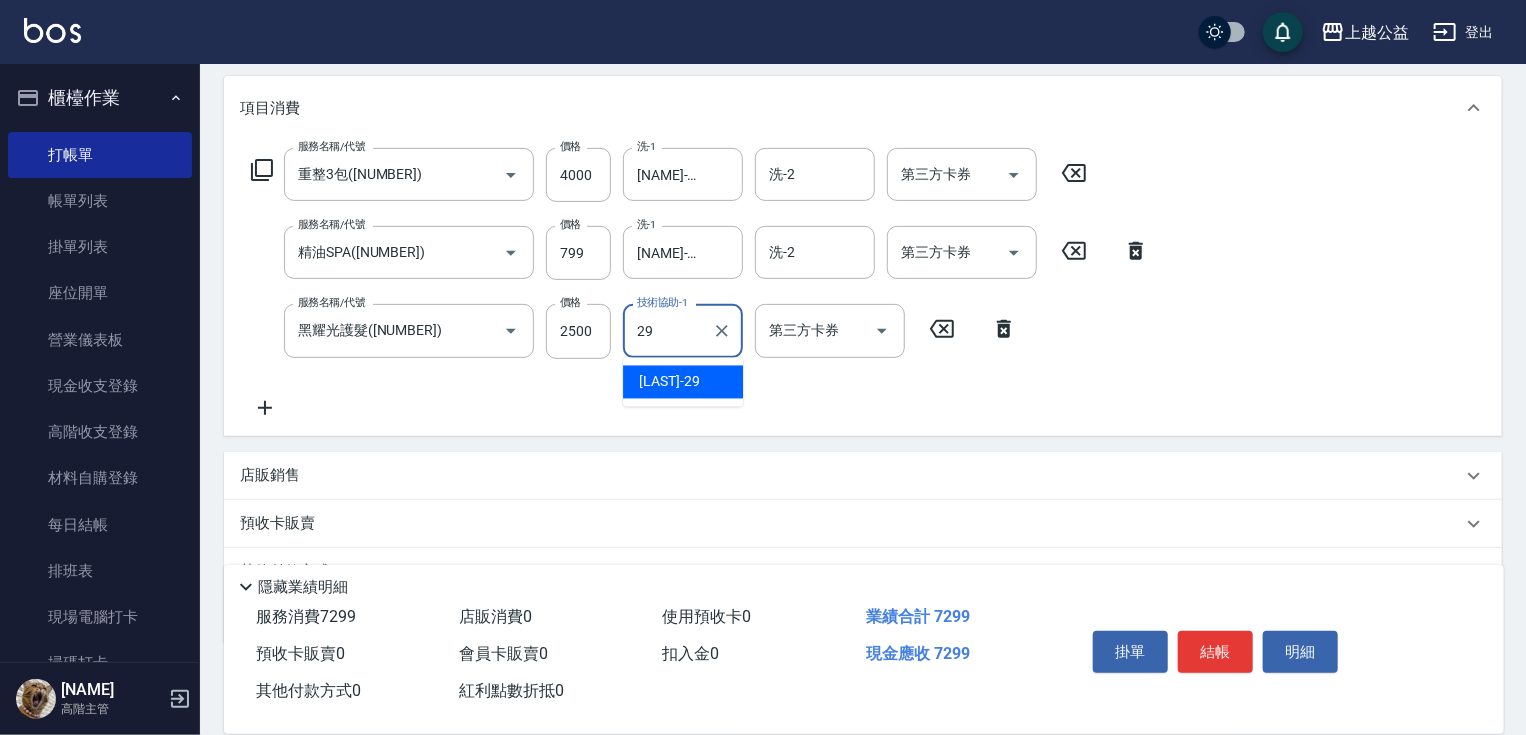 type on "[NAME]-29" 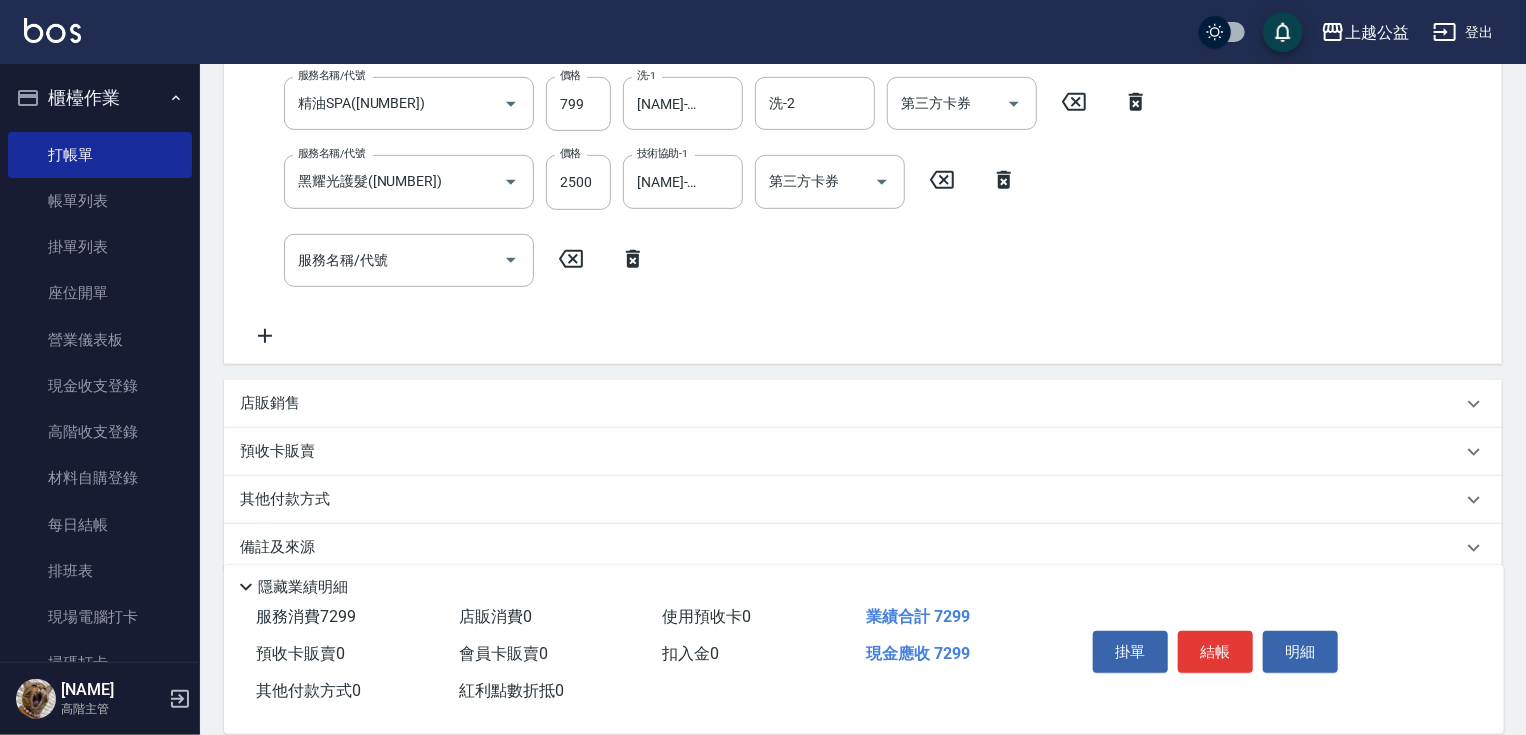 scroll, scrollTop: 427, scrollLeft: 0, axis: vertical 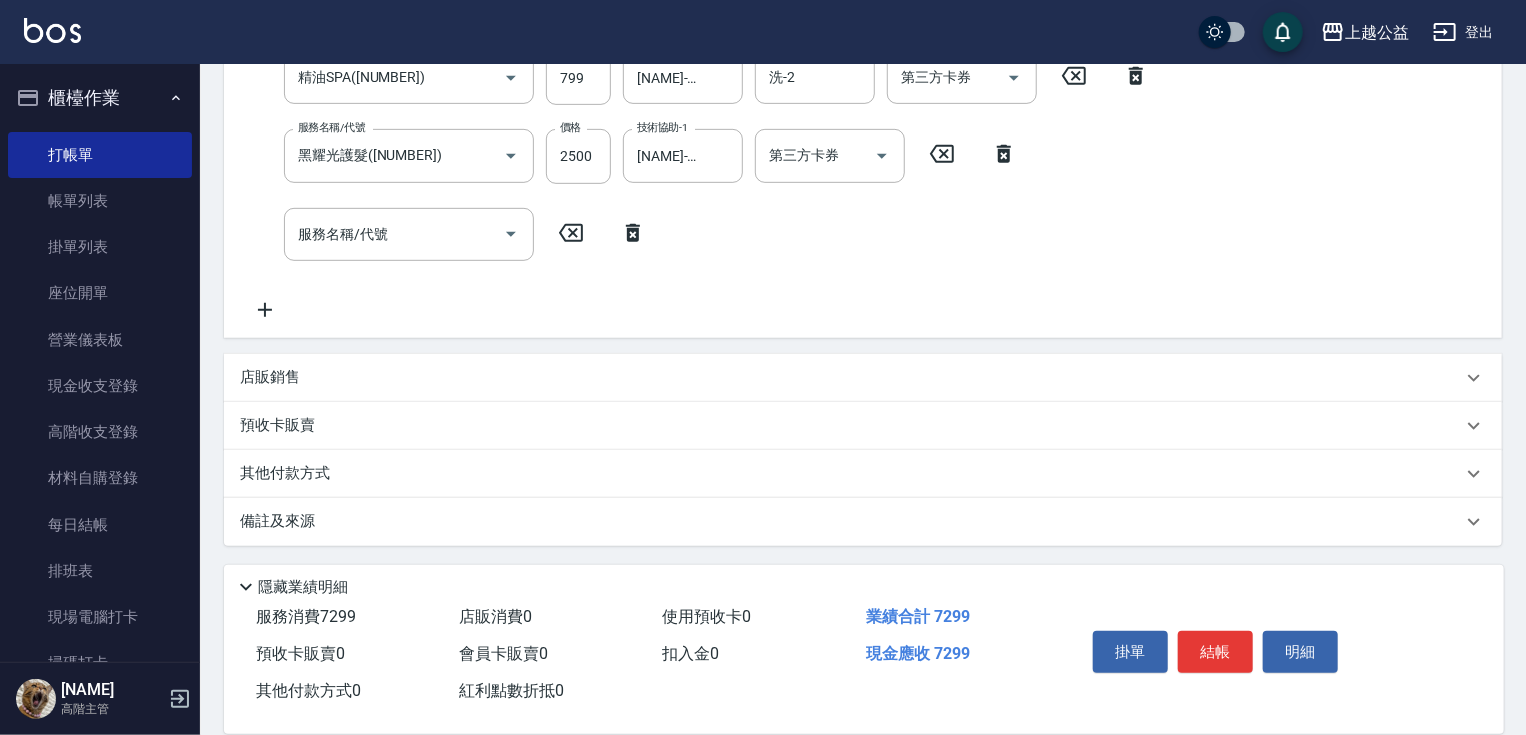 drag, startPoint x: 464, startPoint y: 512, endPoint x: 362, endPoint y: 493, distance: 103.75452 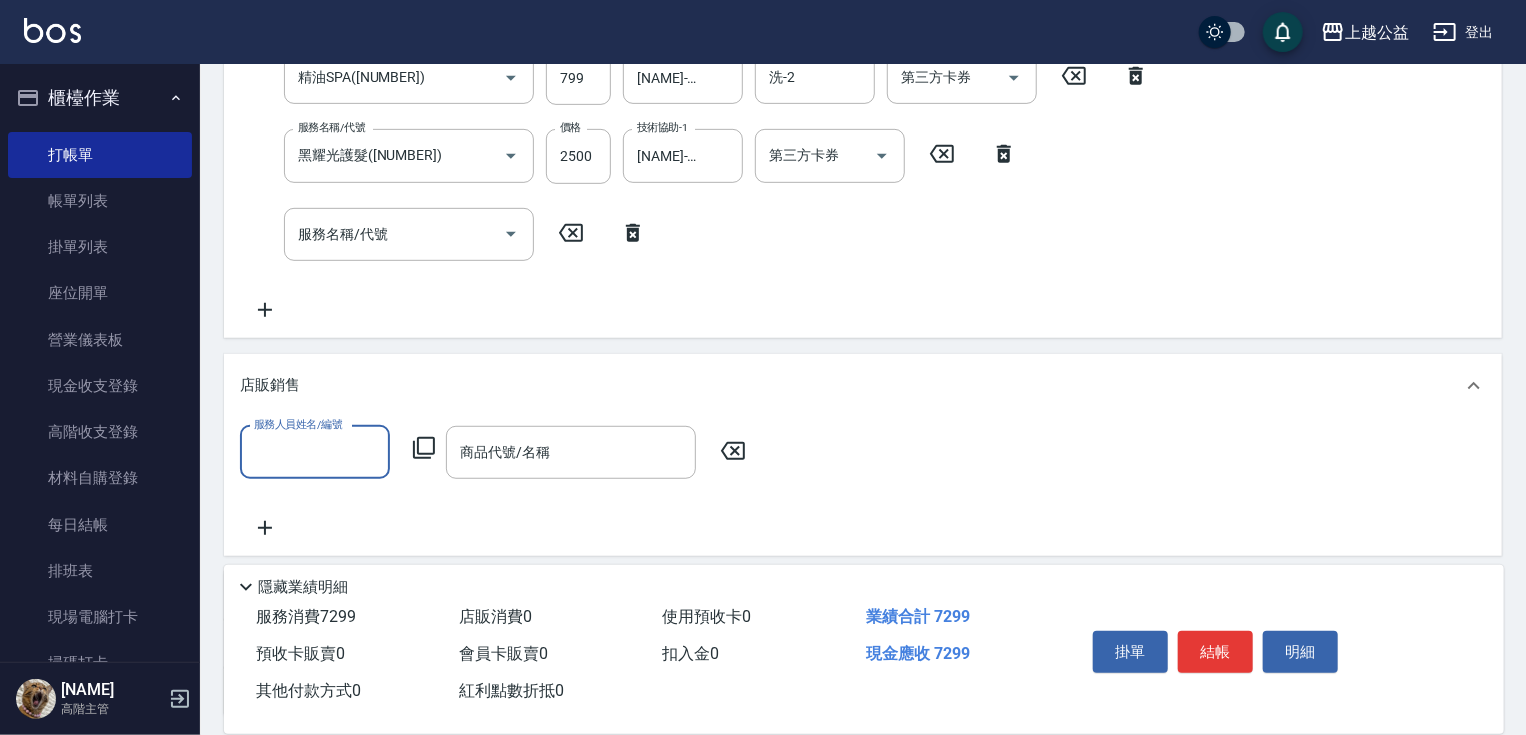 scroll, scrollTop: 0, scrollLeft: 0, axis: both 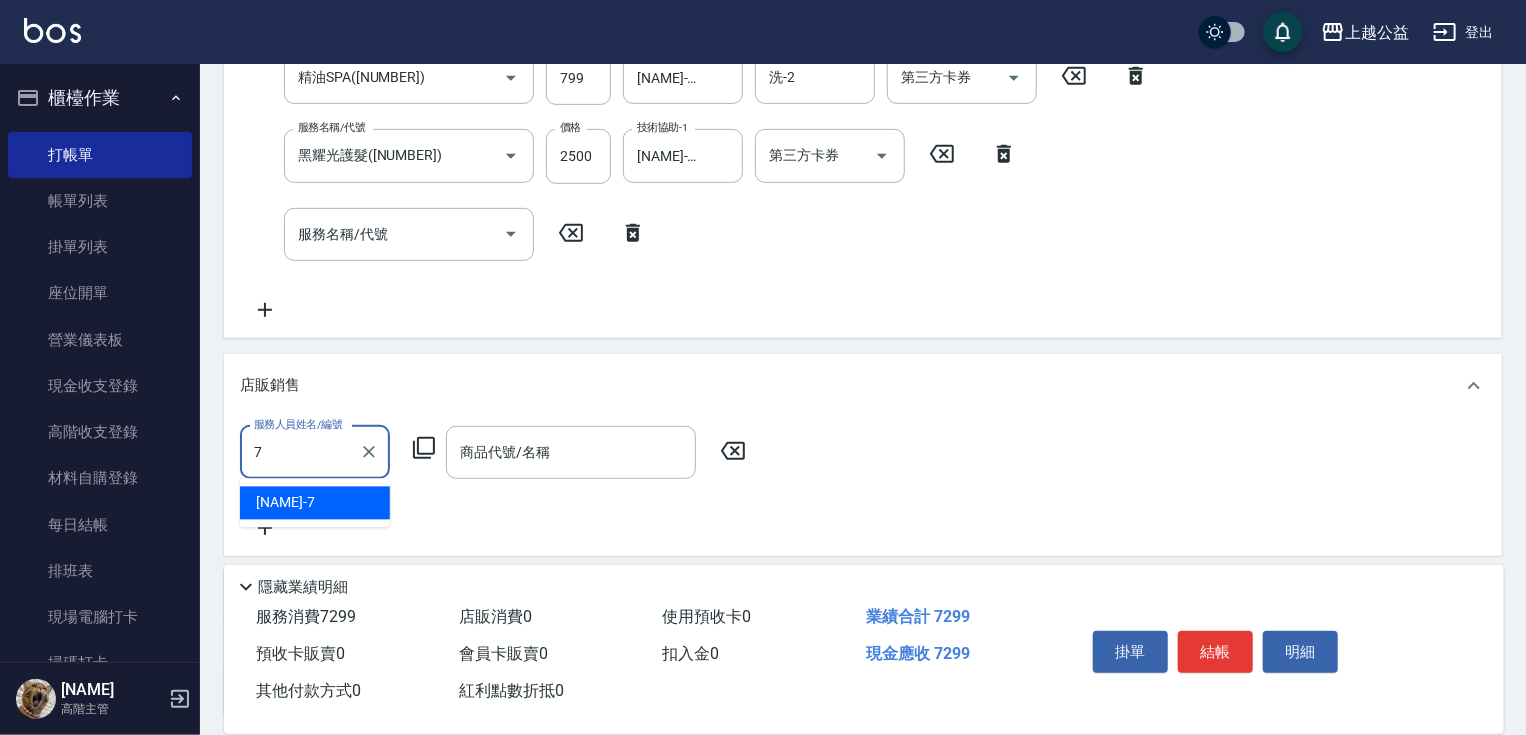 type on "[NAME]-7" 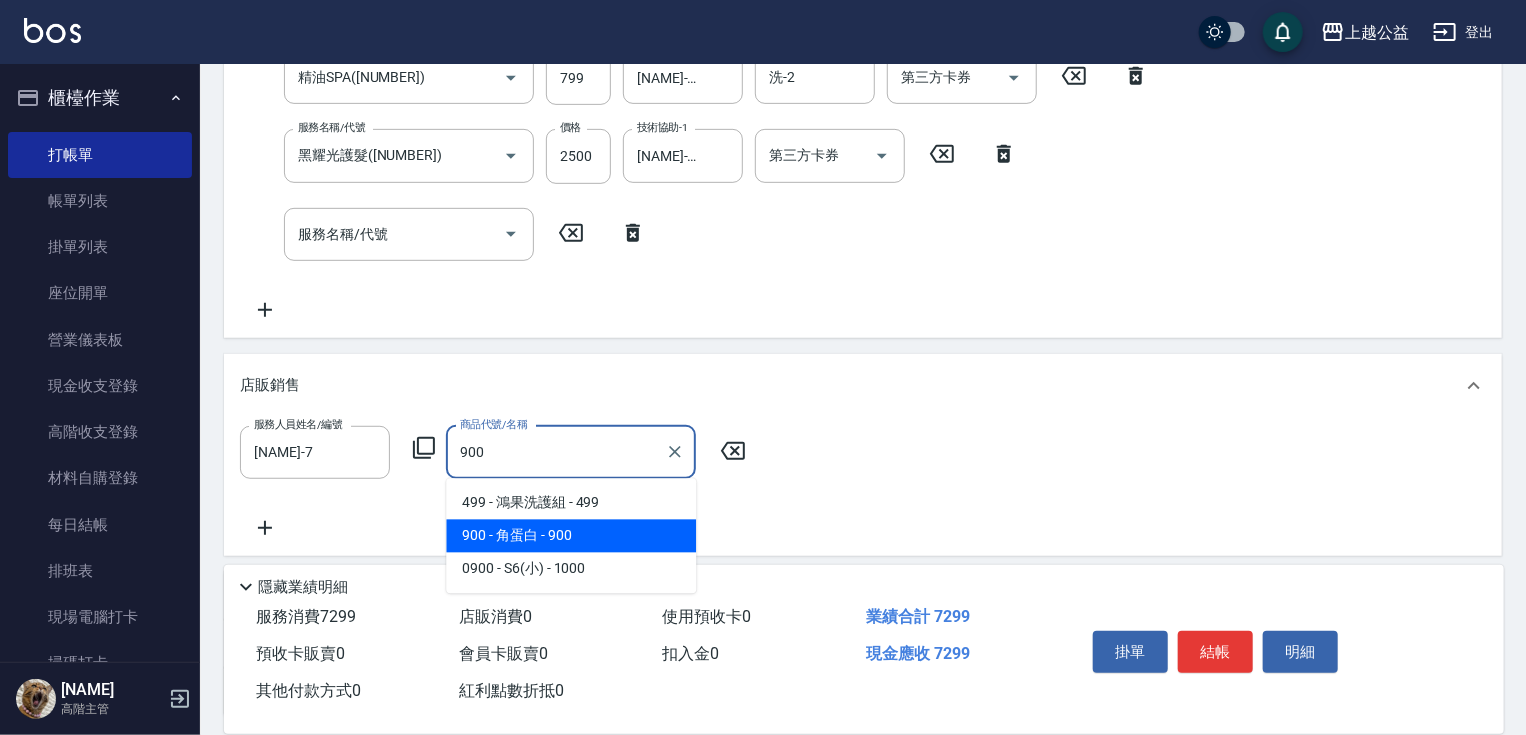 type on "角蛋白" 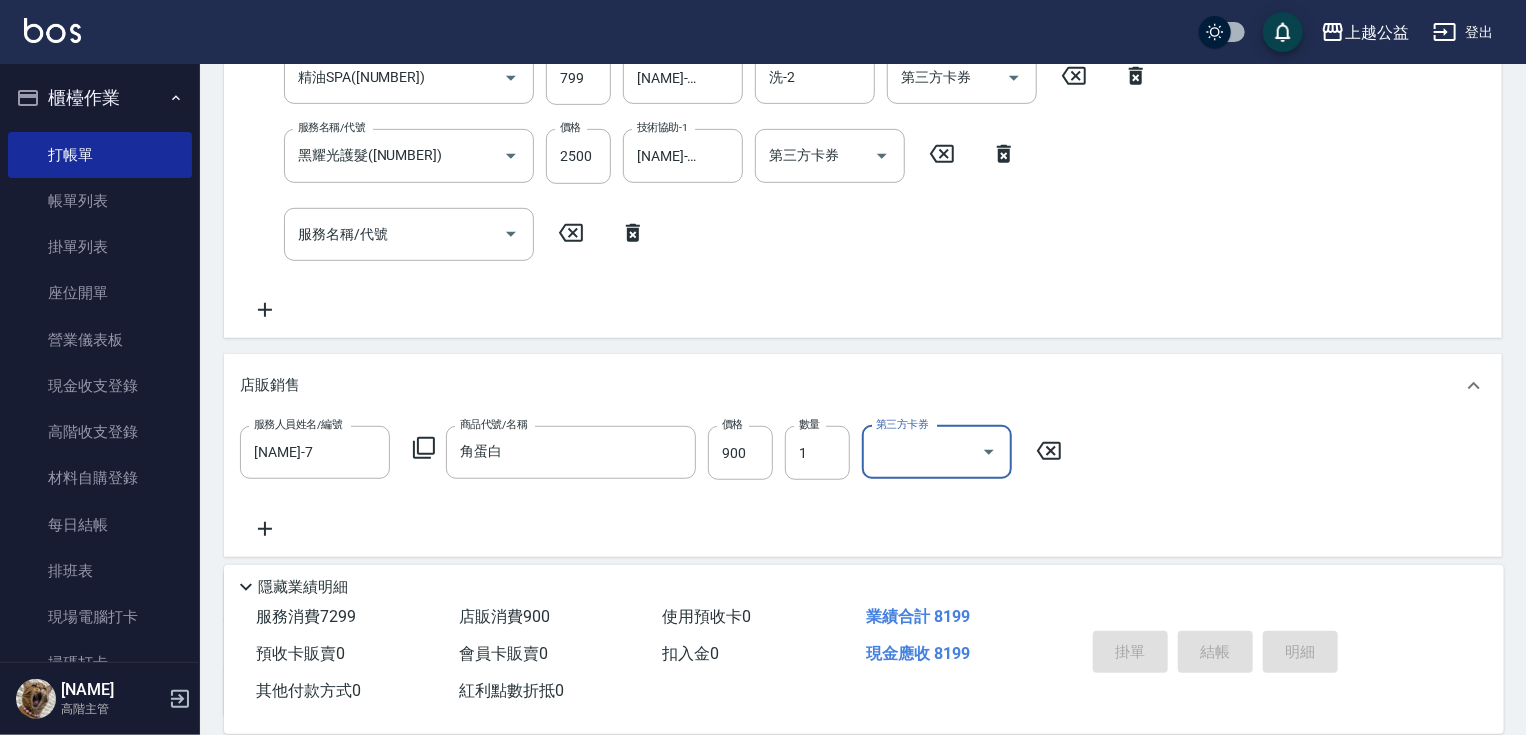 type on "[YEAR]/[MONTH]/[DAY] [HOUR]:[MINUTE]" 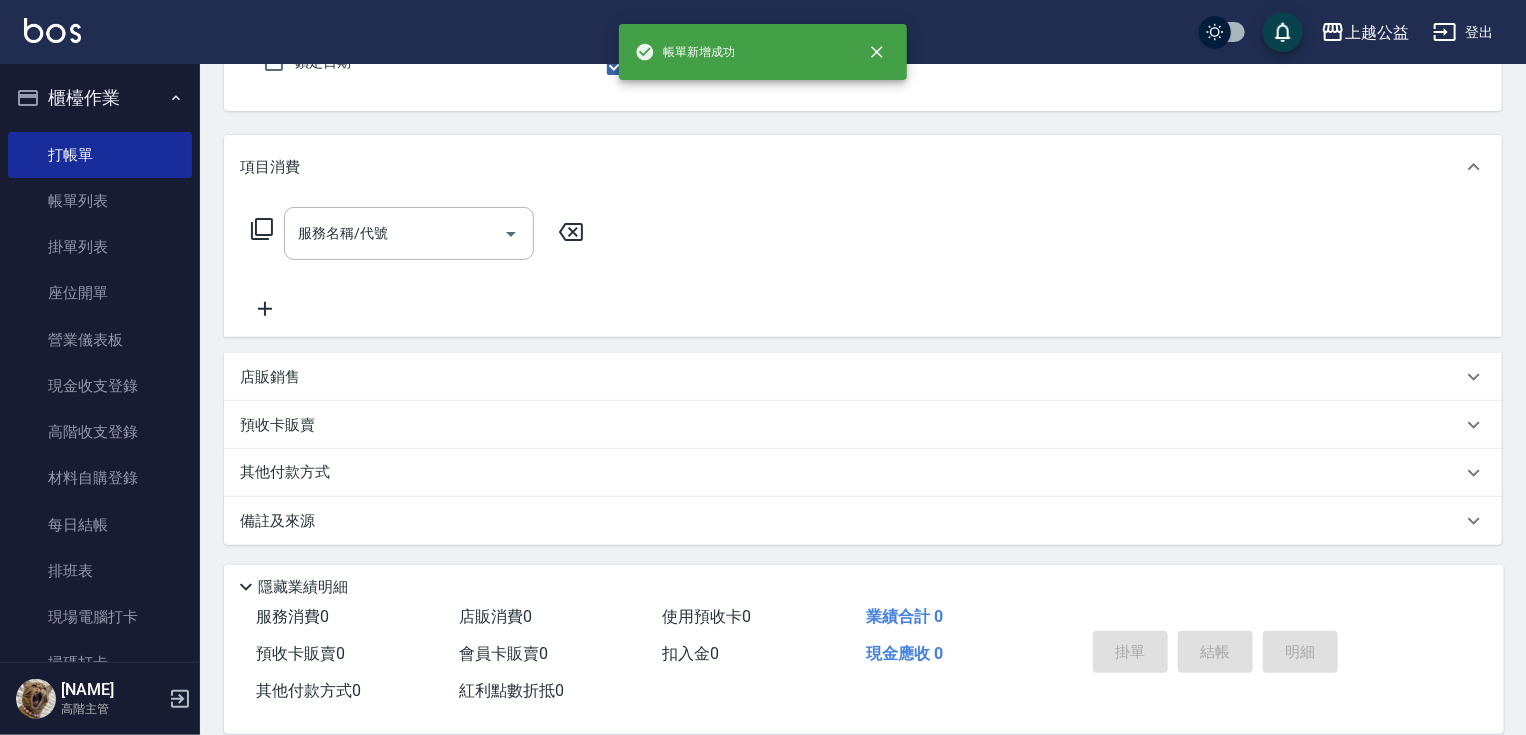 scroll, scrollTop: 0, scrollLeft: 0, axis: both 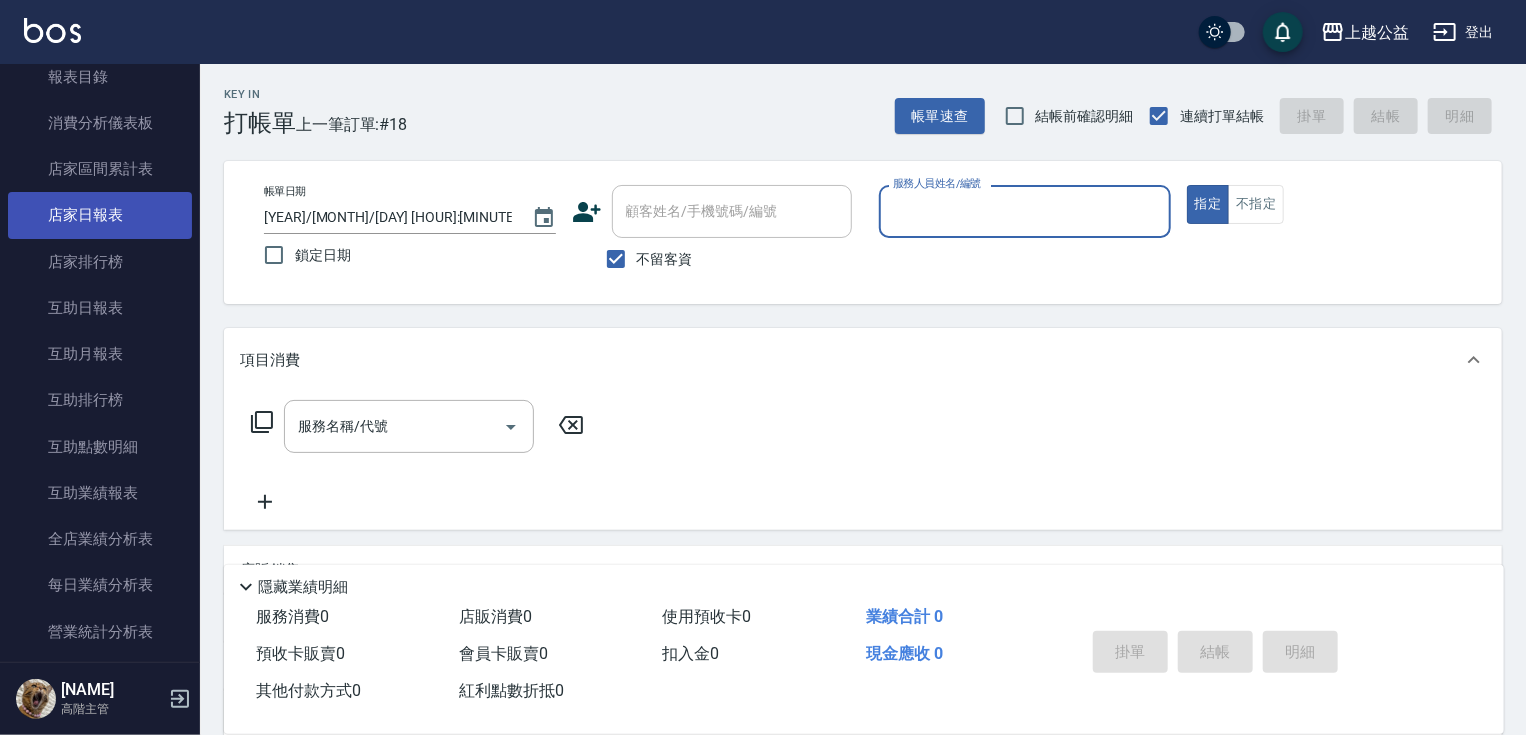 click on "店家日報表" at bounding box center [100, 215] 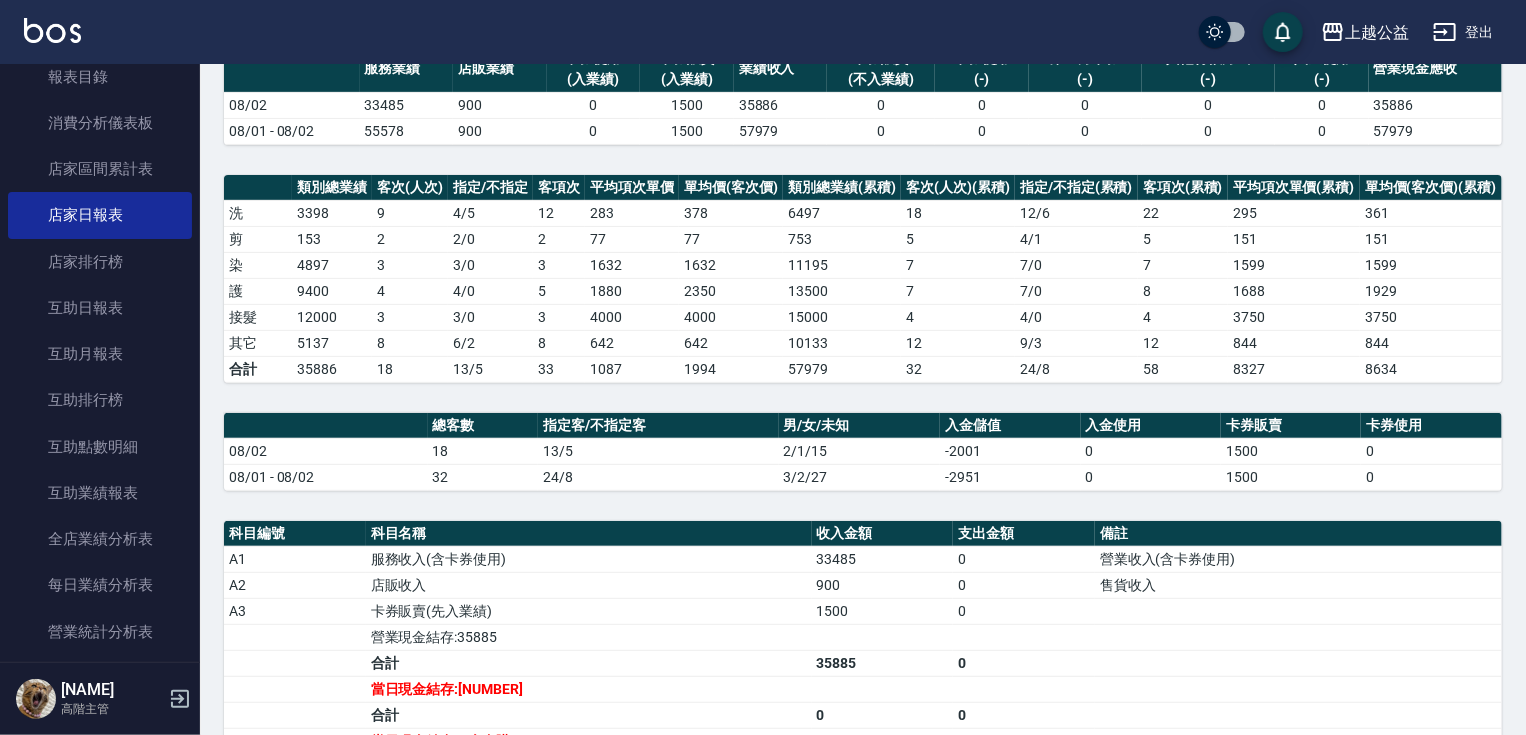 scroll, scrollTop: 254, scrollLeft: 0, axis: vertical 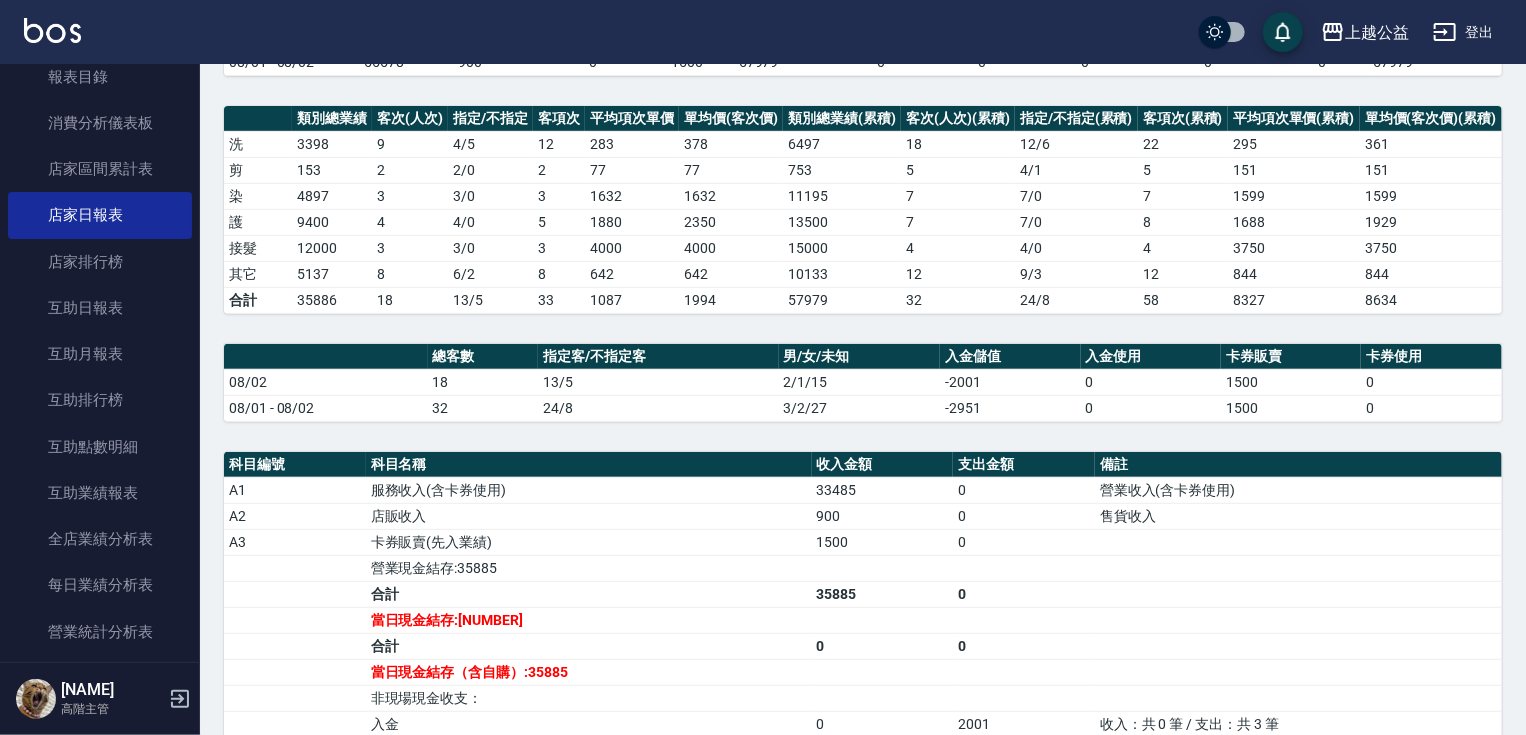 drag, startPoint x: 447, startPoint y: 356, endPoint x: 487, endPoint y: 454, distance: 105.848946 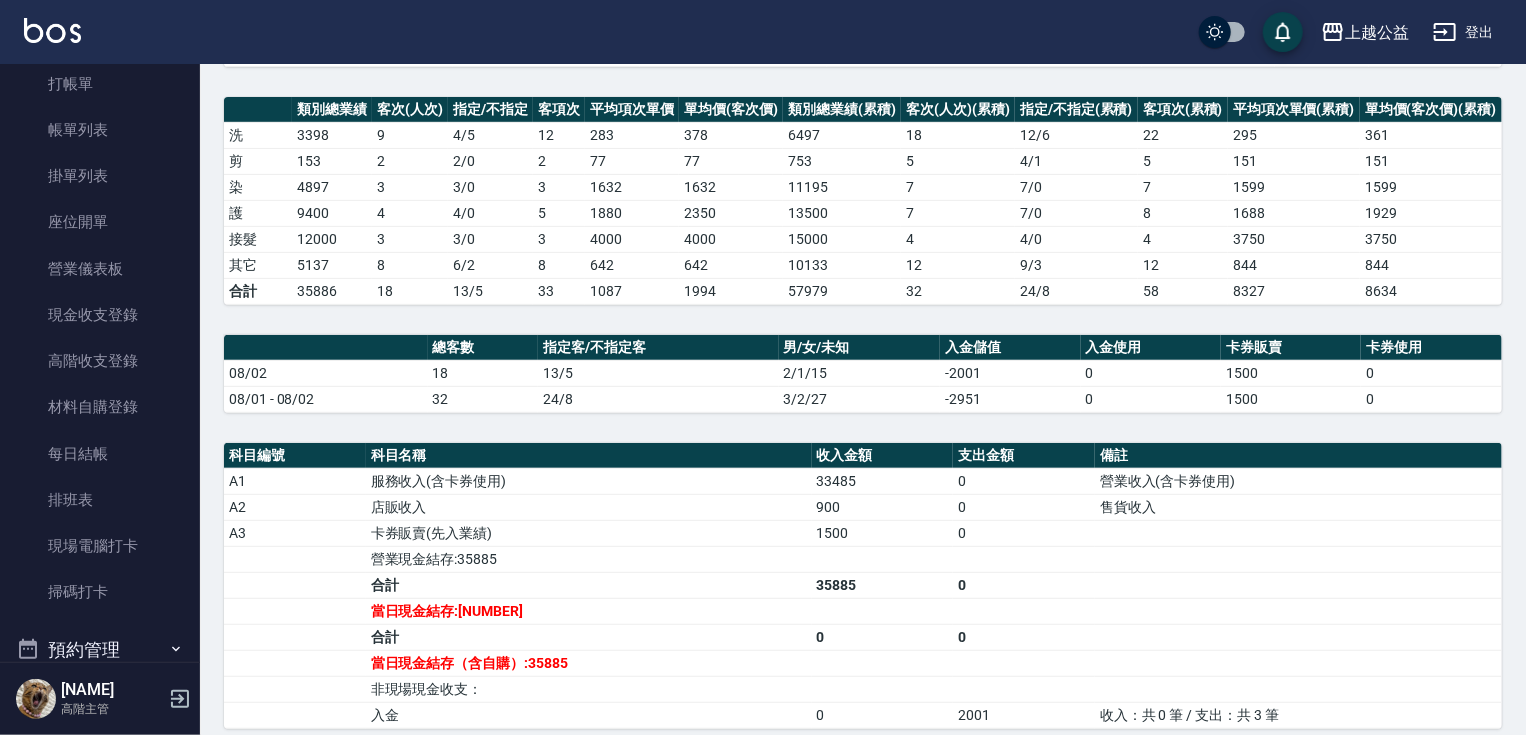 scroll, scrollTop: 0, scrollLeft: 0, axis: both 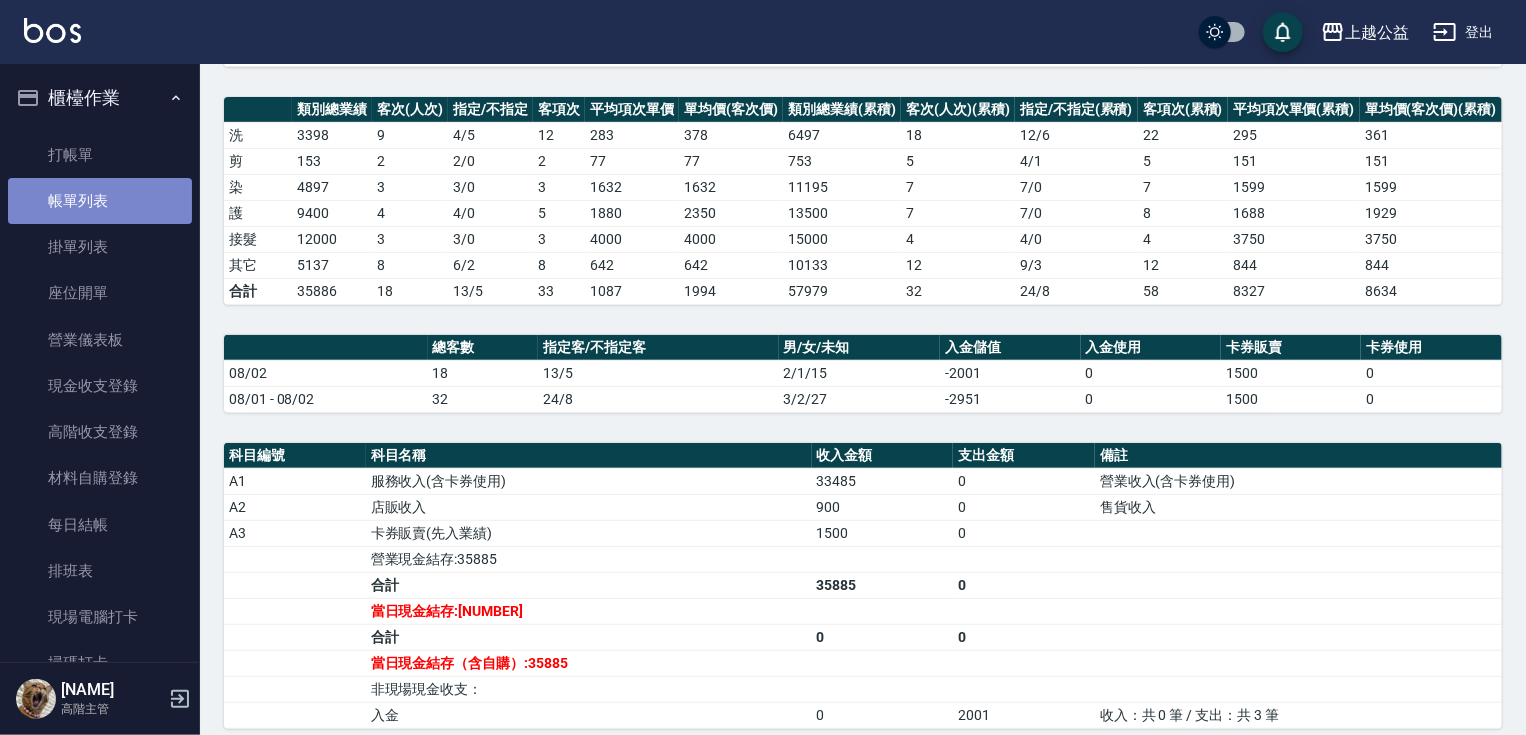 click on "帳單列表" at bounding box center (100, 201) 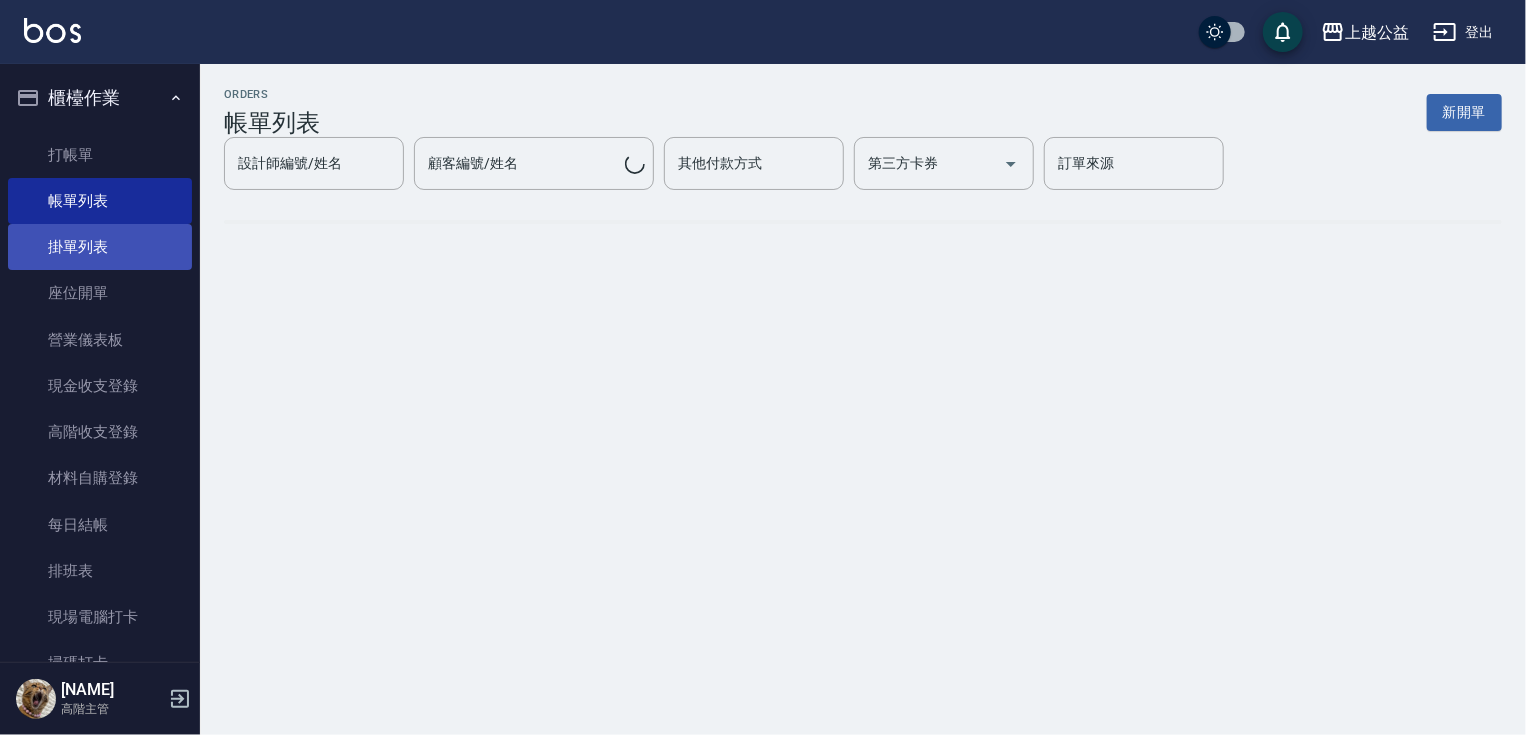 scroll, scrollTop: 0, scrollLeft: 0, axis: both 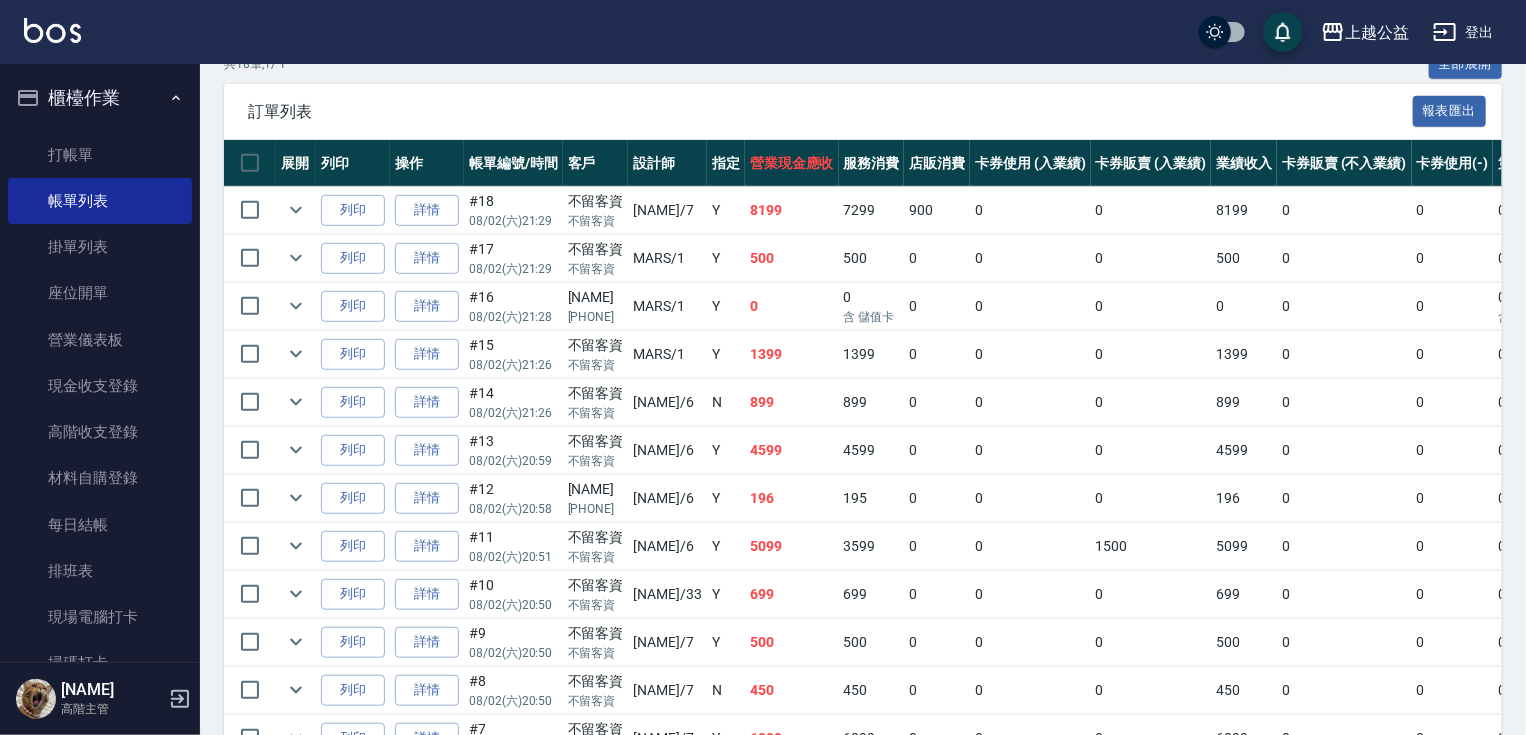 drag, startPoint x: 756, startPoint y: 364, endPoint x: 771, endPoint y: 473, distance: 110.02727 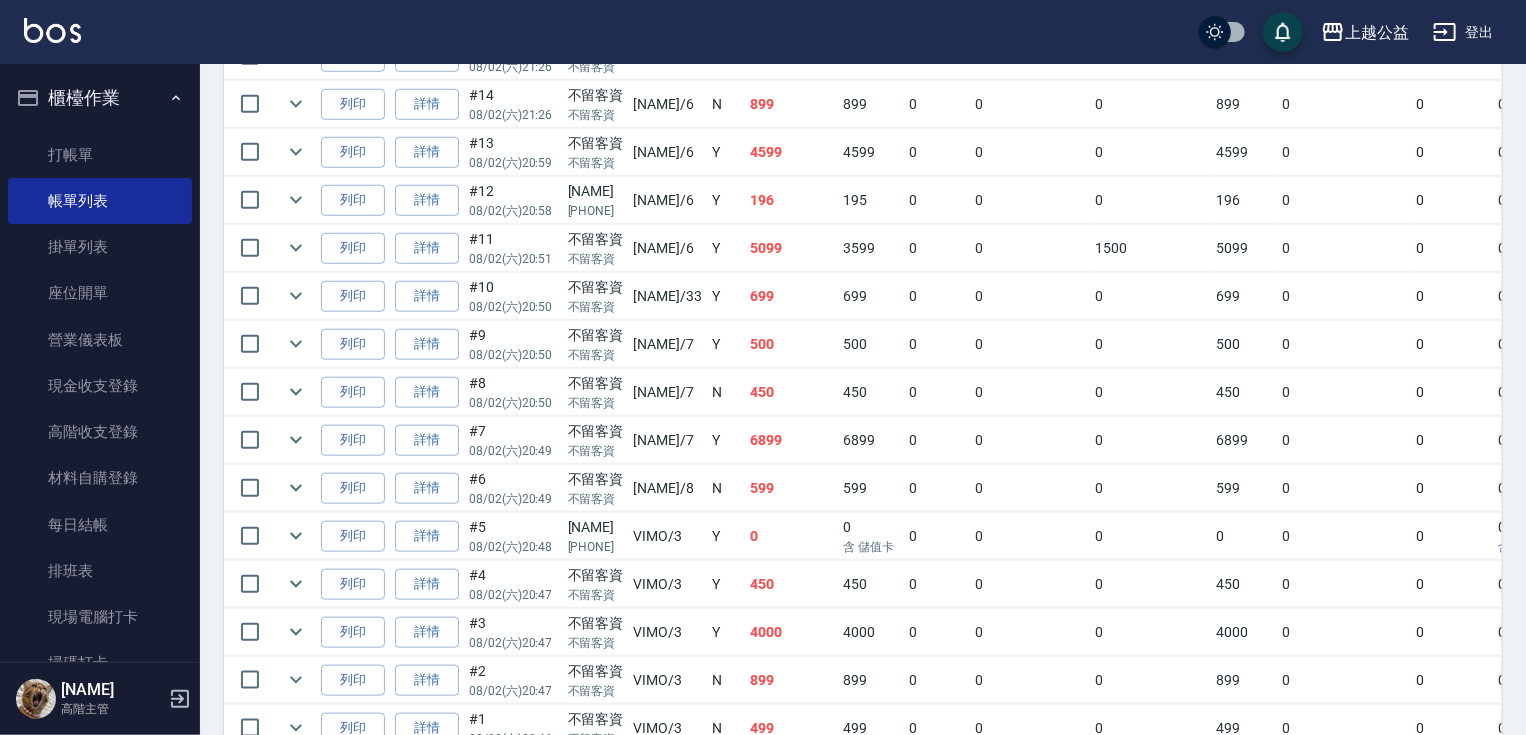 scroll, scrollTop: 876, scrollLeft: 0, axis: vertical 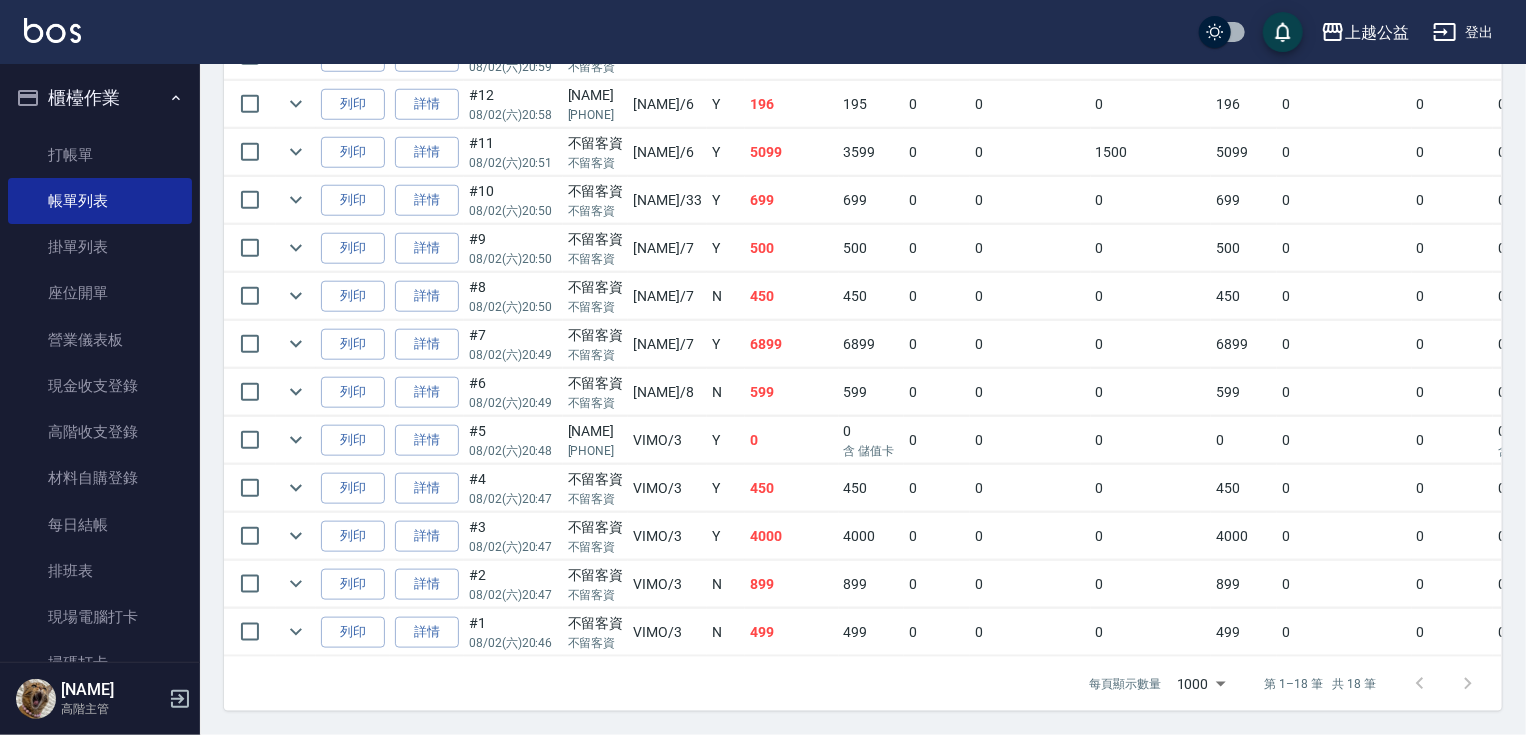 drag, startPoint x: 765, startPoint y: 416, endPoint x: 778, endPoint y: 523, distance: 107.78683 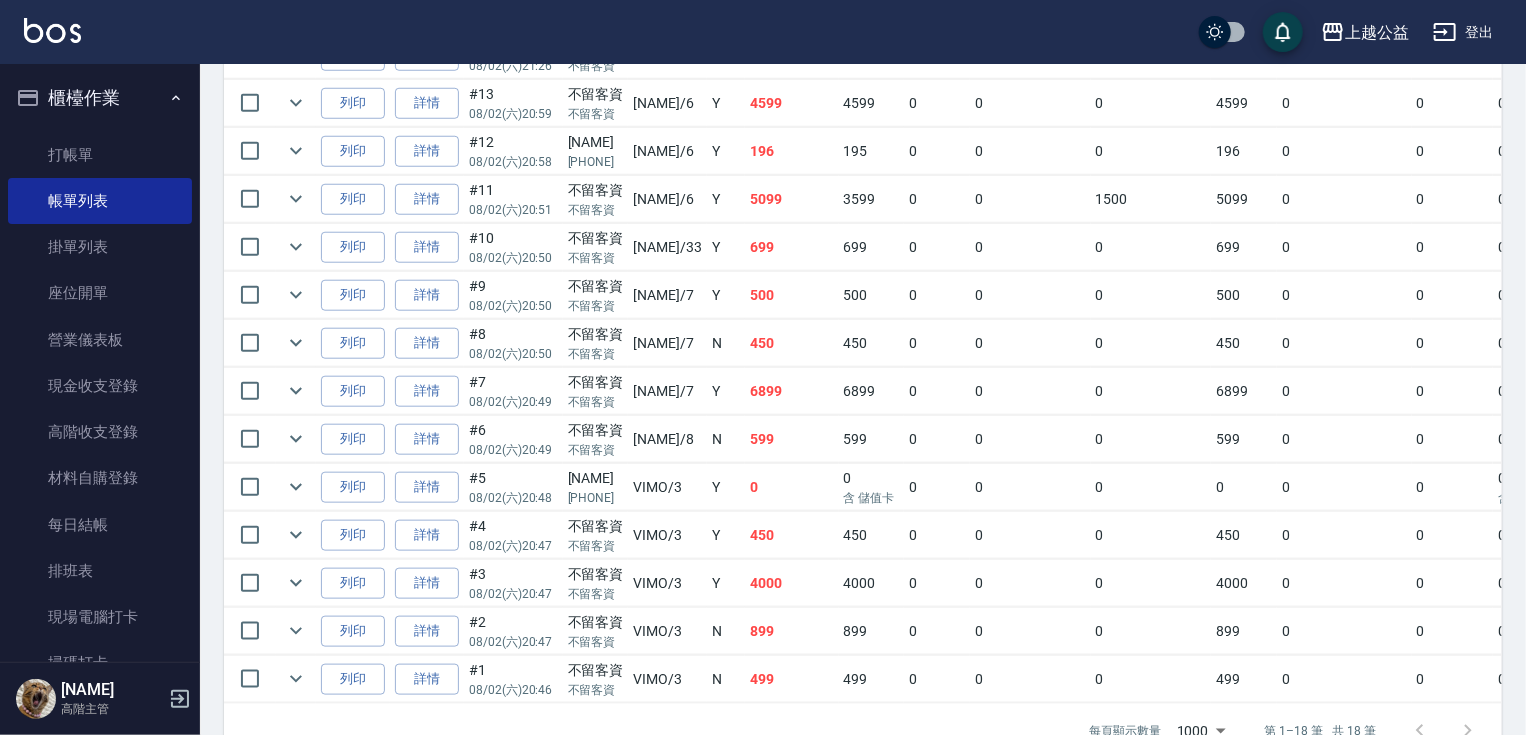 drag, startPoint x: 860, startPoint y: 572, endPoint x: 851, endPoint y: 528, distance: 44.911022 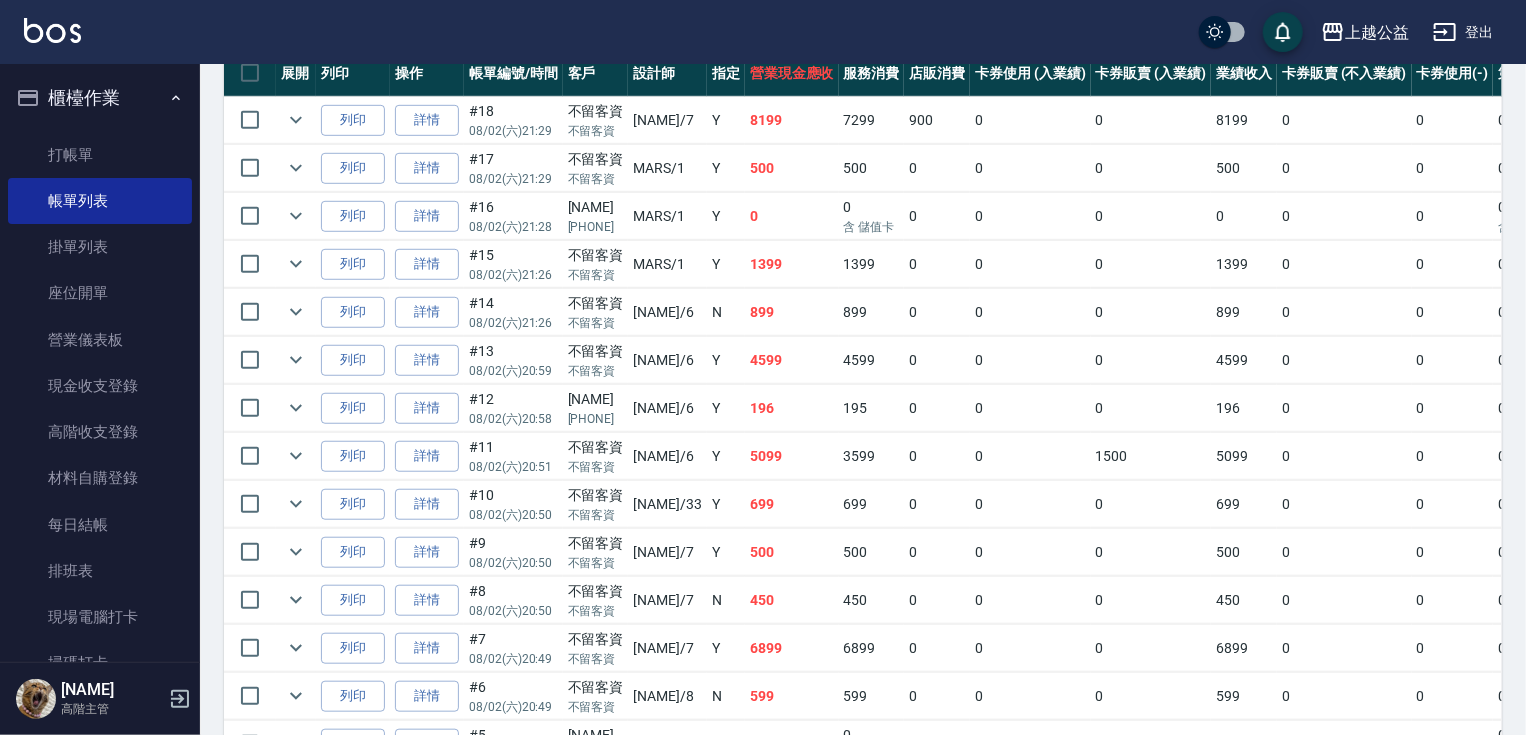 drag, startPoint x: 851, startPoint y: 545, endPoint x: 851, endPoint y: 506, distance: 39 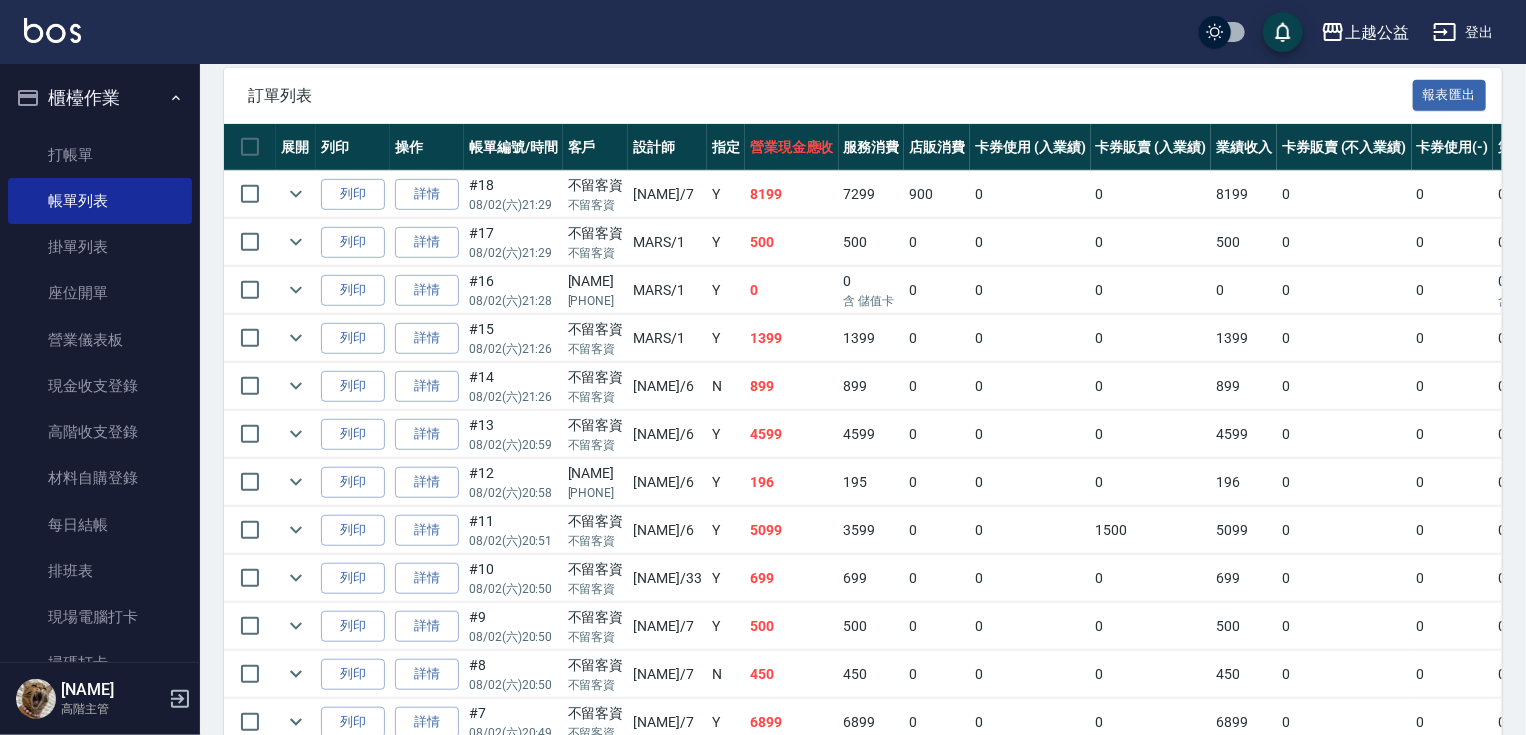 drag, startPoint x: 786, startPoint y: 511, endPoint x: 783, endPoint y: 459, distance: 52.086468 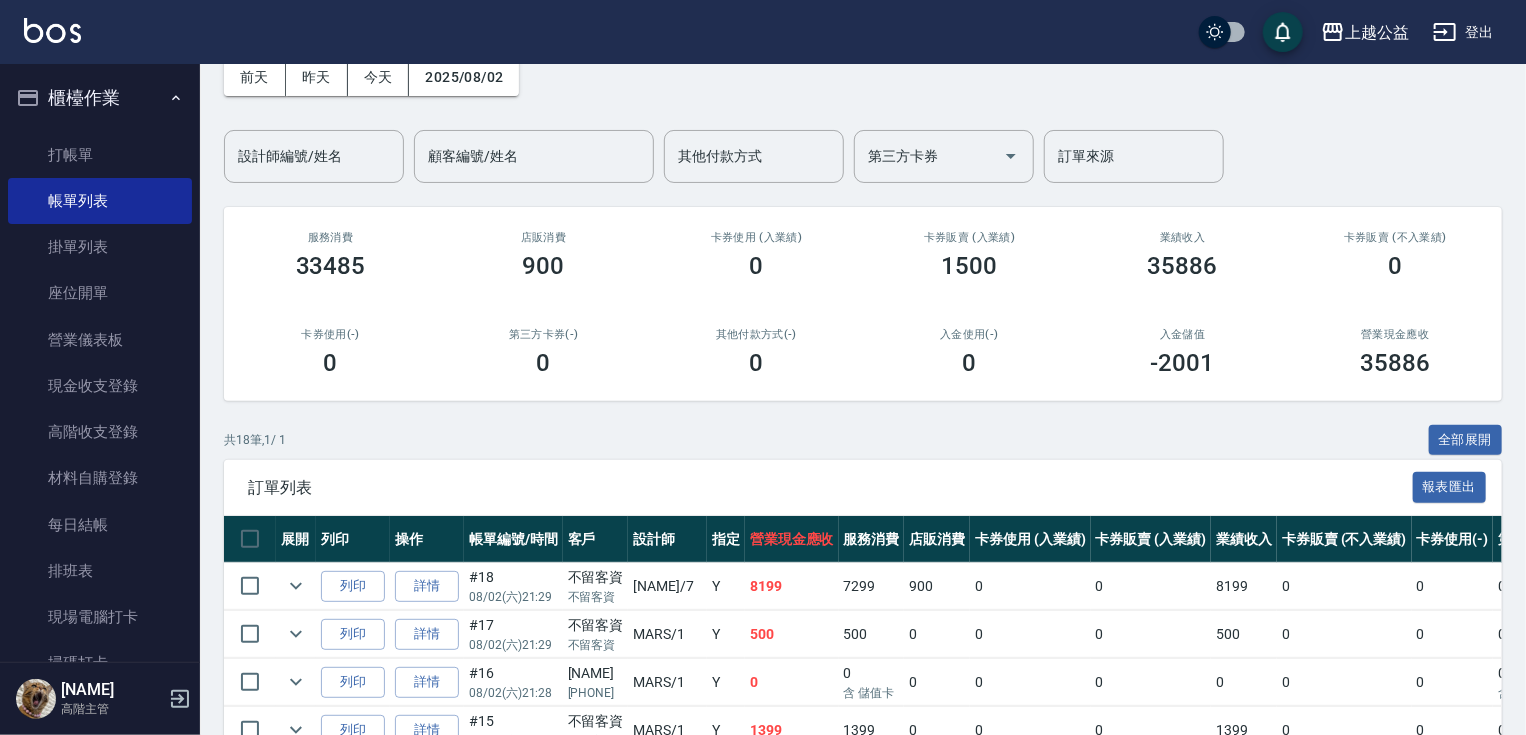 scroll, scrollTop: 0, scrollLeft: 0, axis: both 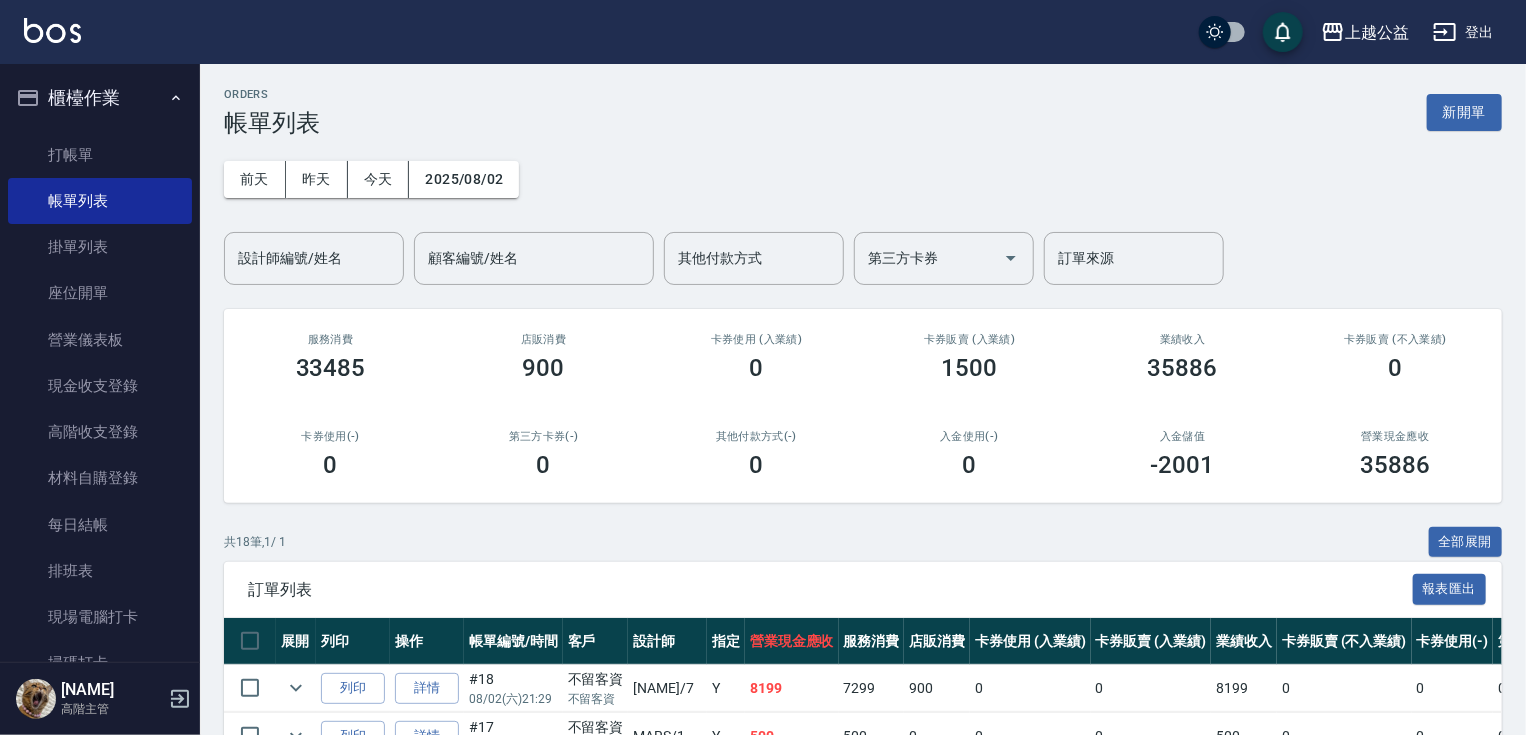 drag, startPoint x: 320, startPoint y: 441, endPoint x: 403, endPoint y: 204, distance: 251.11353 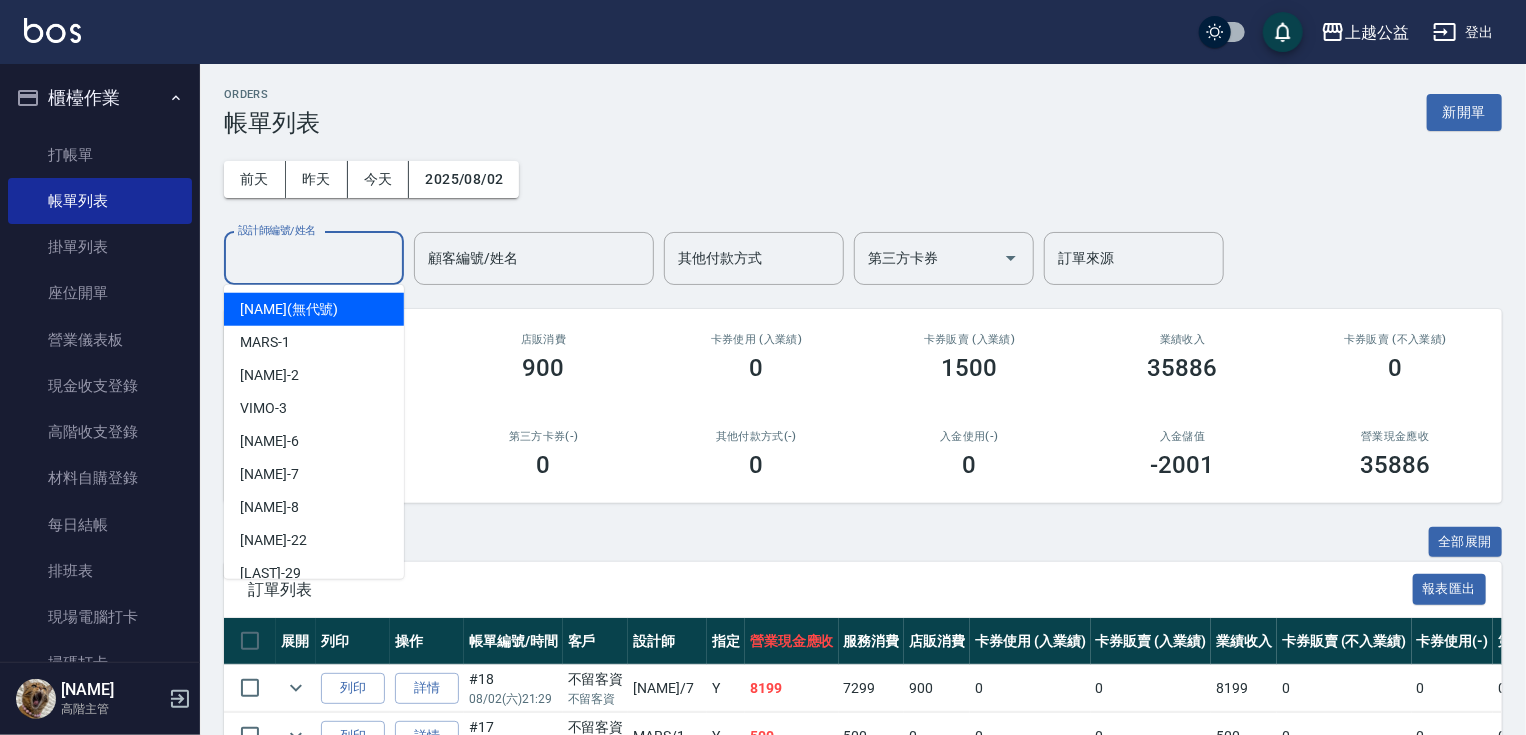 click on "設計師編號/姓名" at bounding box center (314, 258) 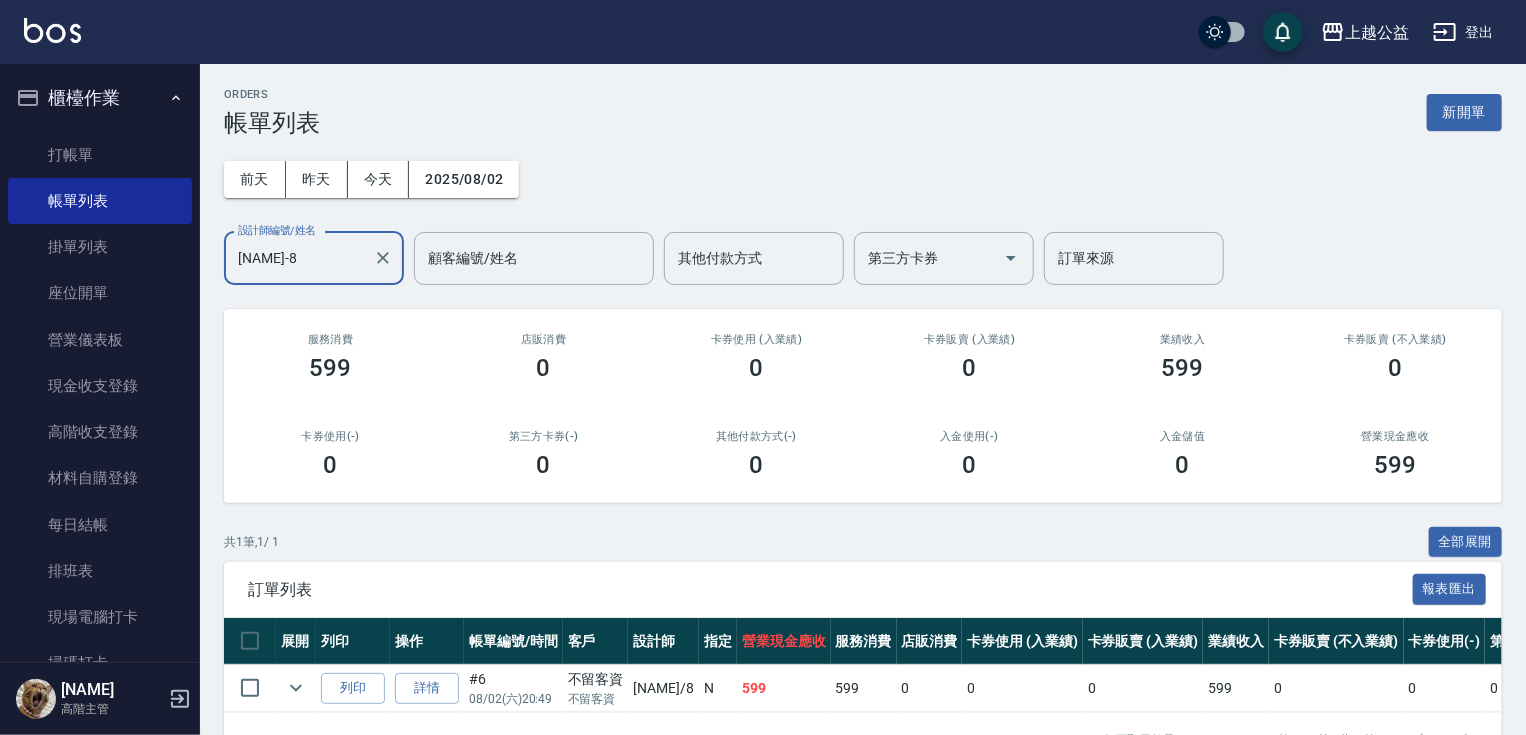 type on "[NAME]-8" 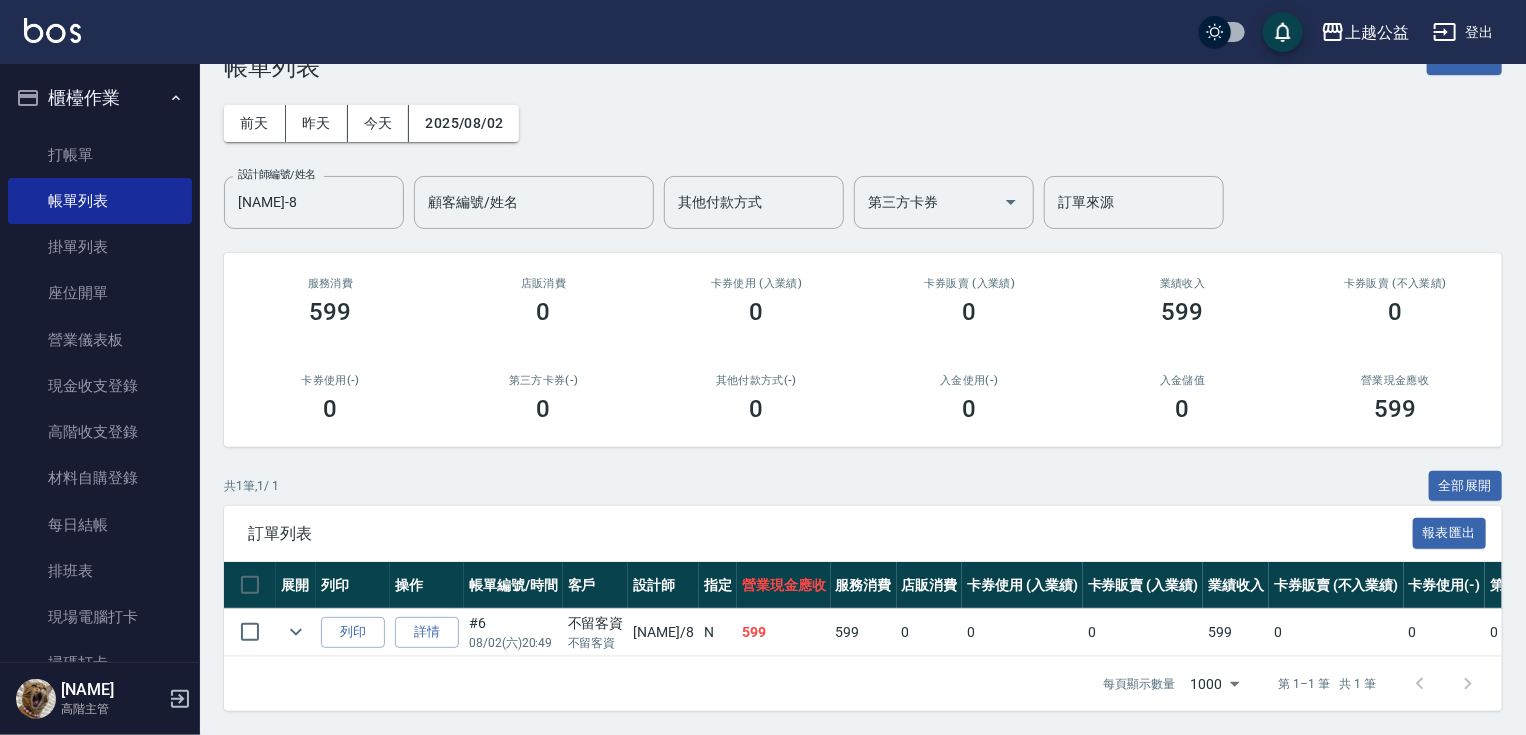 drag, startPoint x: 562, startPoint y: 704, endPoint x: 501, endPoint y: 625, distance: 99.80982 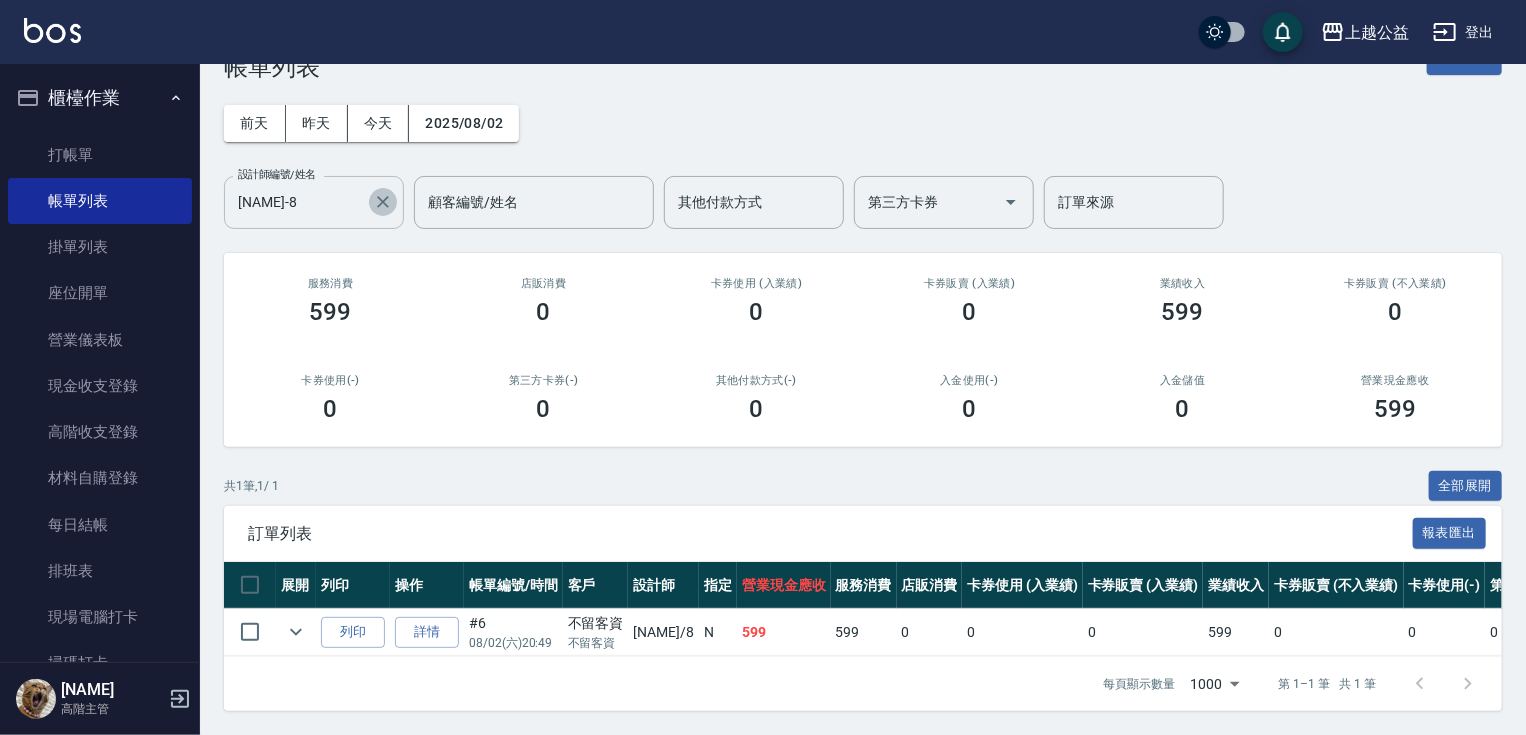 click 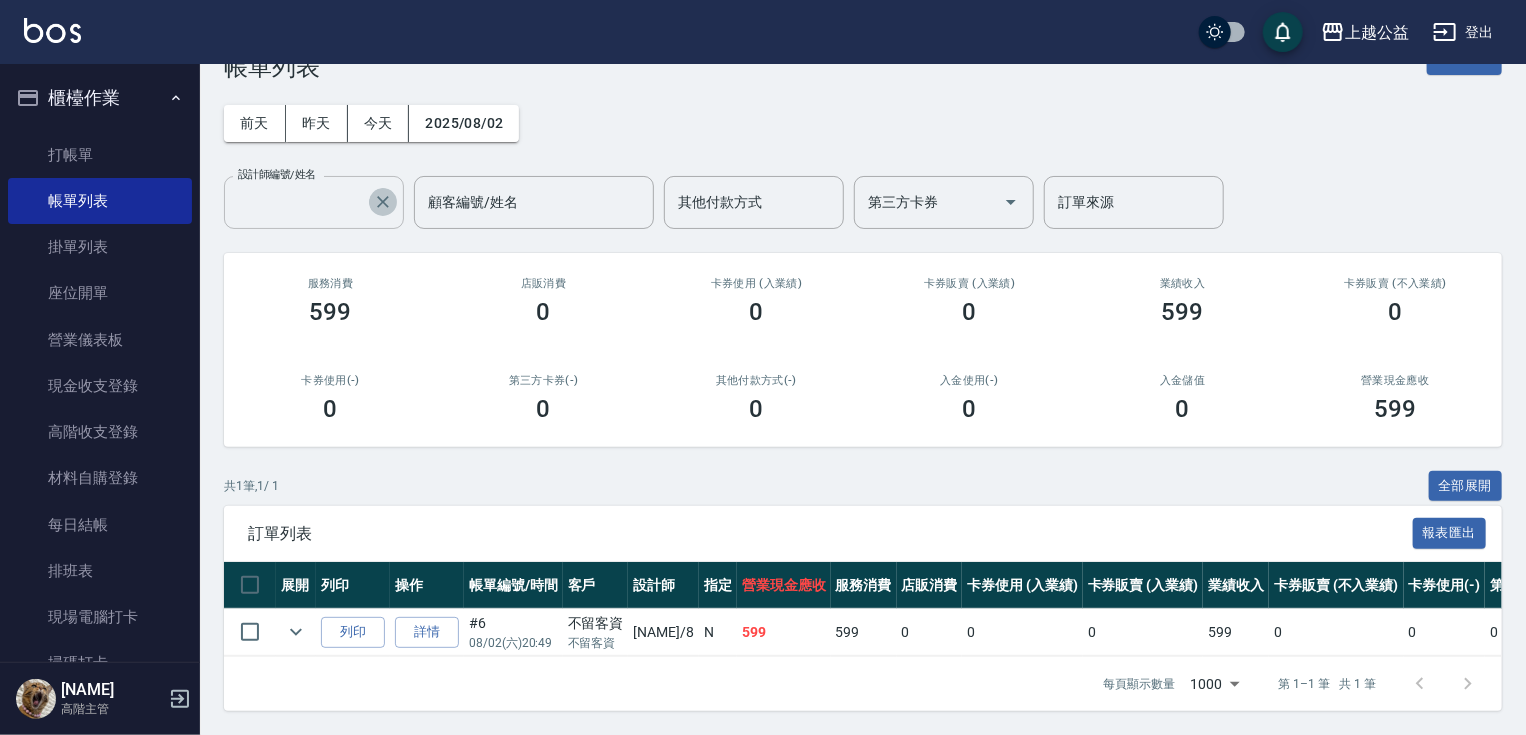 scroll, scrollTop: 0, scrollLeft: 0, axis: both 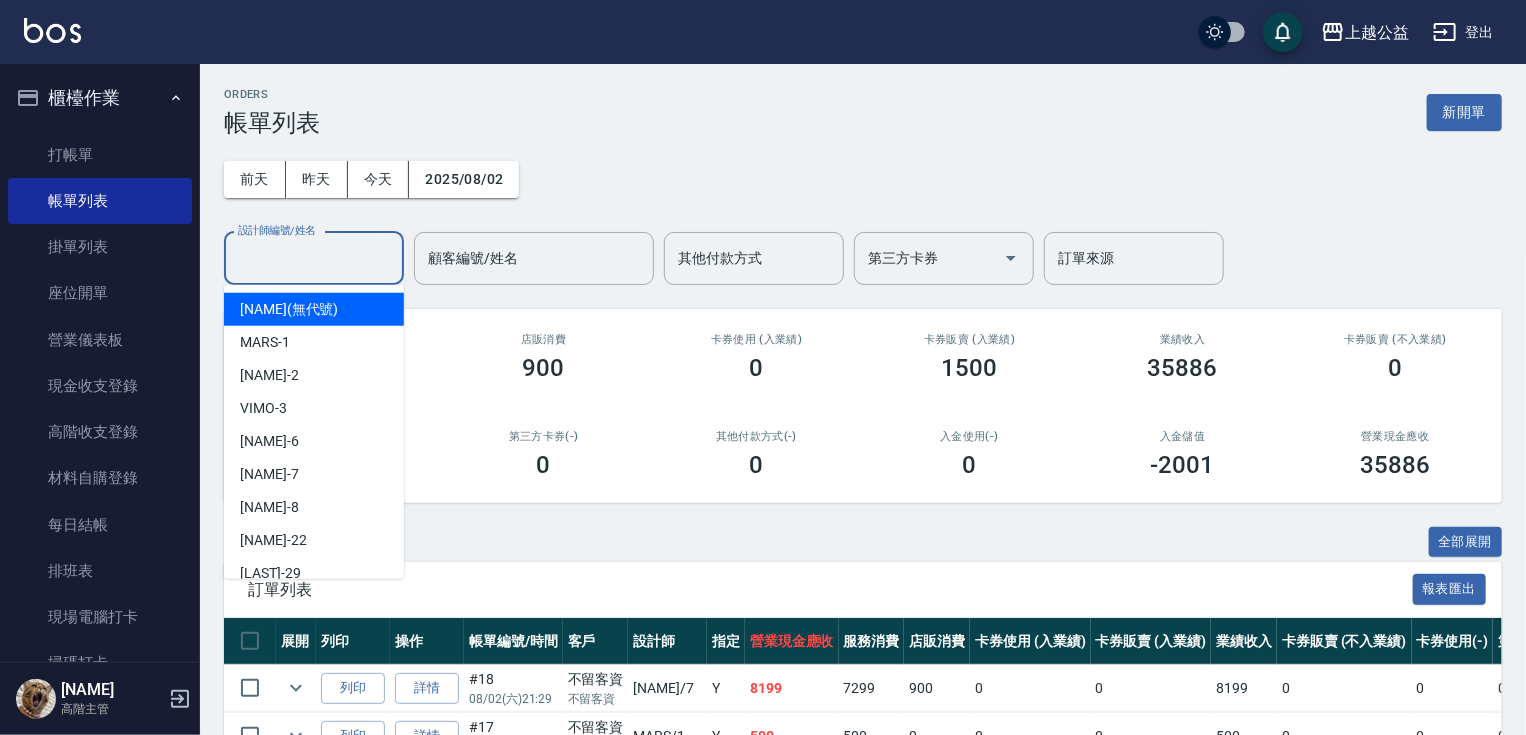click on "設計師編號/姓名" at bounding box center (314, 258) 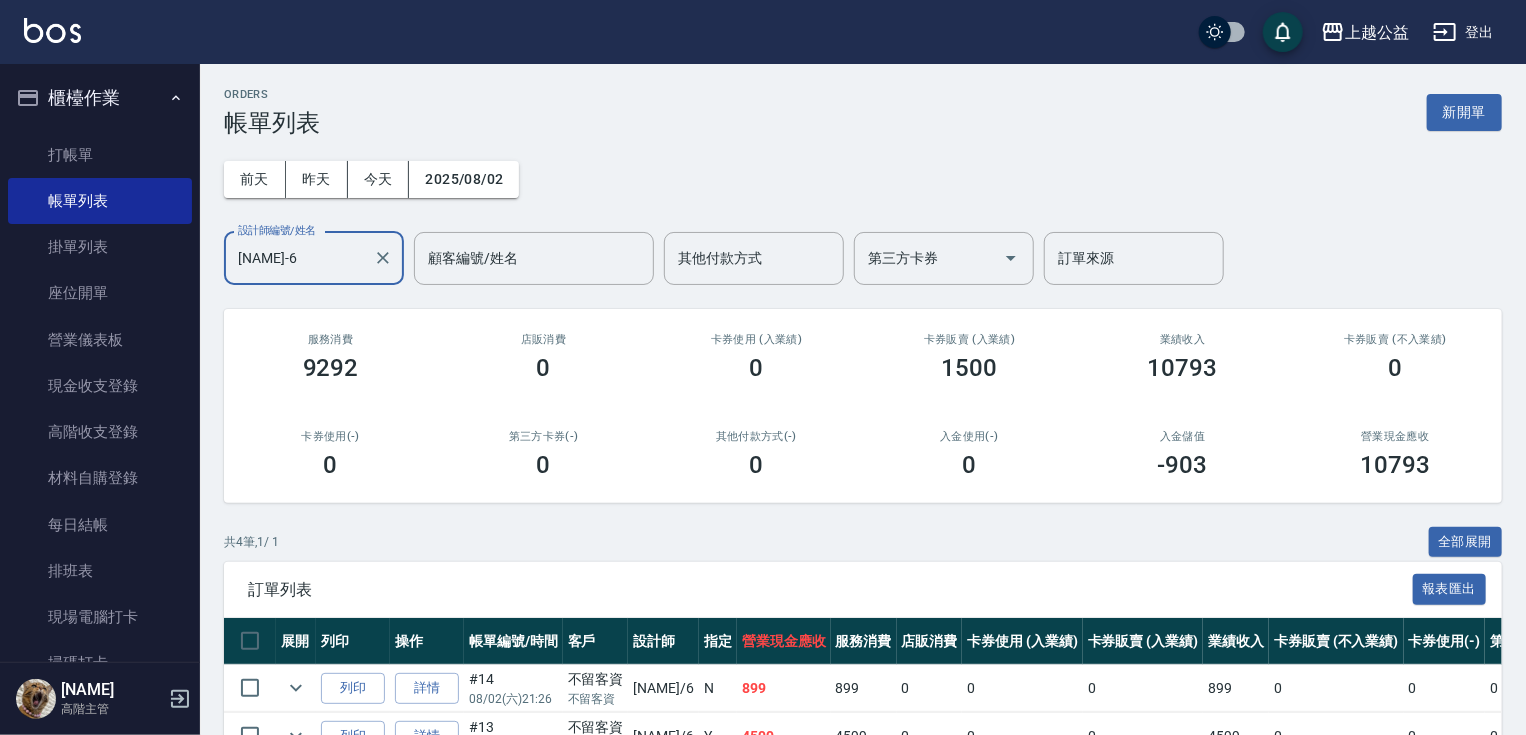 type on "[NAME]-6" 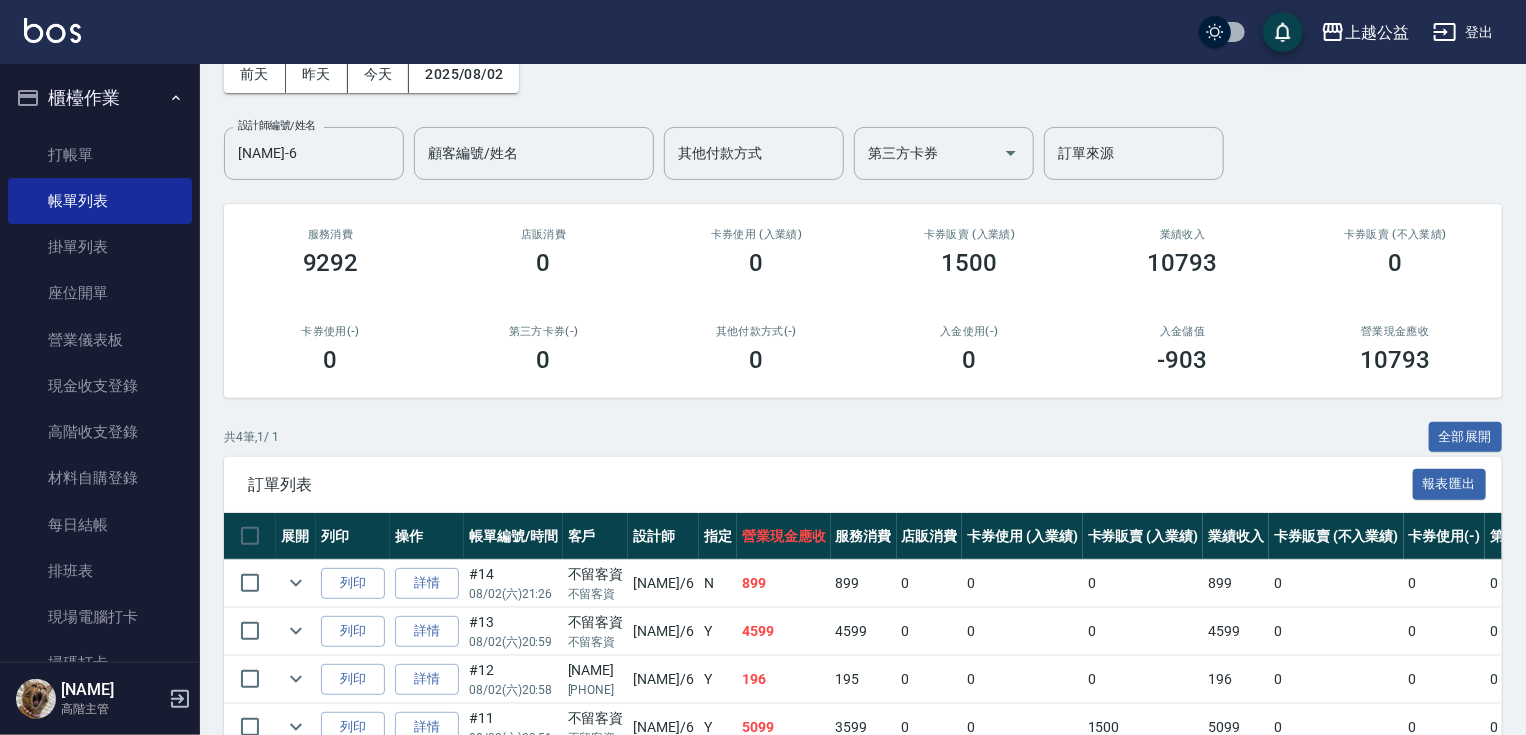 scroll, scrollTop: 210, scrollLeft: 0, axis: vertical 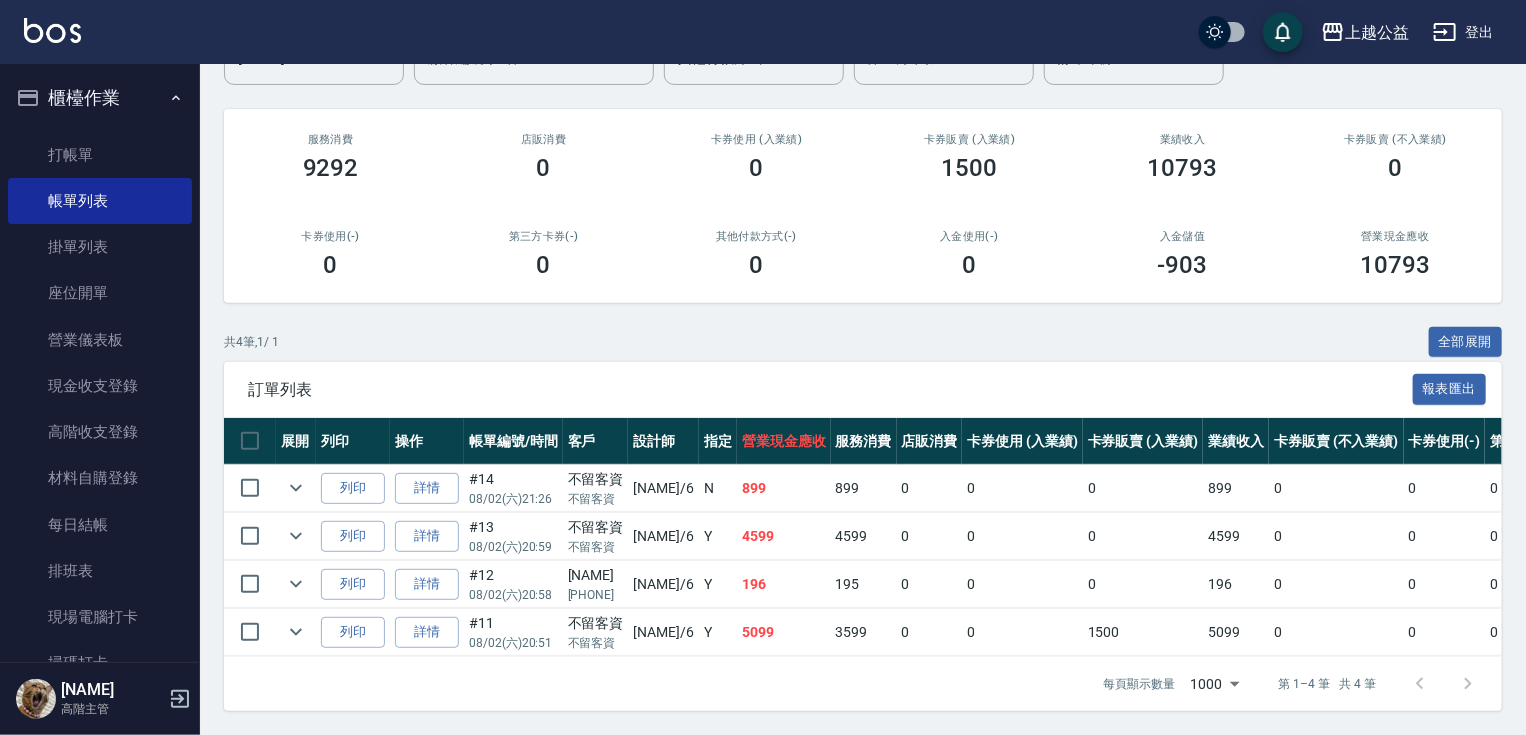 drag, startPoint x: 547, startPoint y: 650, endPoint x: 556, endPoint y: 680, distance: 31.320919 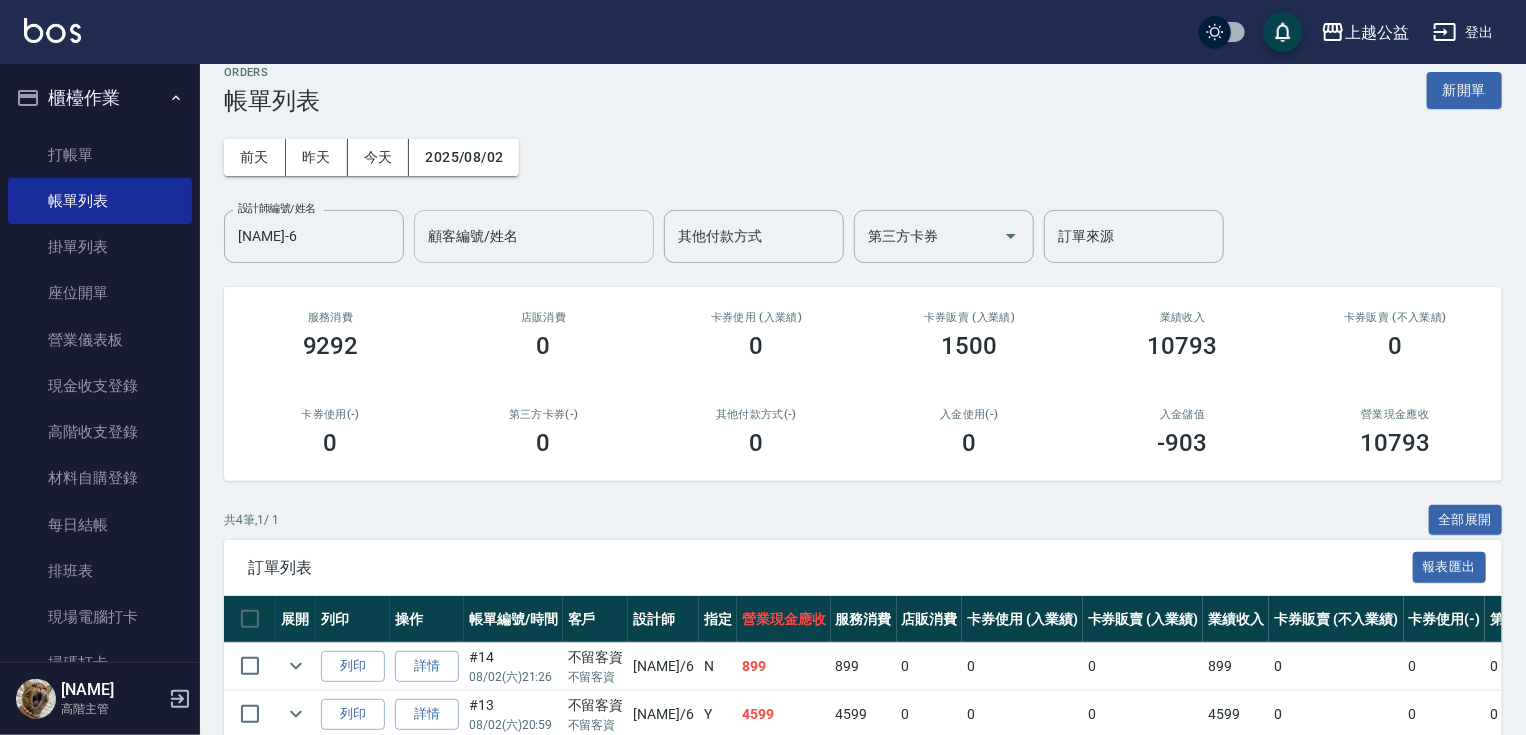 scroll, scrollTop: 0, scrollLeft: 0, axis: both 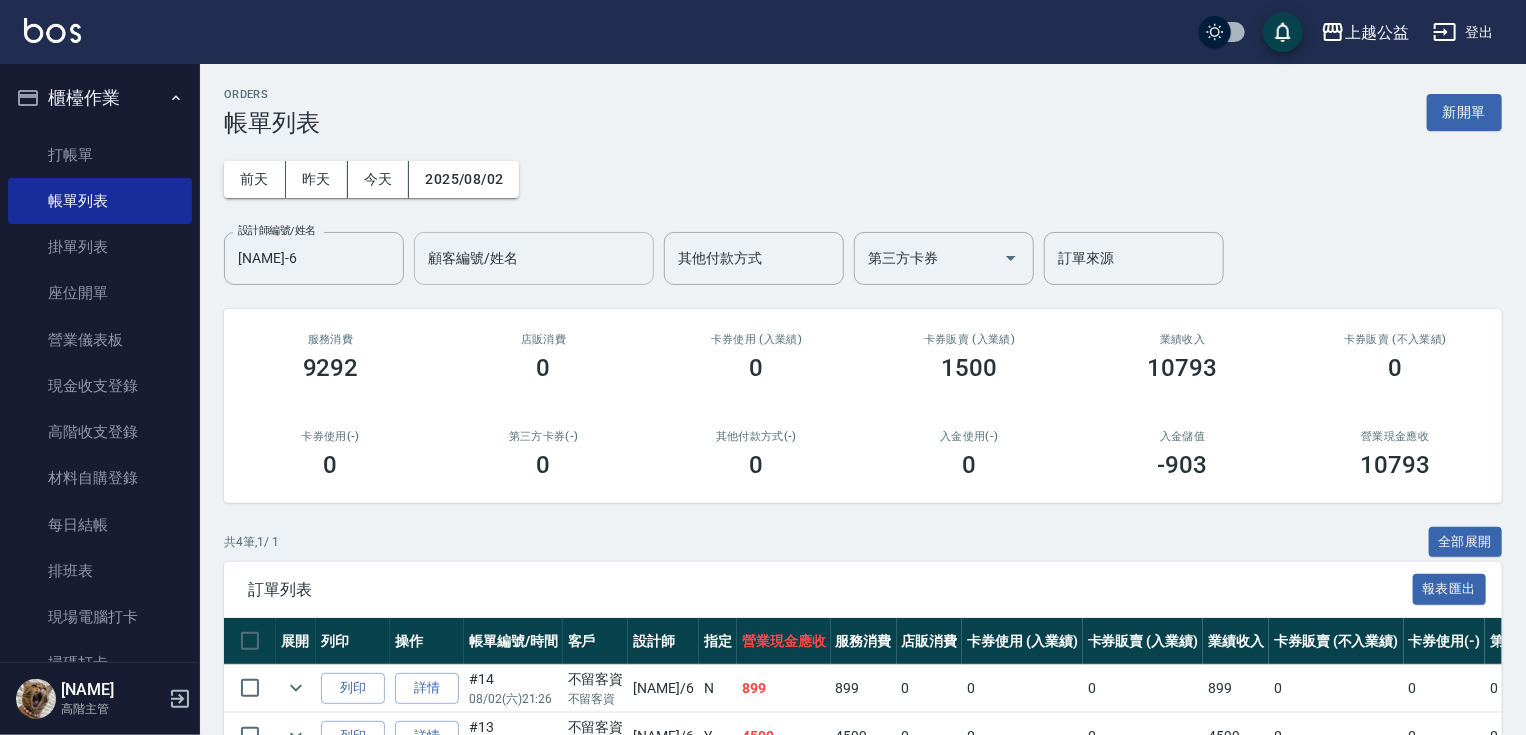 drag, startPoint x: 450, startPoint y: 340, endPoint x: 488, endPoint y: 223, distance: 123.01626 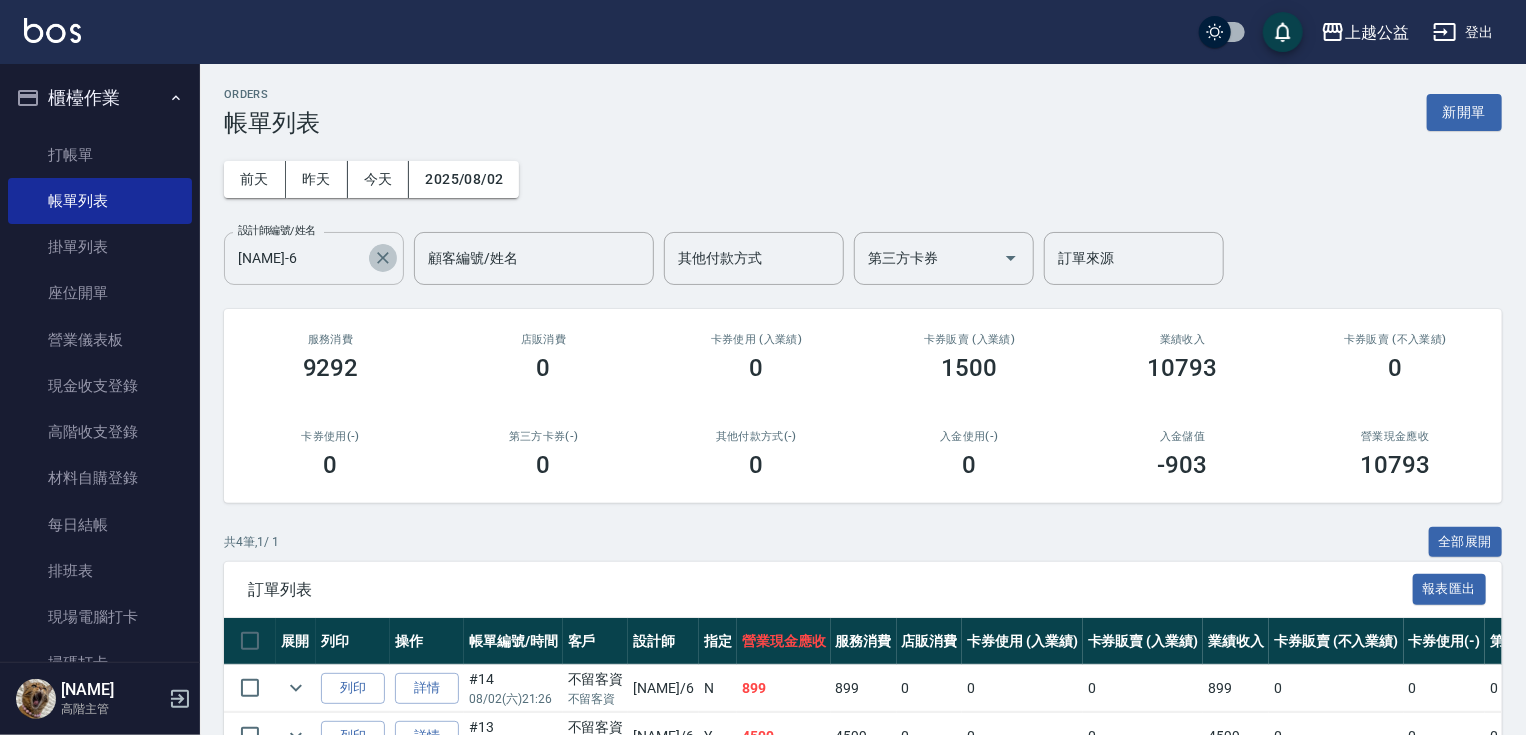 click 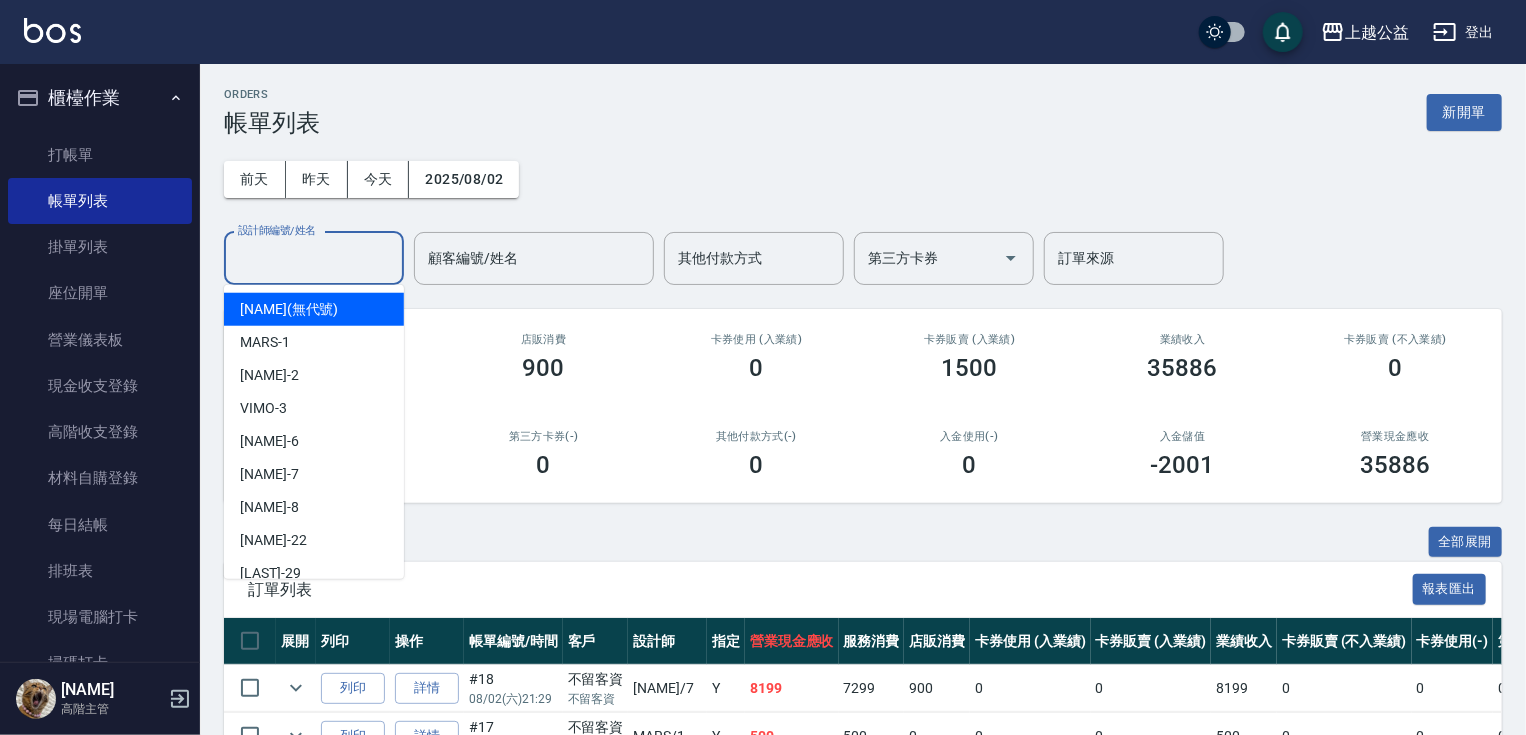 click on "設計師編號/姓名" at bounding box center (314, 258) 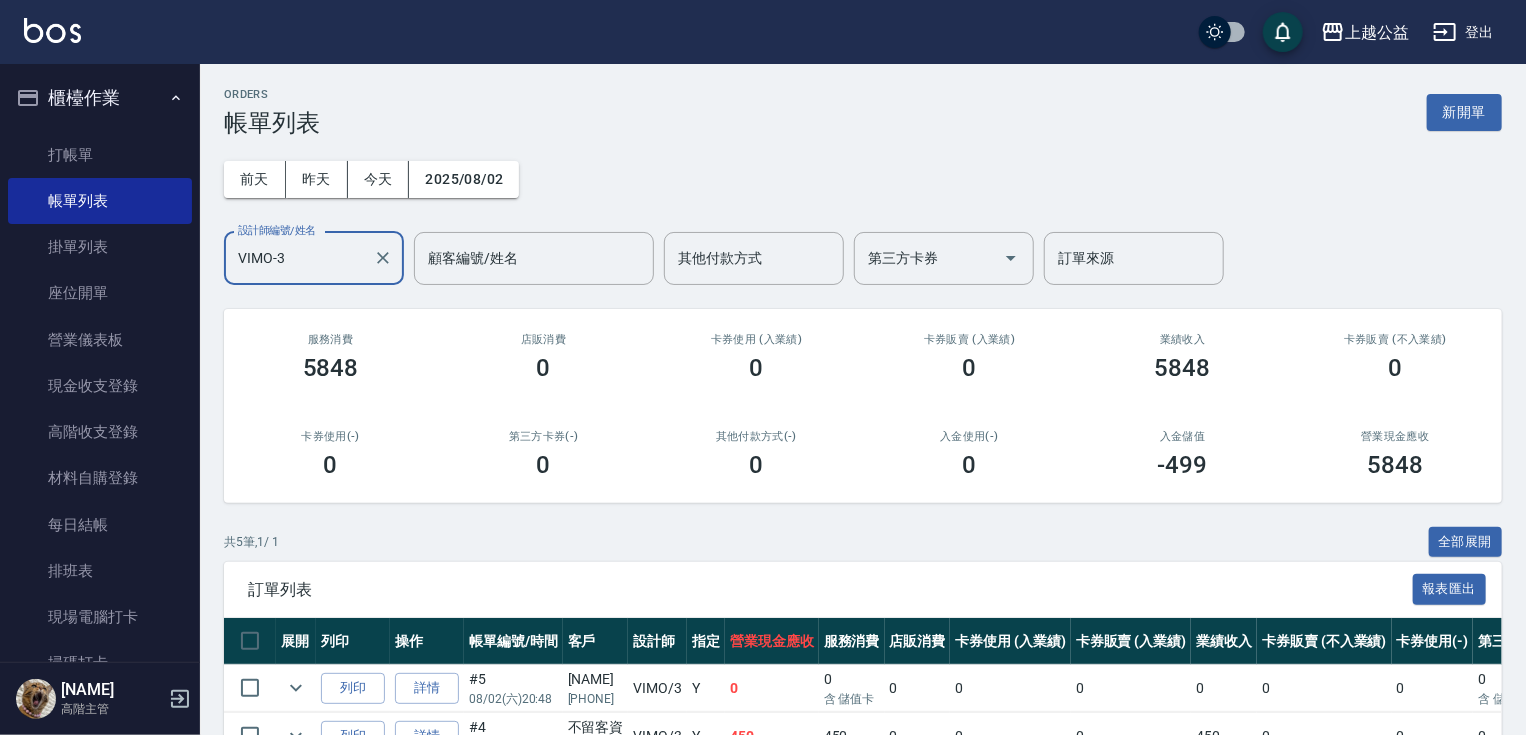 type 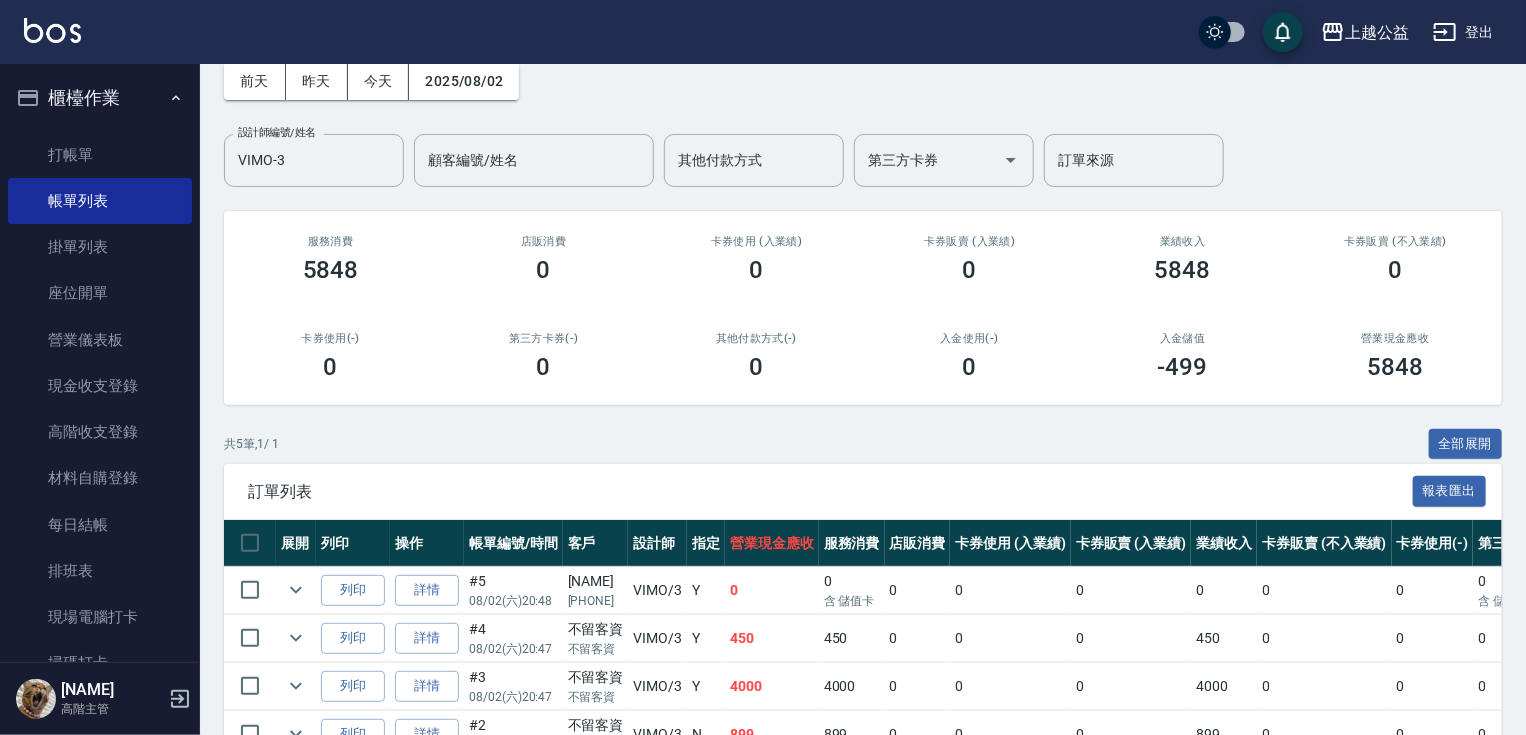 scroll, scrollTop: 257, scrollLeft: 0, axis: vertical 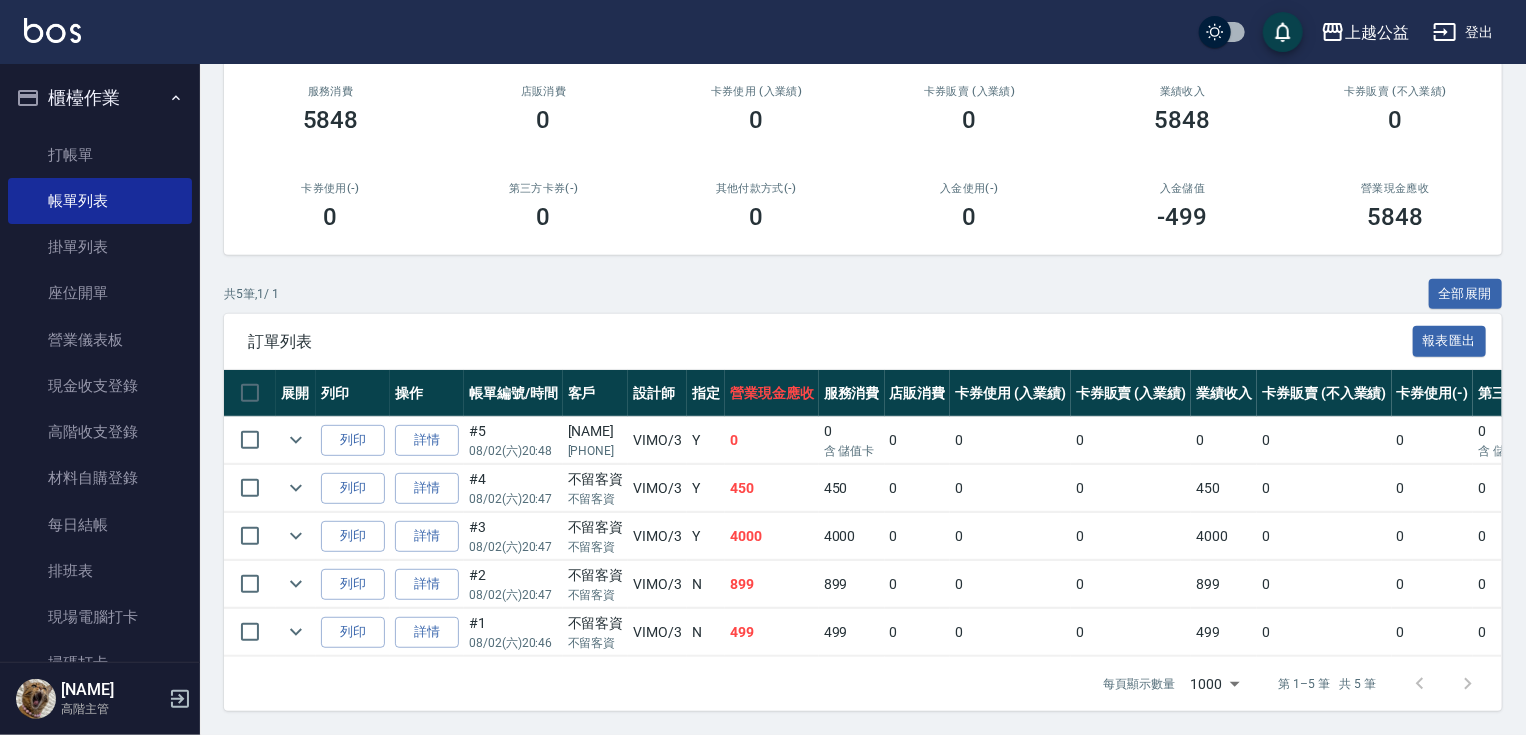 drag, startPoint x: 556, startPoint y: 716, endPoint x: 577, endPoint y: 761, distance: 49.658836 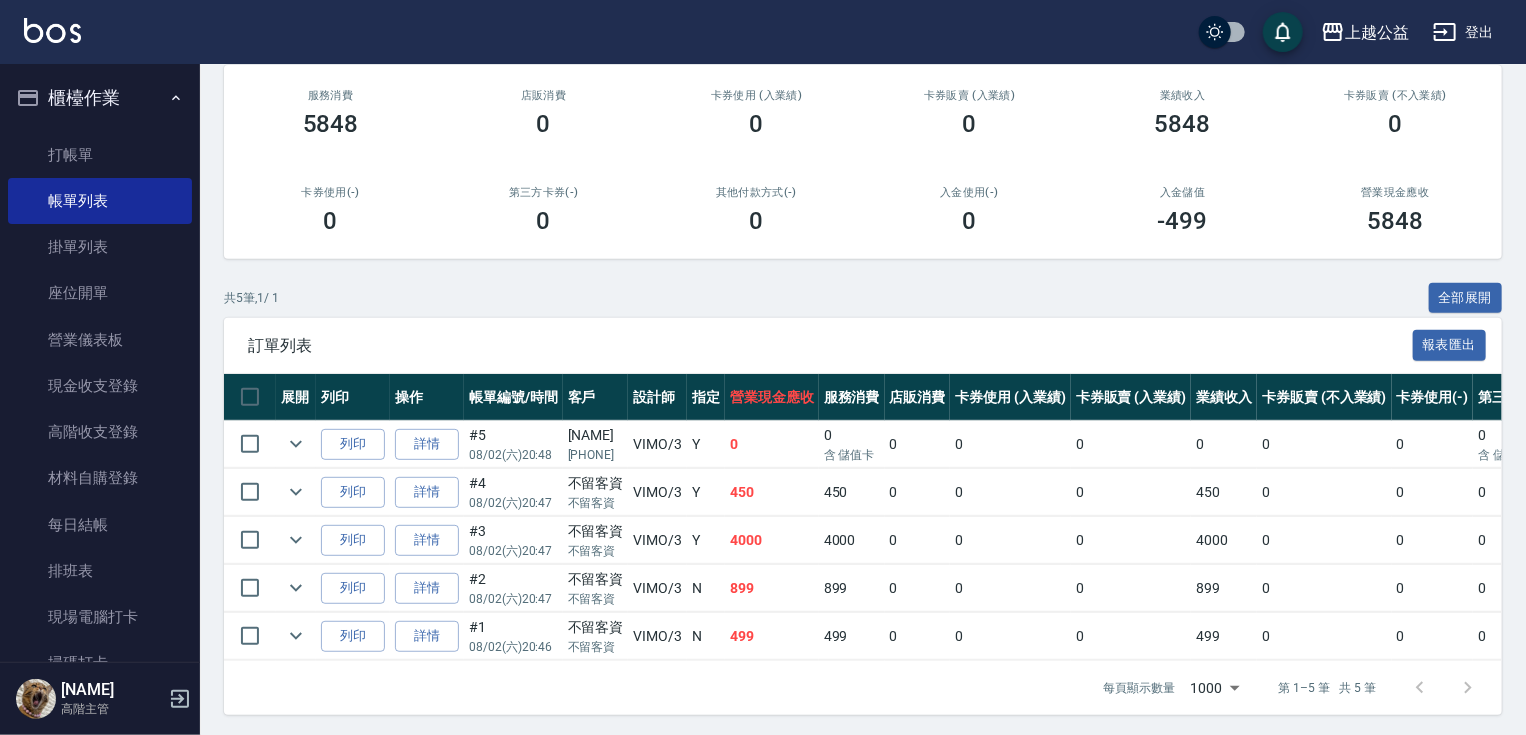 scroll, scrollTop: 0, scrollLeft: 0, axis: both 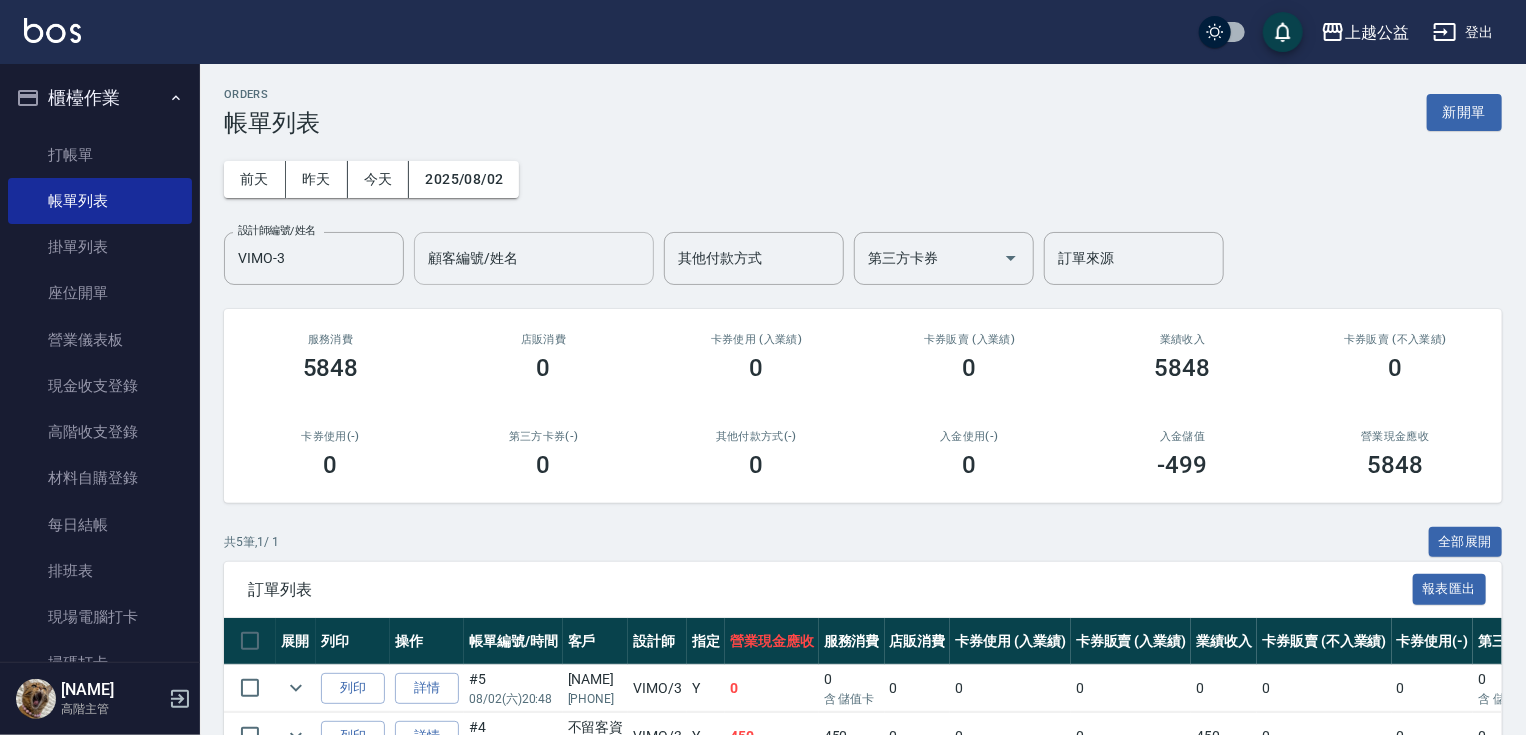 drag, startPoint x: 520, startPoint y: 343, endPoint x: 544, endPoint y: 235, distance: 110.63454 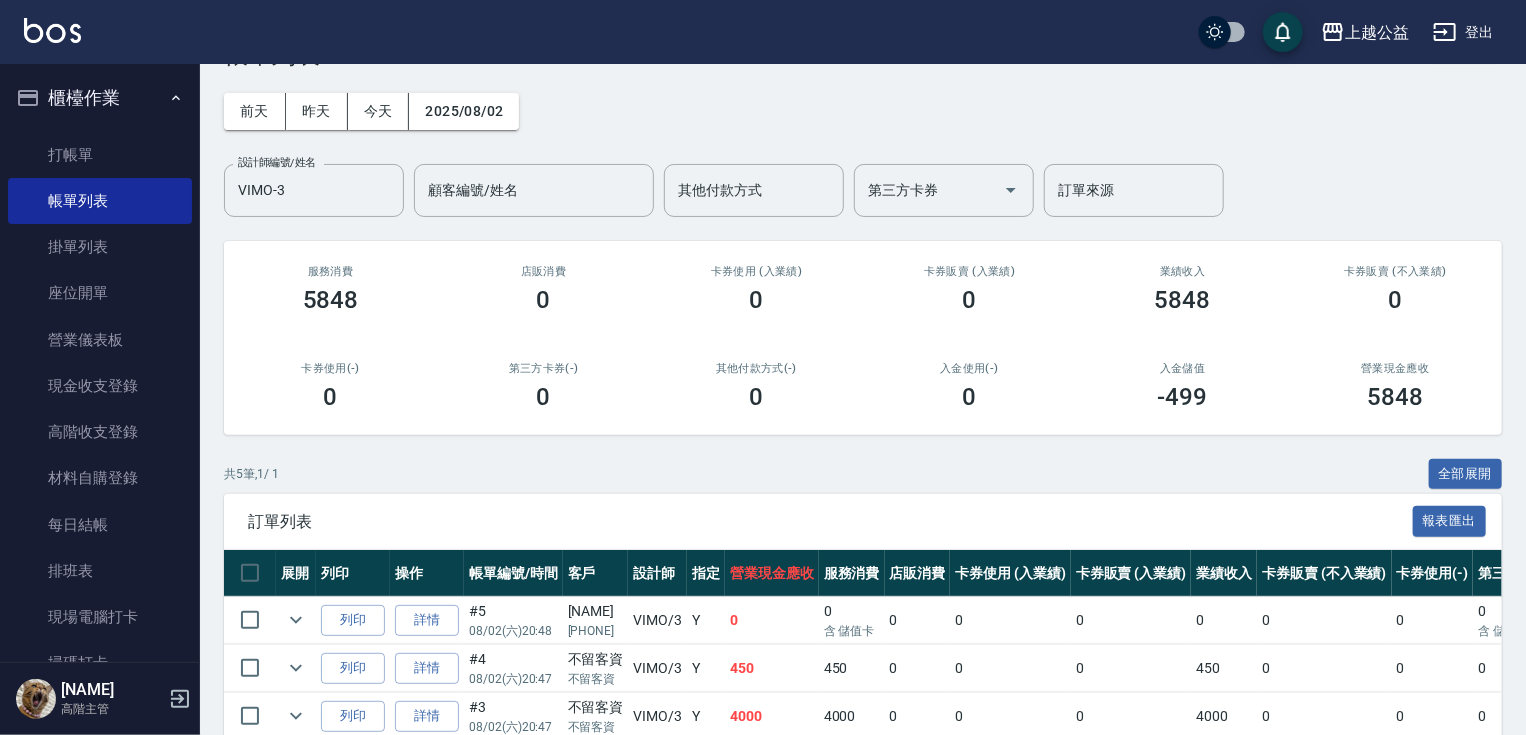 scroll, scrollTop: 257, scrollLeft: 0, axis: vertical 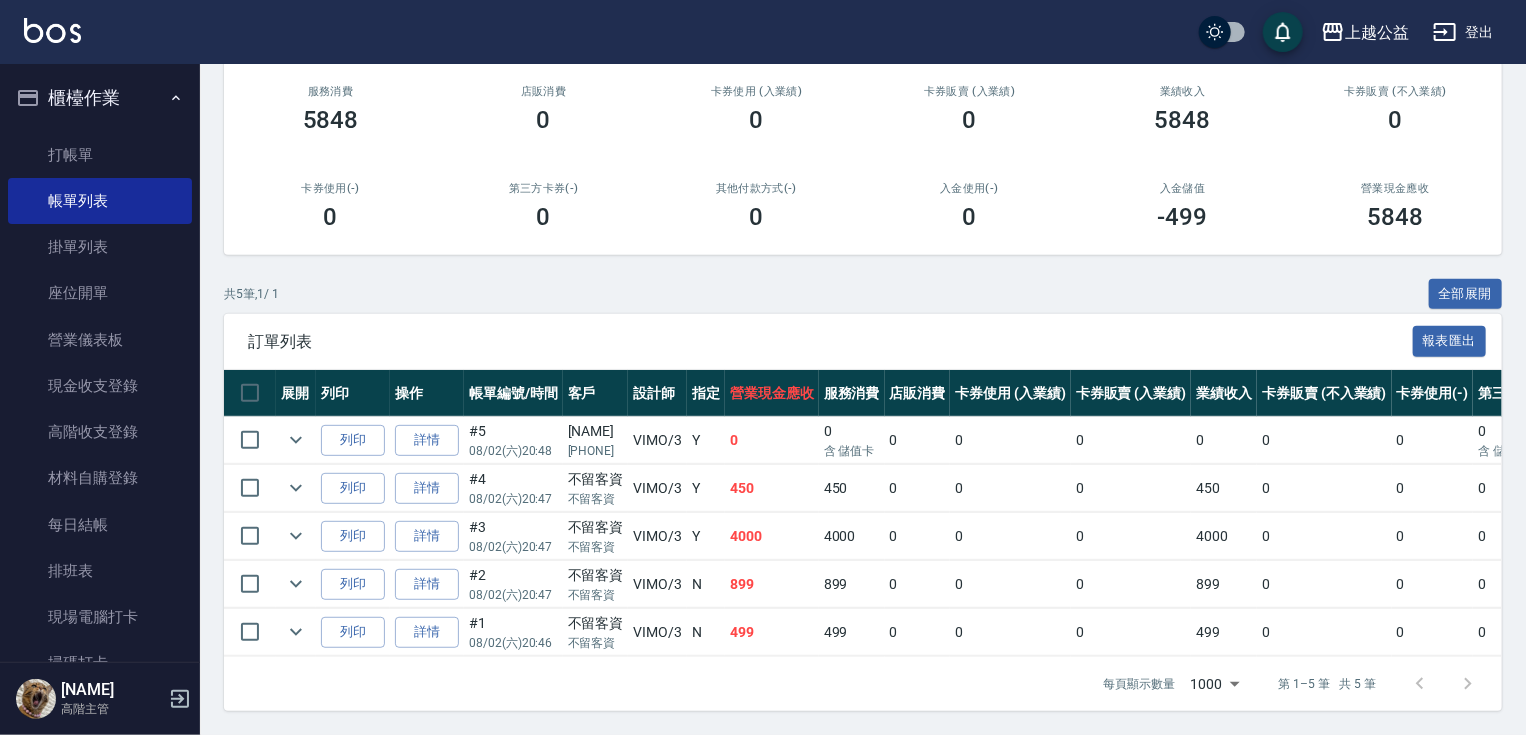 drag, startPoint x: 574, startPoint y: 385, endPoint x: 601, endPoint y: 544, distance: 161.27615 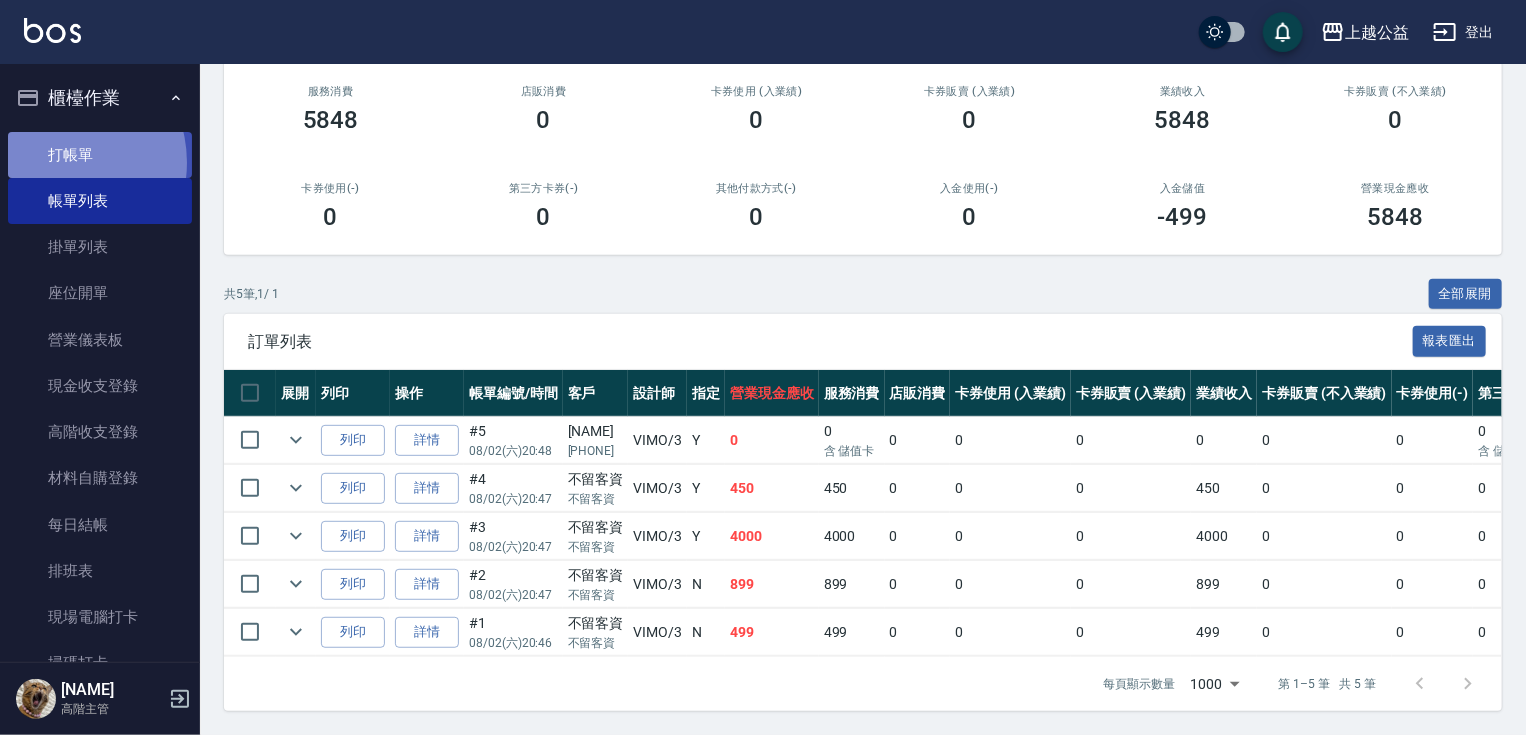 click on "打帳單" at bounding box center (100, 155) 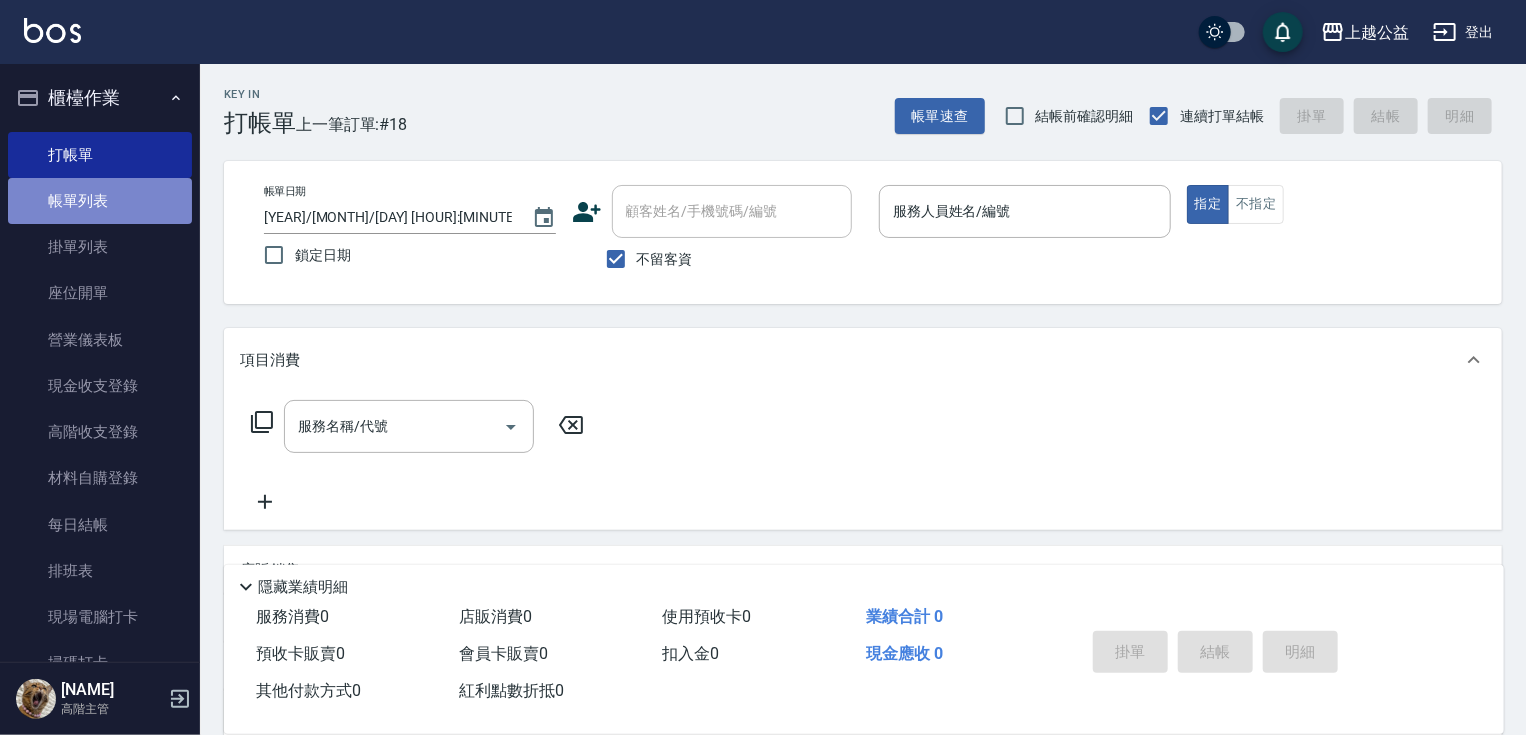 click on "帳單列表" at bounding box center [100, 201] 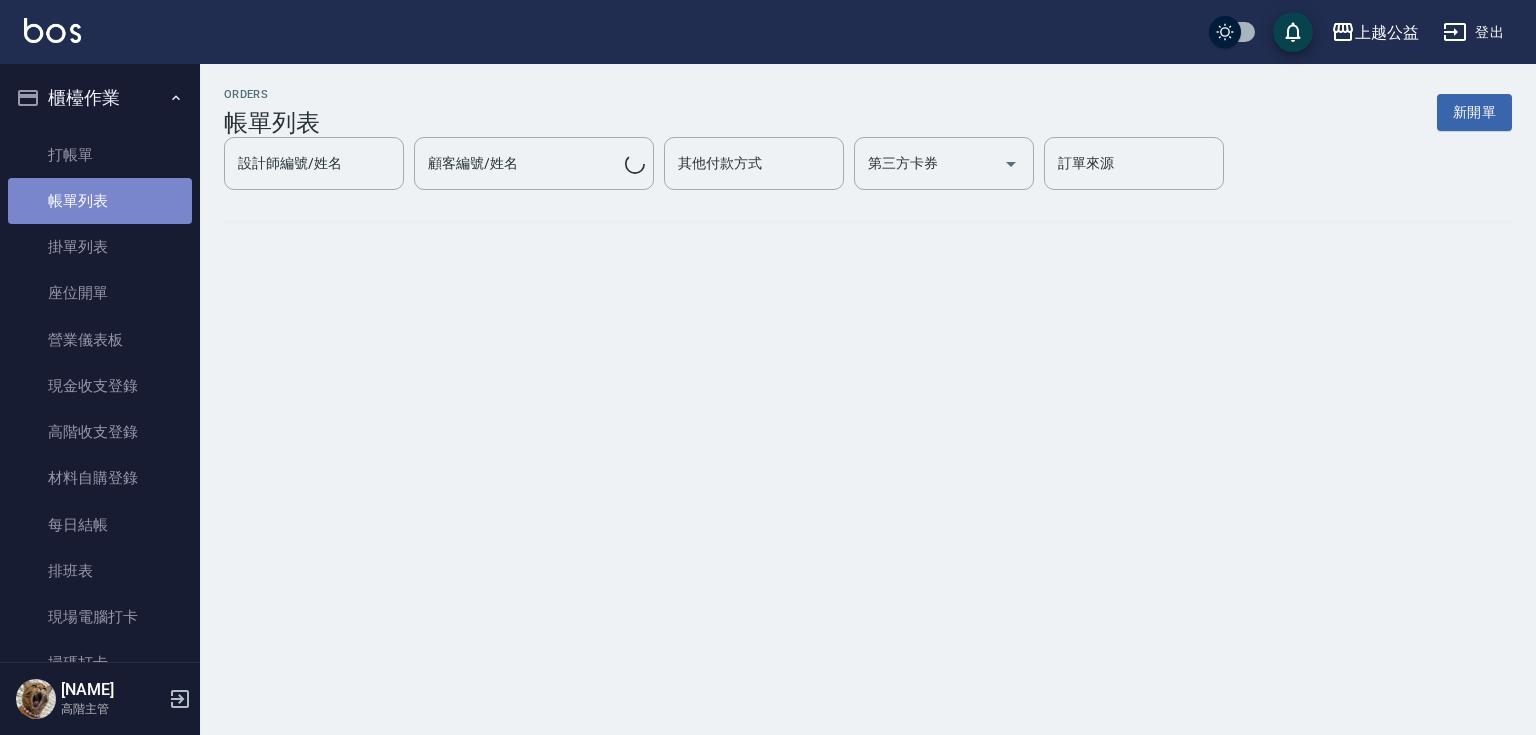 click on "帳單列表" at bounding box center (100, 201) 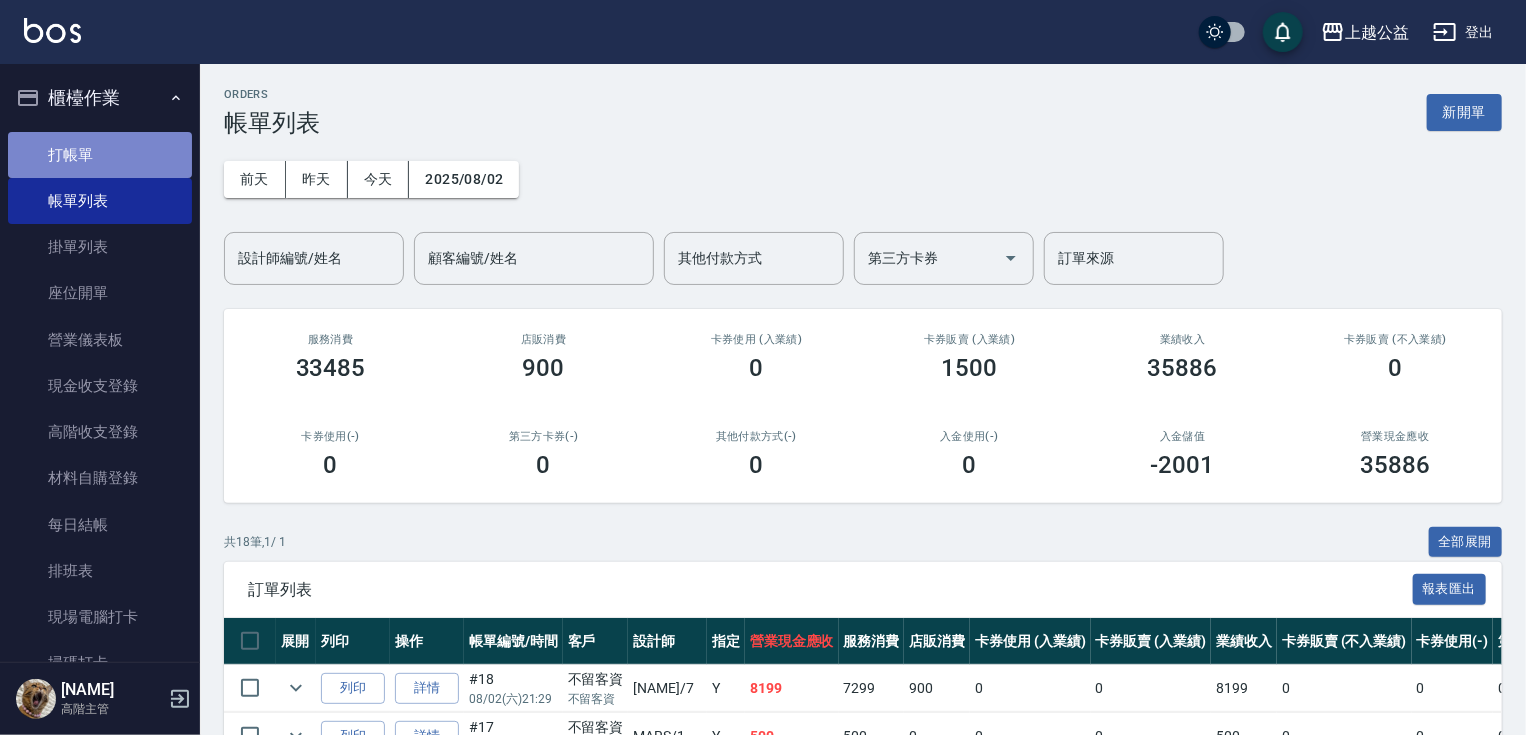 click on "打帳單" at bounding box center (100, 155) 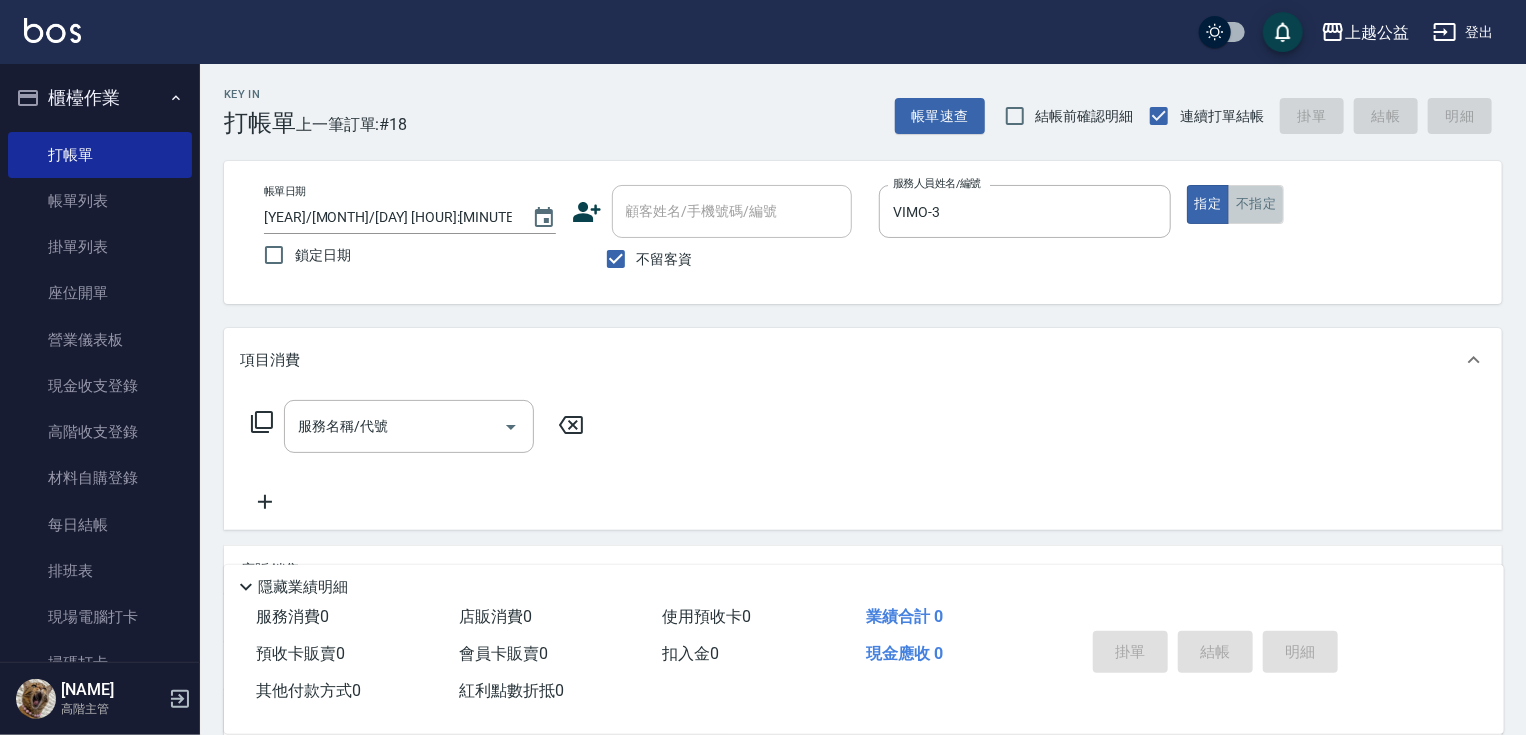 click on "不指定" at bounding box center (1256, 204) 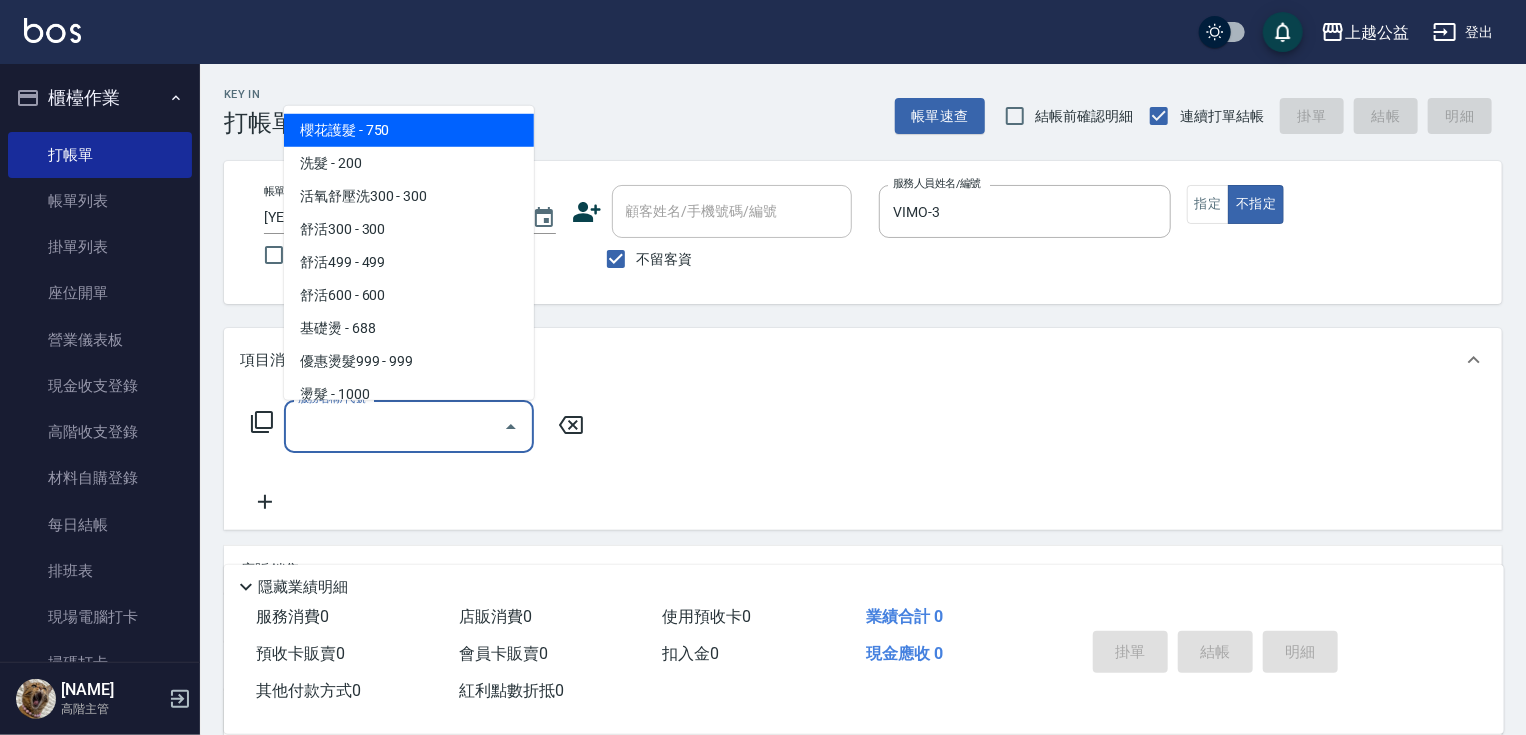 click on "服務名稱/代號 服務名稱/代號" at bounding box center (409, 426) 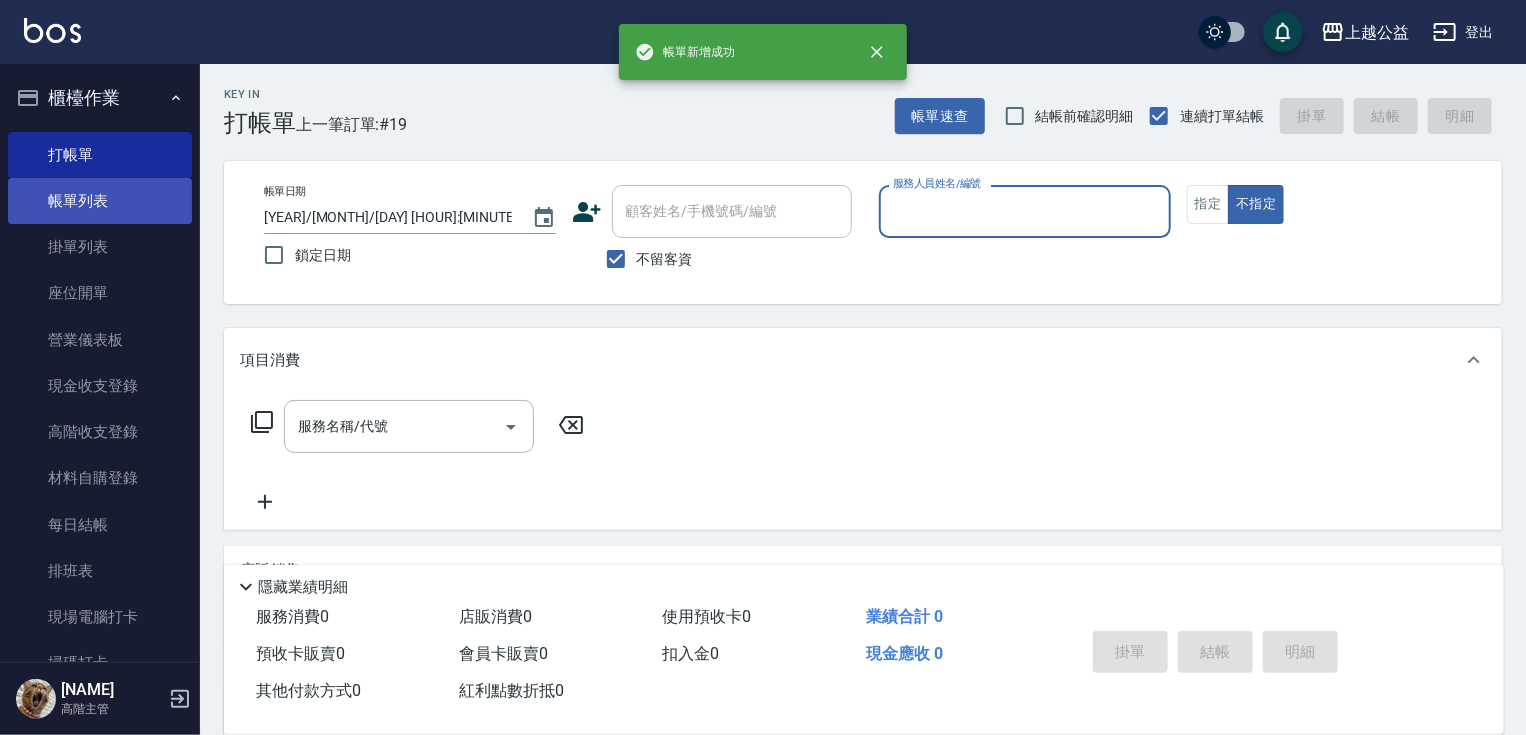 drag, startPoint x: 92, startPoint y: 206, endPoint x: 97, endPoint y: 215, distance: 10.29563 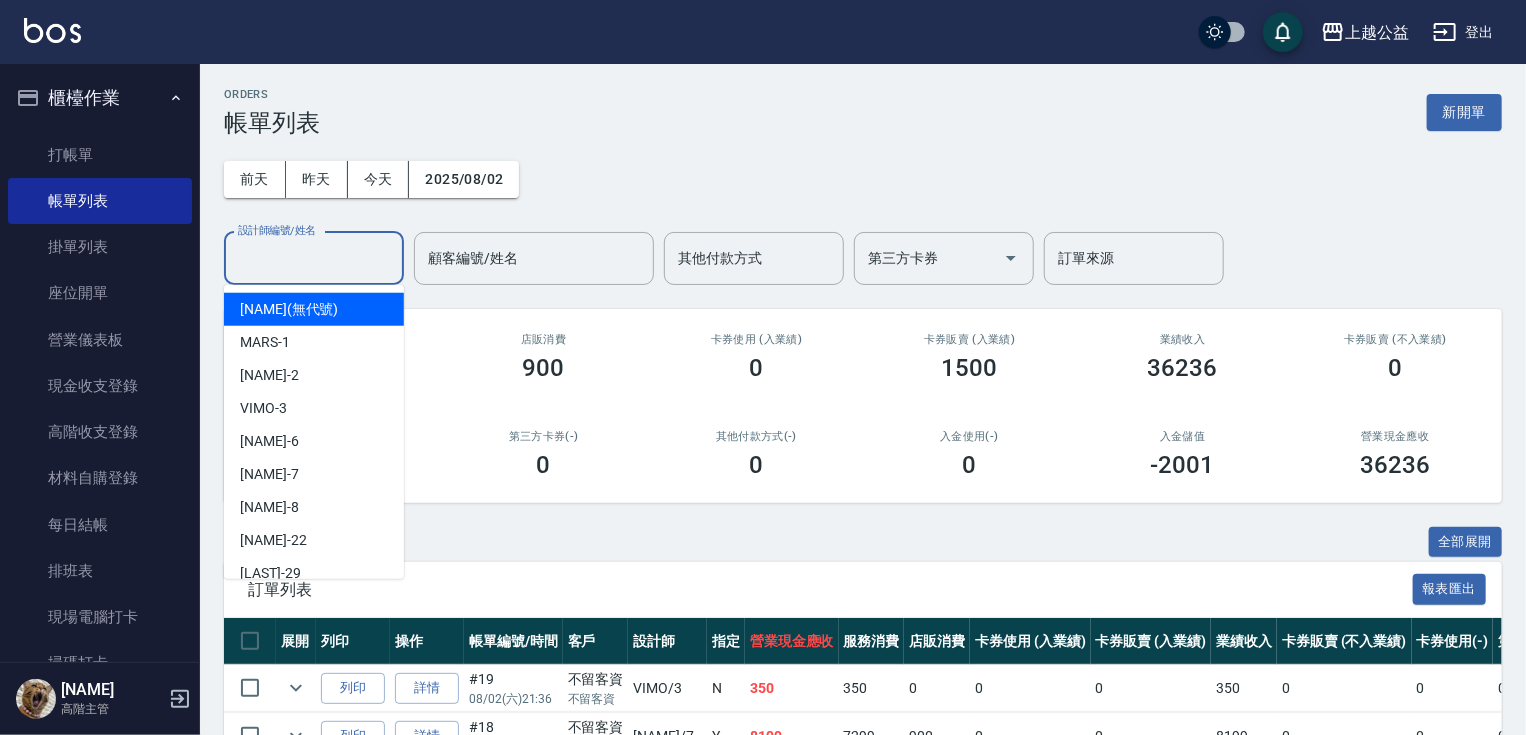 click on "設計師編號/姓名" at bounding box center (314, 258) 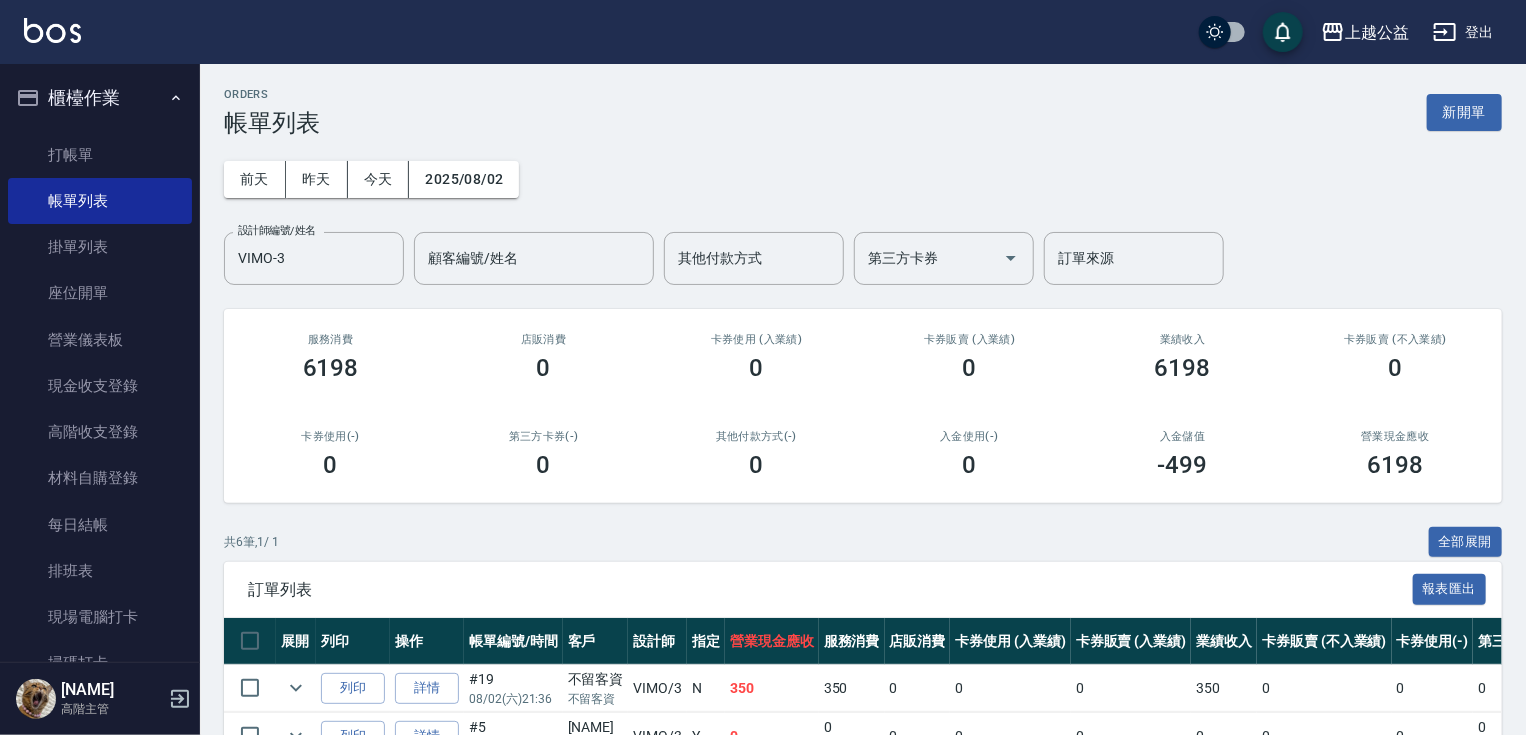 drag, startPoint x: 134, startPoint y: 585, endPoint x: 238, endPoint y: 469, distance: 155.79474 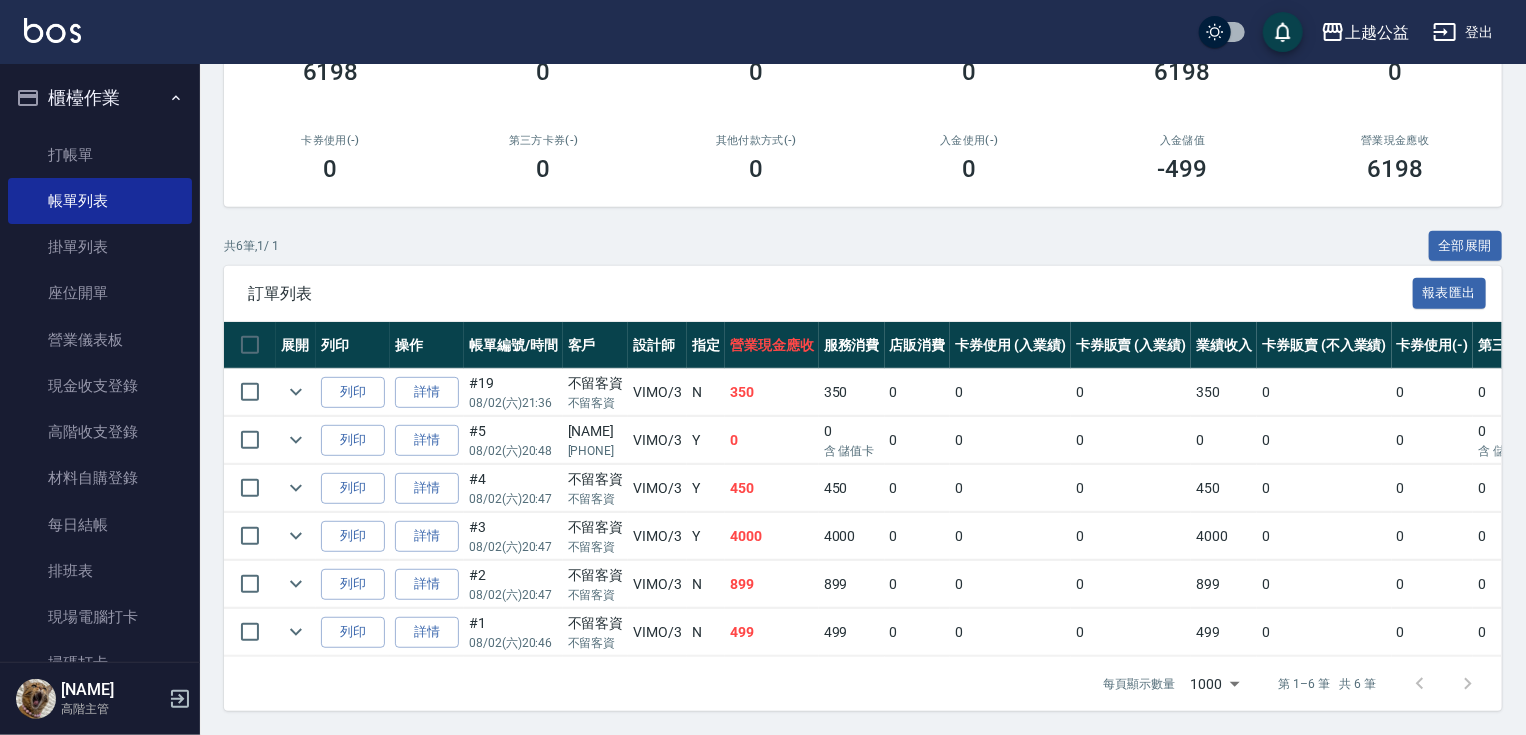 drag, startPoint x: 372, startPoint y: 736, endPoint x: 377, endPoint y: 751, distance: 15.811388 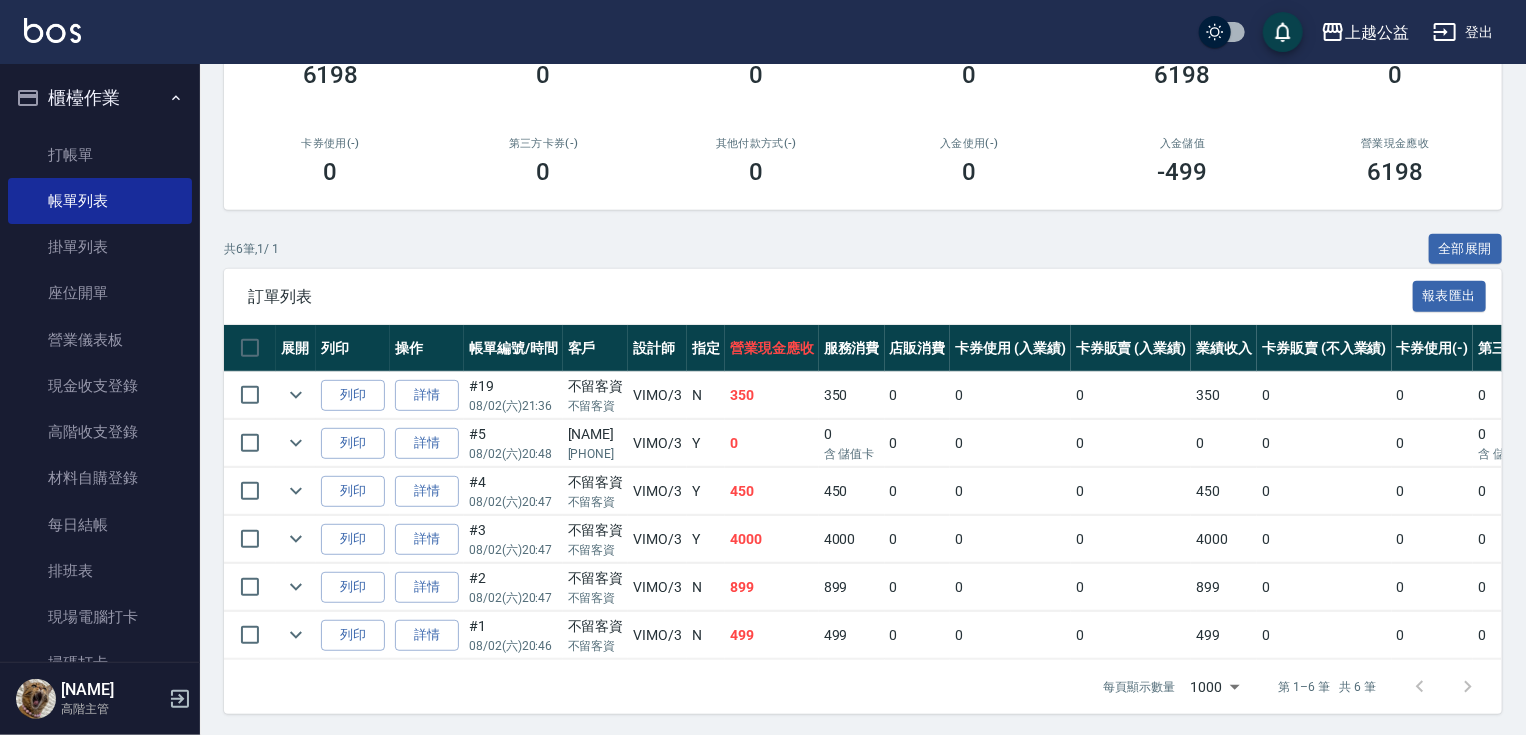 scroll, scrollTop: 0, scrollLeft: 0, axis: both 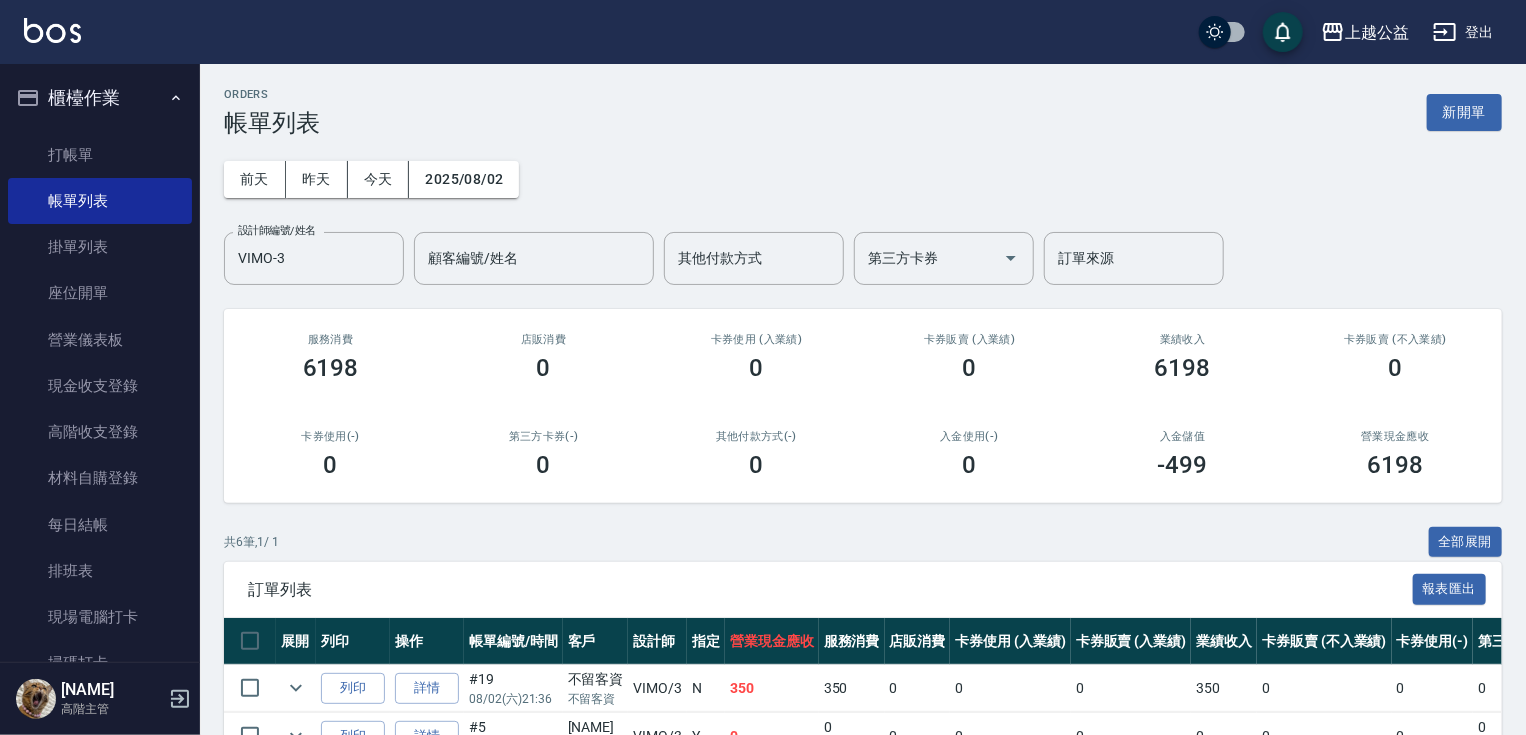 drag, startPoint x: 566, startPoint y: 384, endPoint x: 453, endPoint y: 242, distance: 181.47452 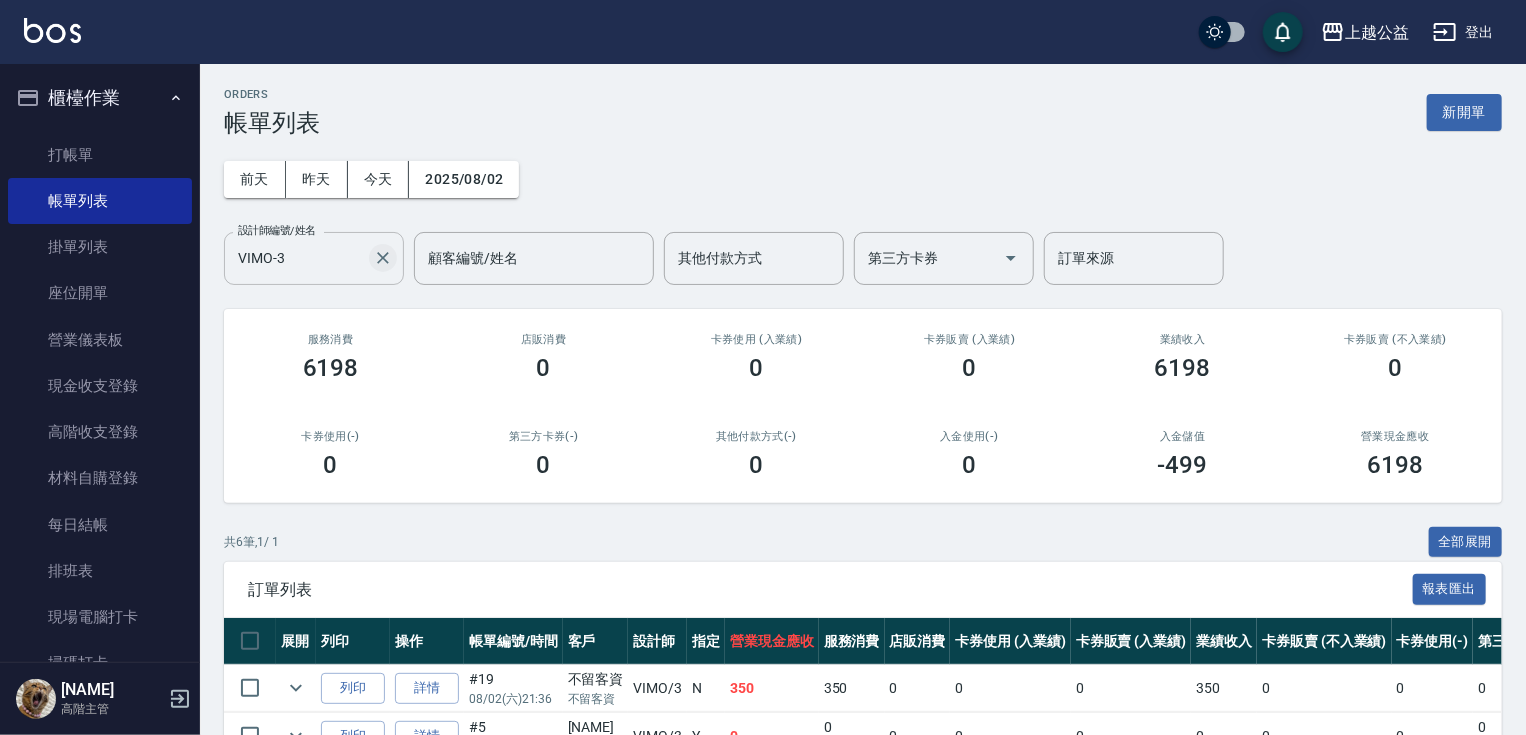 click 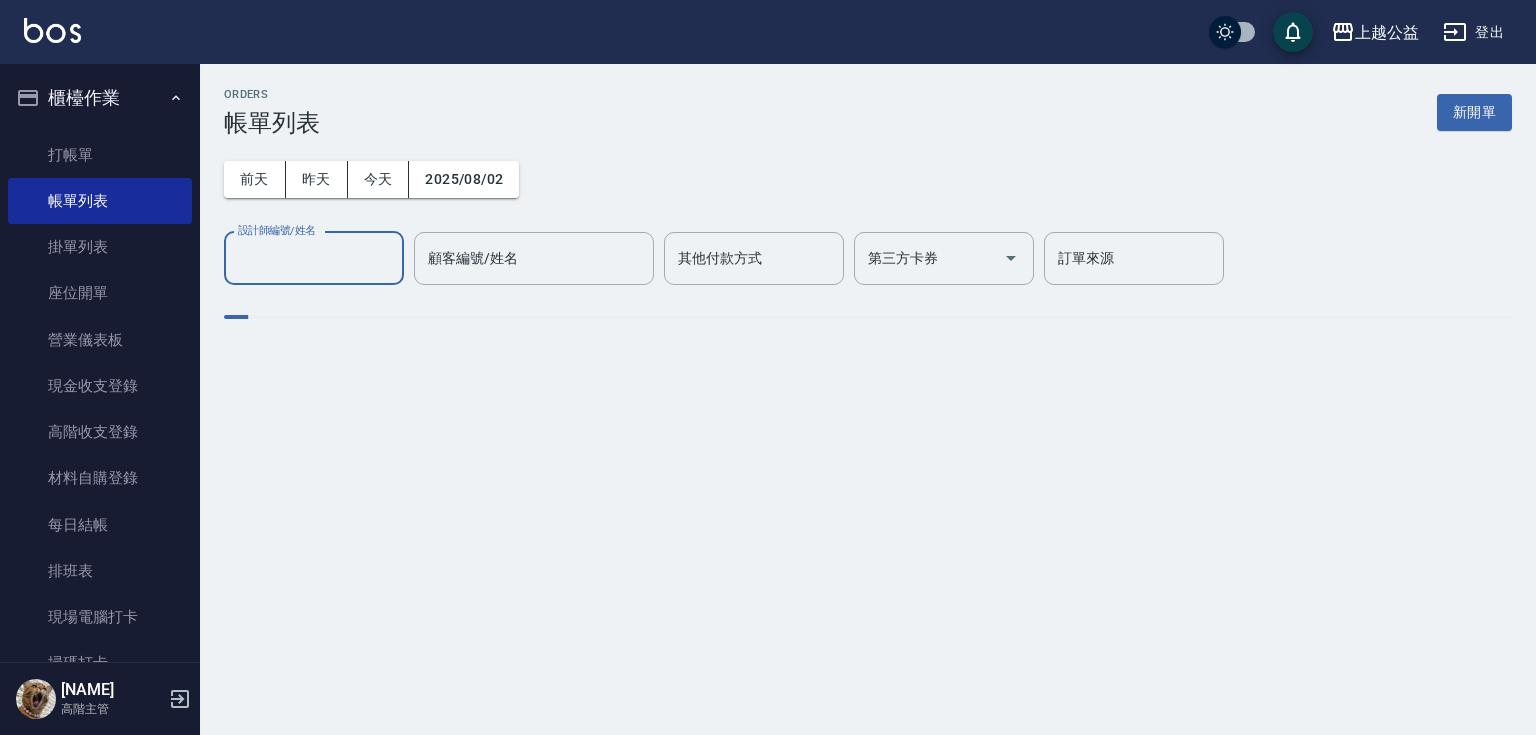 click on "設計師編號/姓名" at bounding box center (314, 258) 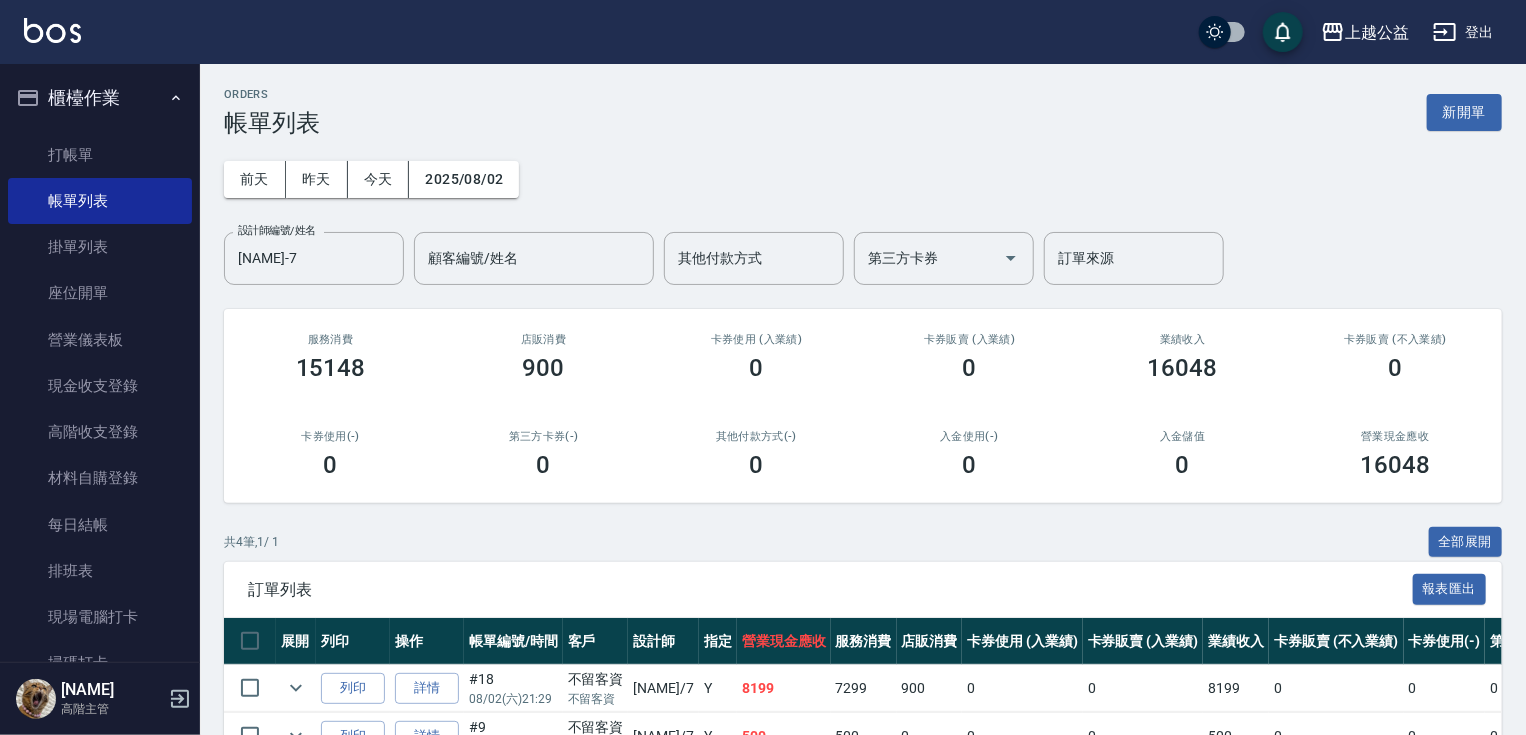 scroll, scrollTop: 210, scrollLeft: 0, axis: vertical 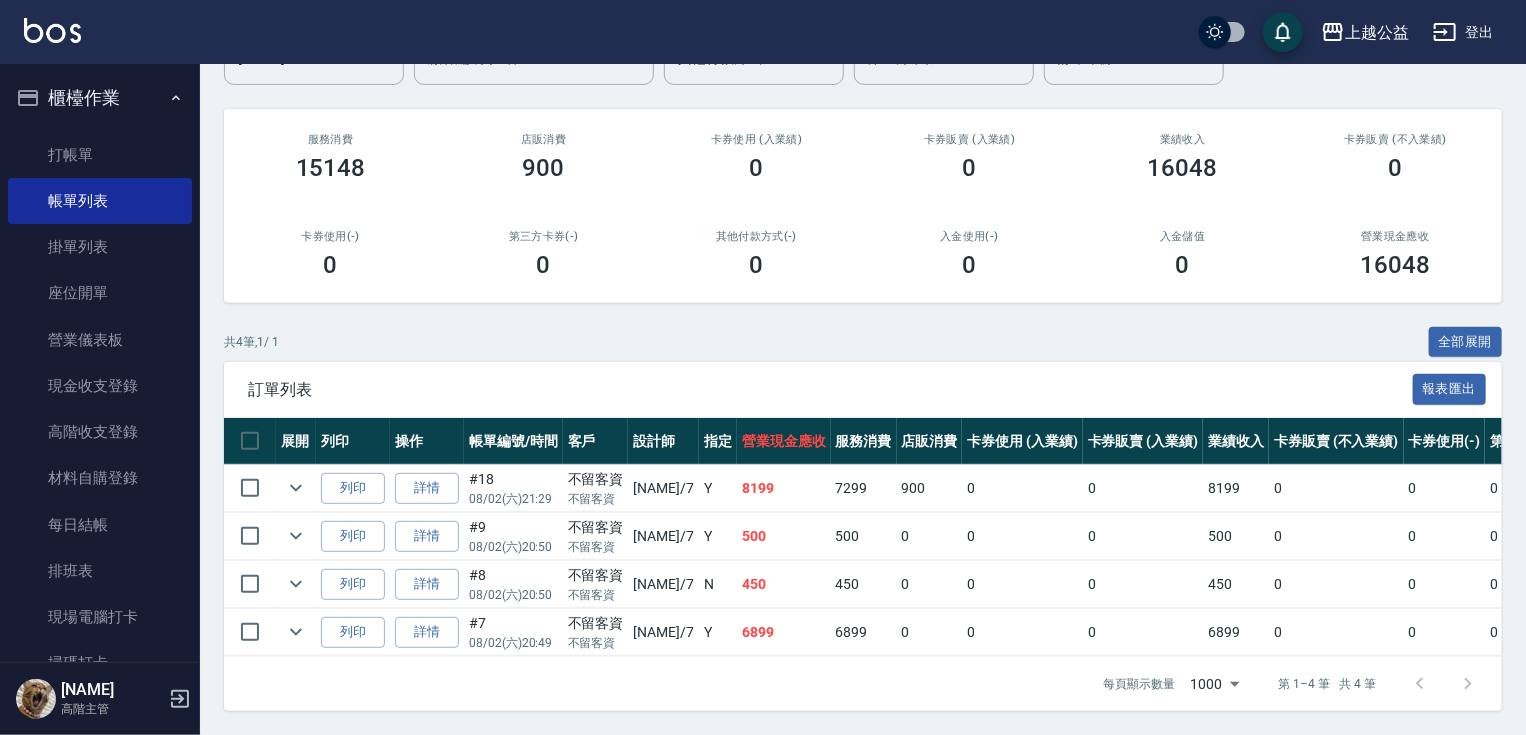 drag, startPoint x: 857, startPoint y: 477, endPoint x: 918, endPoint y: 766, distance: 295.36755 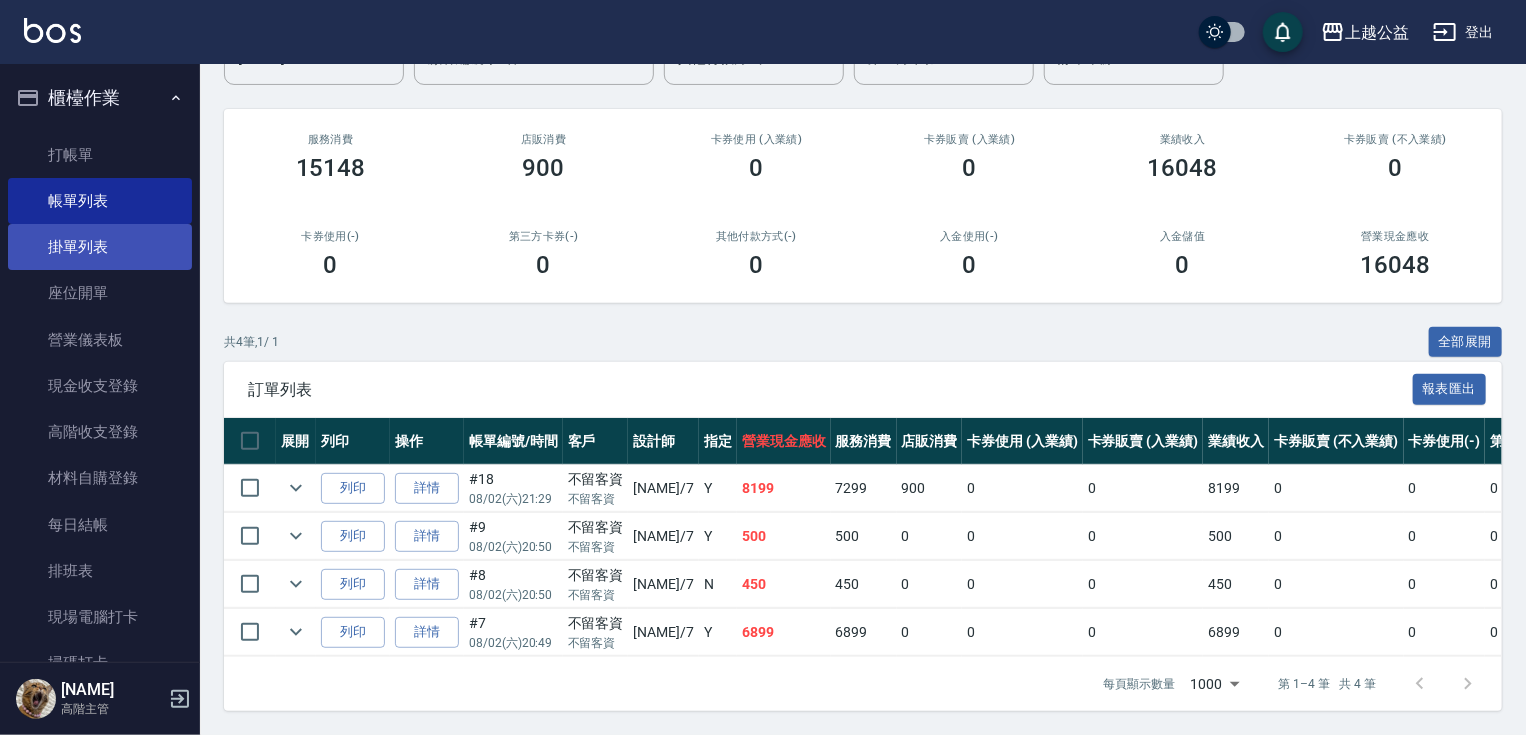 click on "掛單列表" at bounding box center [100, 247] 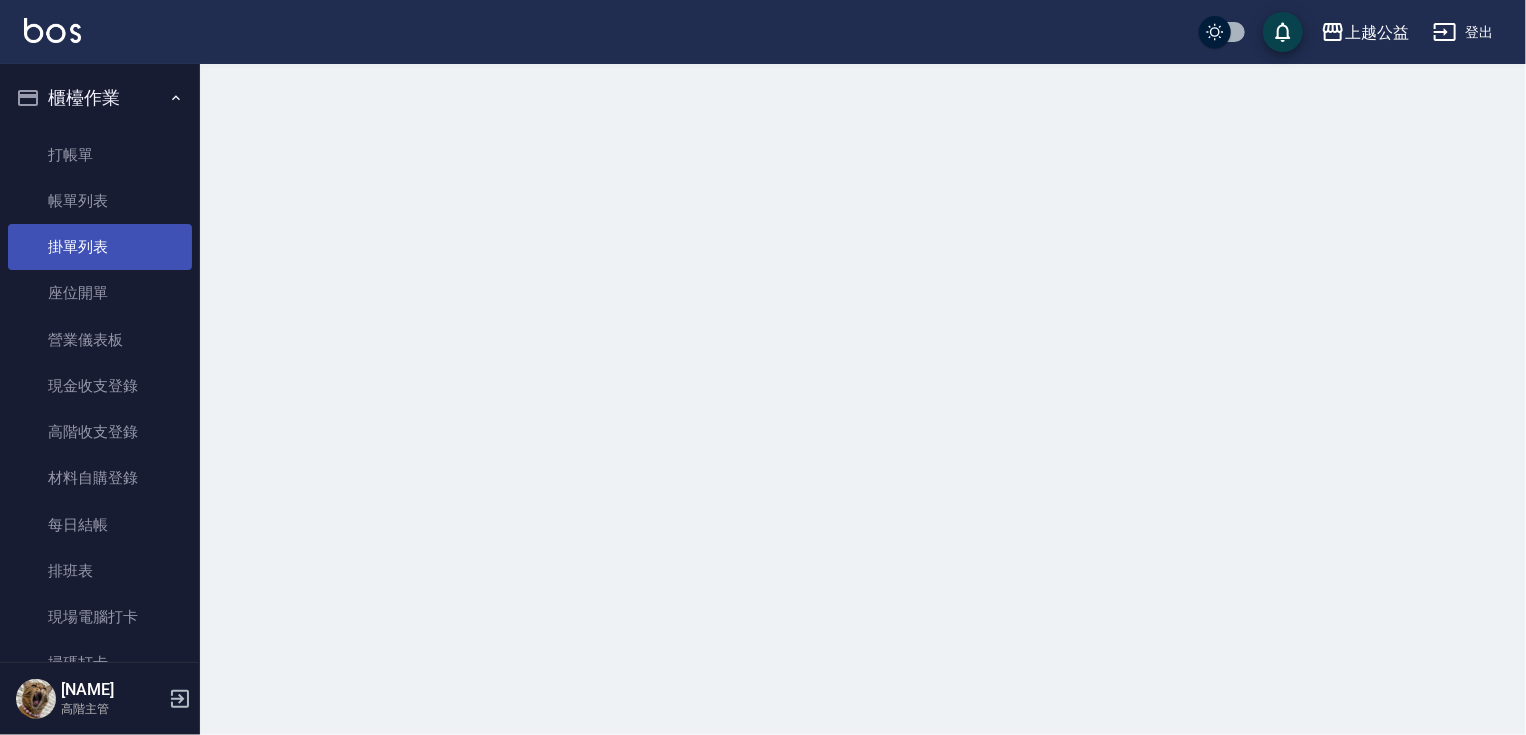 scroll, scrollTop: 0, scrollLeft: 0, axis: both 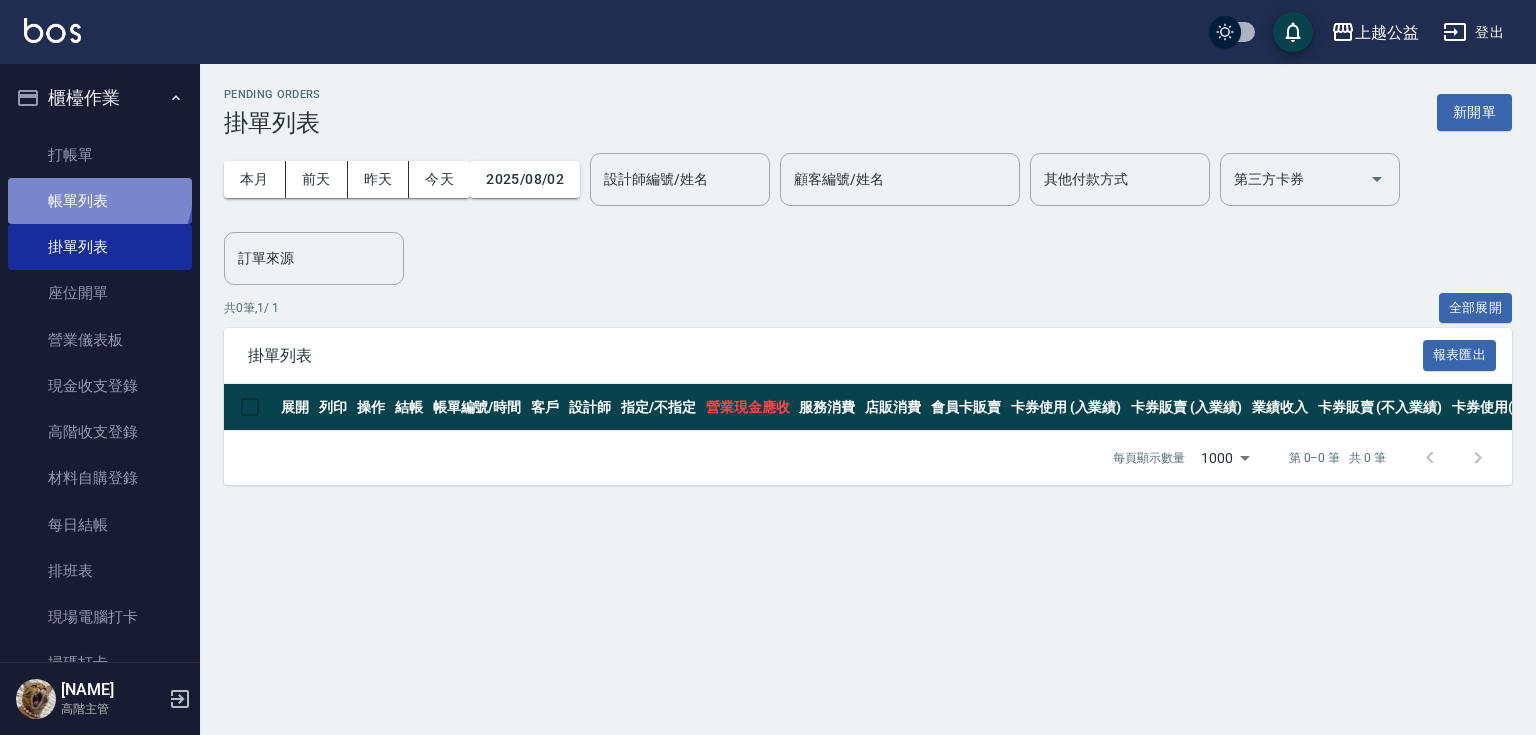 click on "帳單列表" at bounding box center (100, 201) 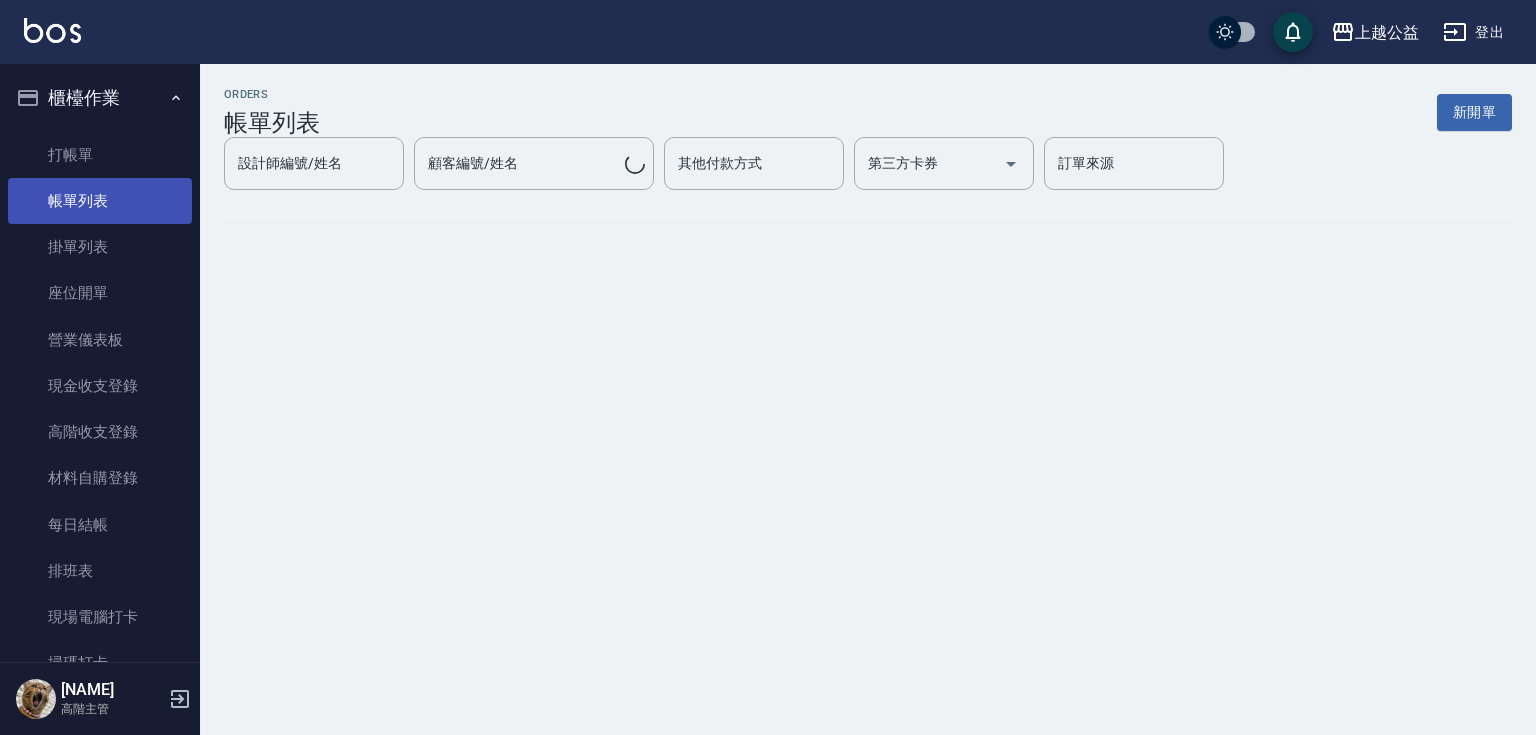click on "帳單列表" at bounding box center (100, 201) 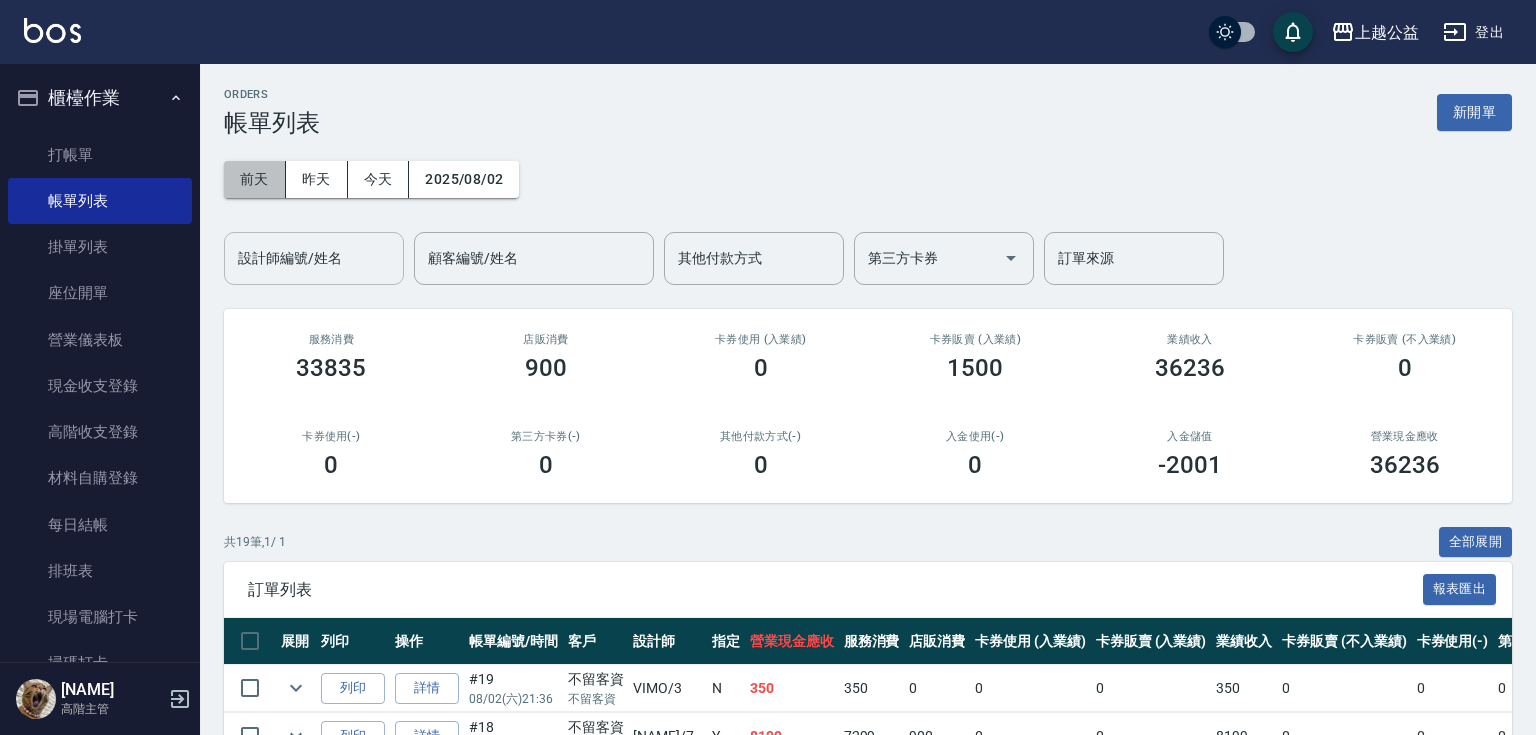 click on "前天" at bounding box center [255, 179] 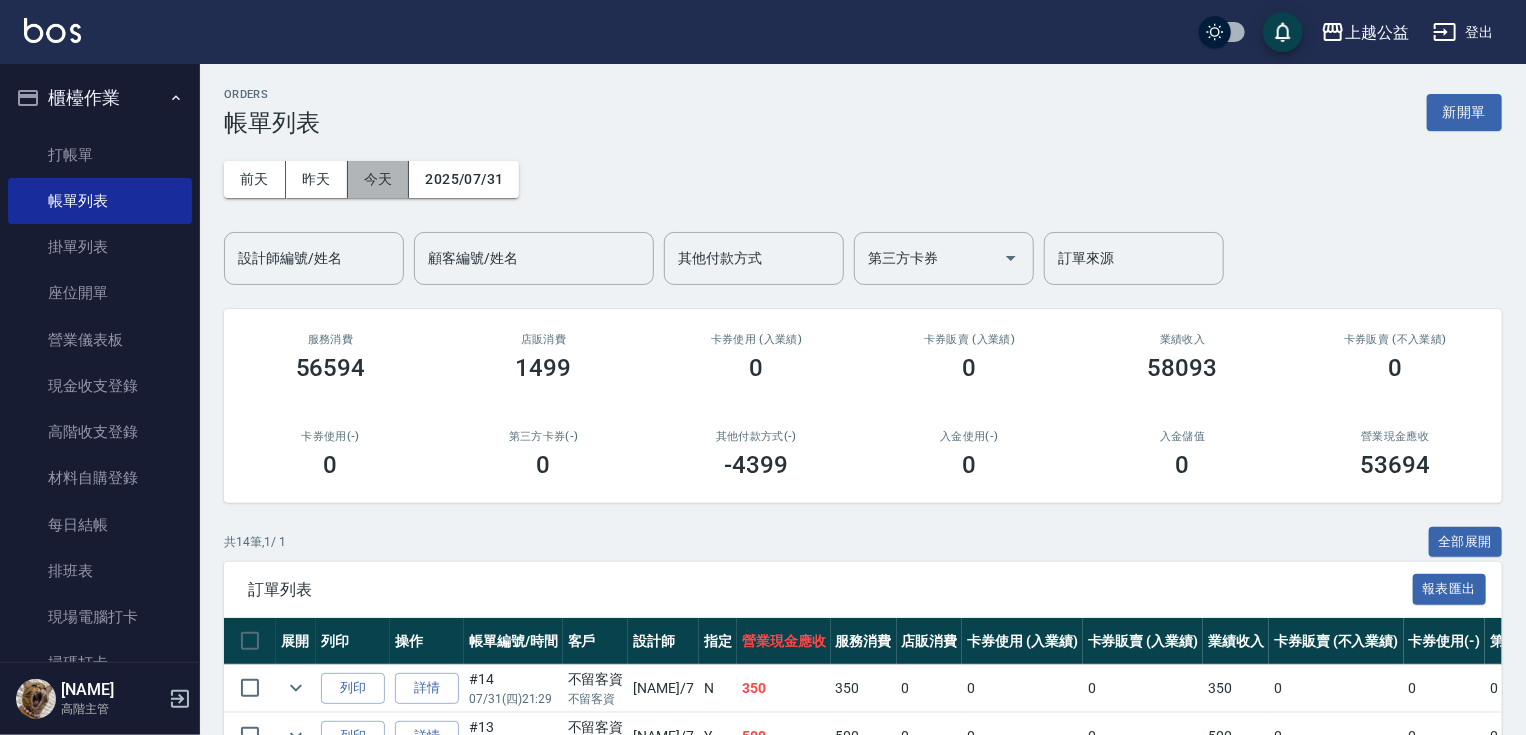 click on "今天" at bounding box center [379, 179] 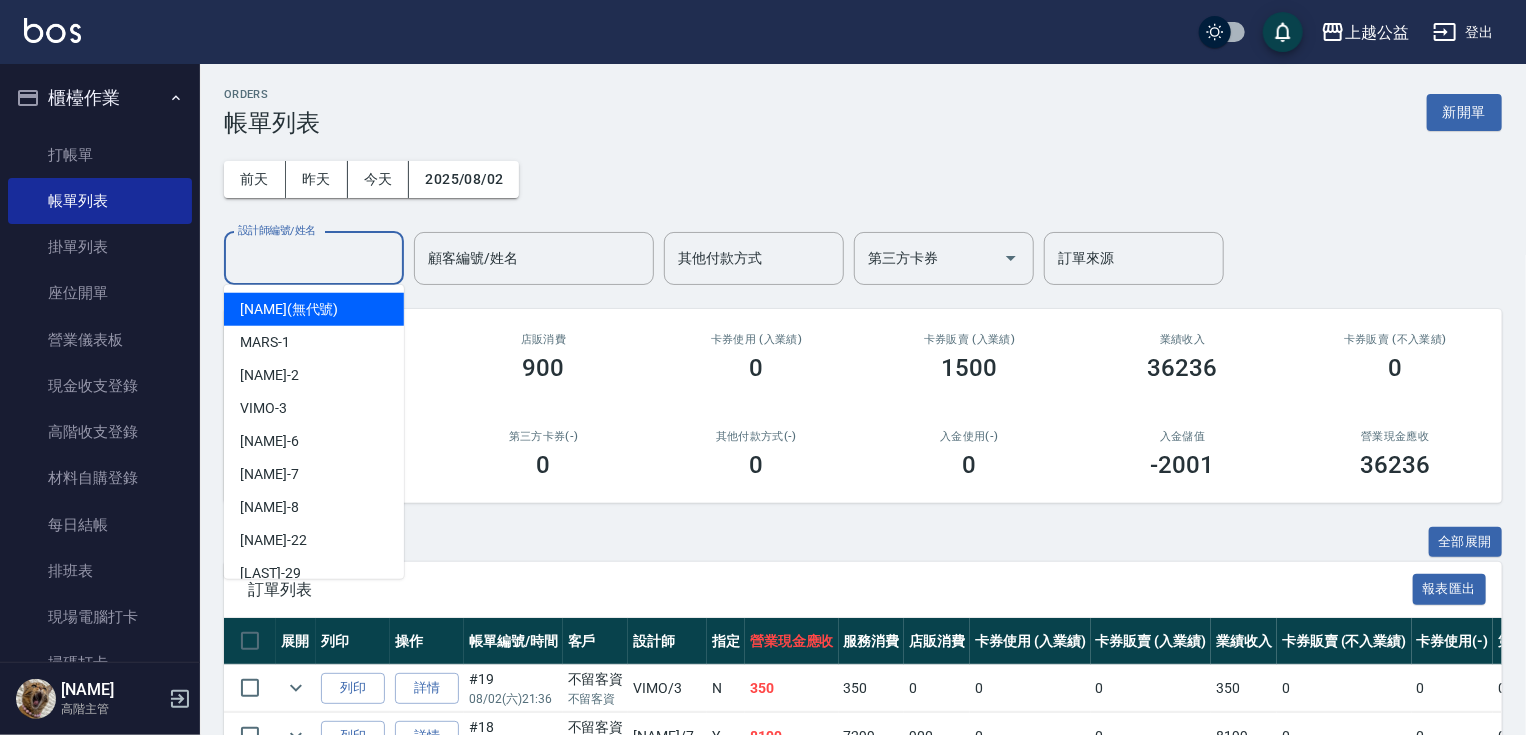 click on "設計師編號/姓名" at bounding box center (314, 258) 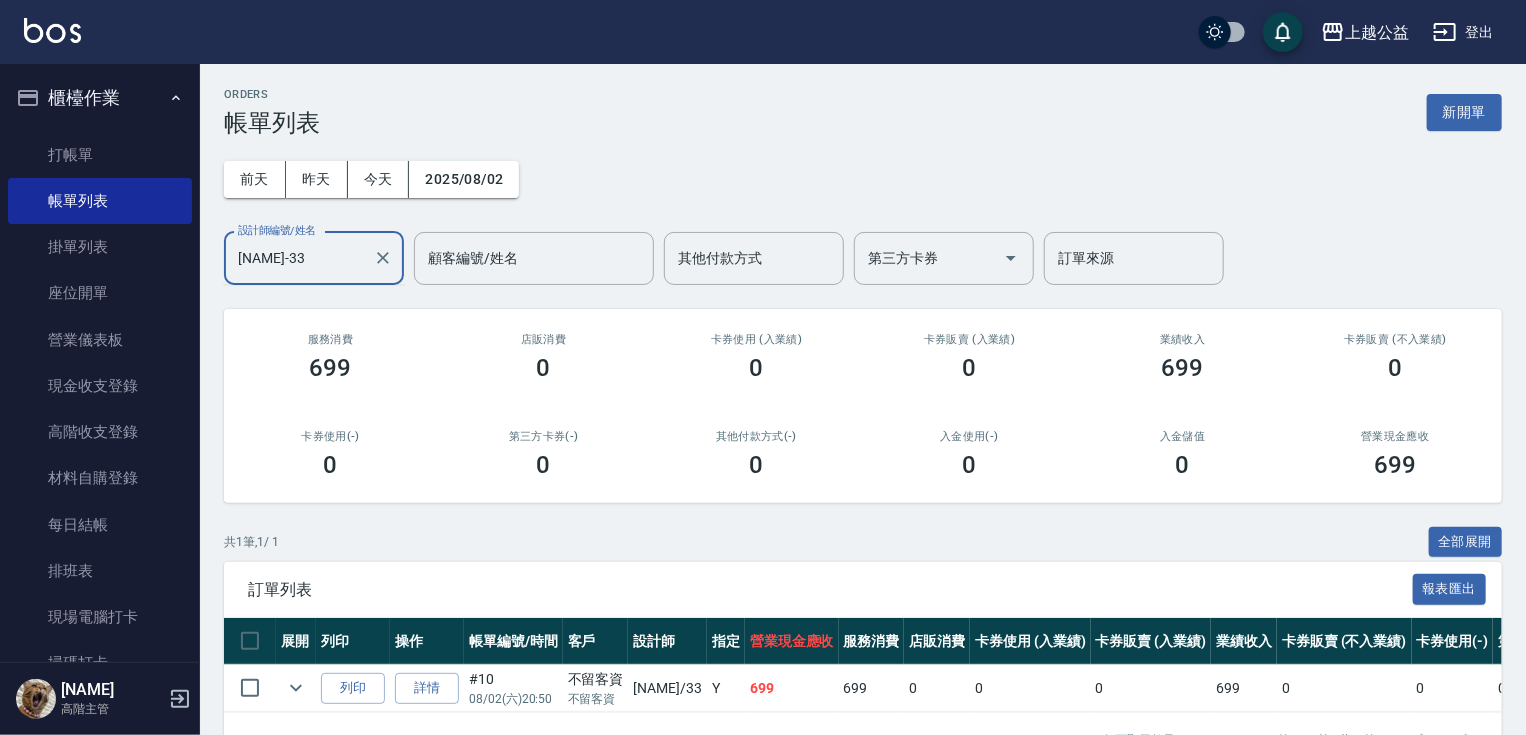 scroll, scrollTop: 67, scrollLeft: 0, axis: vertical 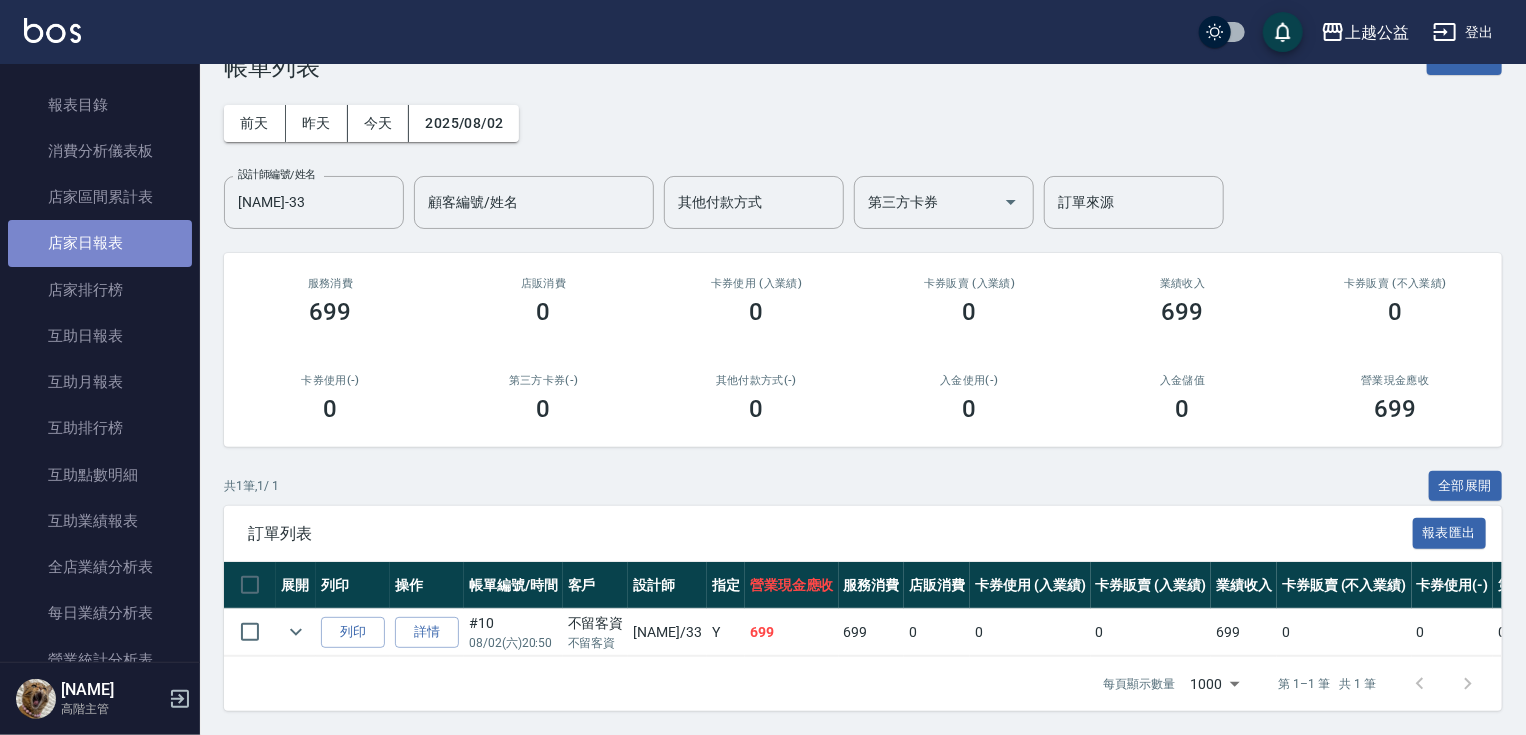 click on "店家日報表" at bounding box center (100, 243) 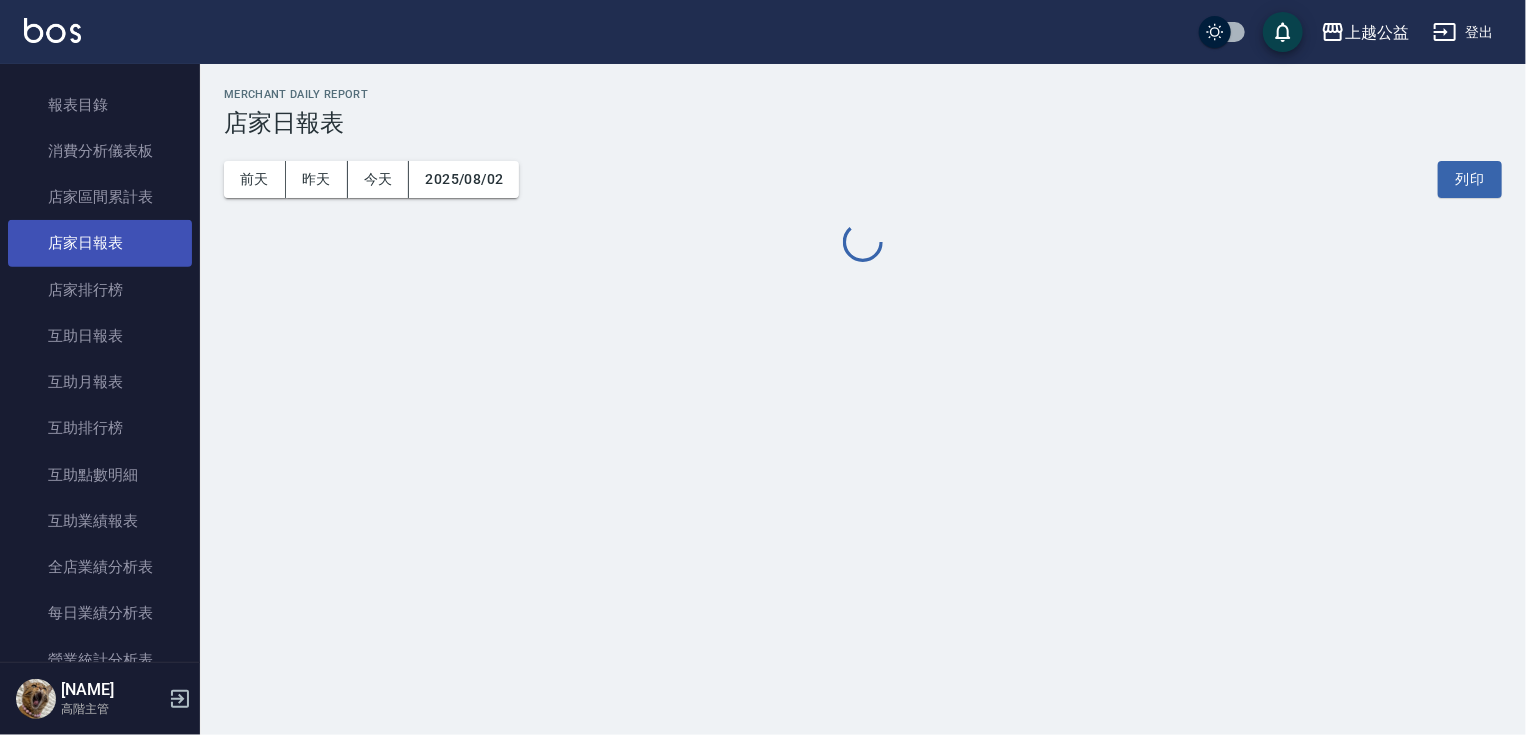 scroll, scrollTop: 0, scrollLeft: 0, axis: both 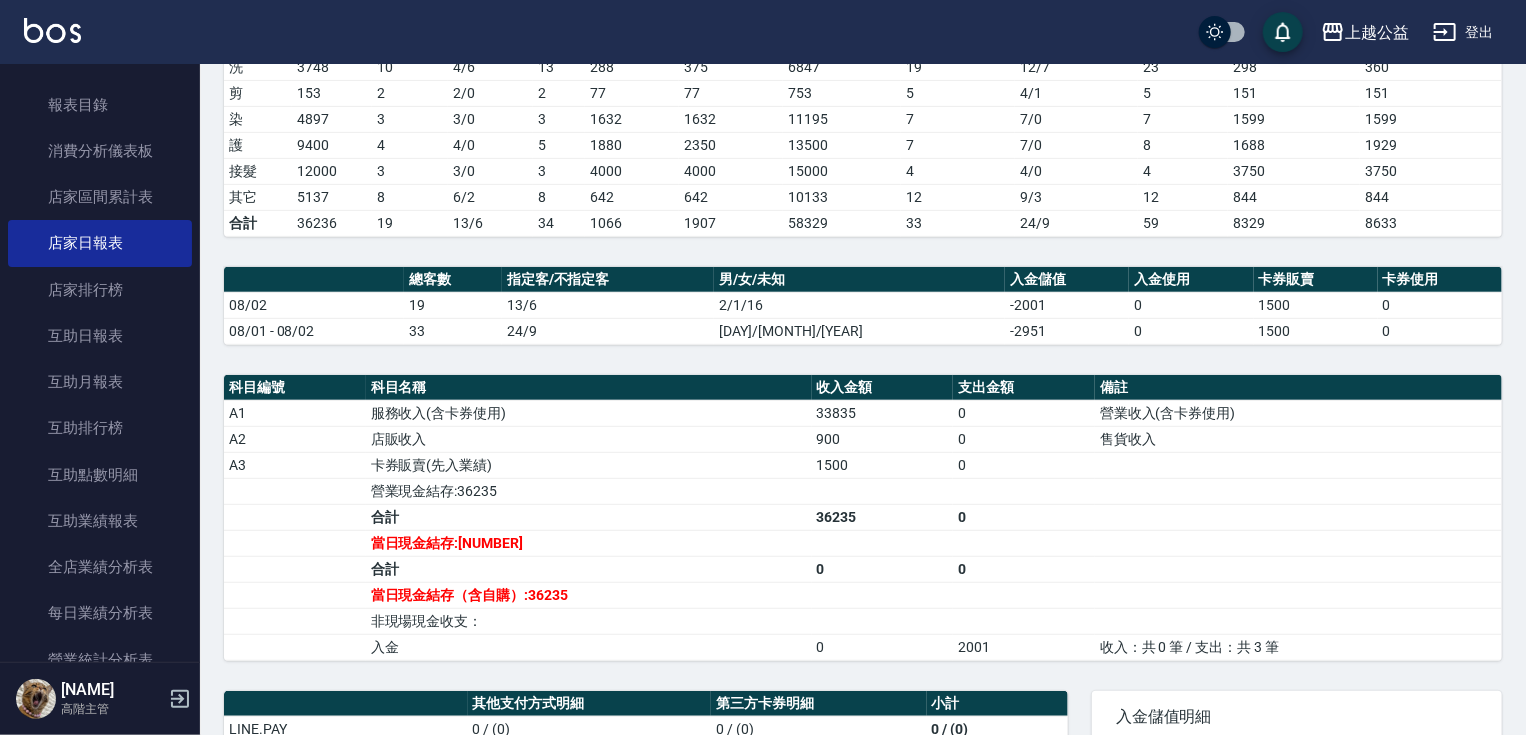 drag, startPoint x: 1000, startPoint y: 518, endPoint x: 958, endPoint y: 725, distance: 211.2179 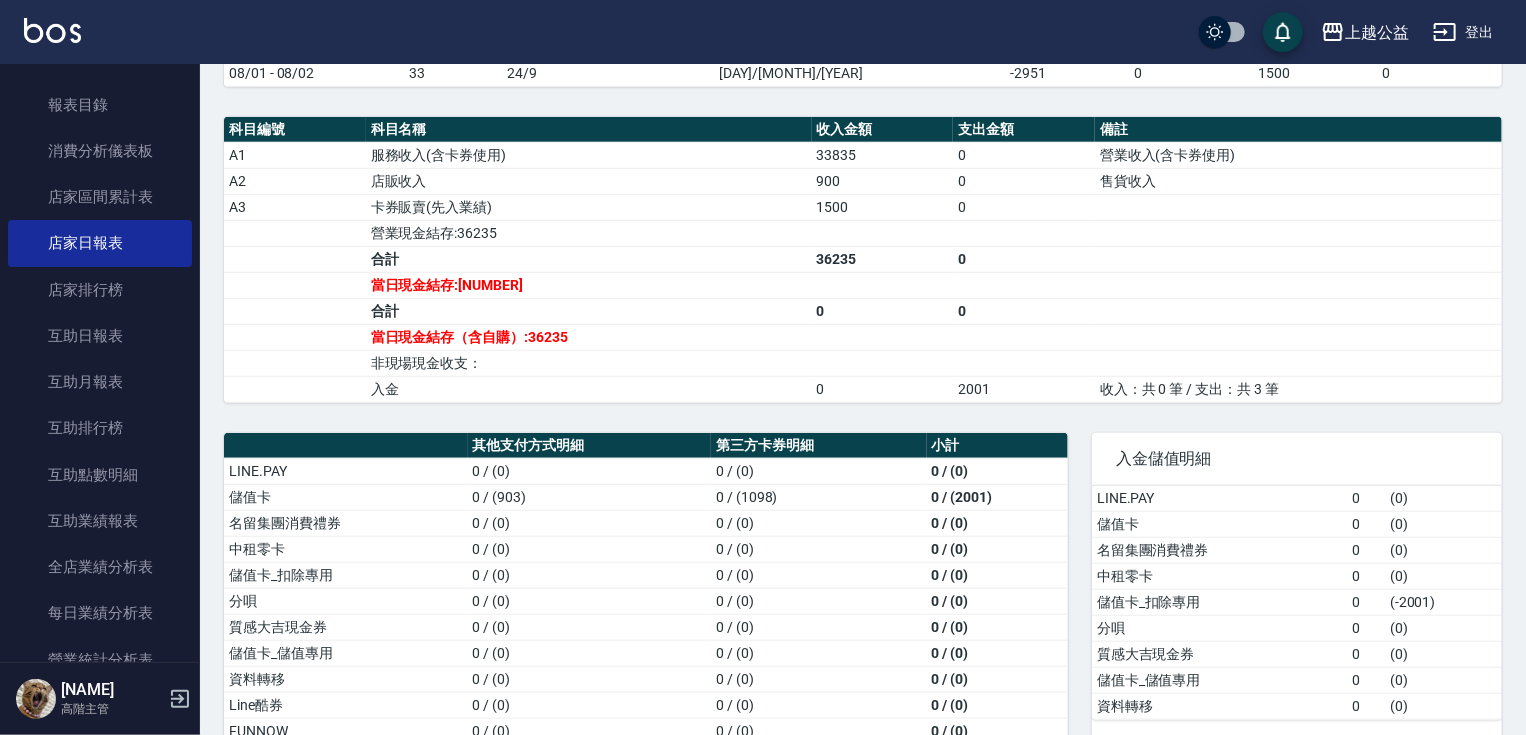 scroll, scrollTop: 463, scrollLeft: 0, axis: vertical 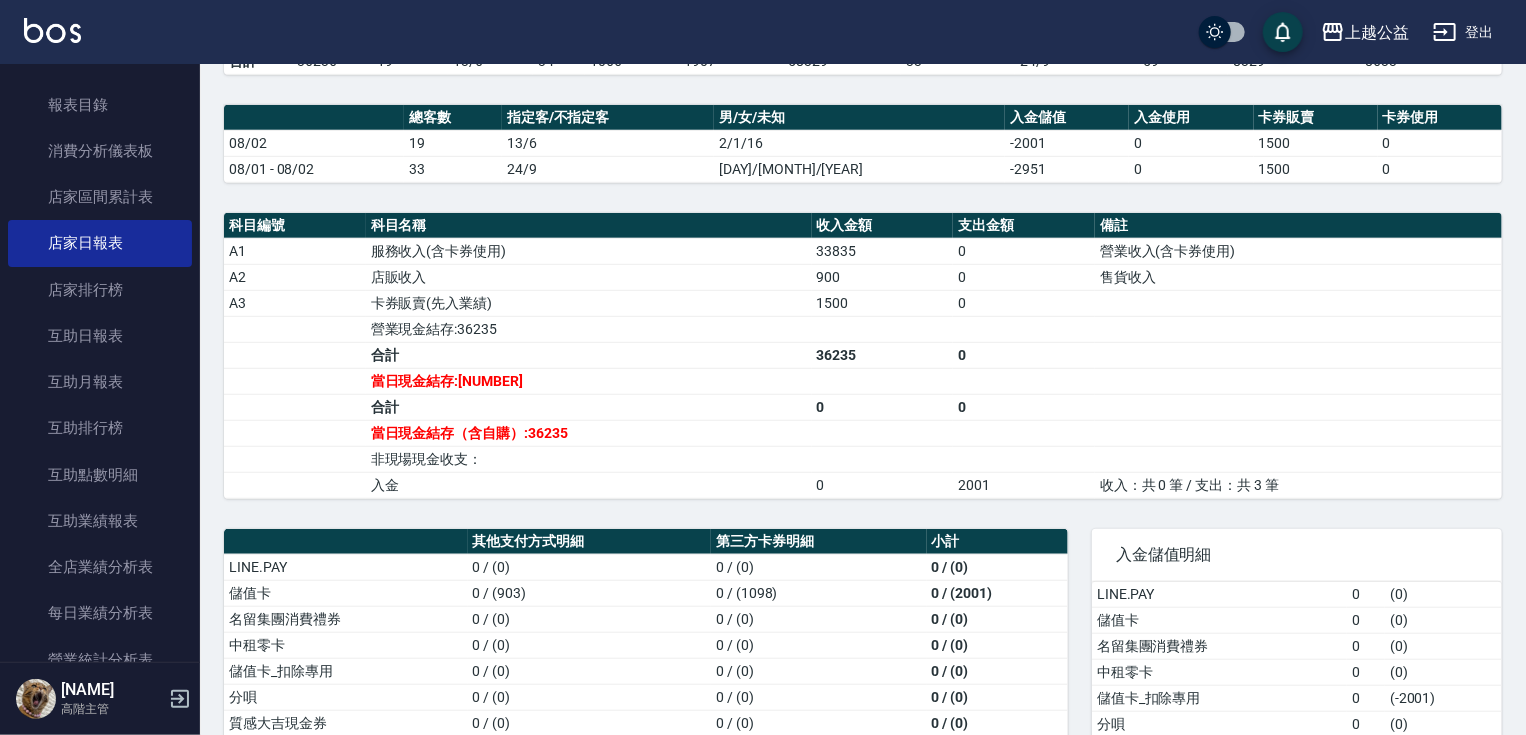 drag, startPoint x: 536, startPoint y: 540, endPoint x: 543, endPoint y: 388, distance: 152.1611 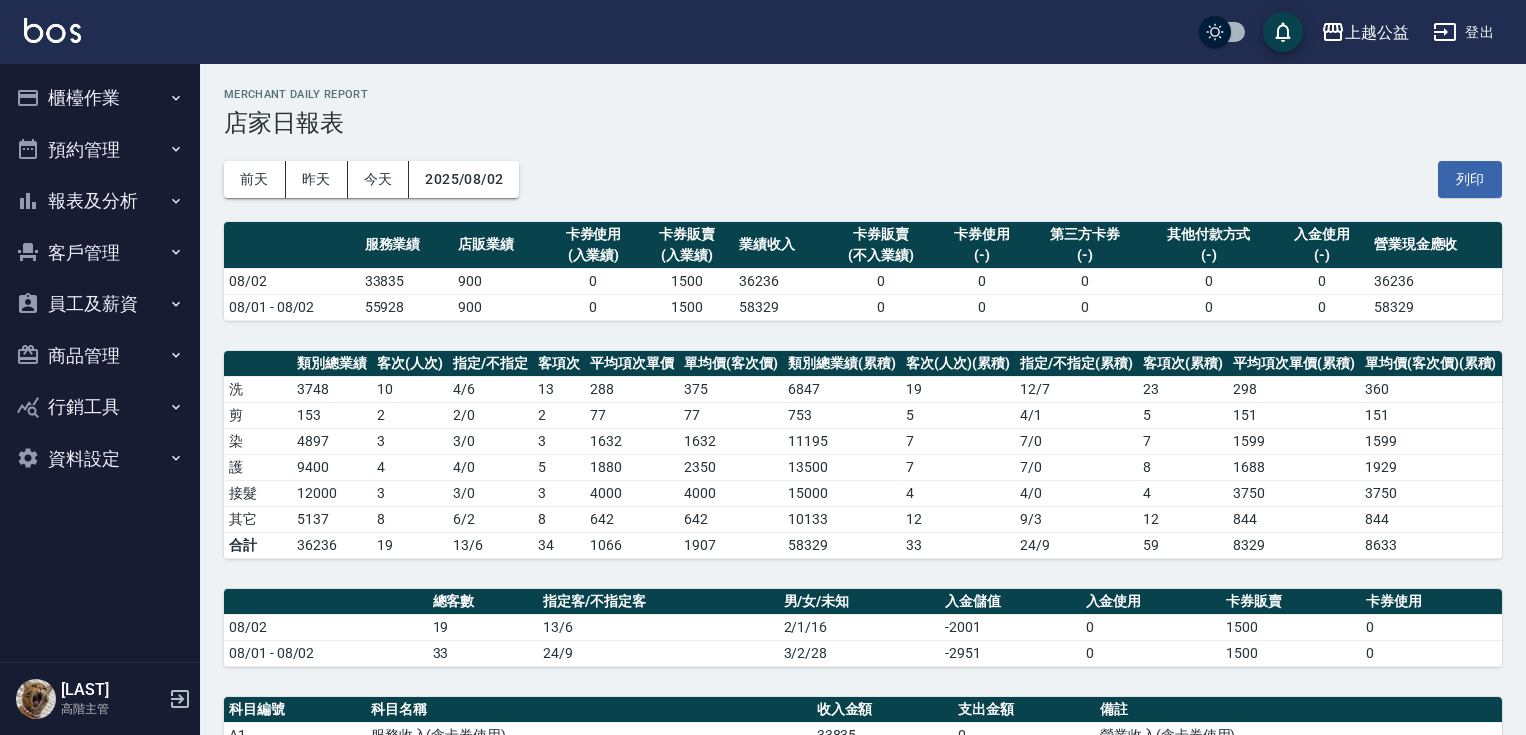 scroll, scrollTop: 459, scrollLeft: 0, axis: vertical 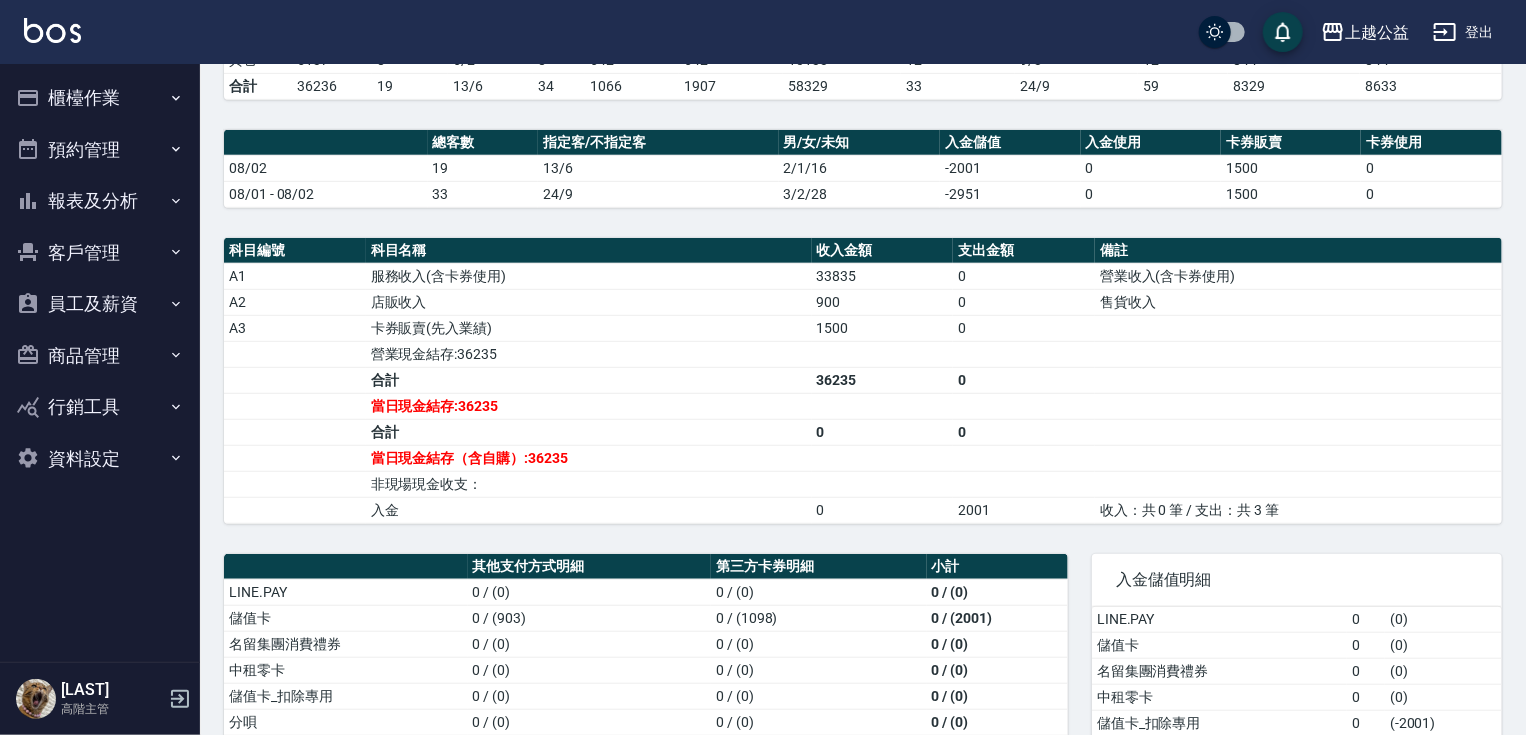 click on "報表及分析" at bounding box center (100, 201) 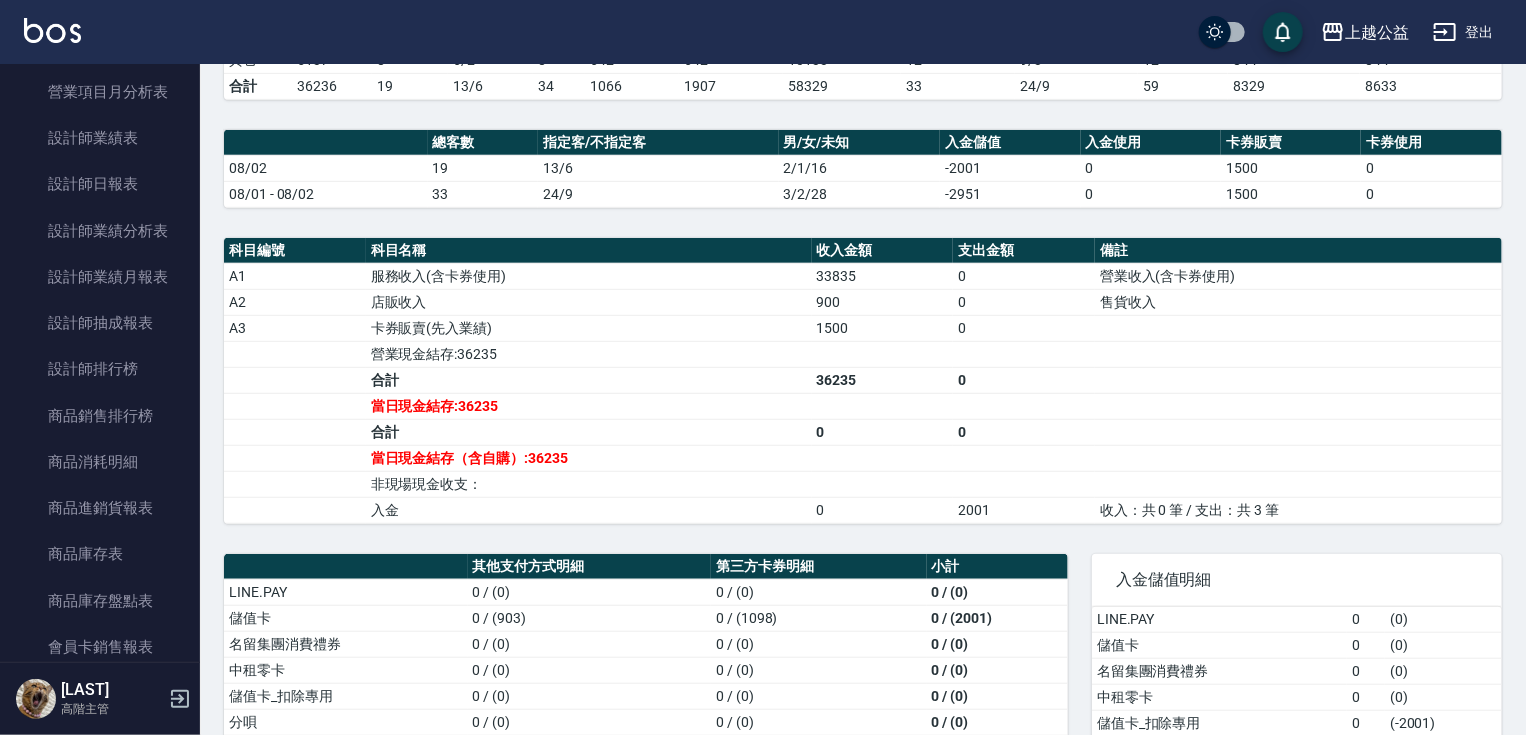 scroll, scrollTop: 740, scrollLeft: 0, axis: vertical 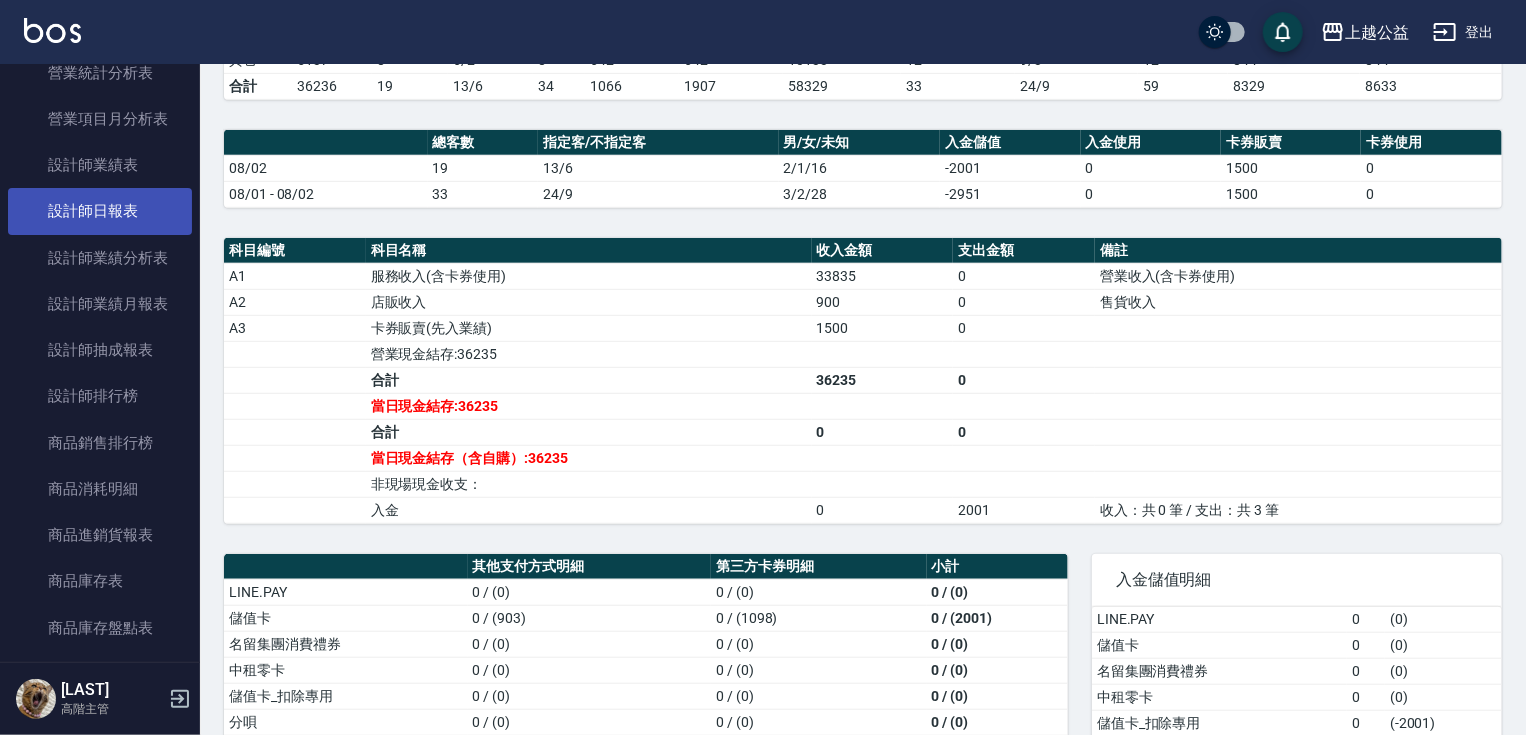click on "設計師日報表" at bounding box center (100, 211) 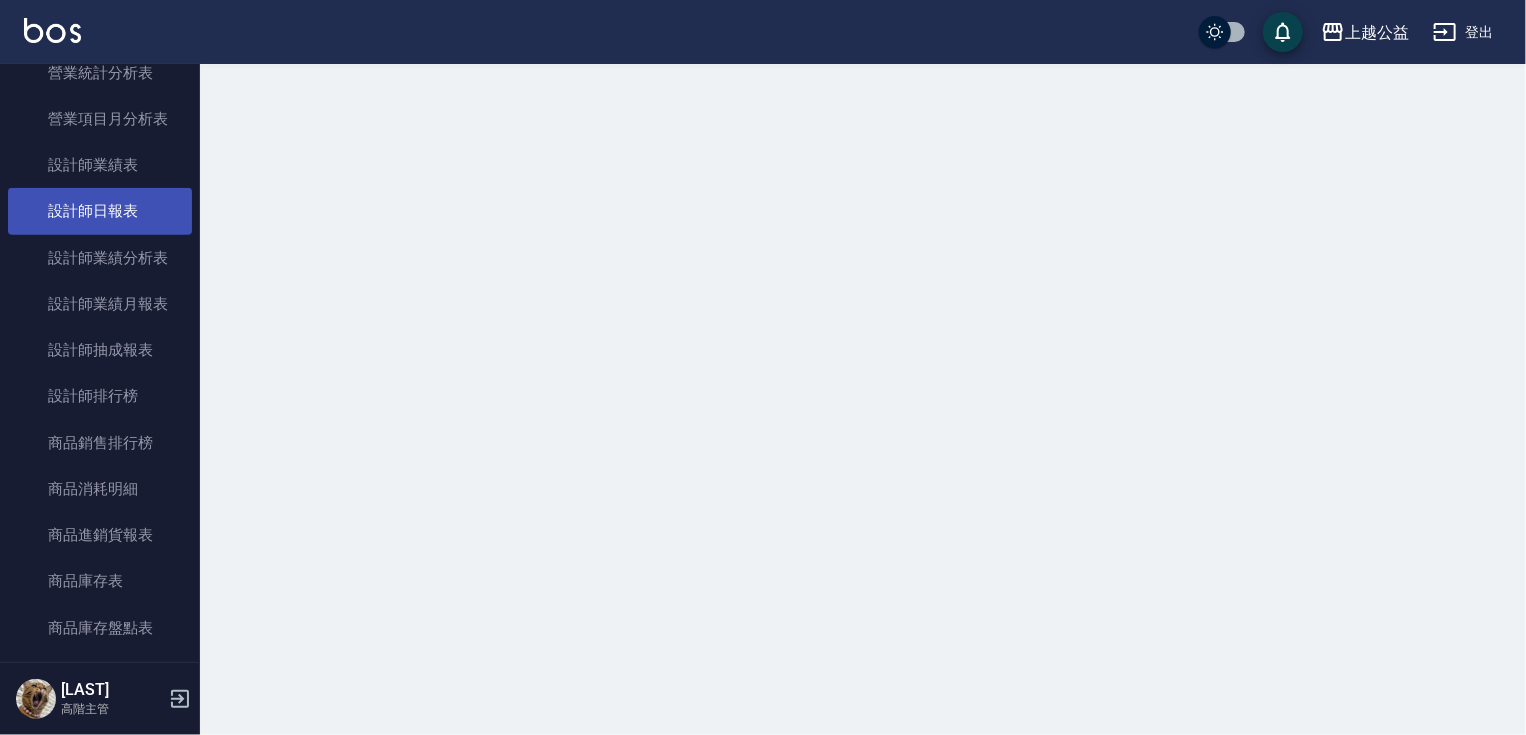 scroll, scrollTop: 0, scrollLeft: 0, axis: both 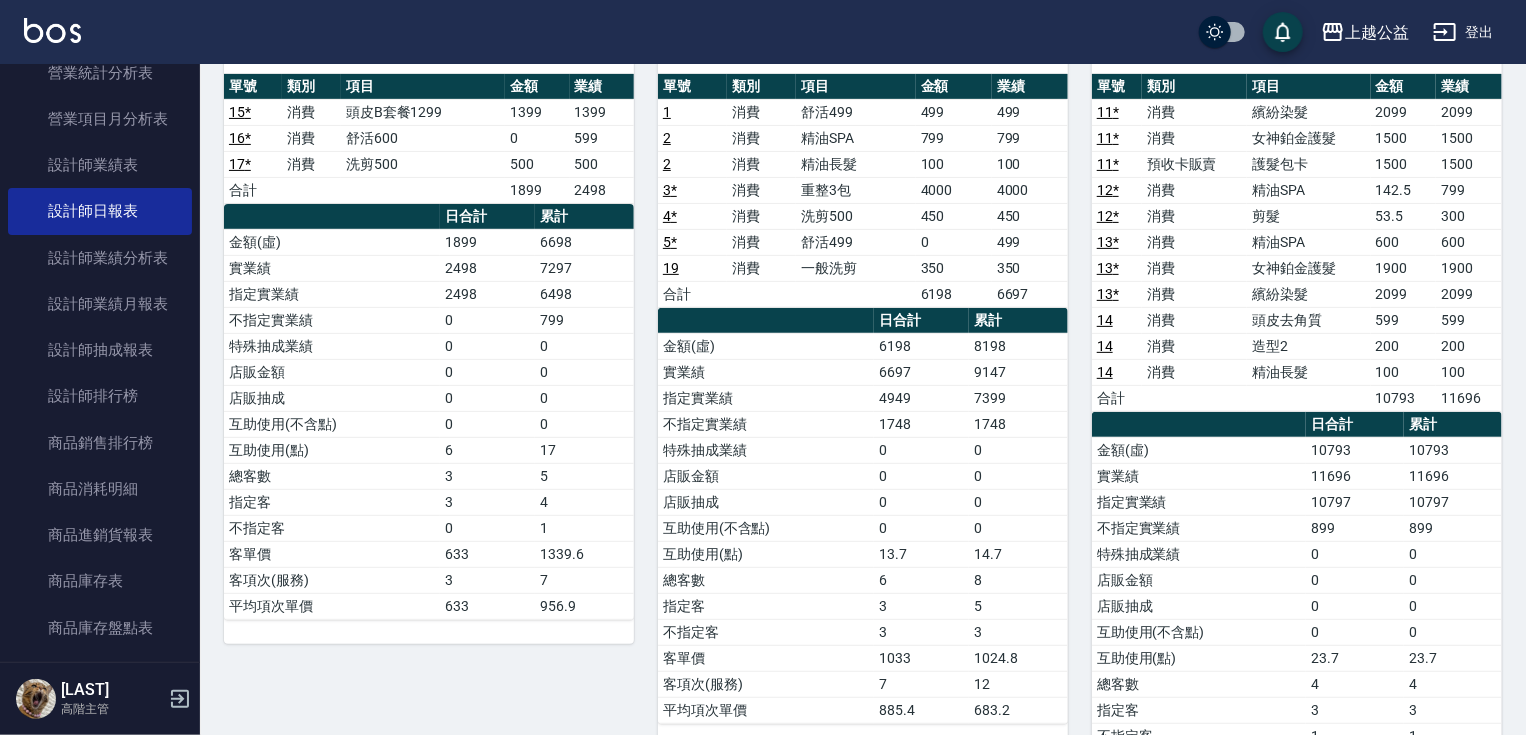 drag, startPoint x: 1092, startPoint y: 240, endPoint x: 1105, endPoint y: 299, distance: 60.41523 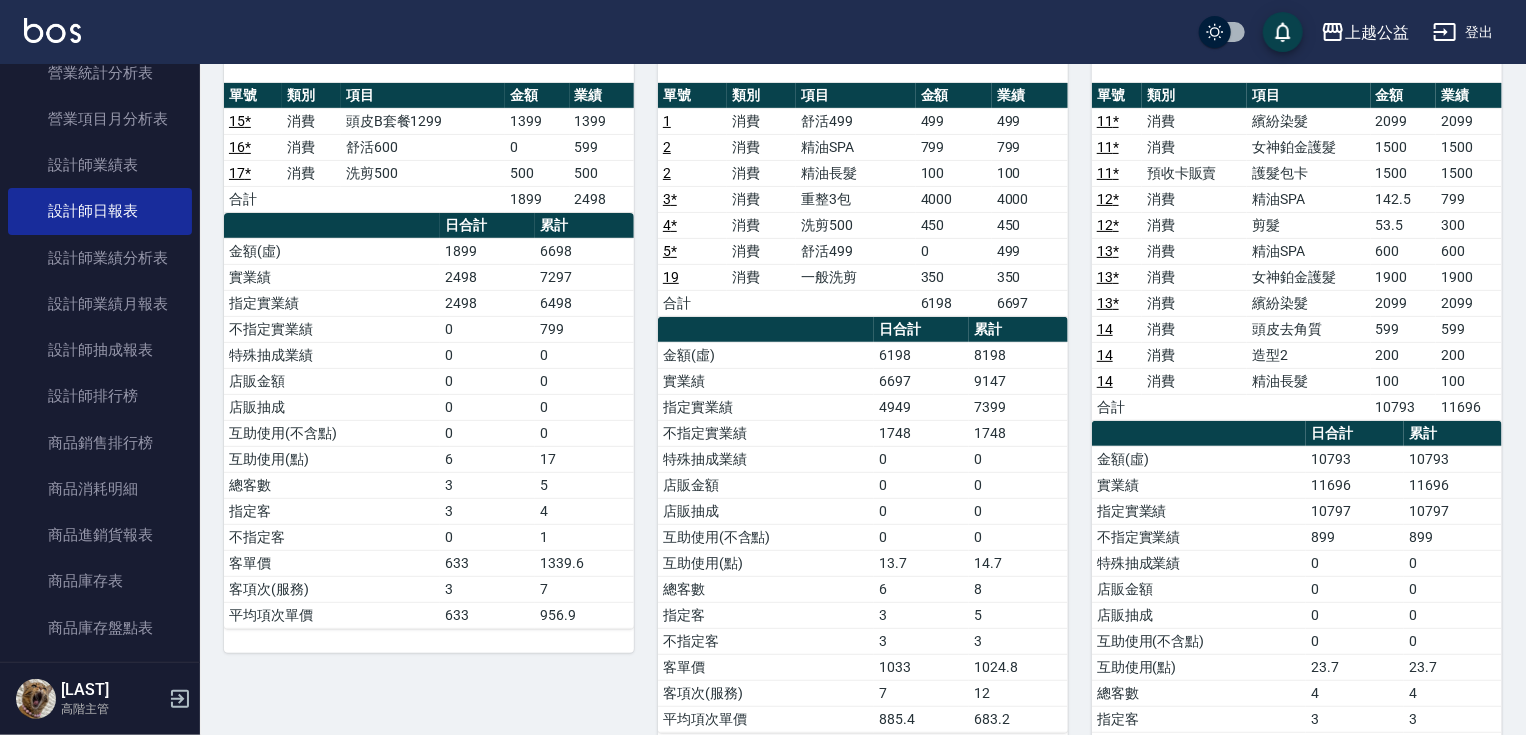 scroll, scrollTop: 184, scrollLeft: 0, axis: vertical 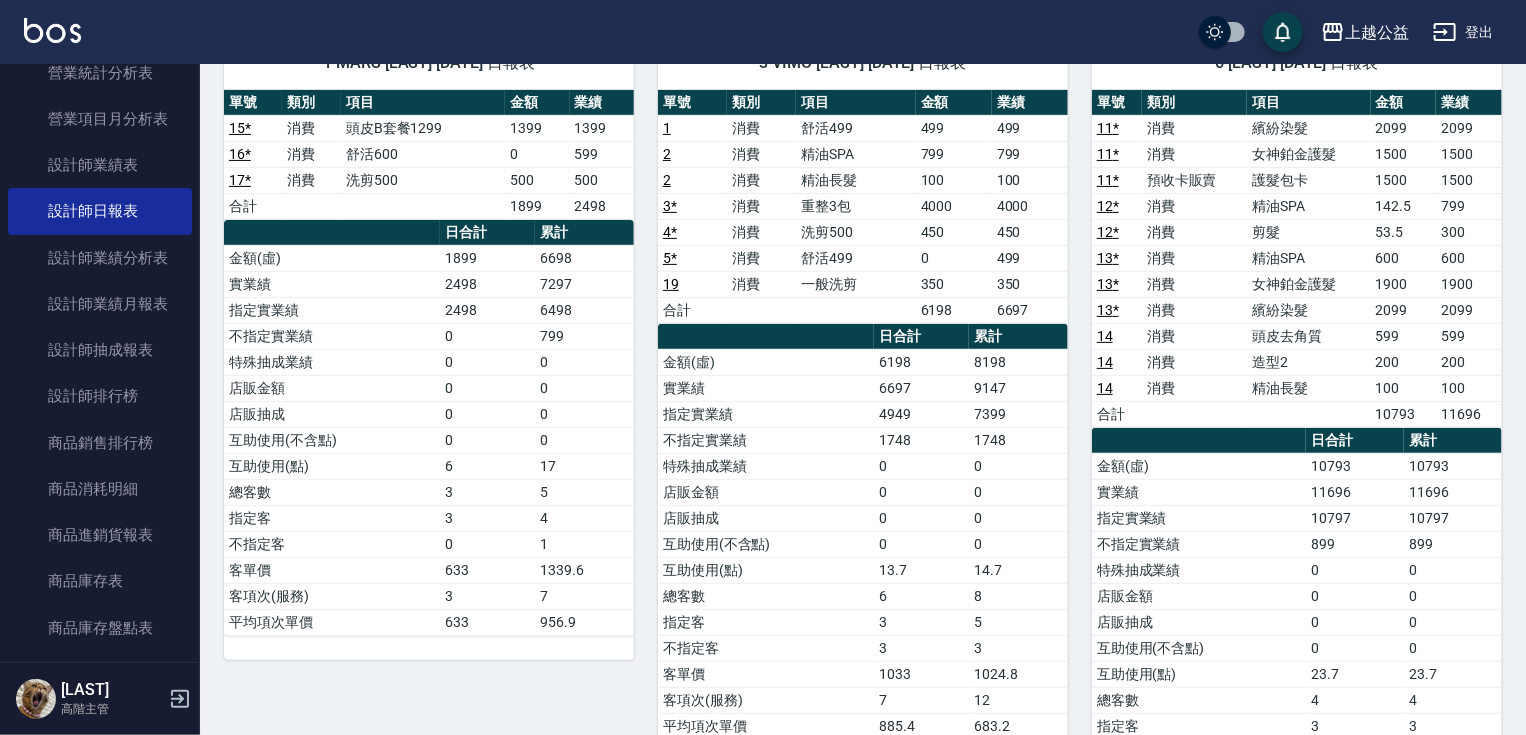 drag, startPoint x: 1094, startPoint y: 349, endPoint x: 1094, endPoint y: 324, distance: 25 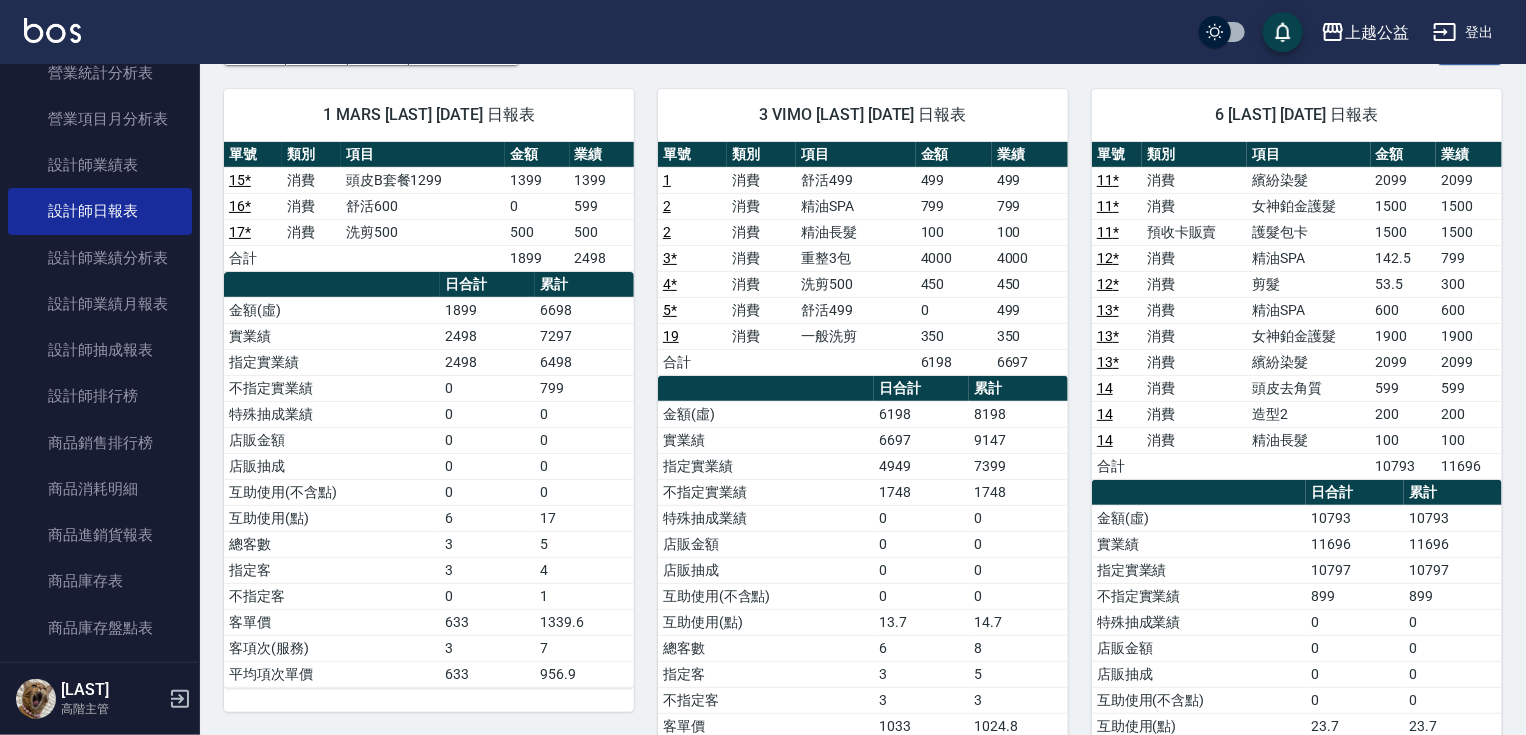 scroll, scrollTop: 127, scrollLeft: 0, axis: vertical 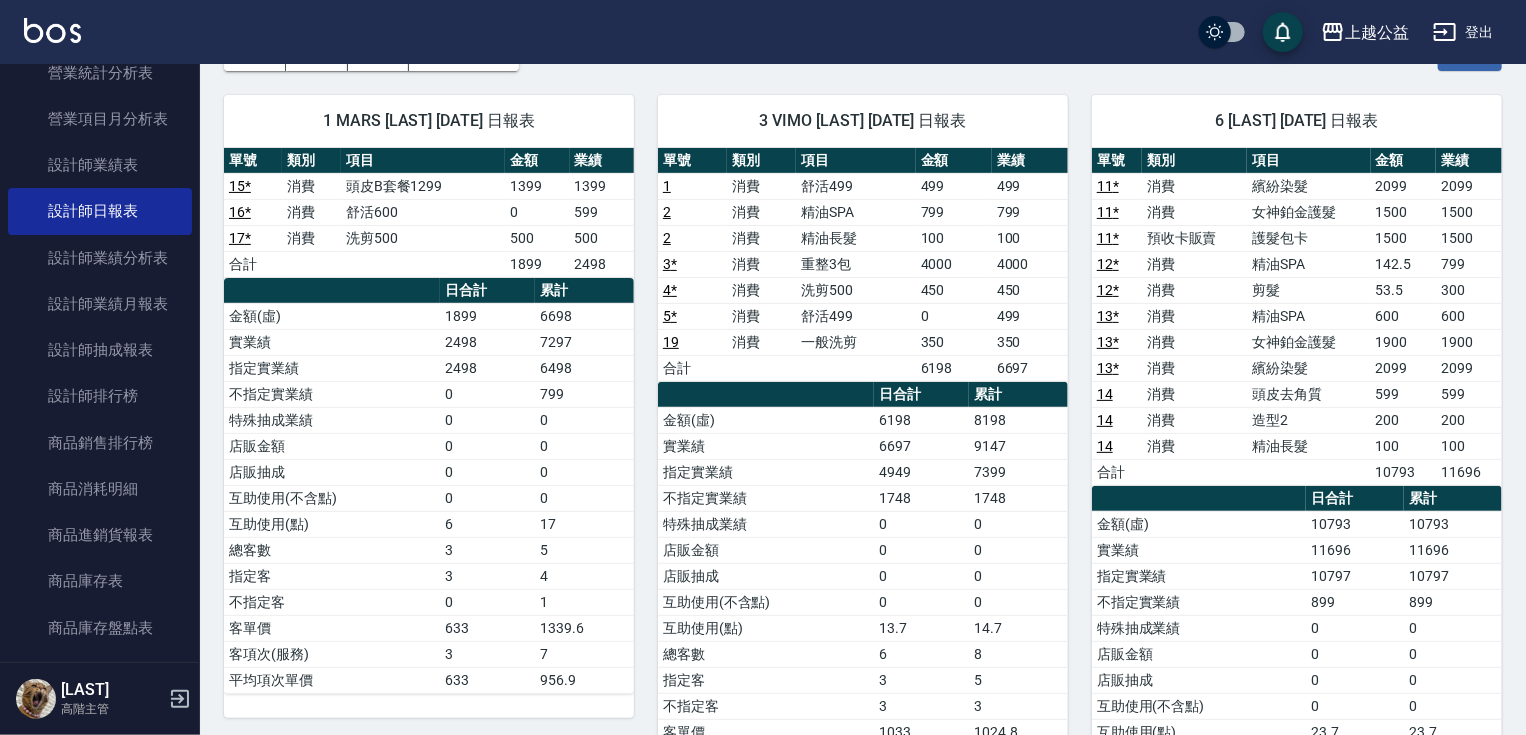 drag, startPoint x: 1406, startPoint y: 300, endPoint x: 1408, endPoint y: 271, distance: 29.068884 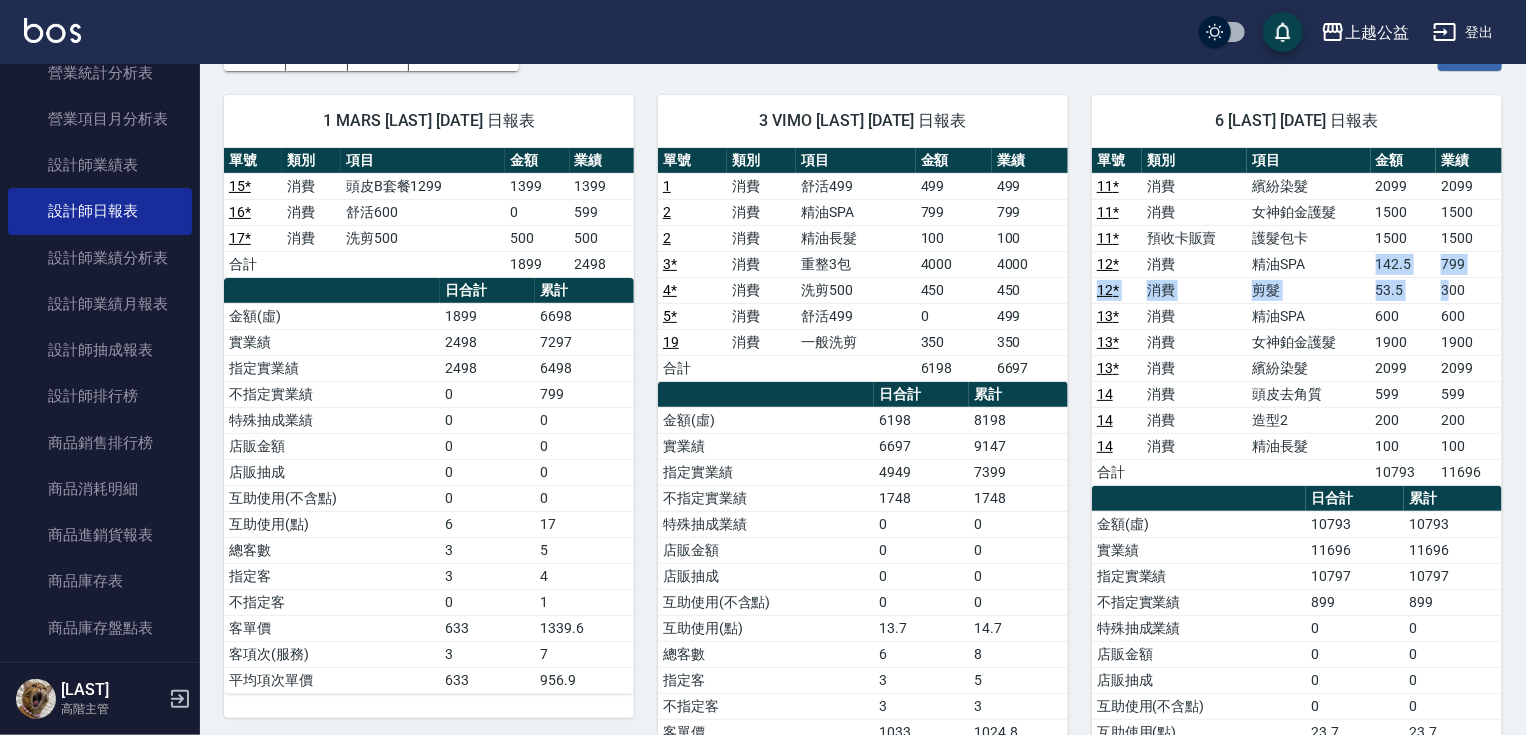 drag, startPoint x: 1385, startPoint y: 264, endPoint x: 1449, endPoint y: 276, distance: 65.11528 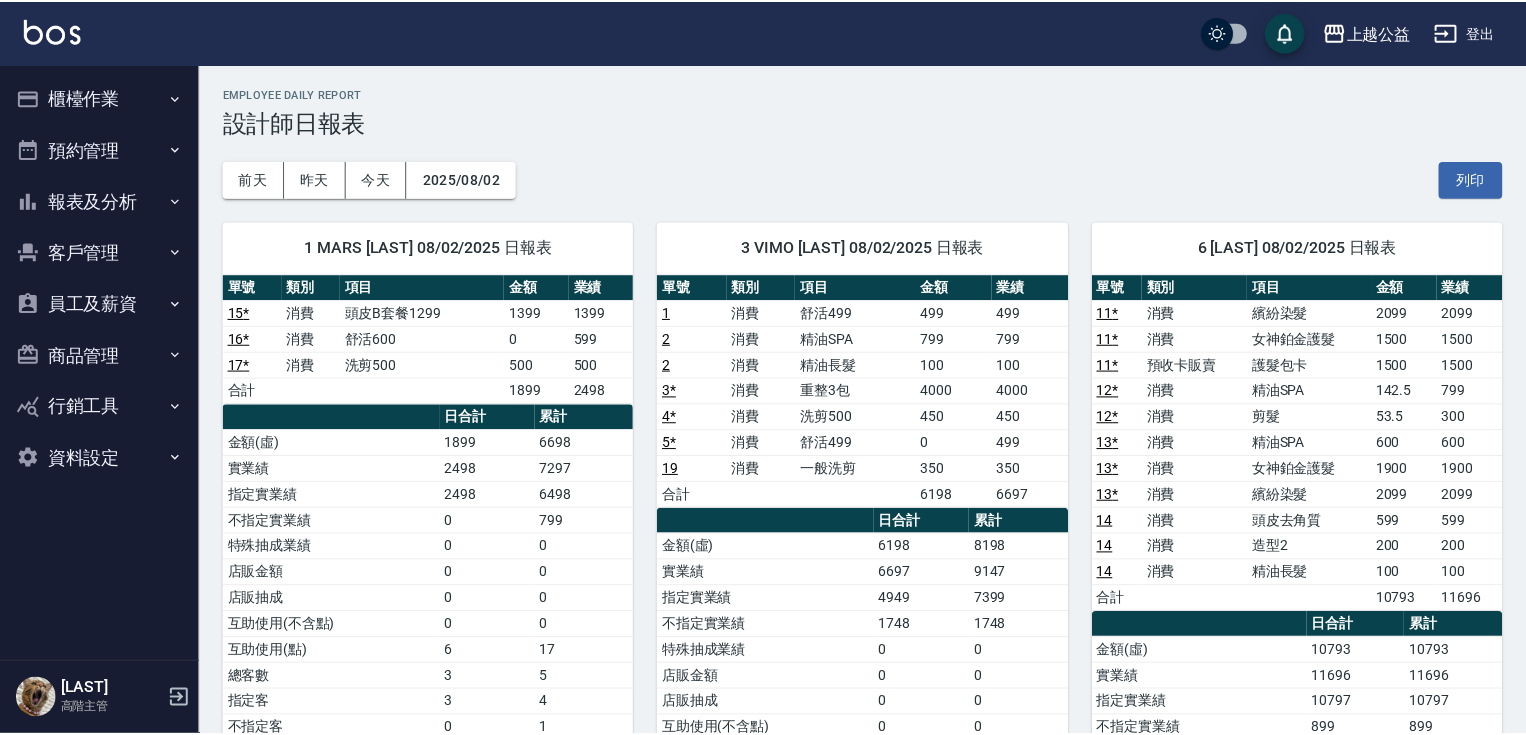 scroll, scrollTop: 0, scrollLeft: 0, axis: both 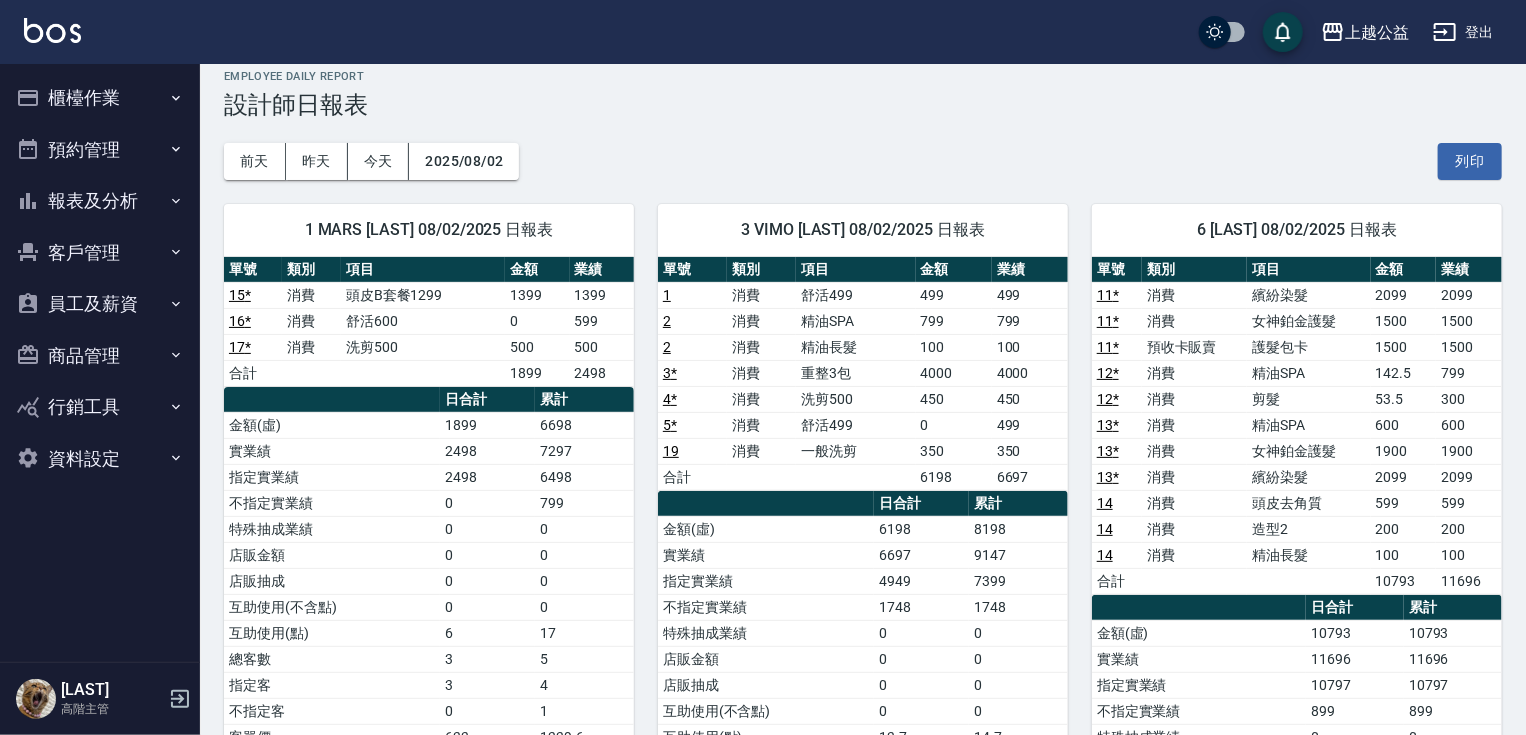 drag, startPoint x: 1407, startPoint y: 403, endPoint x: 1412, endPoint y: 427, distance: 24.5153 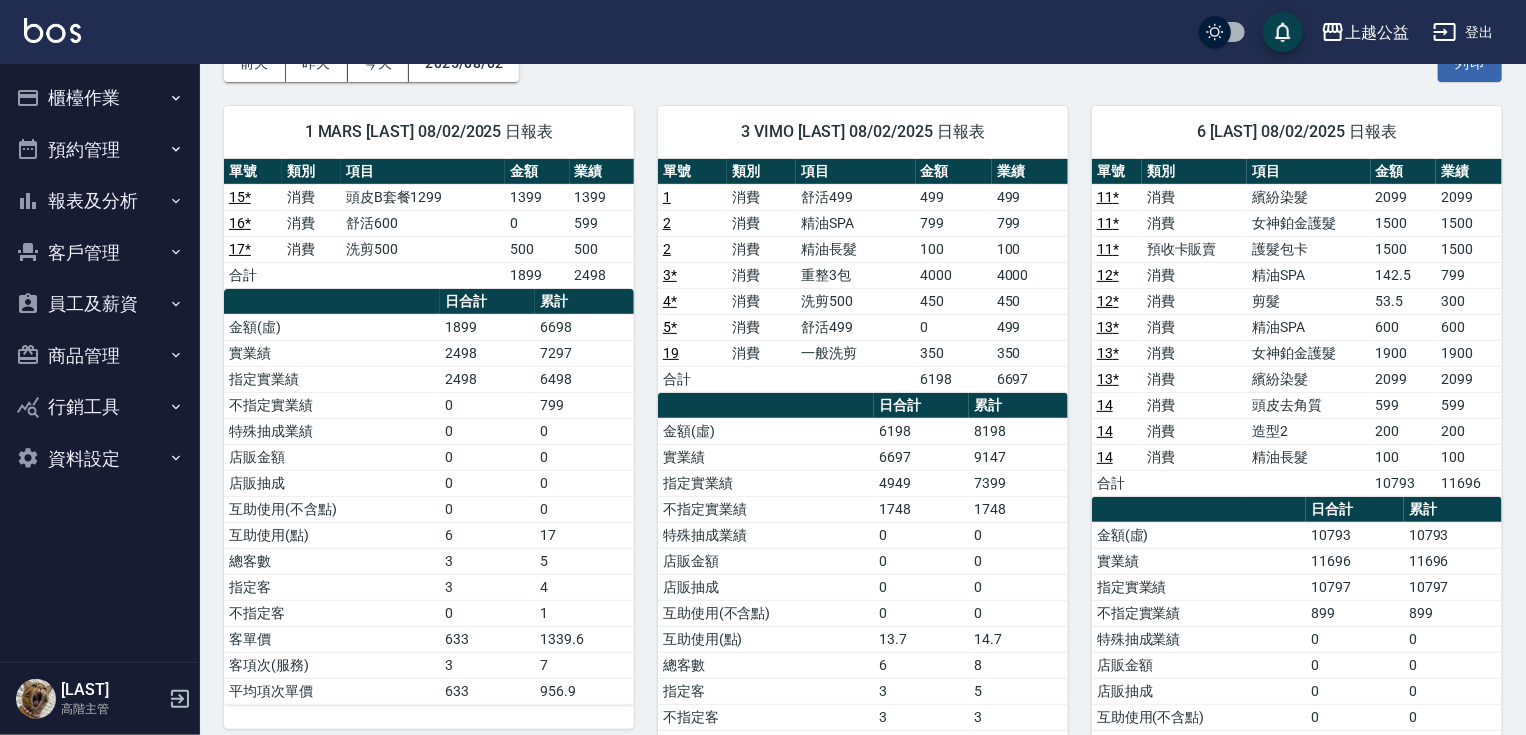 scroll, scrollTop: 183, scrollLeft: 0, axis: vertical 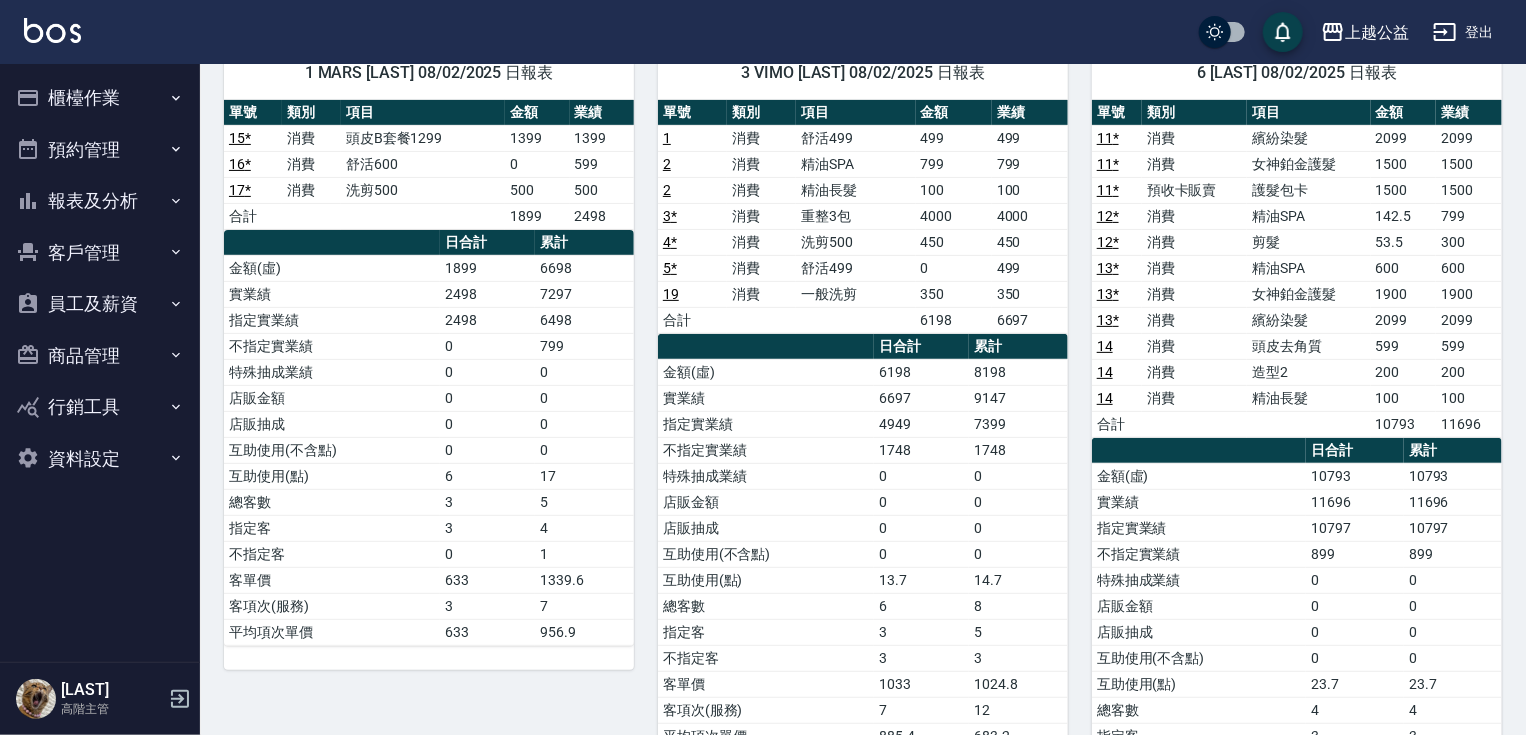 drag, startPoint x: 1406, startPoint y: 380, endPoint x: 1440, endPoint y: 460, distance: 86.925255 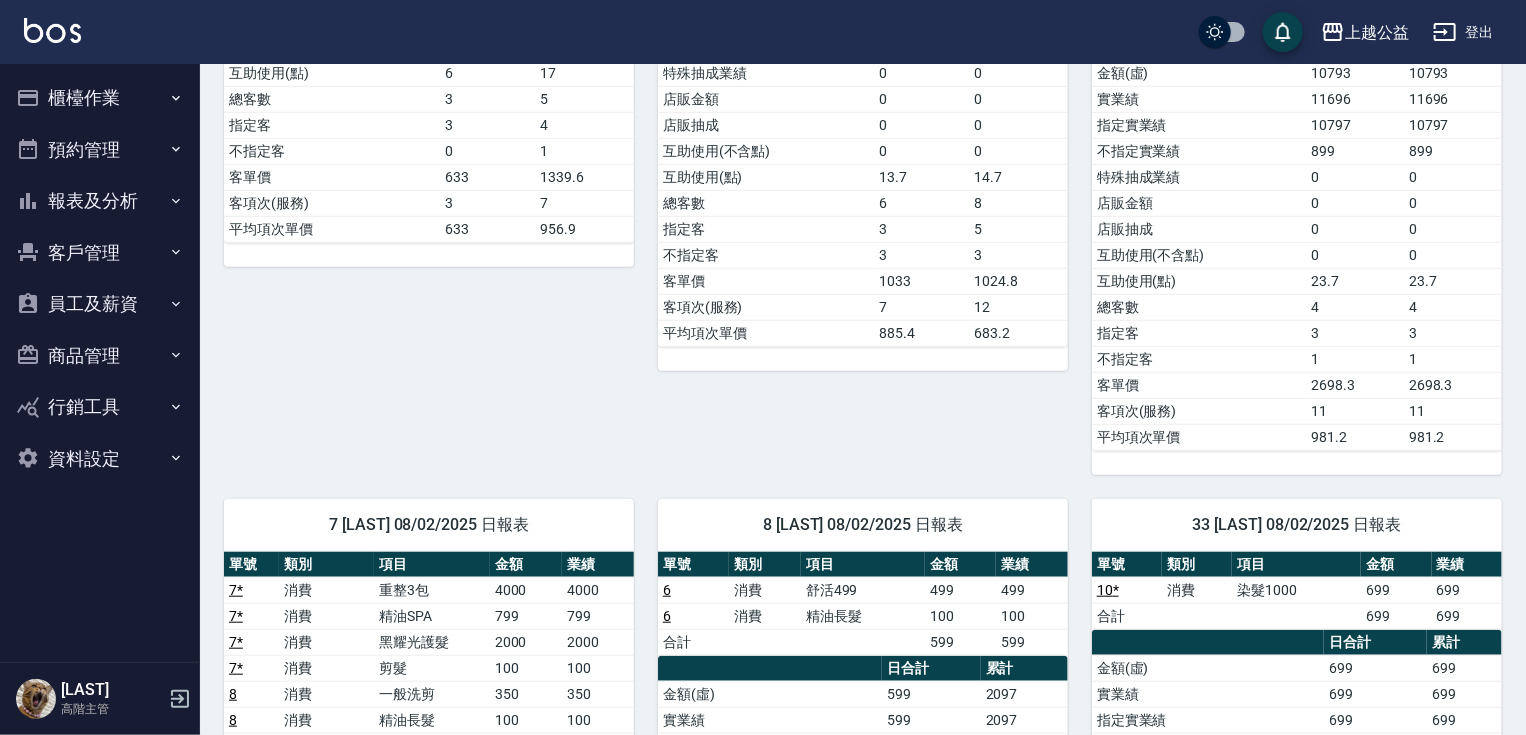 drag, startPoint x: 1213, startPoint y: 325, endPoint x: 1192, endPoint y: 449, distance: 125.765656 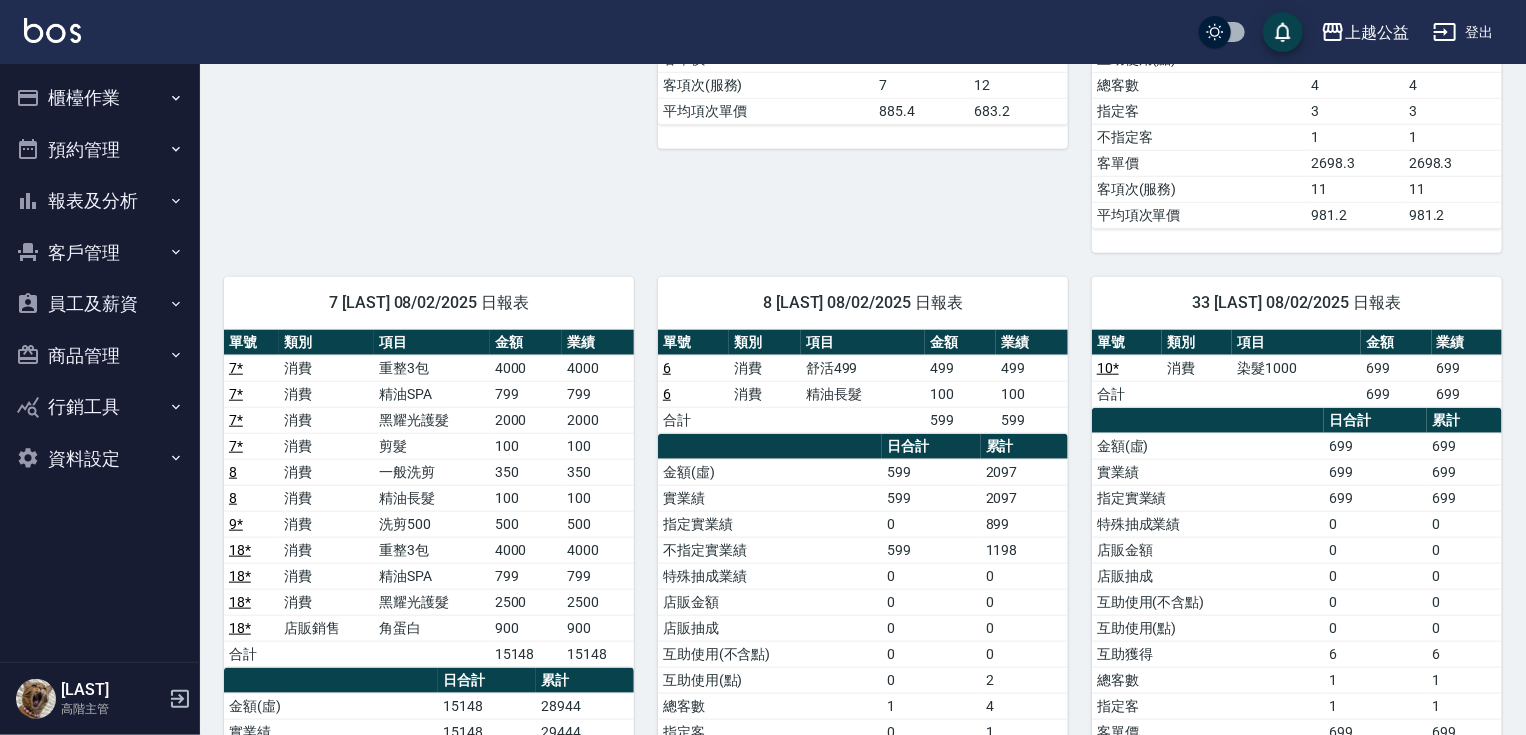 drag, startPoint x: 1192, startPoint y: 482, endPoint x: 1216, endPoint y: 517, distance: 42.43819 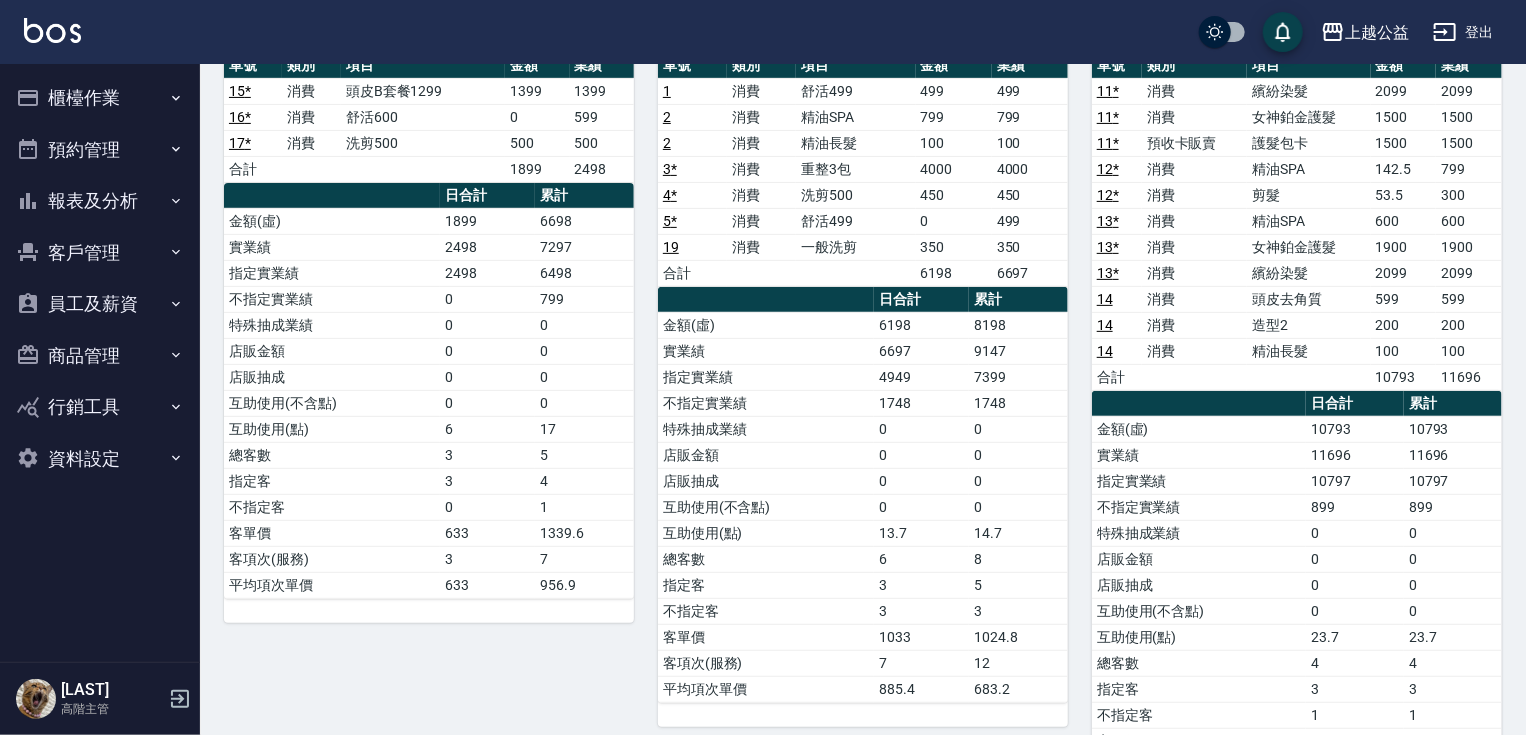 drag, startPoint x: 1066, startPoint y: 606, endPoint x: 1076, endPoint y: 491, distance: 115.43397 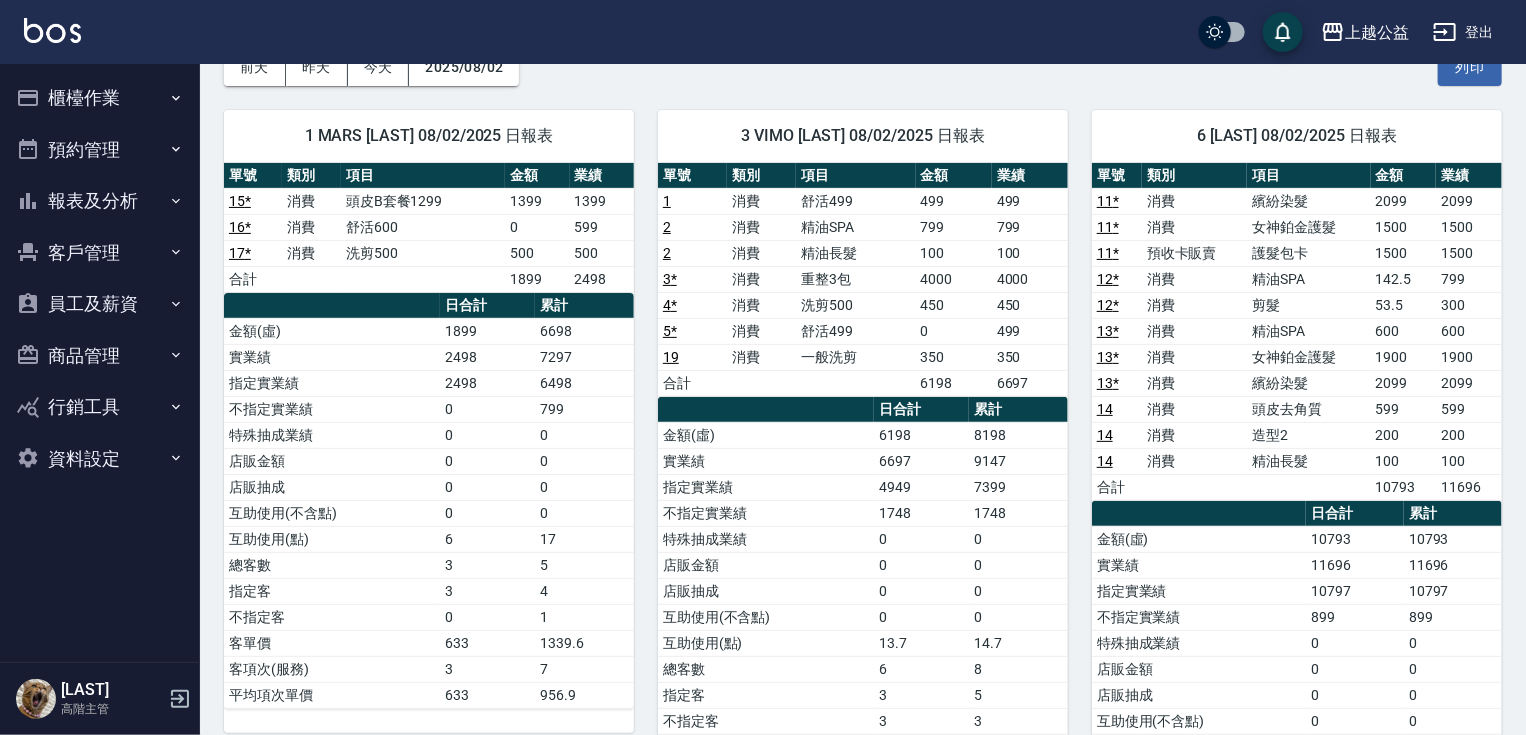 click on "報表及分析" at bounding box center [100, 201] 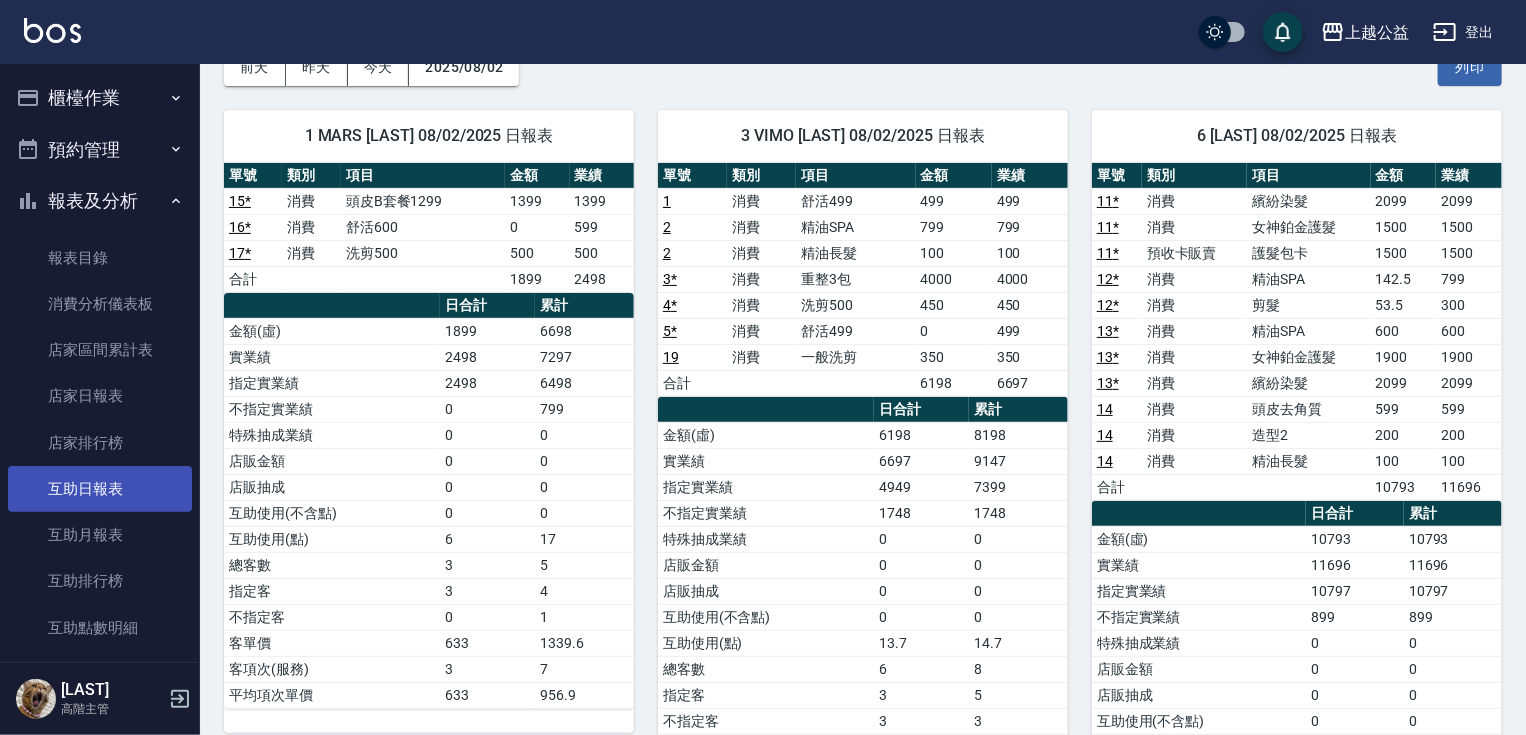 click on "互助日報表" at bounding box center [100, 489] 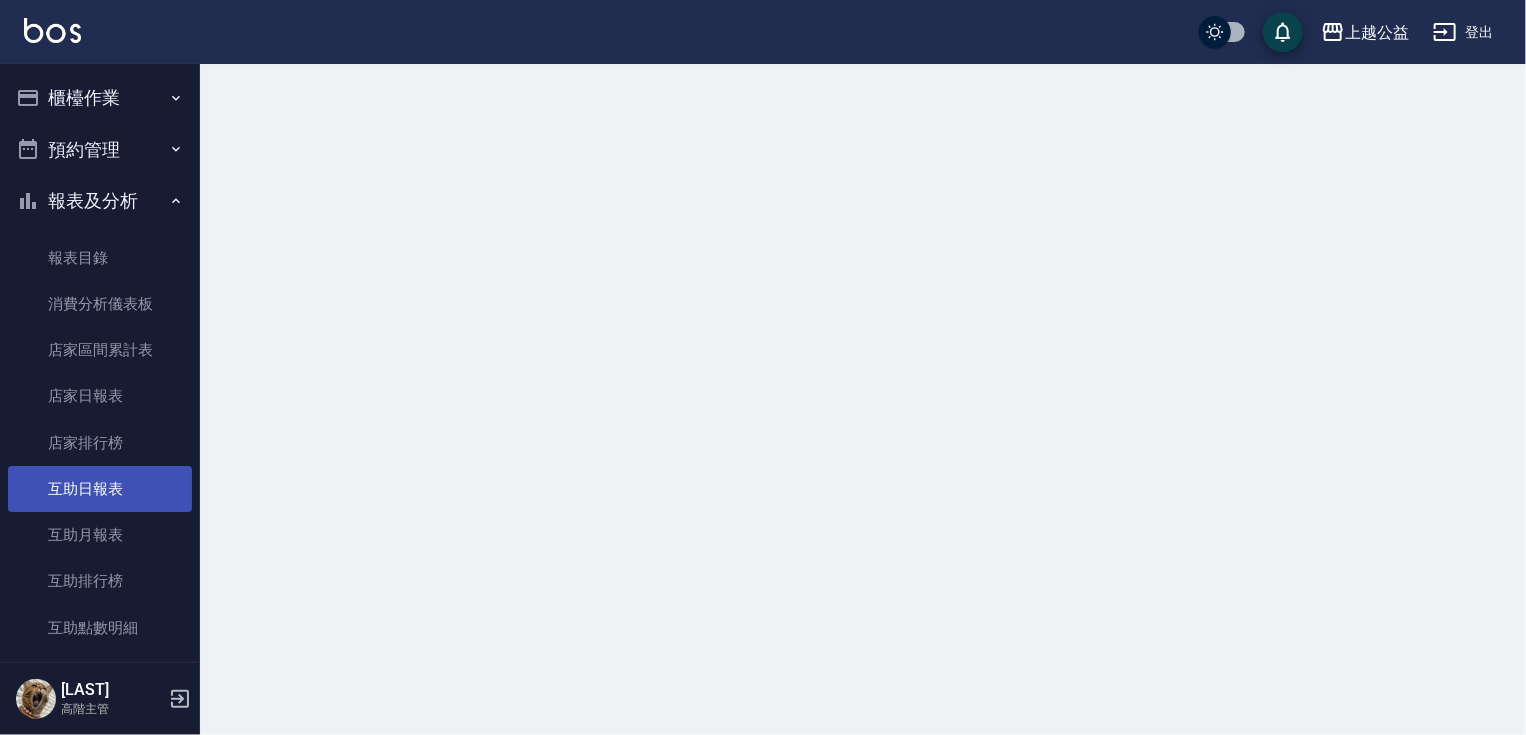 scroll, scrollTop: 0, scrollLeft: 0, axis: both 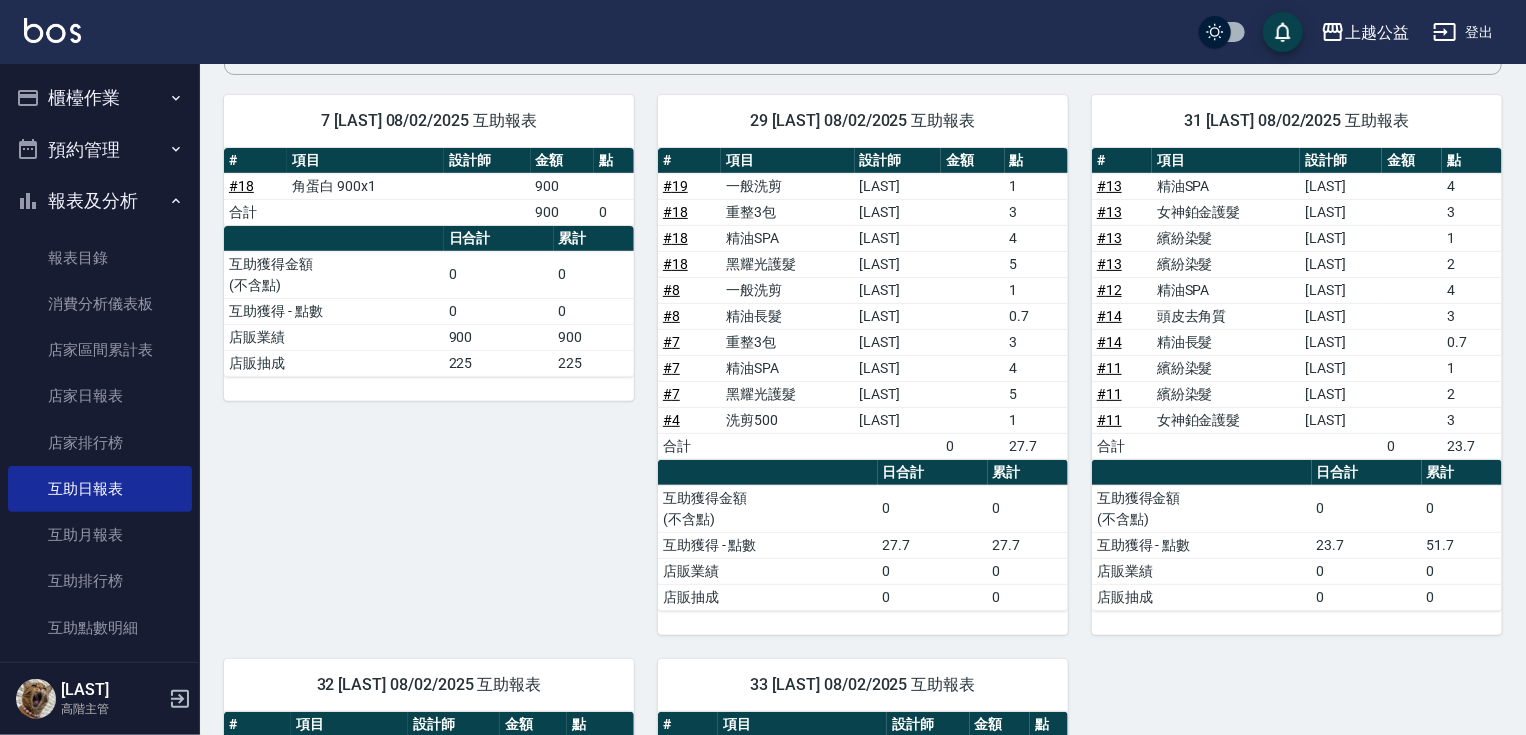drag, startPoint x: 480, startPoint y: 493, endPoint x: 530, endPoint y: 592, distance: 110.909874 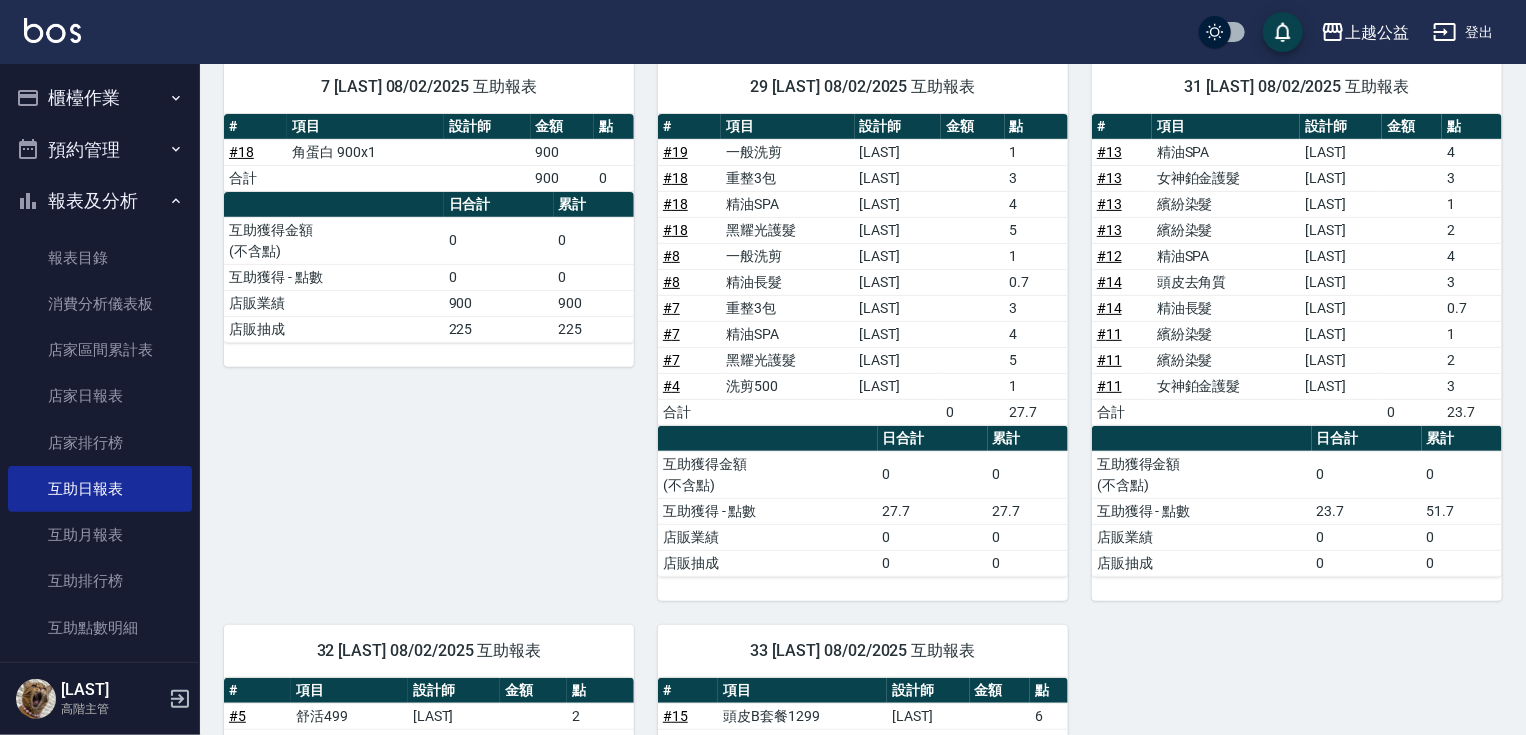 scroll, scrollTop: 220, scrollLeft: 0, axis: vertical 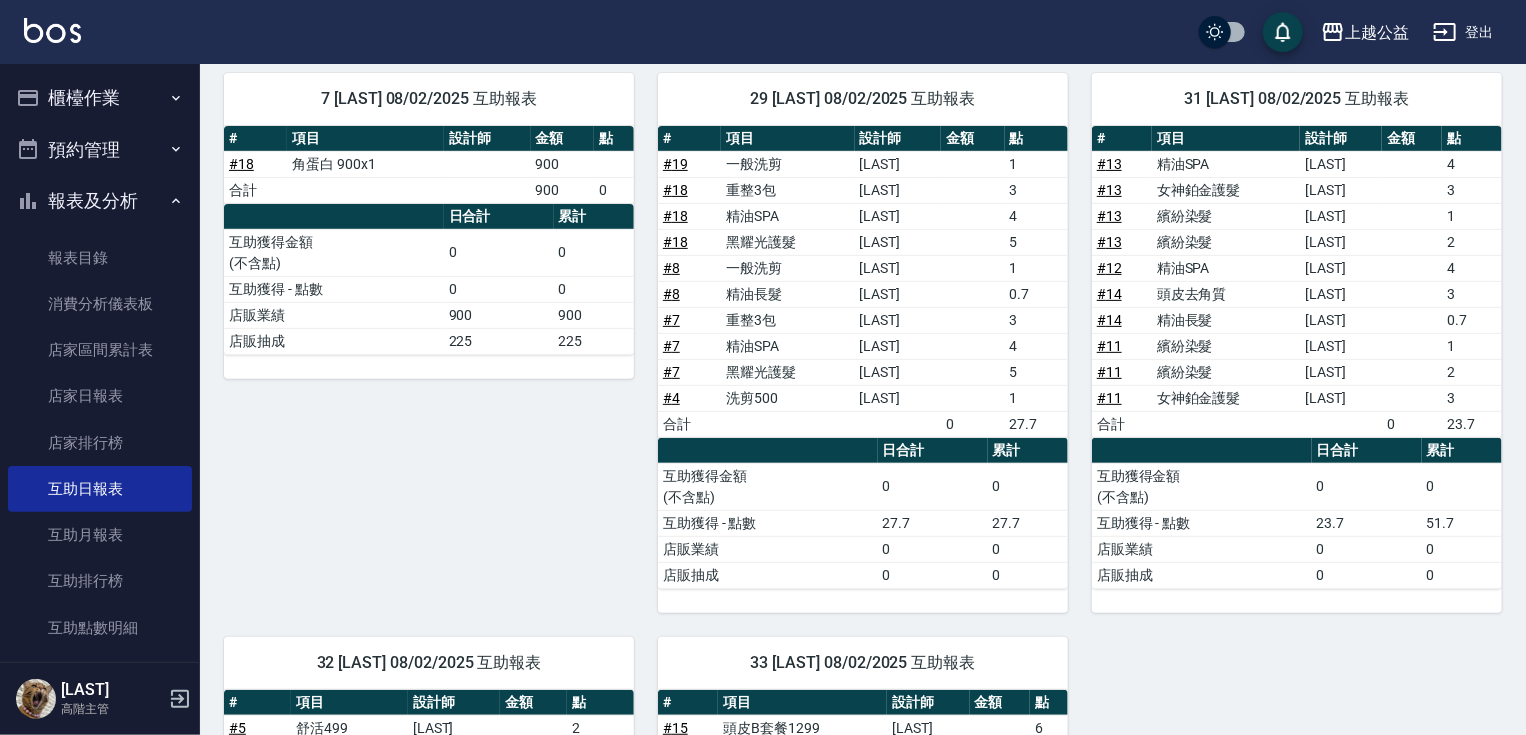 drag, startPoint x: 530, startPoint y: 592, endPoint x: 530, endPoint y: 556, distance: 36 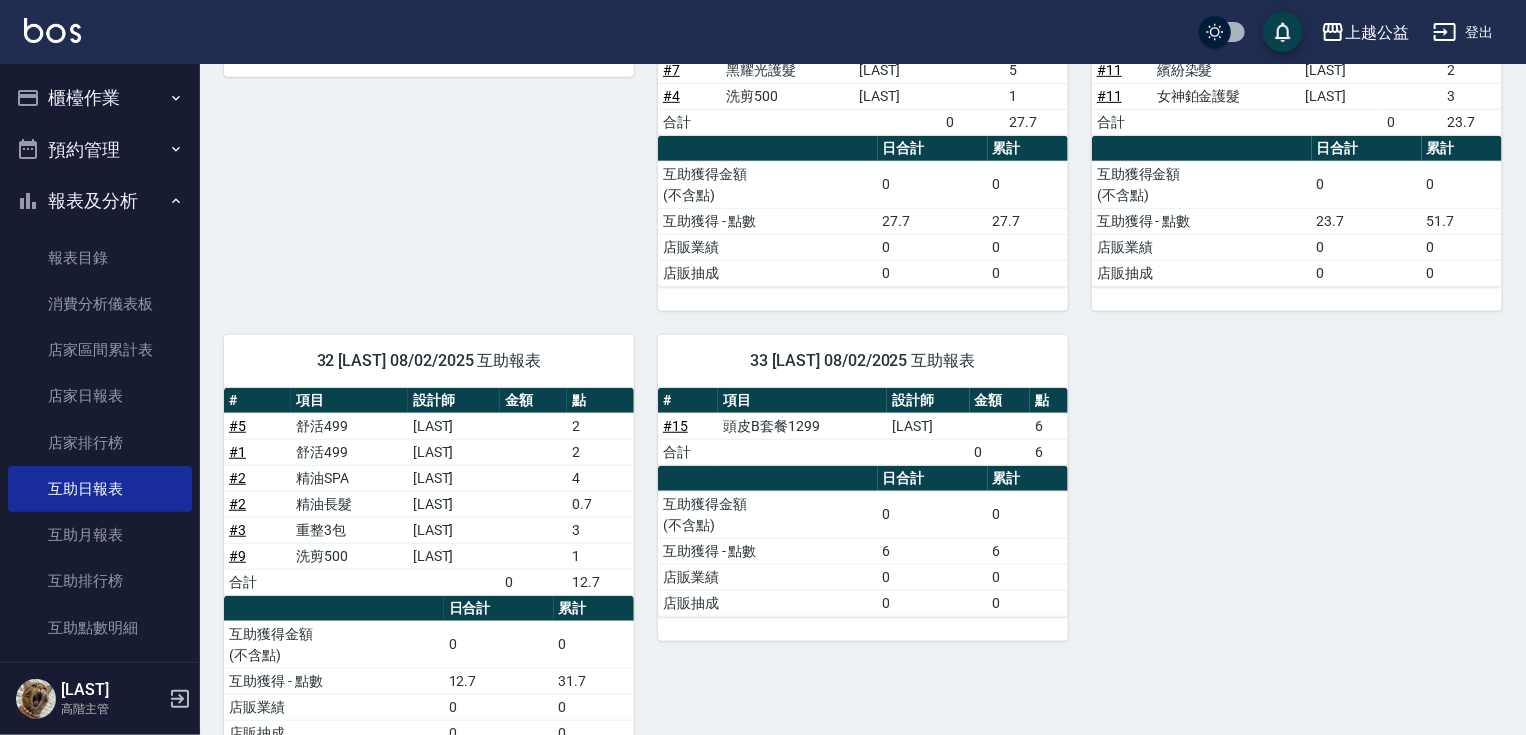 scroll, scrollTop: 576, scrollLeft: 0, axis: vertical 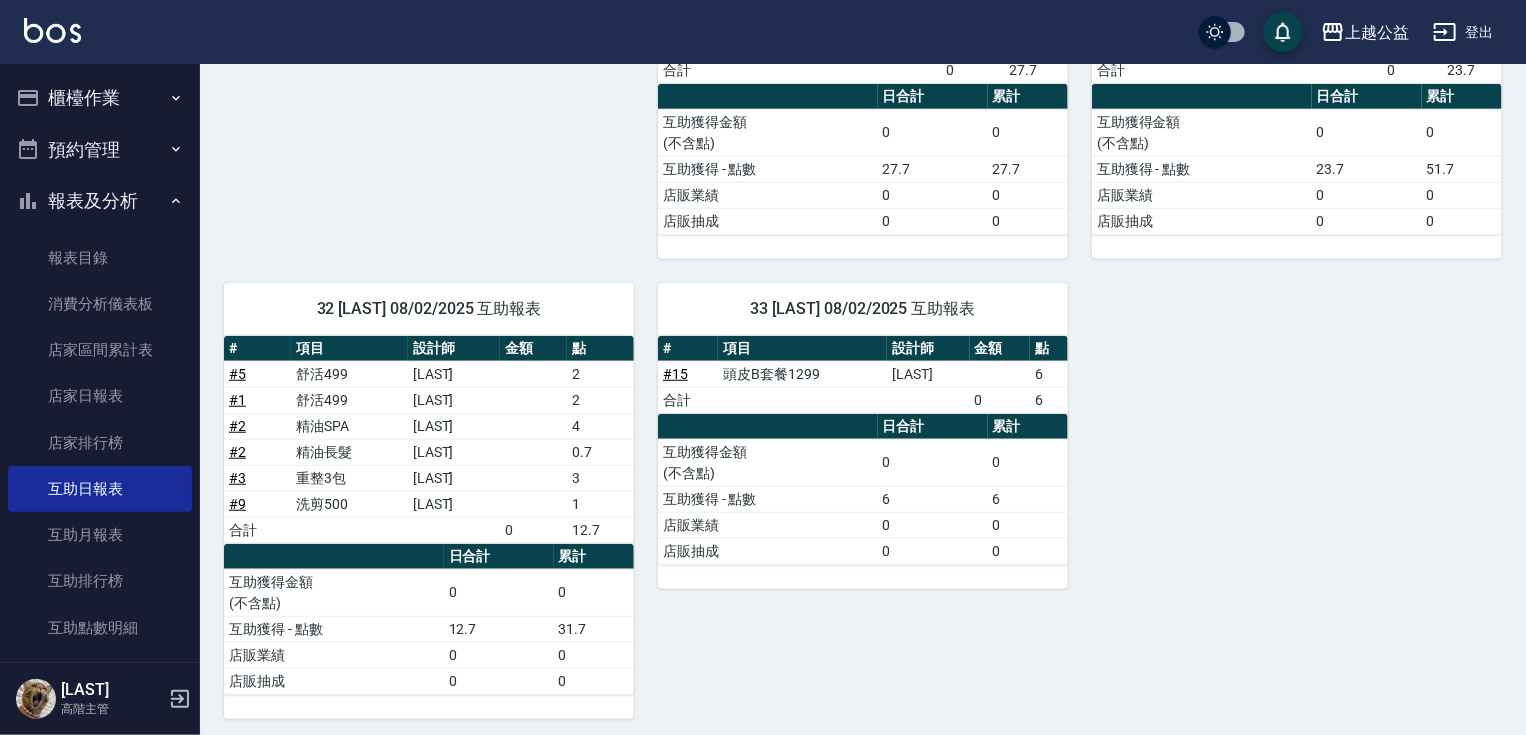 drag, startPoint x: 729, startPoint y: 296, endPoint x: 790, endPoint y: 461, distance: 175.91475 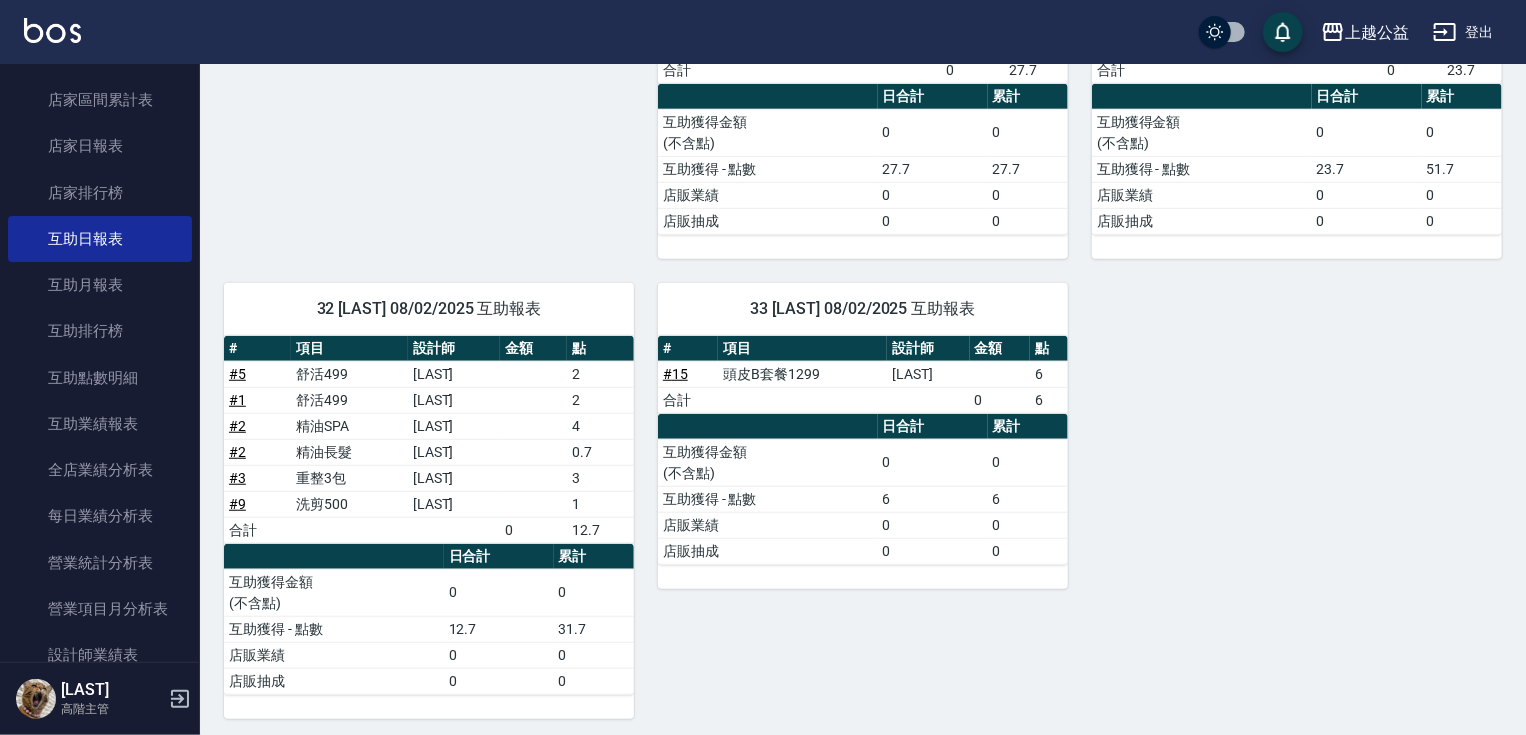 scroll, scrollTop: 285, scrollLeft: 0, axis: vertical 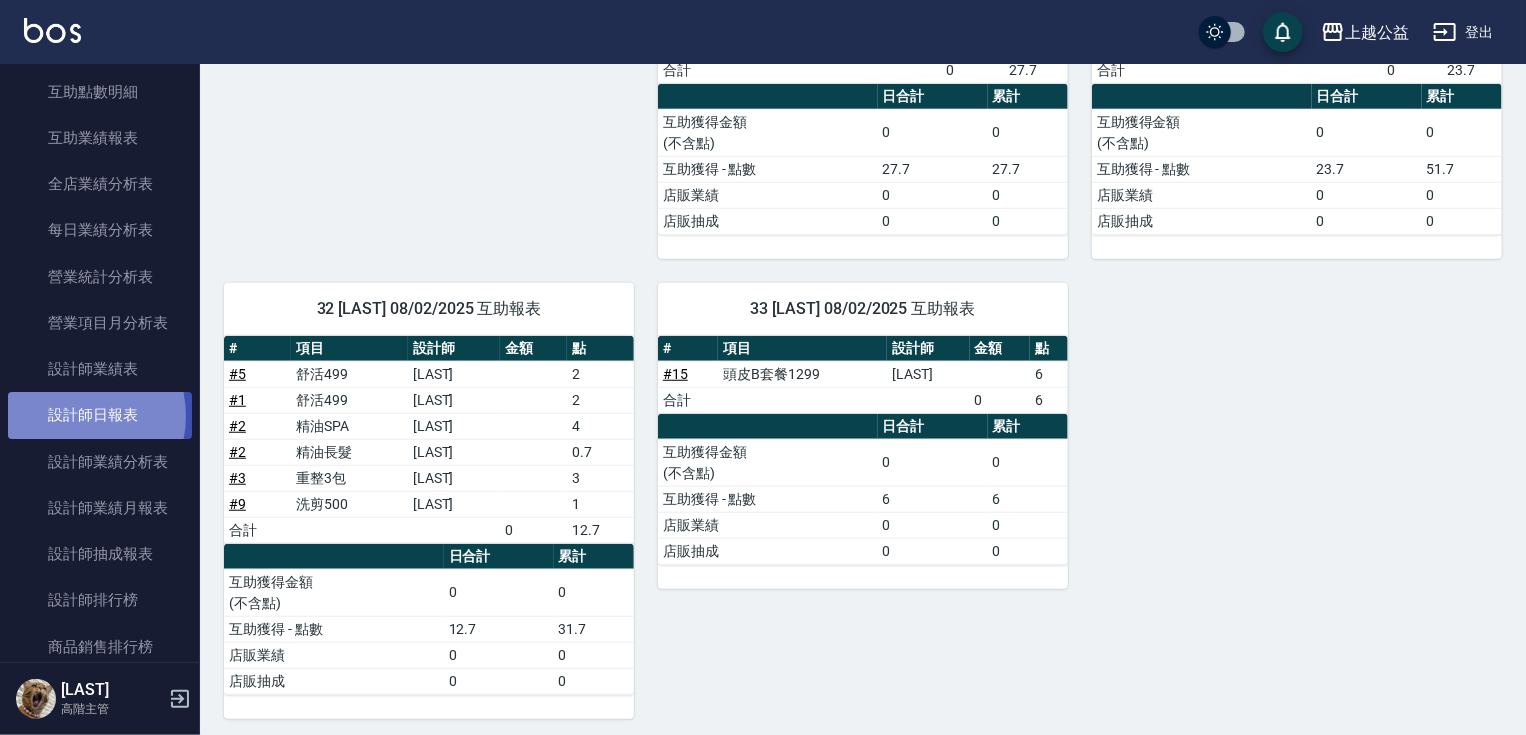 click on "設計師日報表" at bounding box center (100, 415) 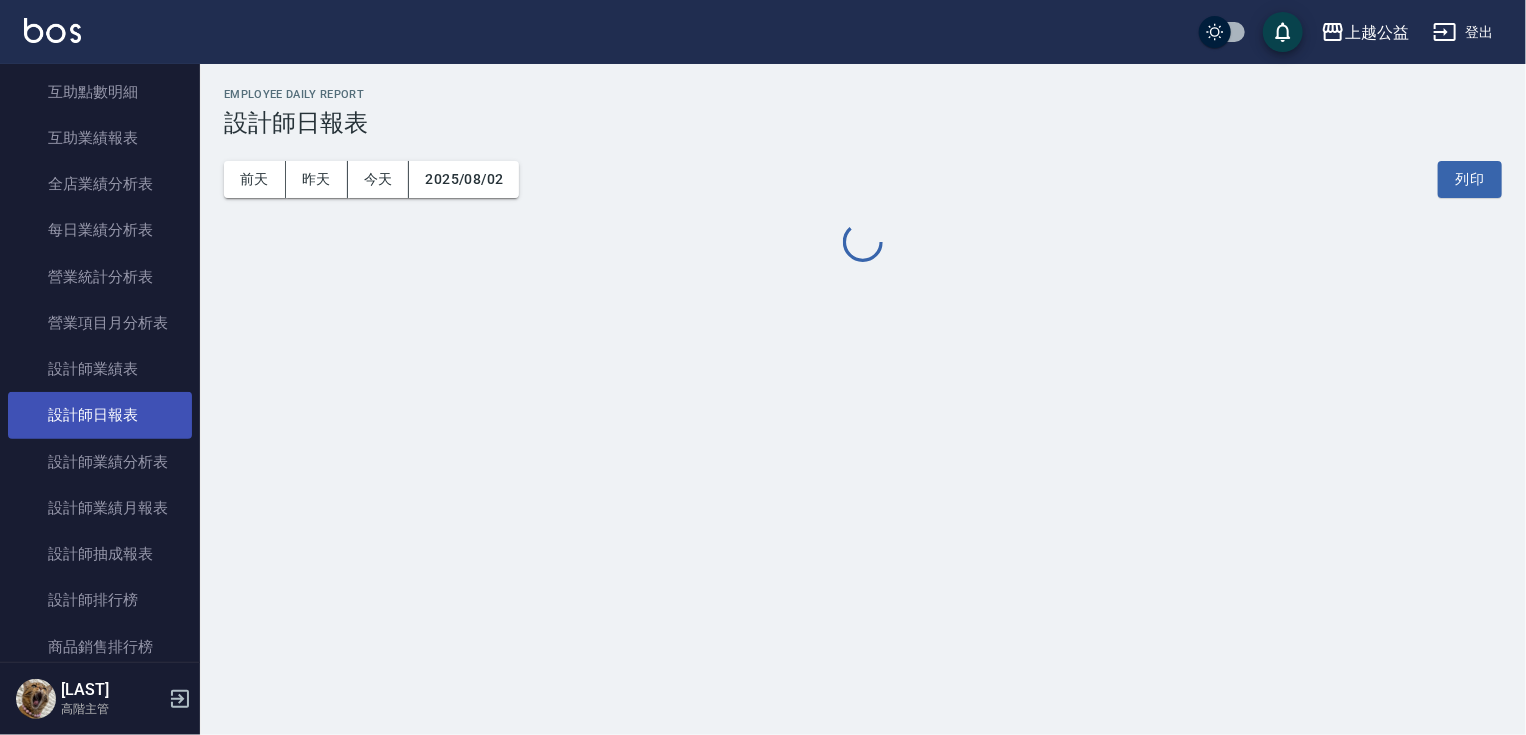 scroll, scrollTop: 0, scrollLeft: 0, axis: both 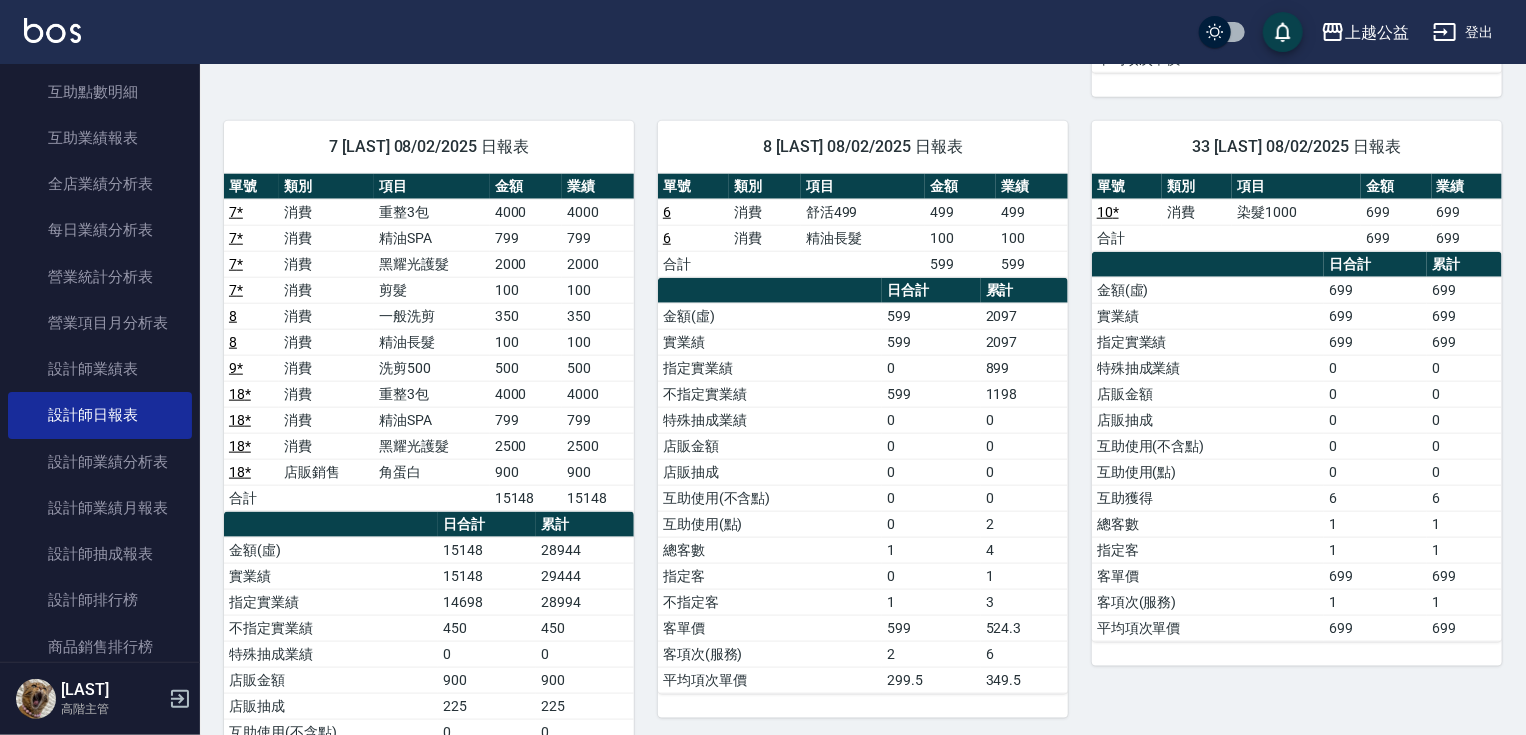 drag, startPoint x: 697, startPoint y: 432, endPoint x: 734, endPoint y: 536, distance: 110.38569 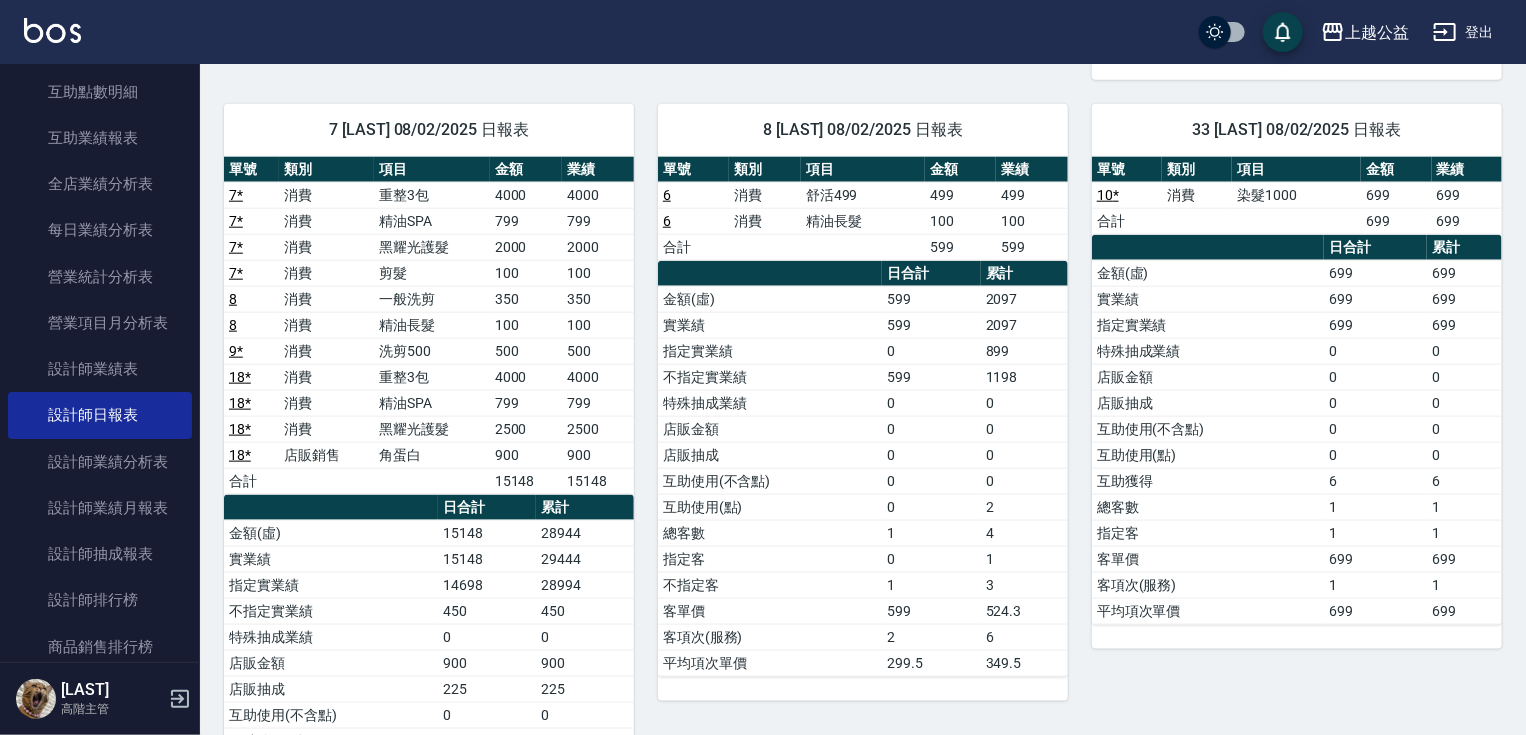 drag, startPoint x: 734, startPoint y: 536, endPoint x: 734, endPoint y: 495, distance: 41 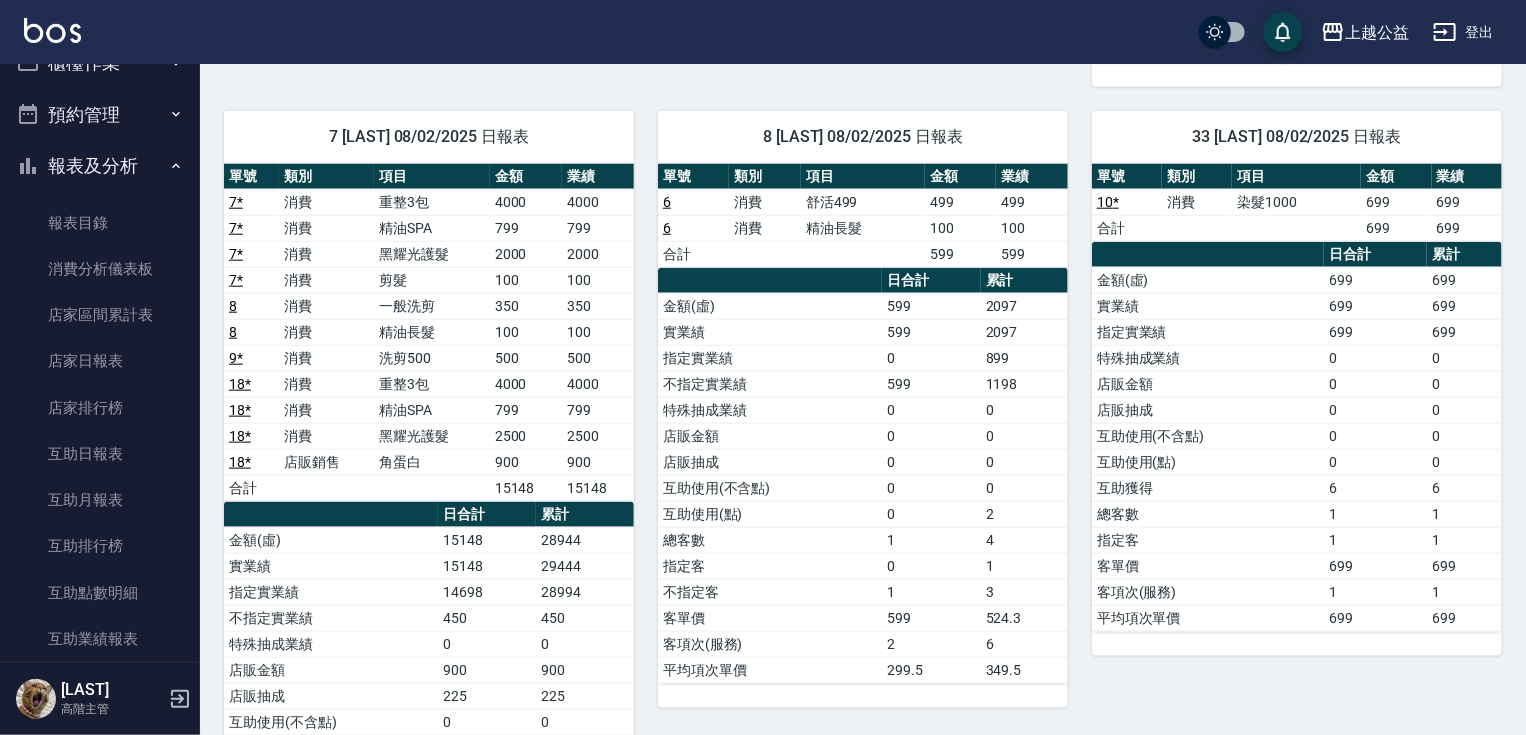 scroll, scrollTop: 0, scrollLeft: 0, axis: both 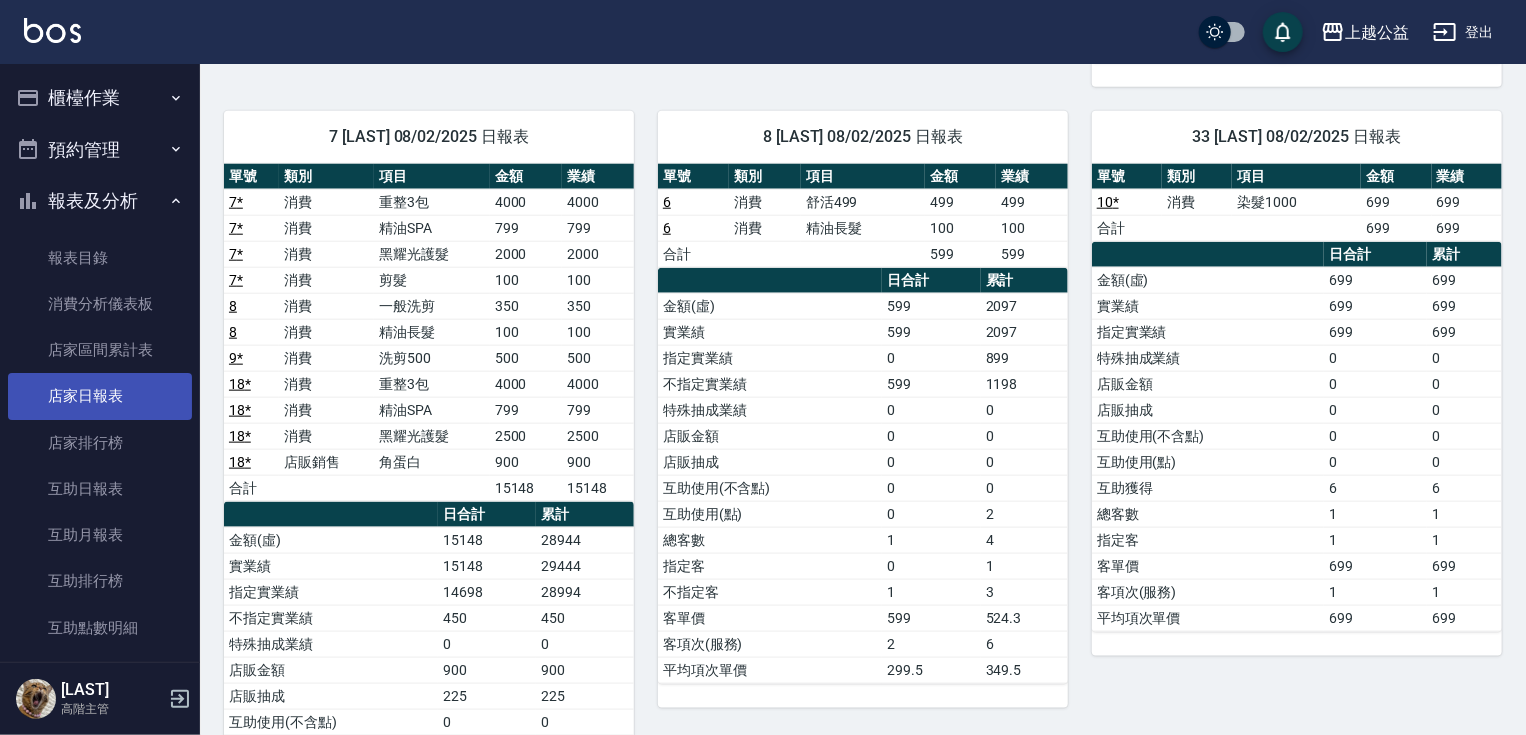 click on "店家日報表" at bounding box center [100, 396] 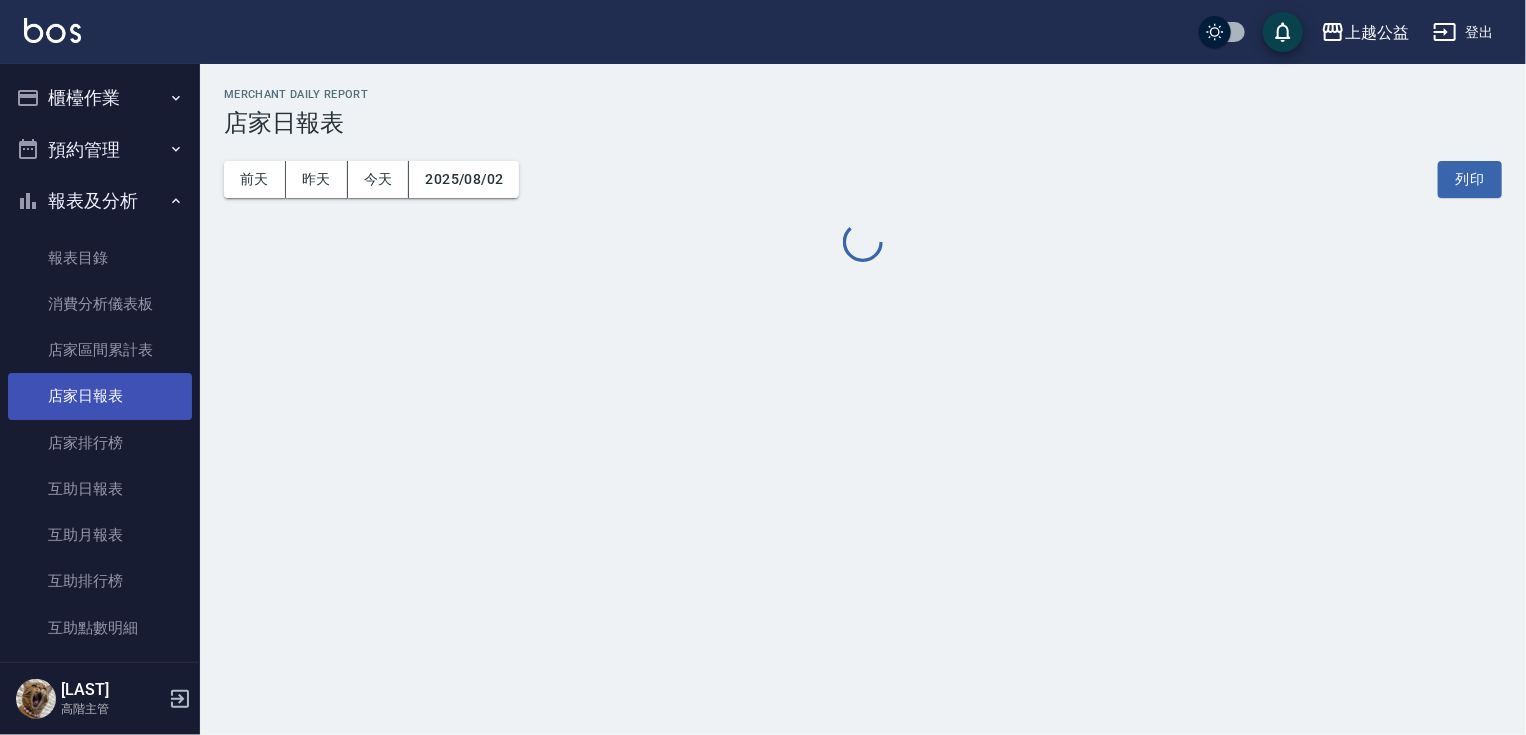 scroll, scrollTop: 0, scrollLeft: 0, axis: both 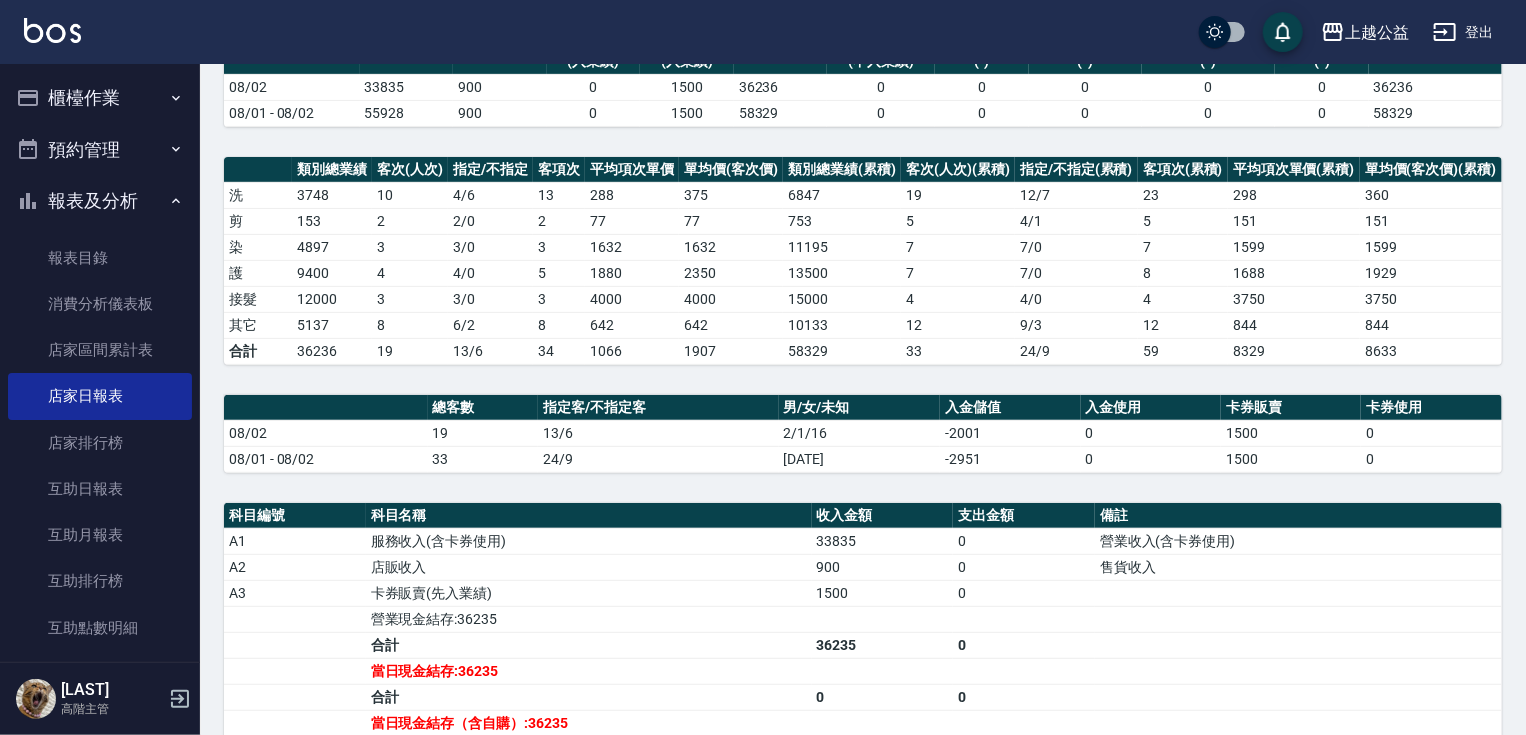 drag, startPoint x: 1199, startPoint y: 472, endPoint x: 1203, endPoint y: 501, distance: 29.274563 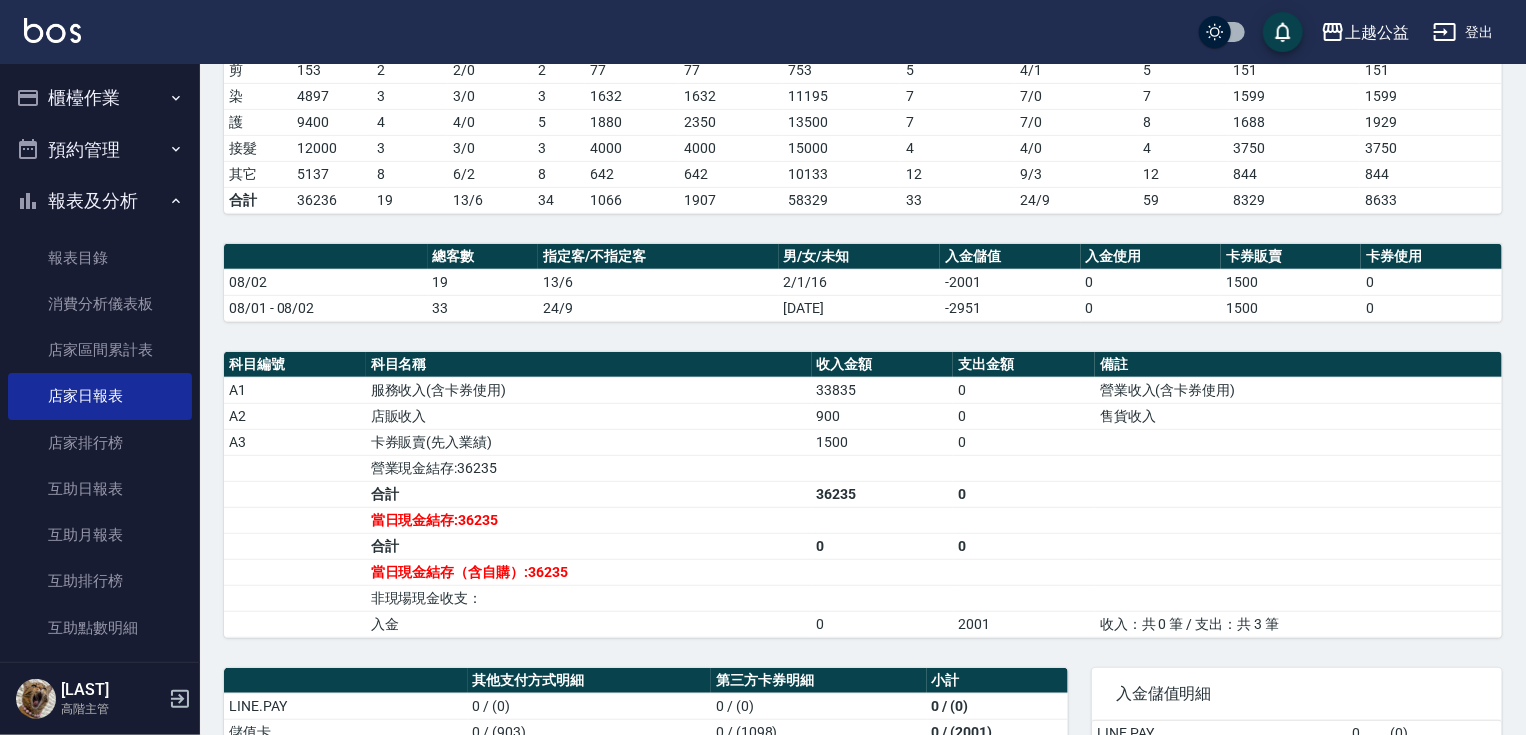 scroll, scrollTop: 683, scrollLeft: 0, axis: vertical 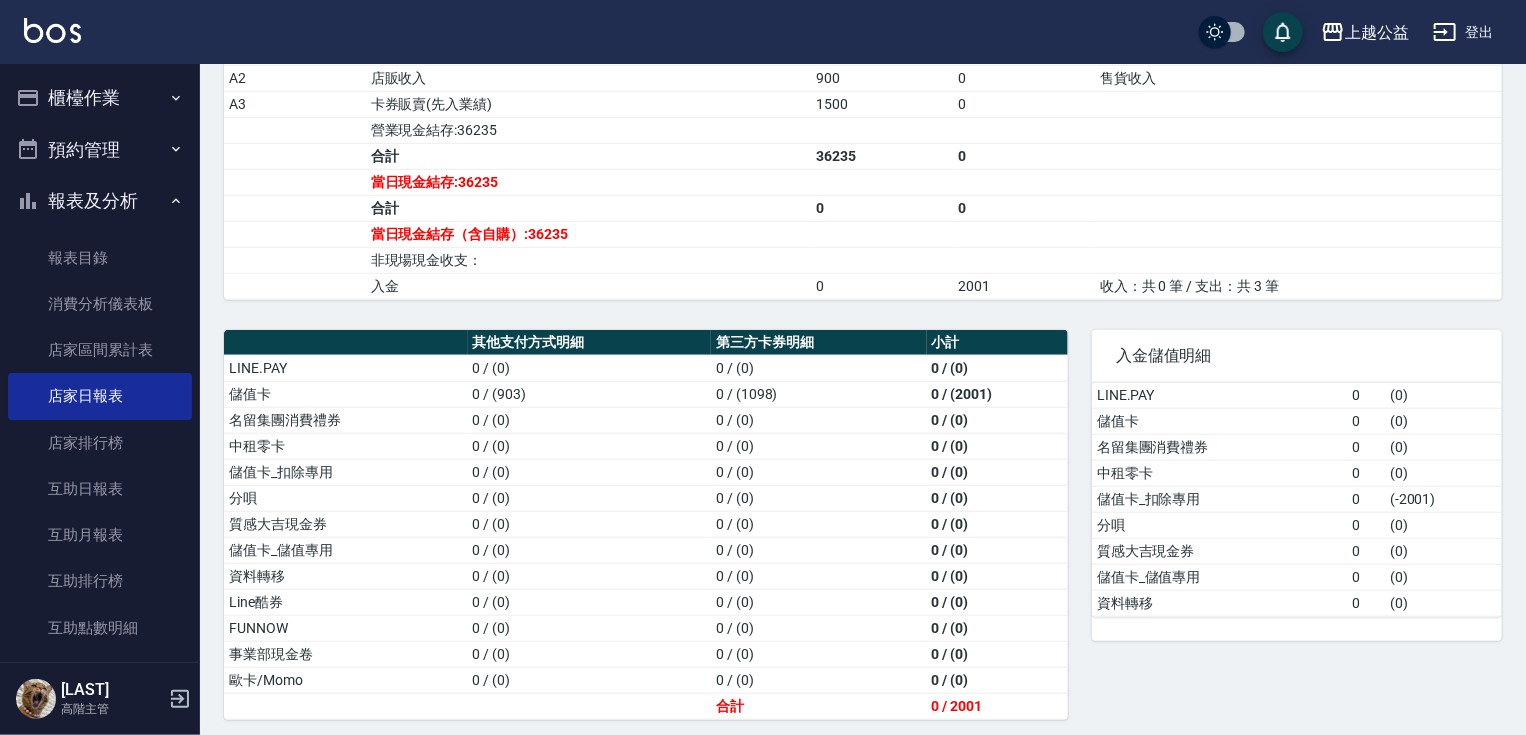 drag, startPoint x: 1459, startPoint y: 687, endPoint x: 1535, endPoint y: 766, distance: 109.62208 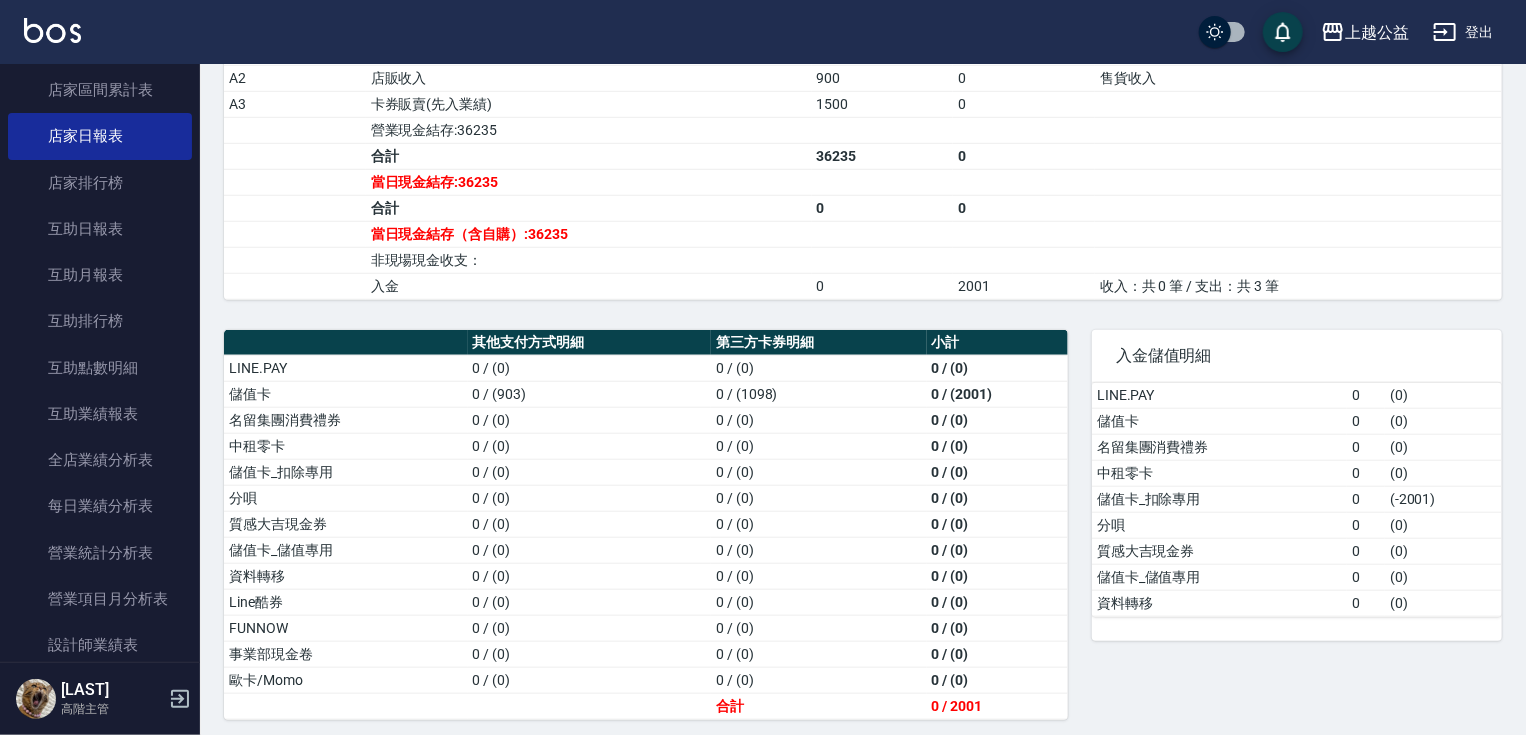 scroll, scrollTop: 336, scrollLeft: 0, axis: vertical 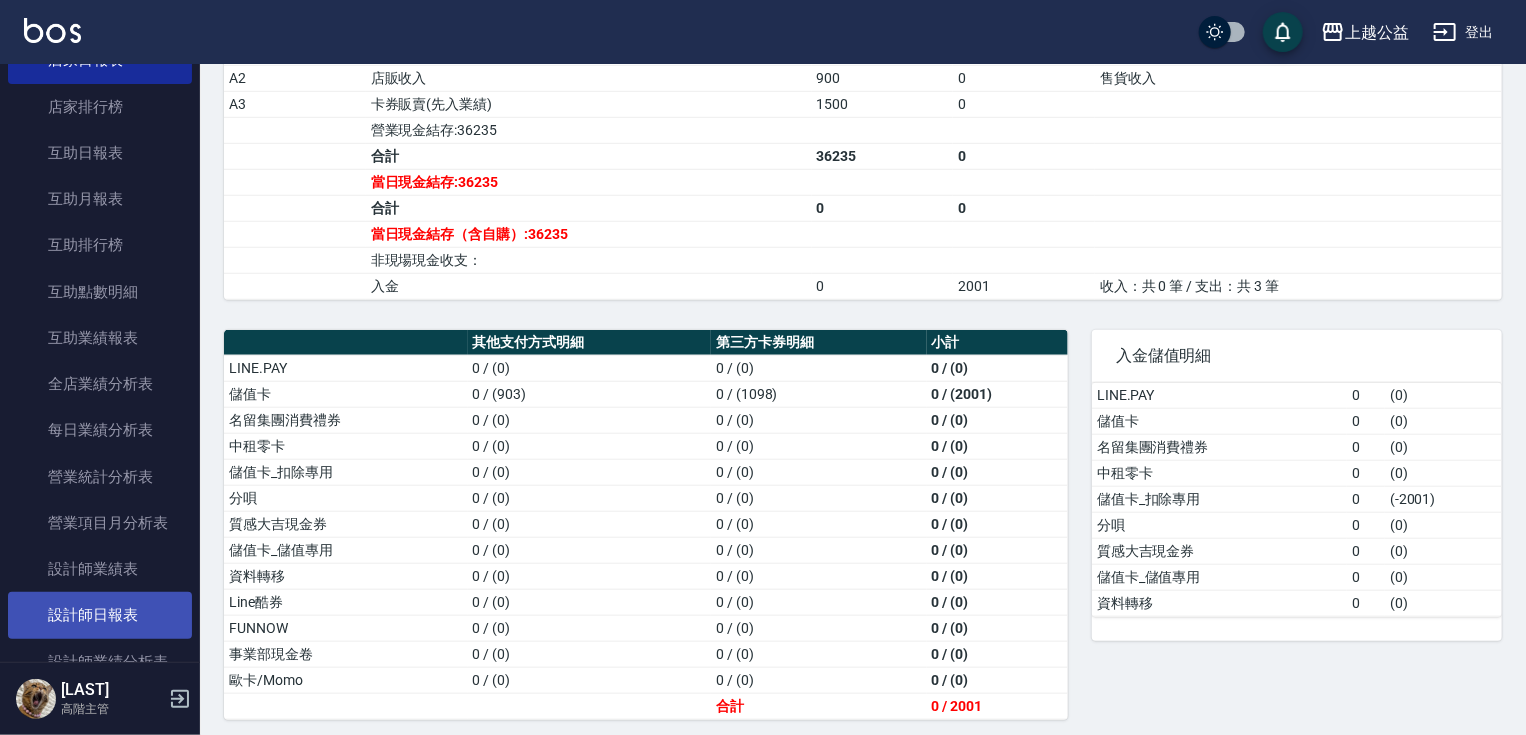 click on "設計師日報表" at bounding box center (100, 615) 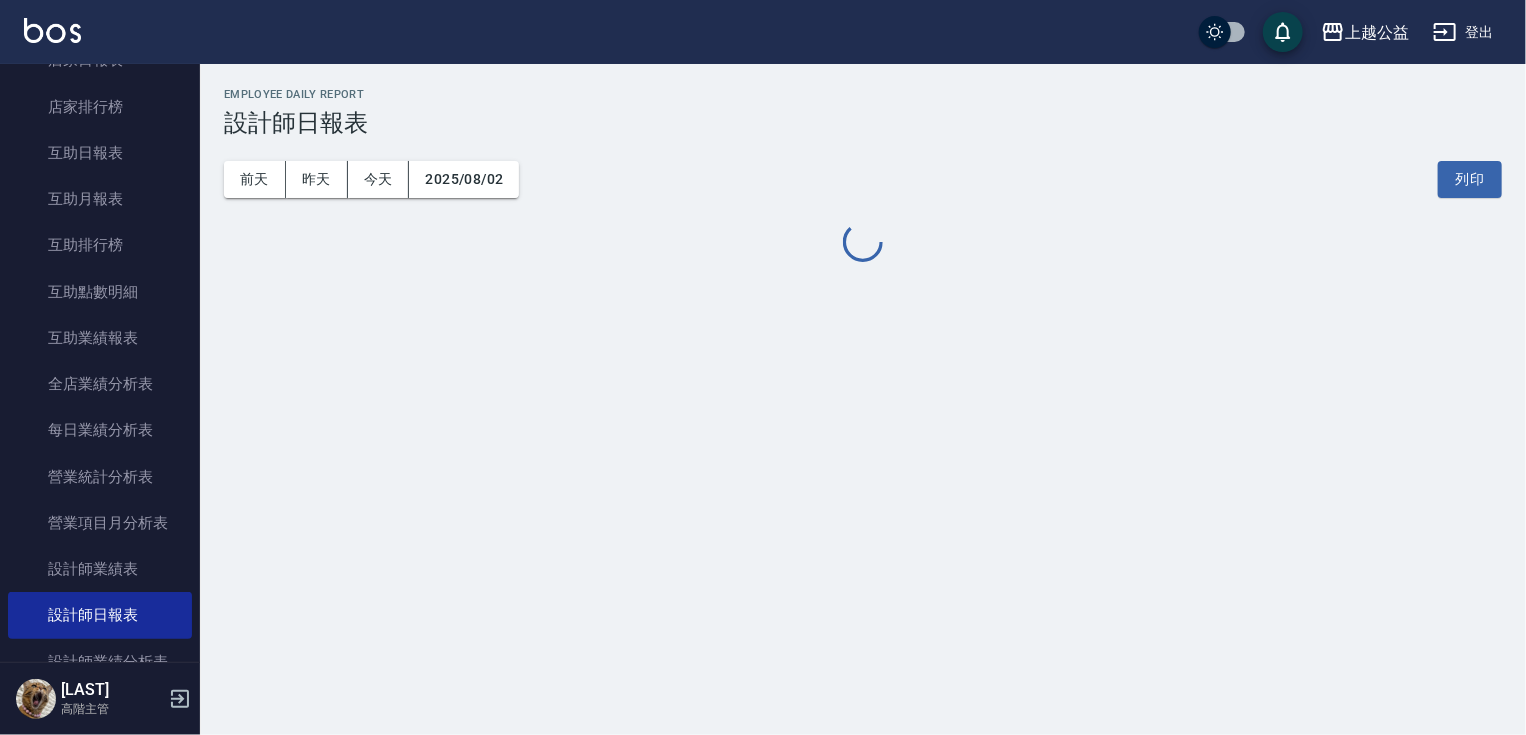 scroll, scrollTop: 0, scrollLeft: 0, axis: both 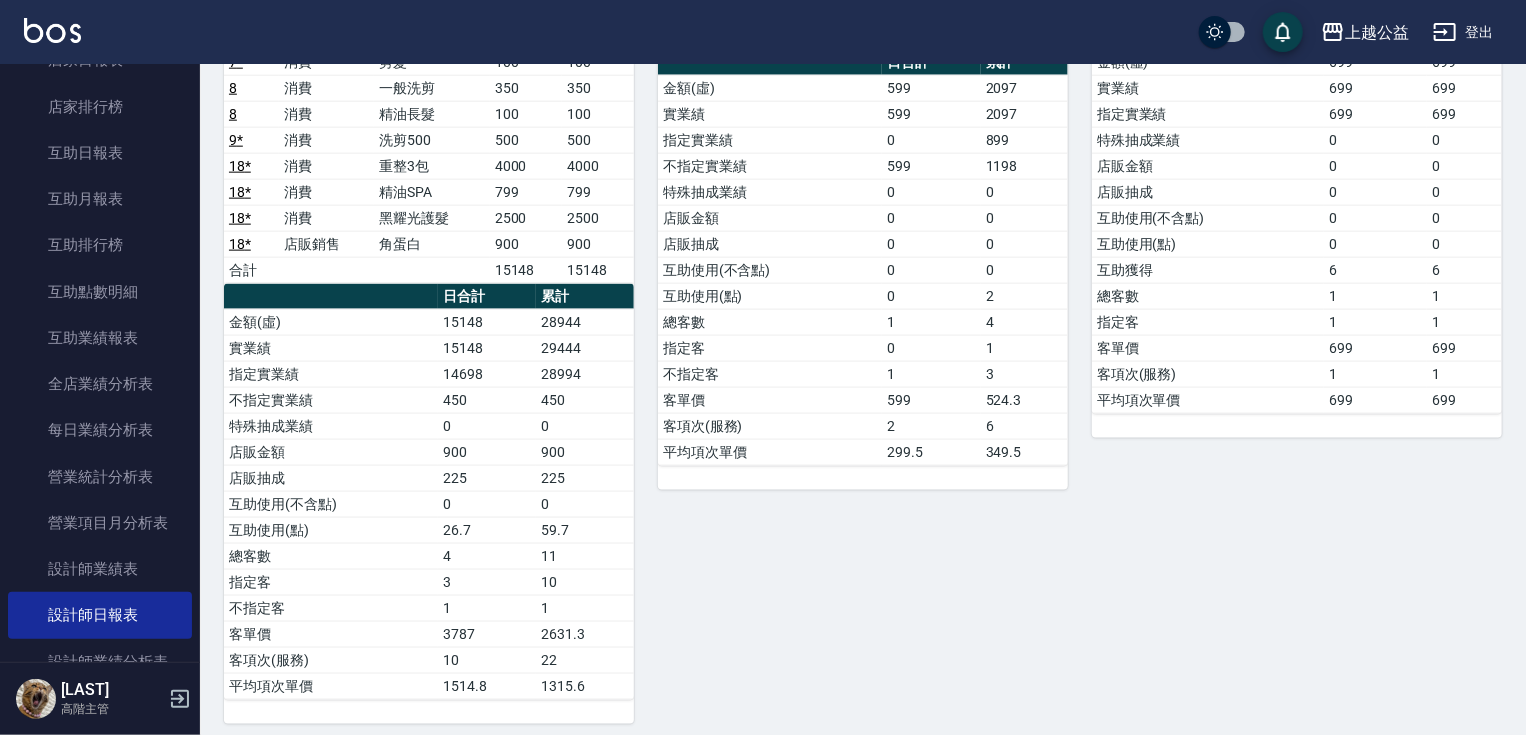 click on "櫃檯作業 打帳單 帳單列表 掛單列表 座位開單 營業儀表板 現金收支登錄 高階收支登錄 材料自購登錄 每日結帳 排班表 現場電腦打卡 掃碼打卡 預約管理 預約管理 單日預約紀錄 單週預約紀錄 報表及分析 報表目錄 消費分析儀表板 店家區間累計表 店家日報表 店家排行榜 互助日報表 互助月報表 互助排行榜 互助點數明細 互助業績報表 全店業績分析表 每日業績分析表 營業統計分析表 營業項目月分析表 設計師業績表 設計師日報表 設計師業績分析表 設計師業績月報表 設計師抽成報表 設計師排行榜 商品銷售排行榜 商品消耗明細 商品進銷貨報表 商品庫存表 商品庫存盤點表 會員卡銷售報表 服務扣項明細表 單一服務項目查詢 店販抽成明細 店販分類抽成明細 顧客入金餘額表 顧客卡券餘額表 每日非現金明細 每日收支明細 收支分類明細表 收支匯款表 費用分析表" at bounding box center (100, 363) 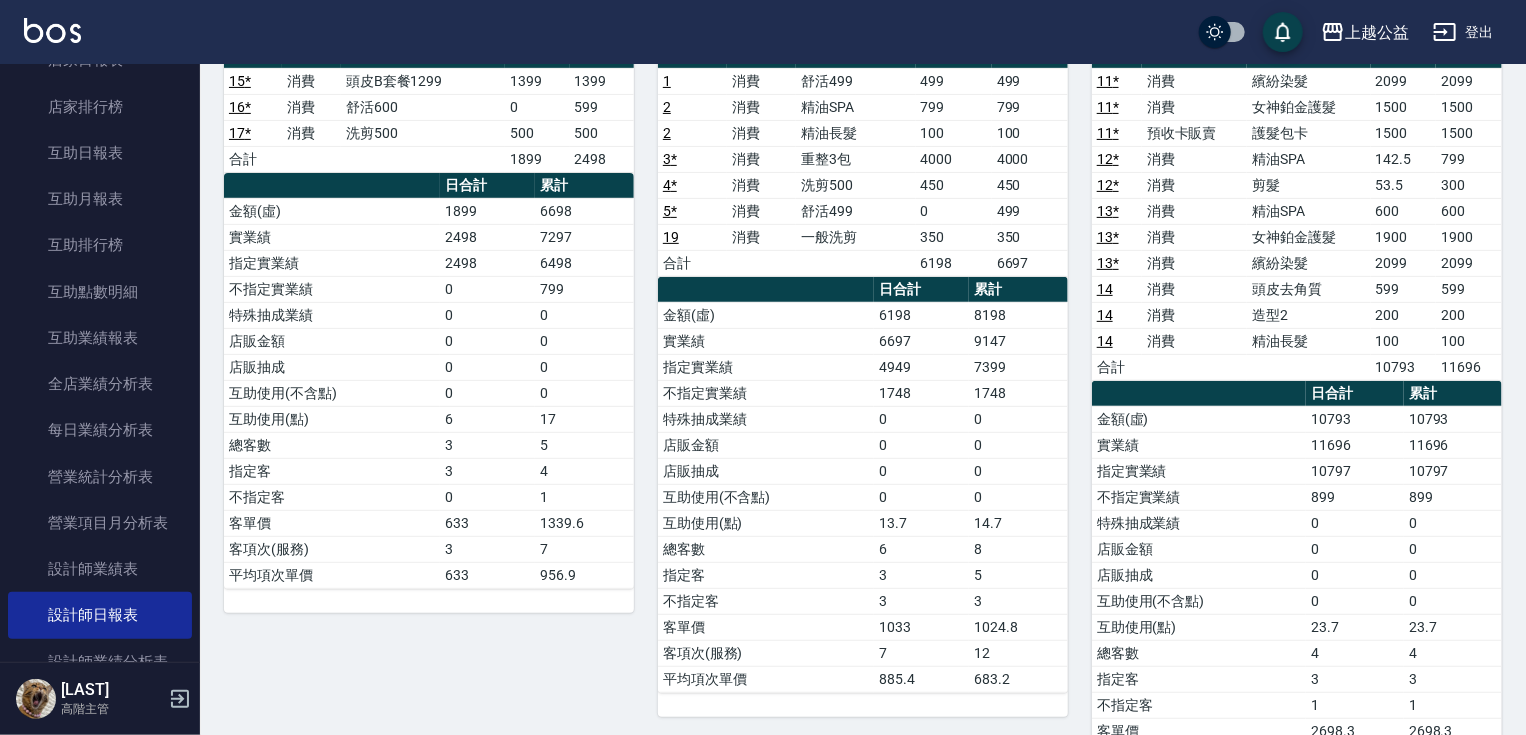 scroll, scrollTop: 1184, scrollLeft: 0, axis: vertical 